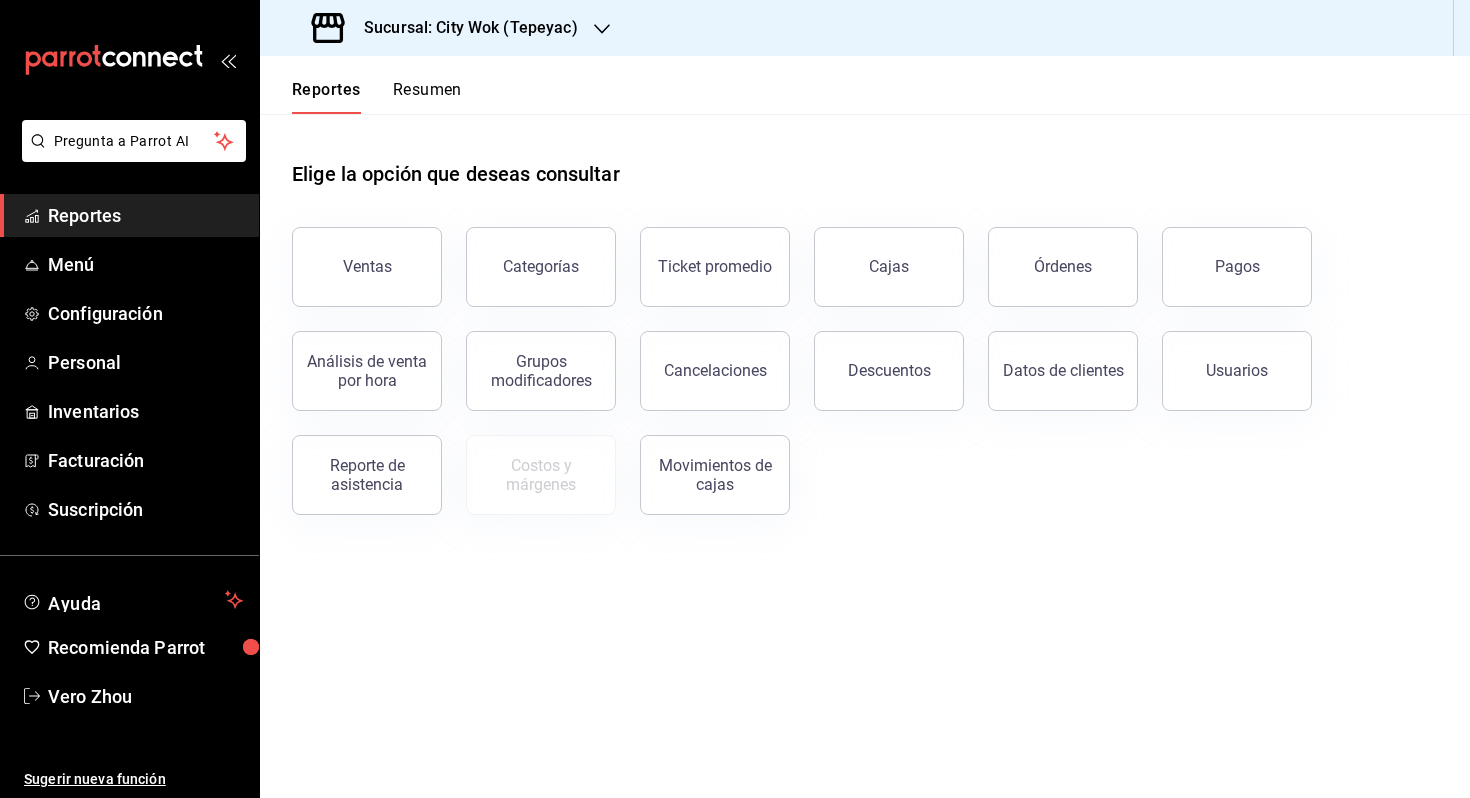 scroll, scrollTop: 0, scrollLeft: 0, axis: both 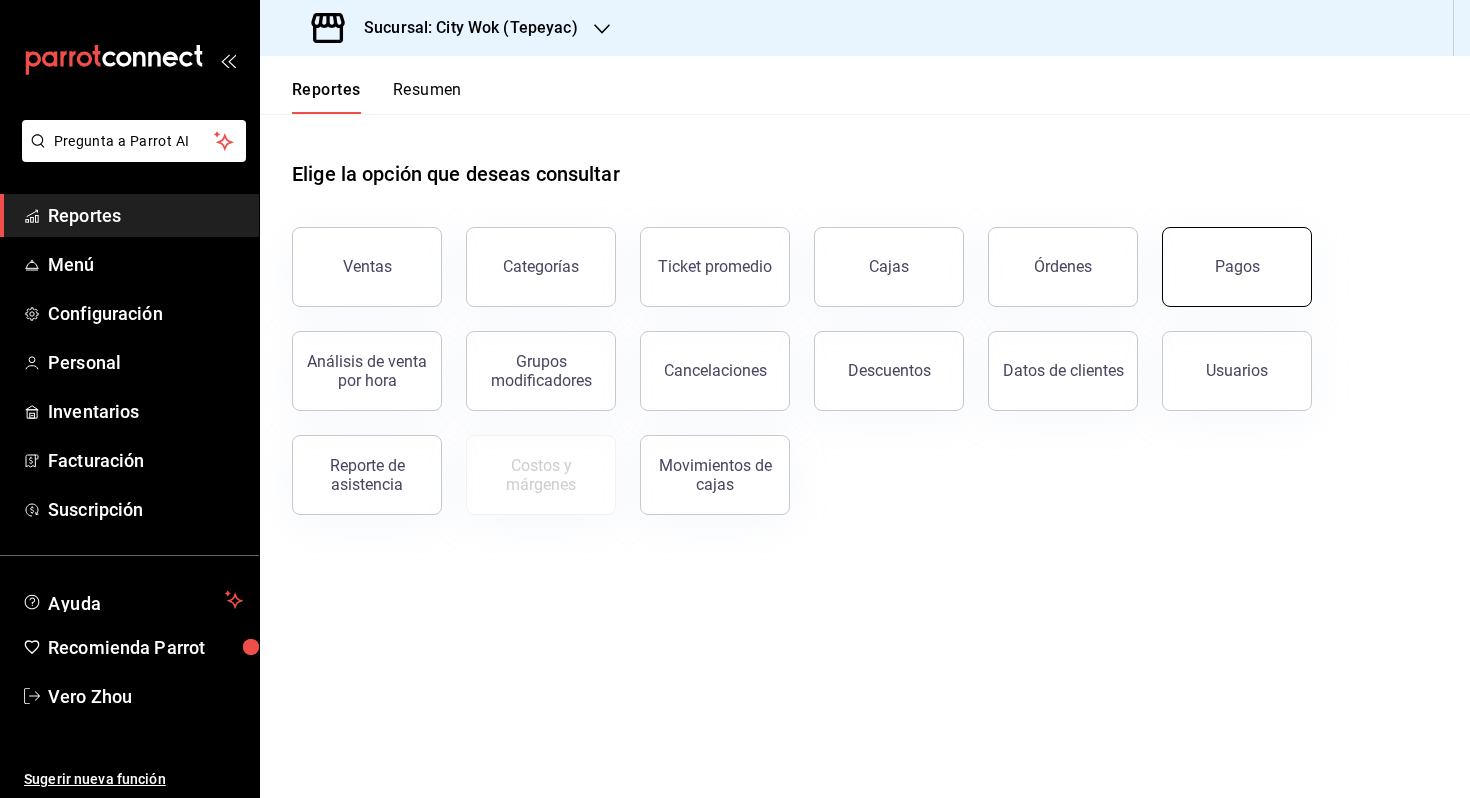 click on "Pagos" at bounding box center [1237, 267] 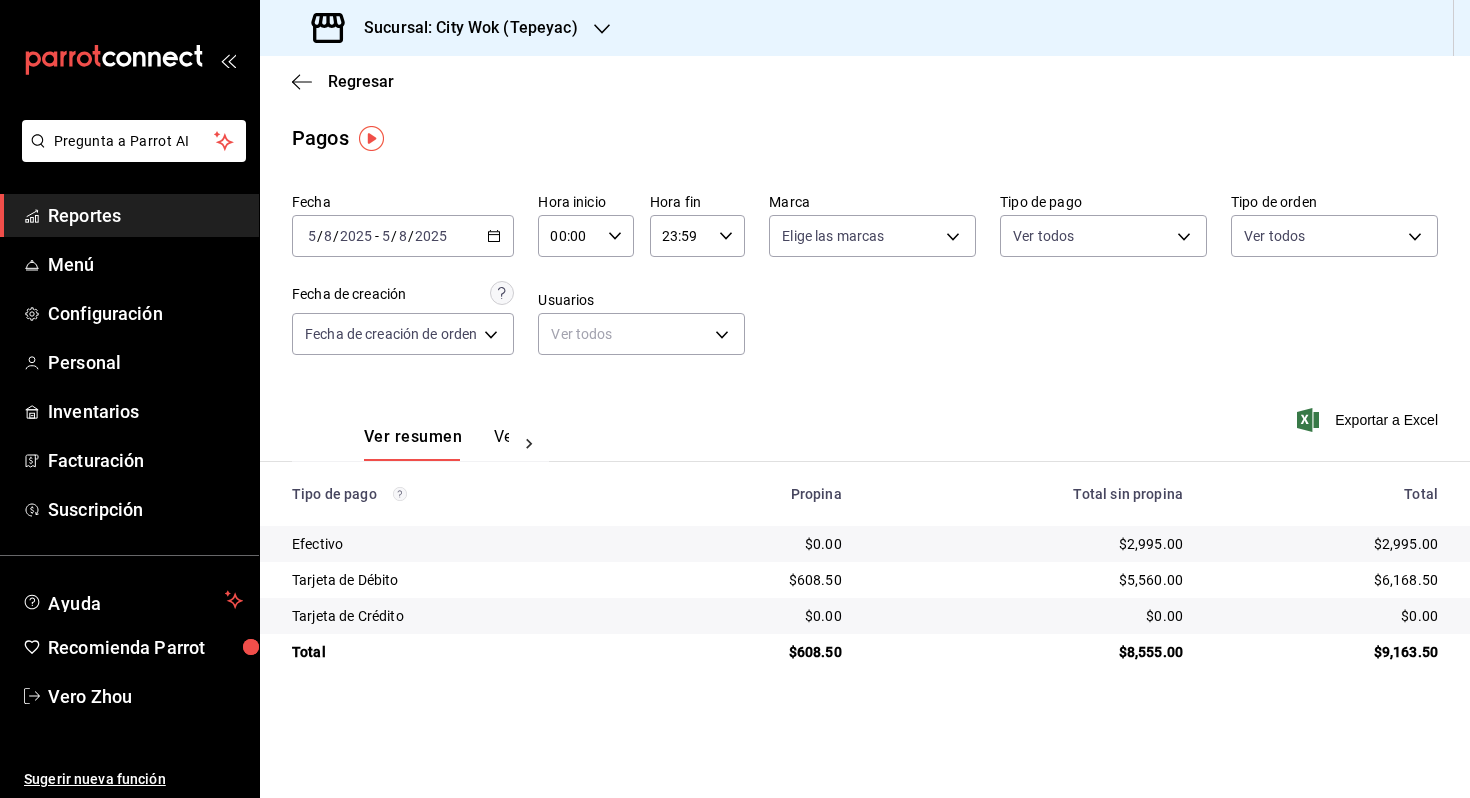 click on "Regresar" at bounding box center (865, 81) 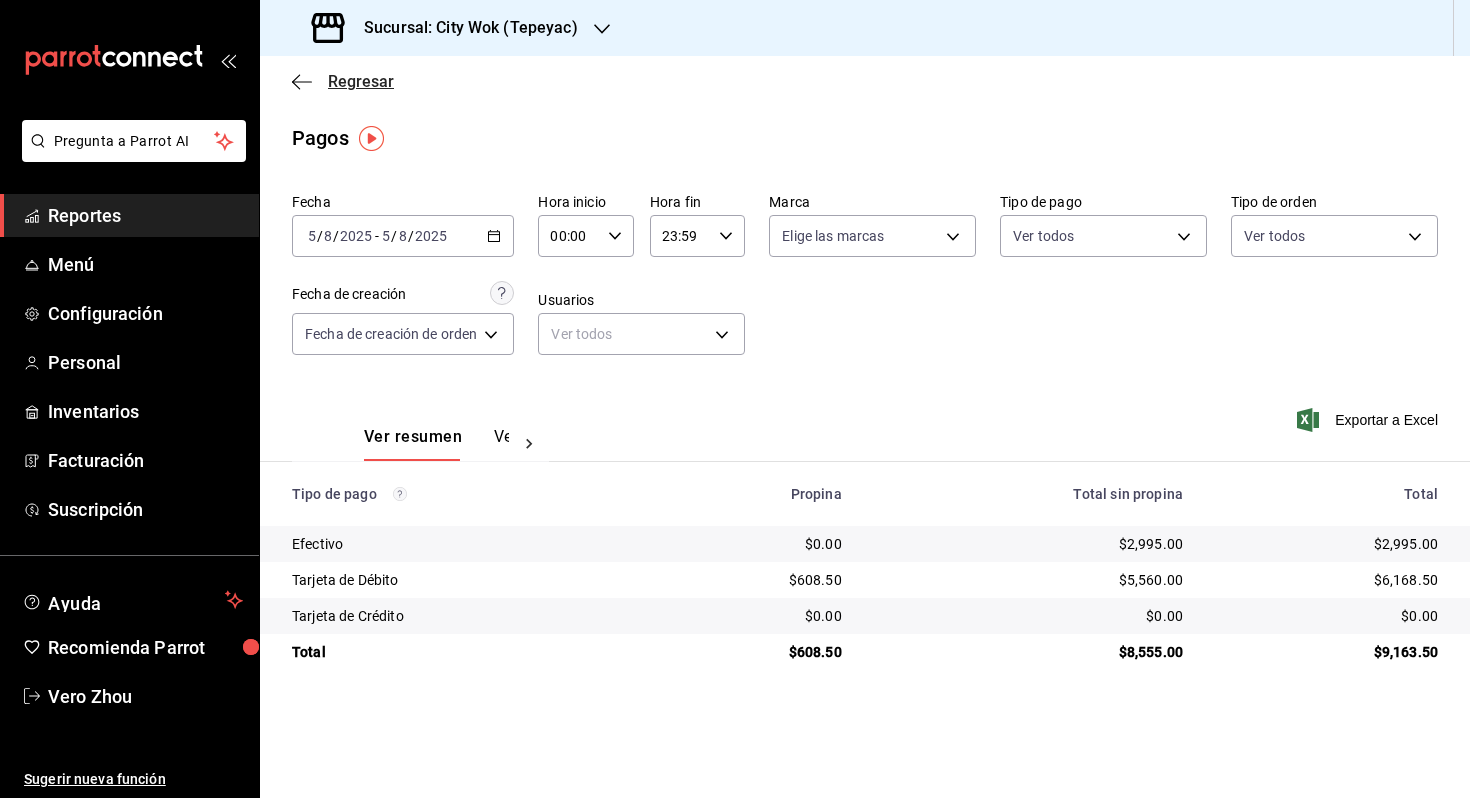 click 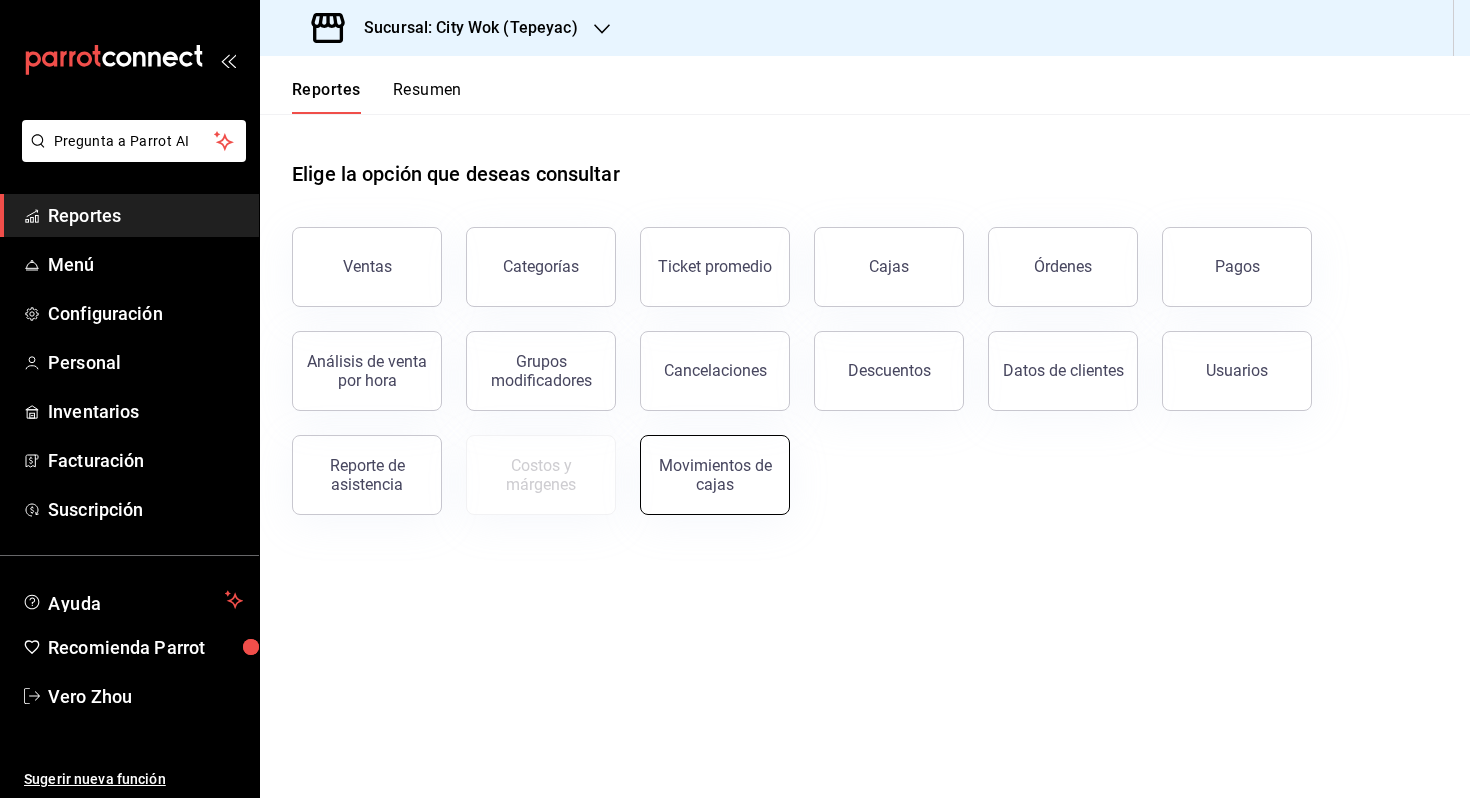 click on "Movimientos de cajas" at bounding box center [715, 475] 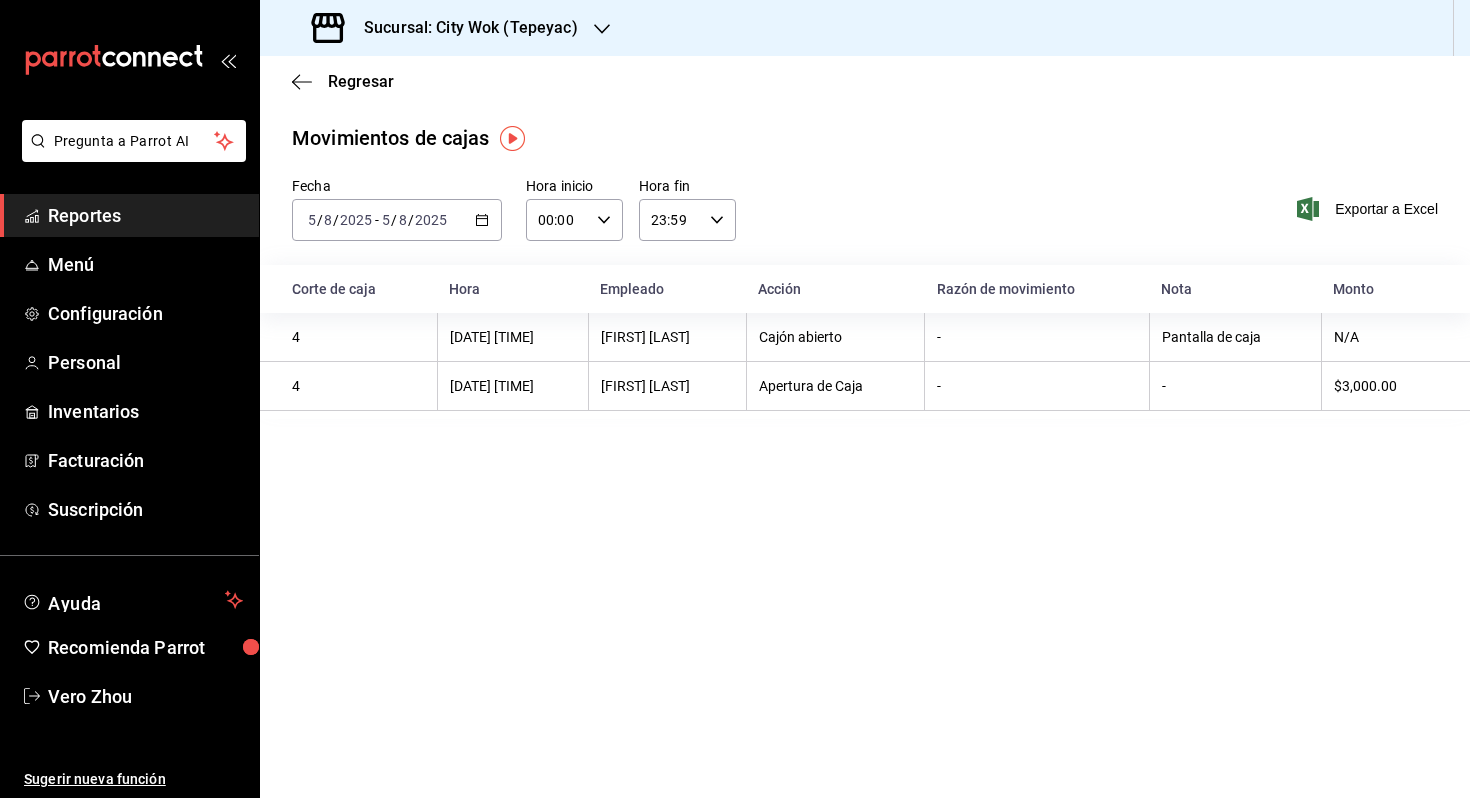 click on "2025-08-05 5 / 8 / 2025 - 2025-08-05 5 / 8 / 2025" at bounding box center (397, 220) 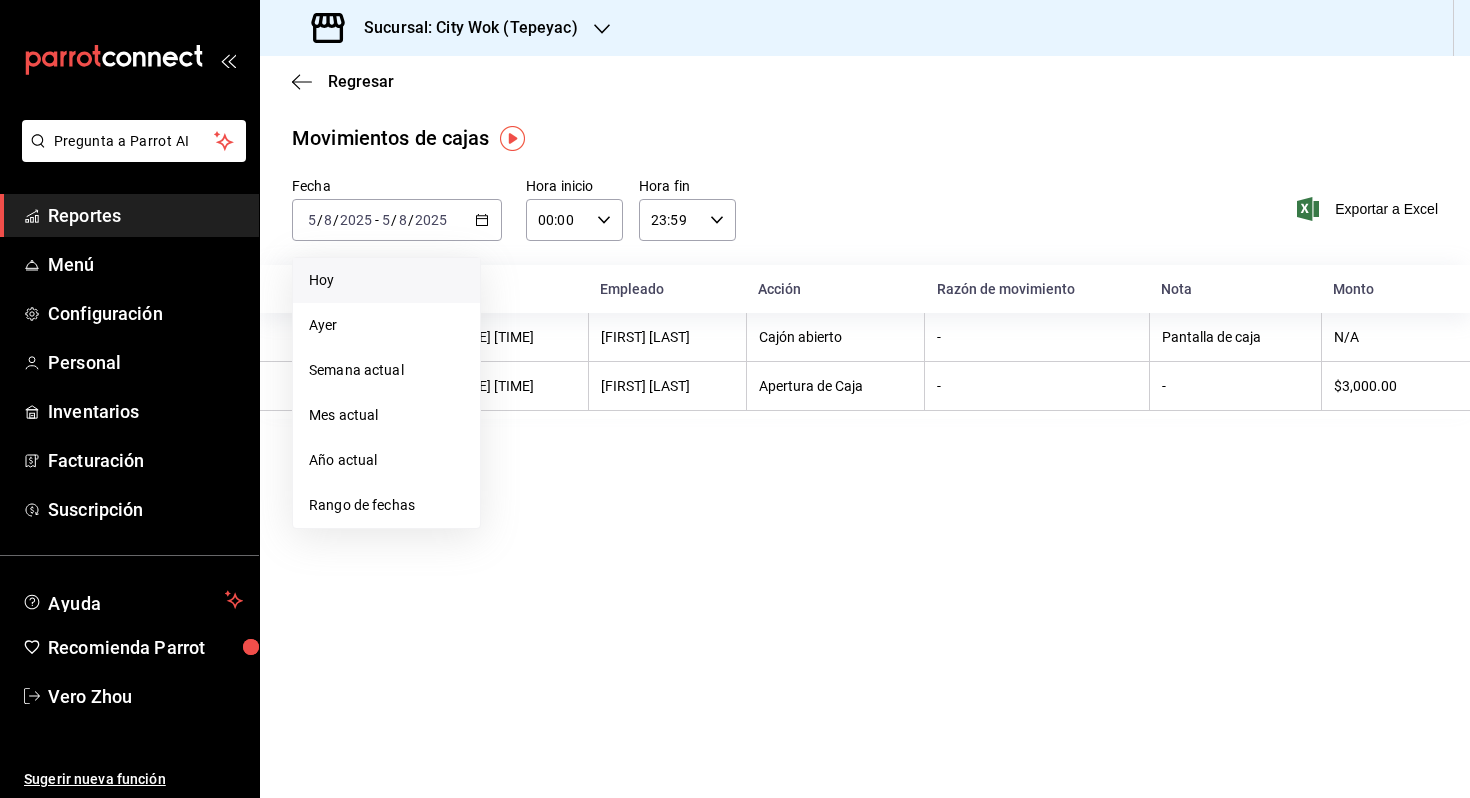 click on "Hoy" at bounding box center [386, 280] 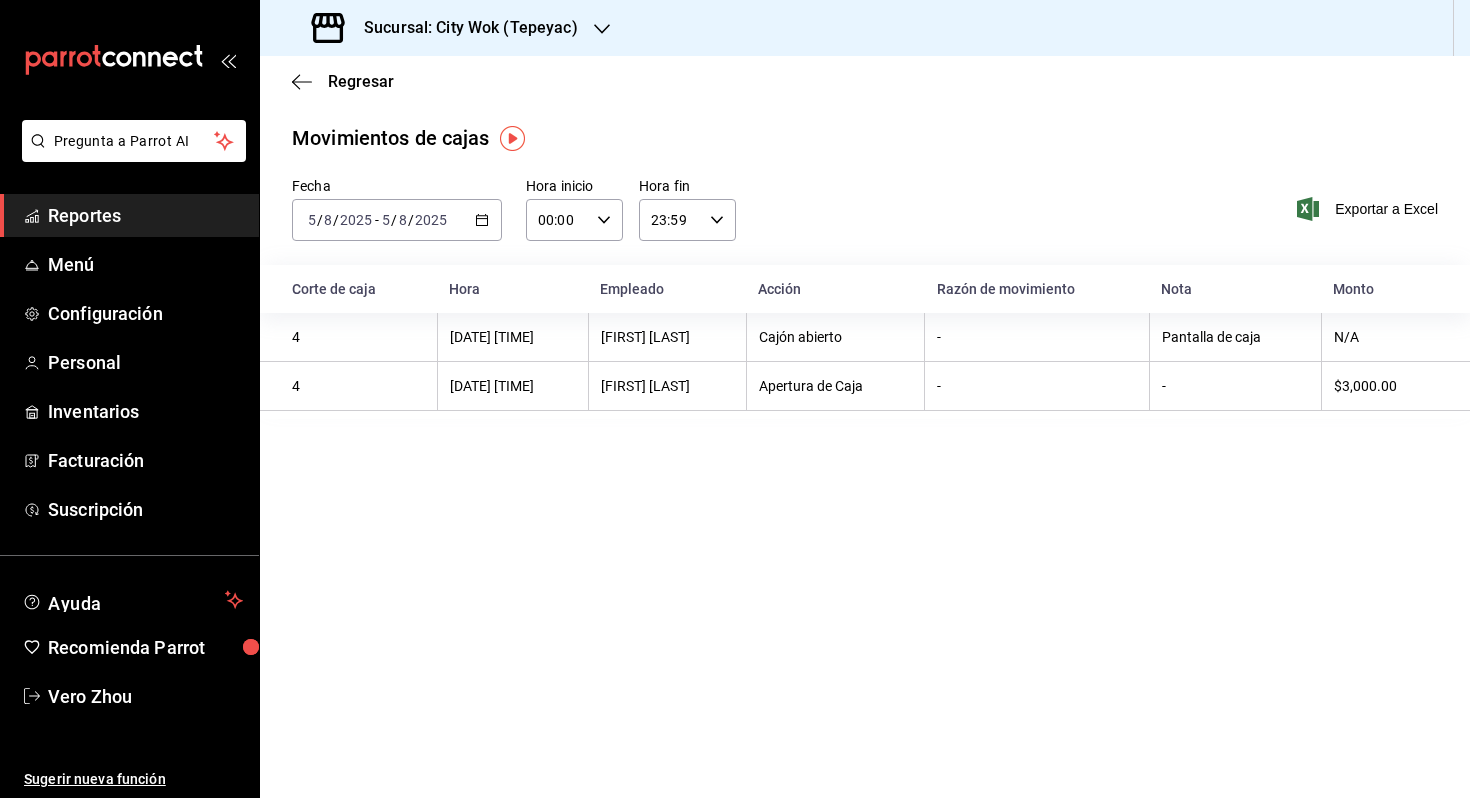 click on "2025-08-05 5 / 8 / 2025 - 2025-08-05 5 / 8 / 2025" at bounding box center [397, 220] 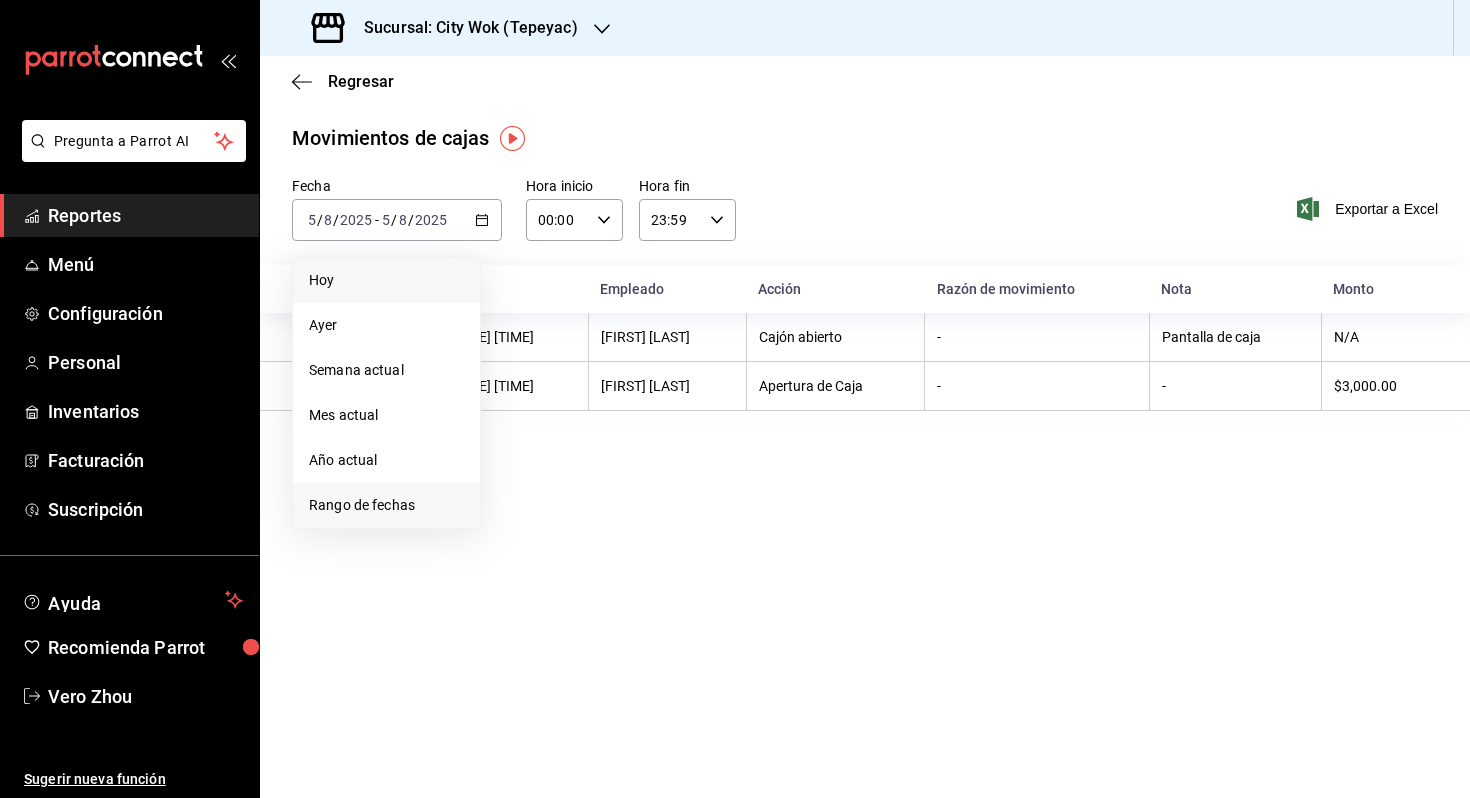 click on "Rango de fechas" at bounding box center [386, 505] 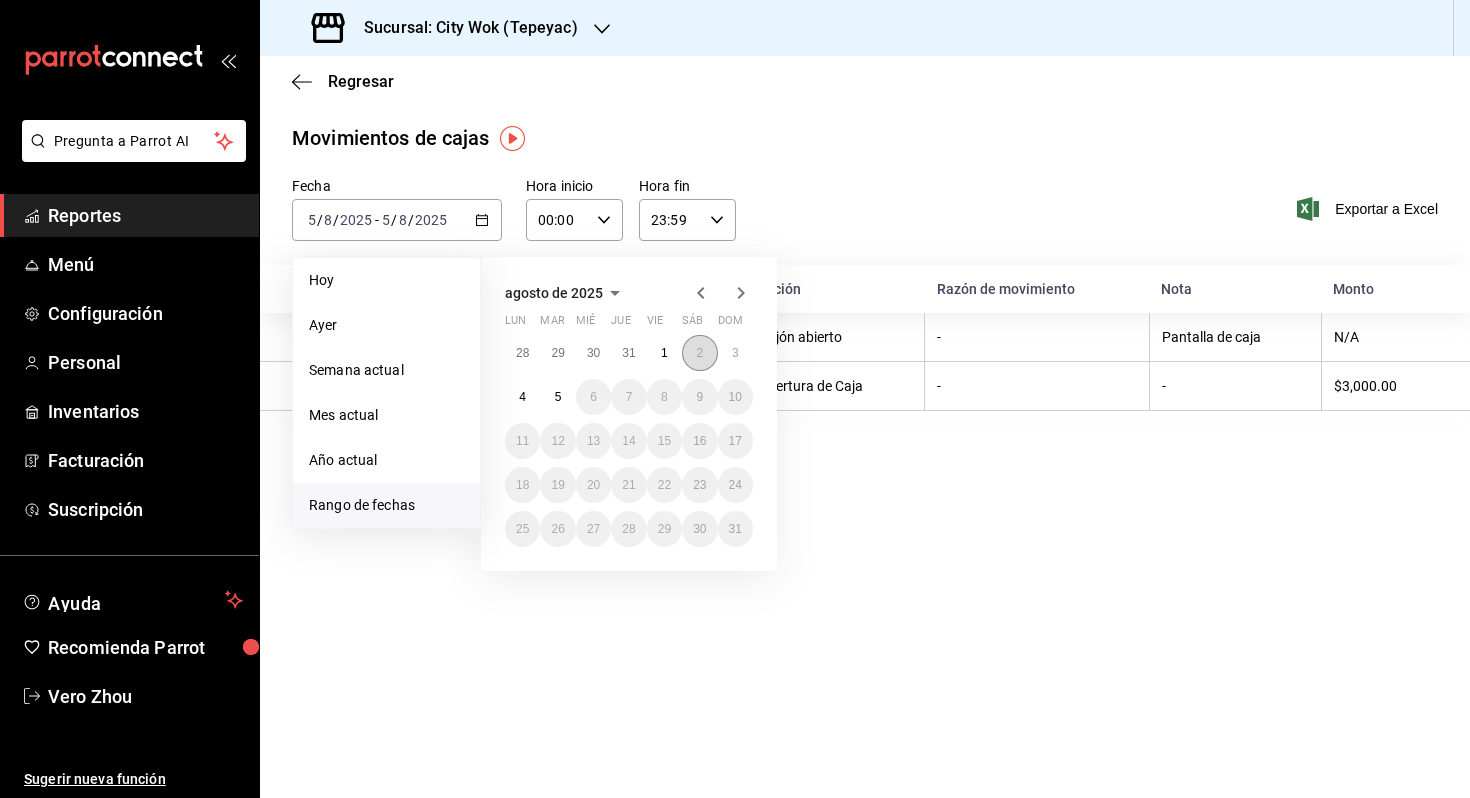 click on "2" at bounding box center [699, 353] 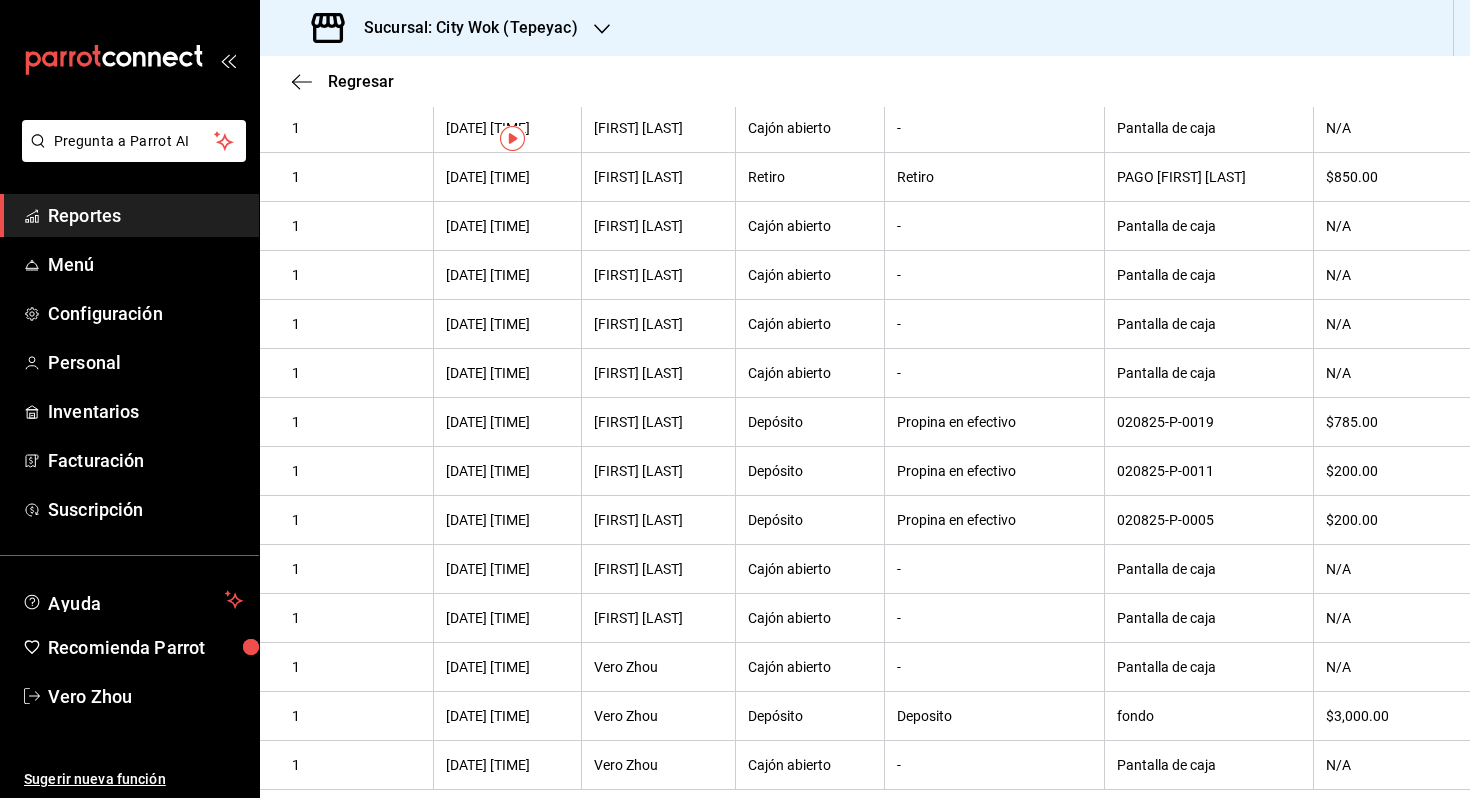 scroll, scrollTop: 0, scrollLeft: 0, axis: both 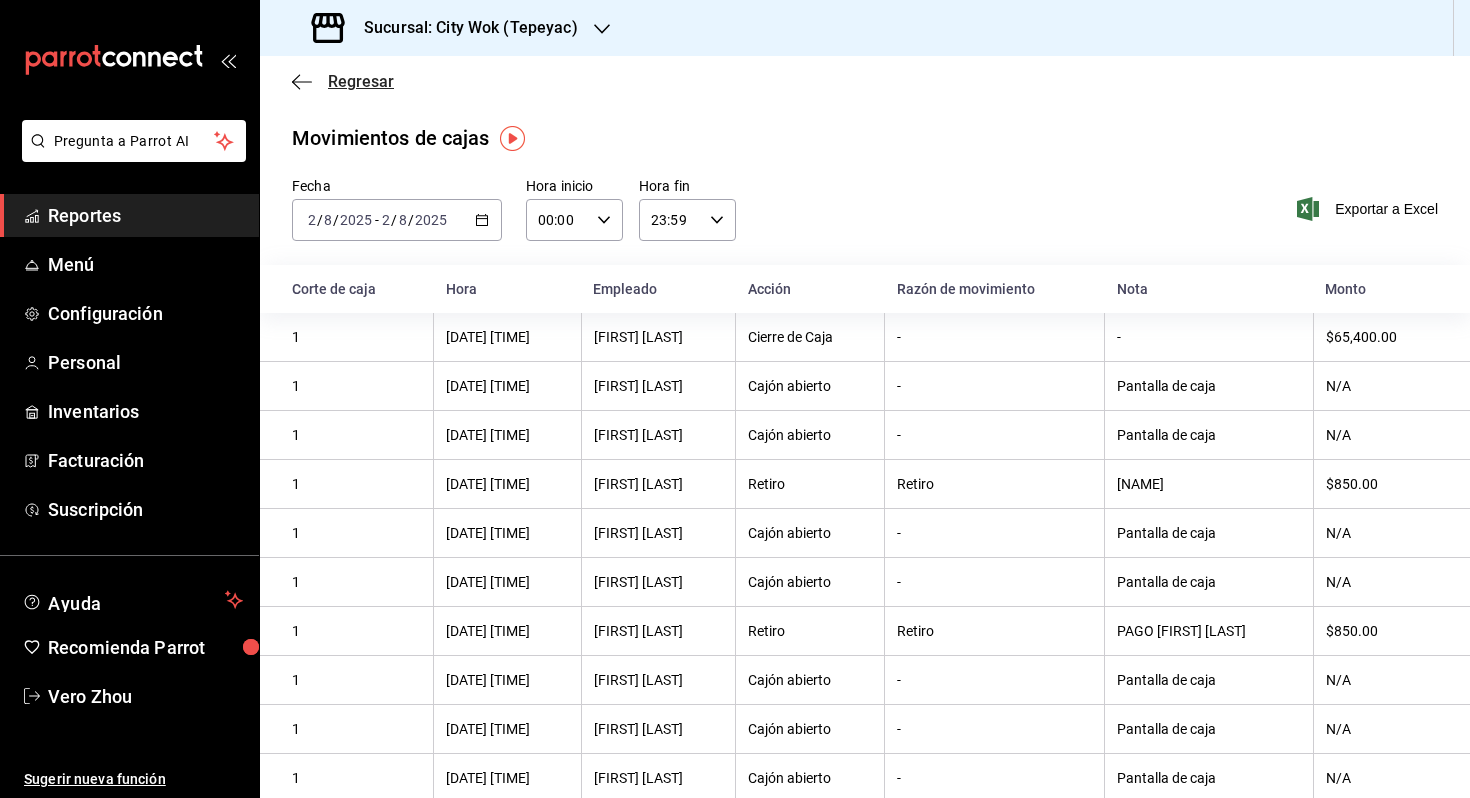 click 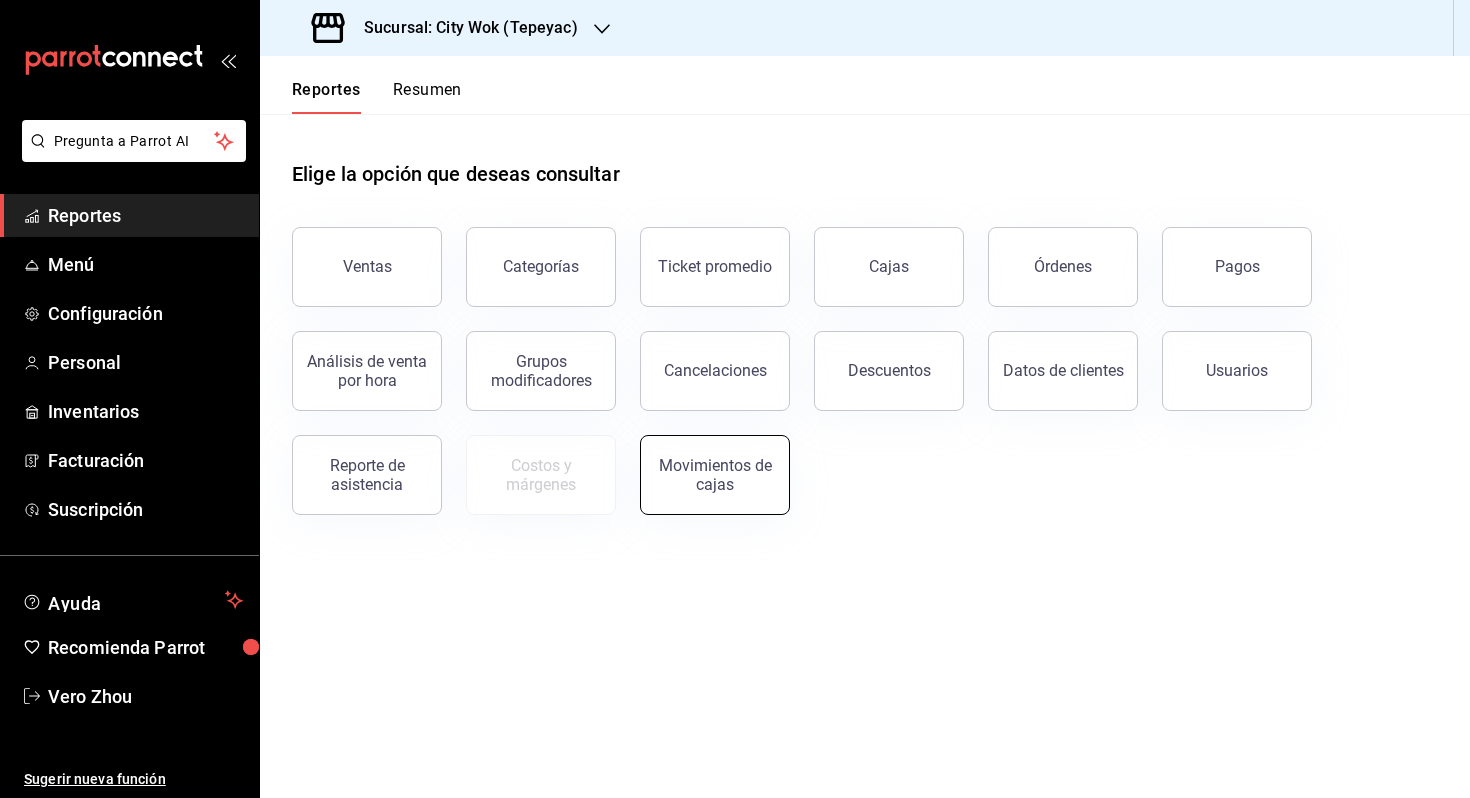 click on "Movimientos de cajas" at bounding box center [715, 475] 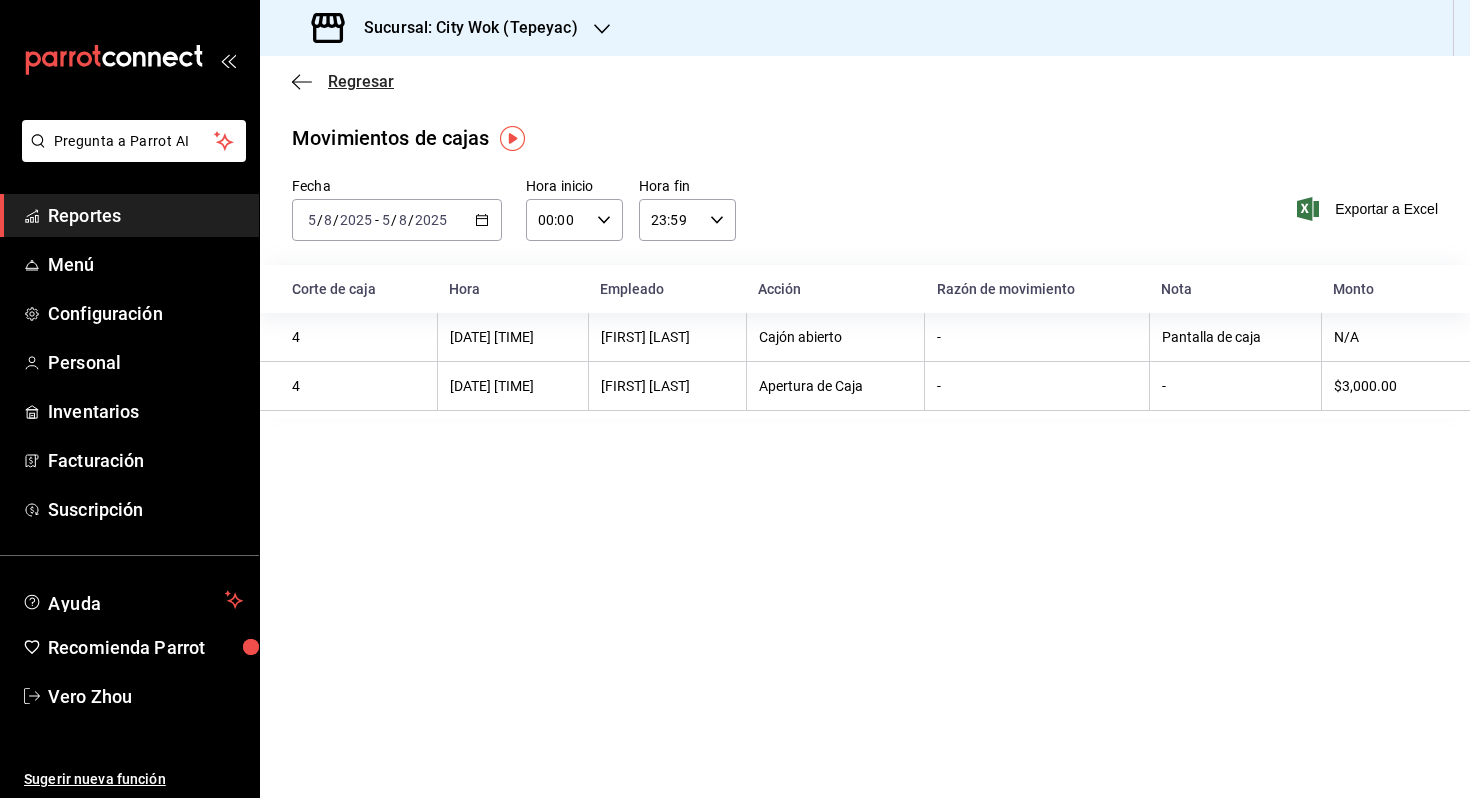 click on "Regresar" at bounding box center (343, 81) 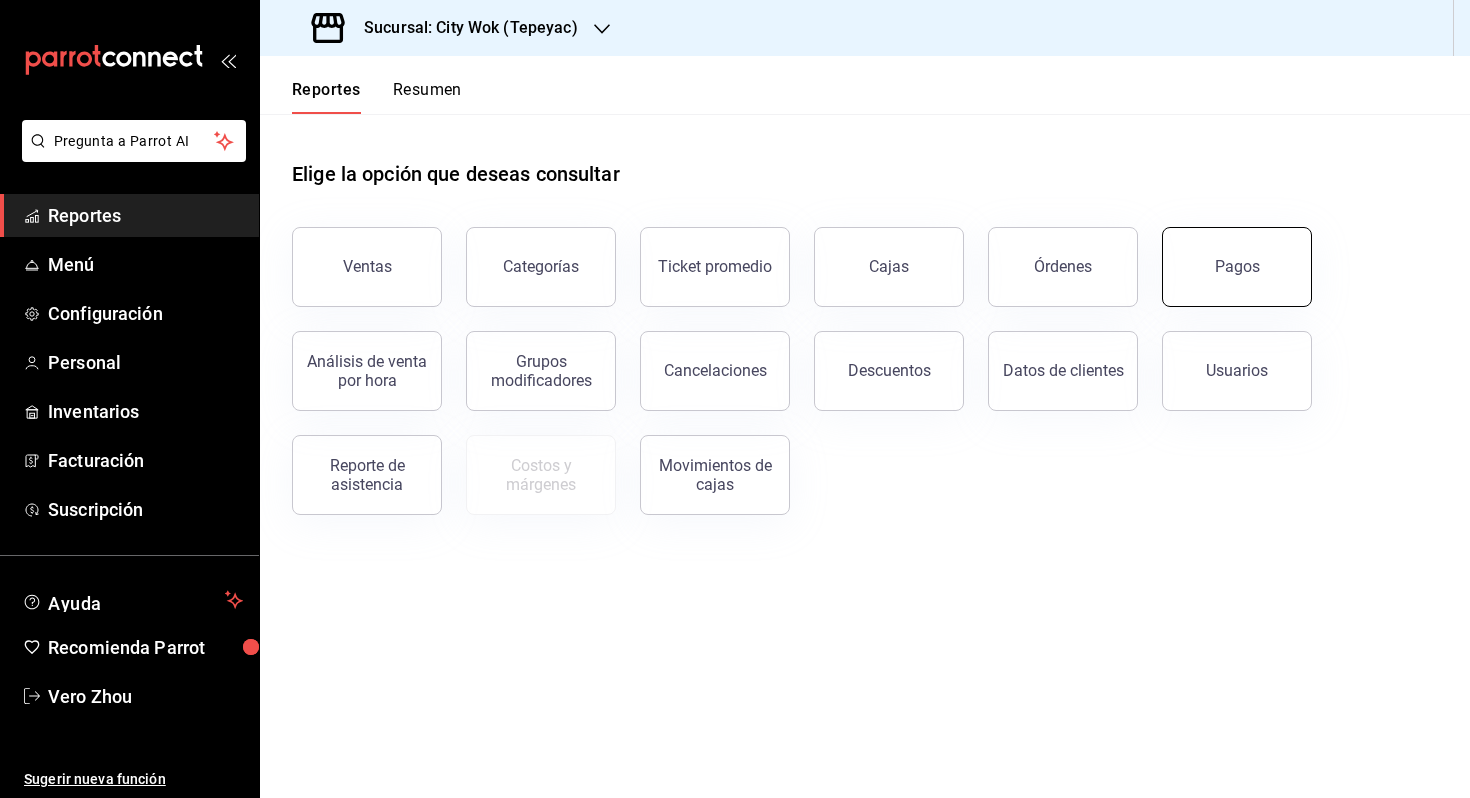 click on "Pagos" at bounding box center (1237, 267) 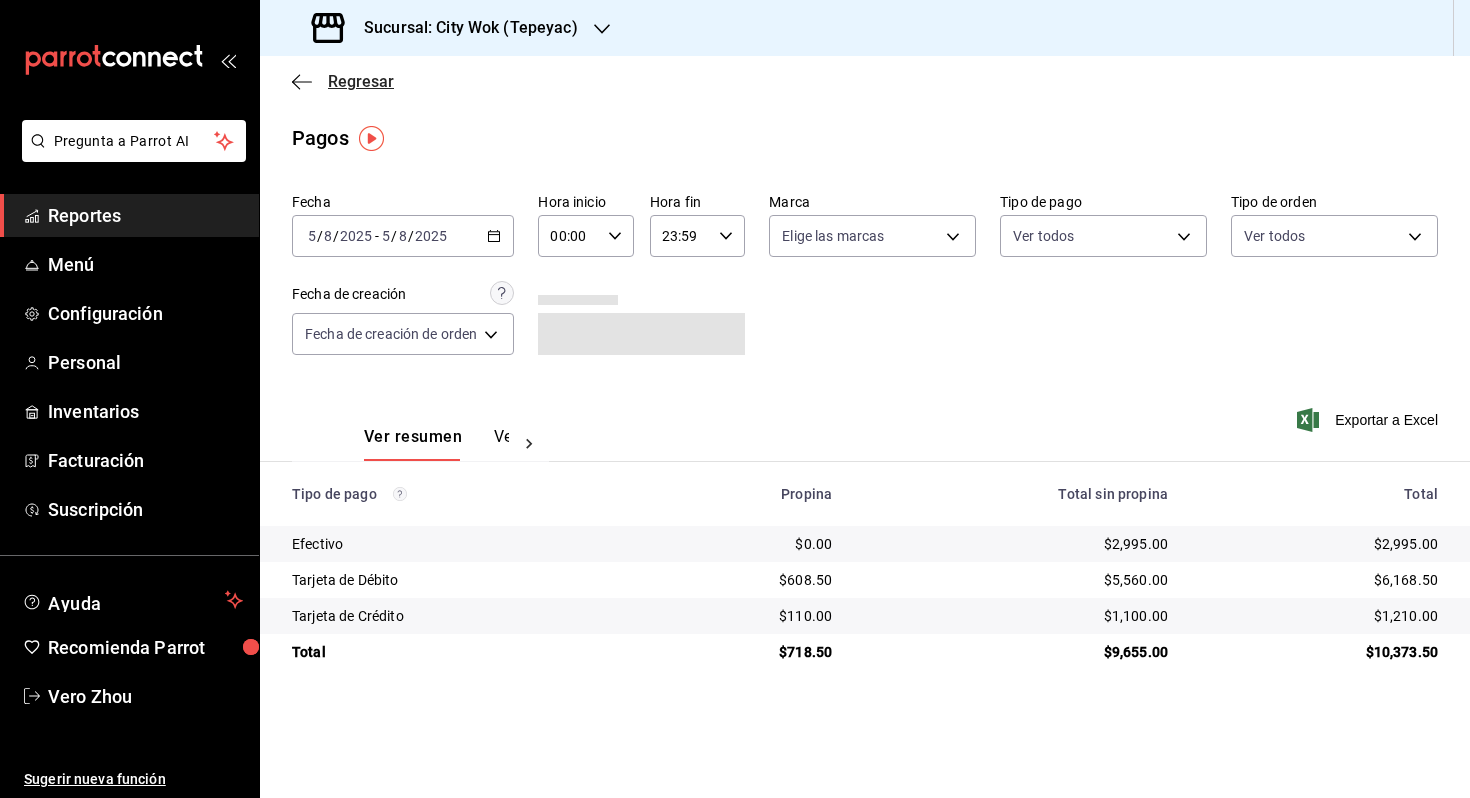 click on "Regresar" at bounding box center [343, 81] 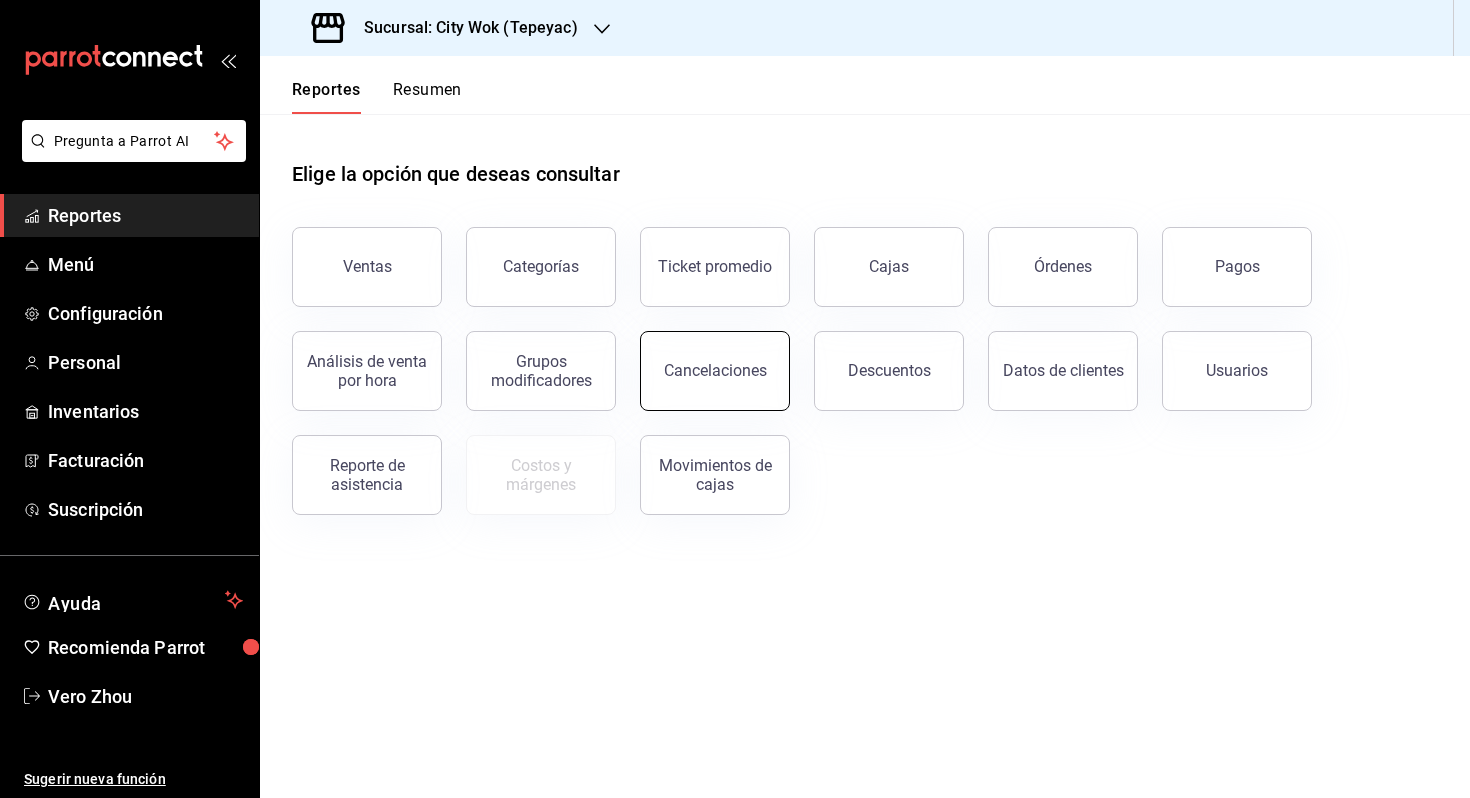 click on "Cancelaciones" at bounding box center (715, 371) 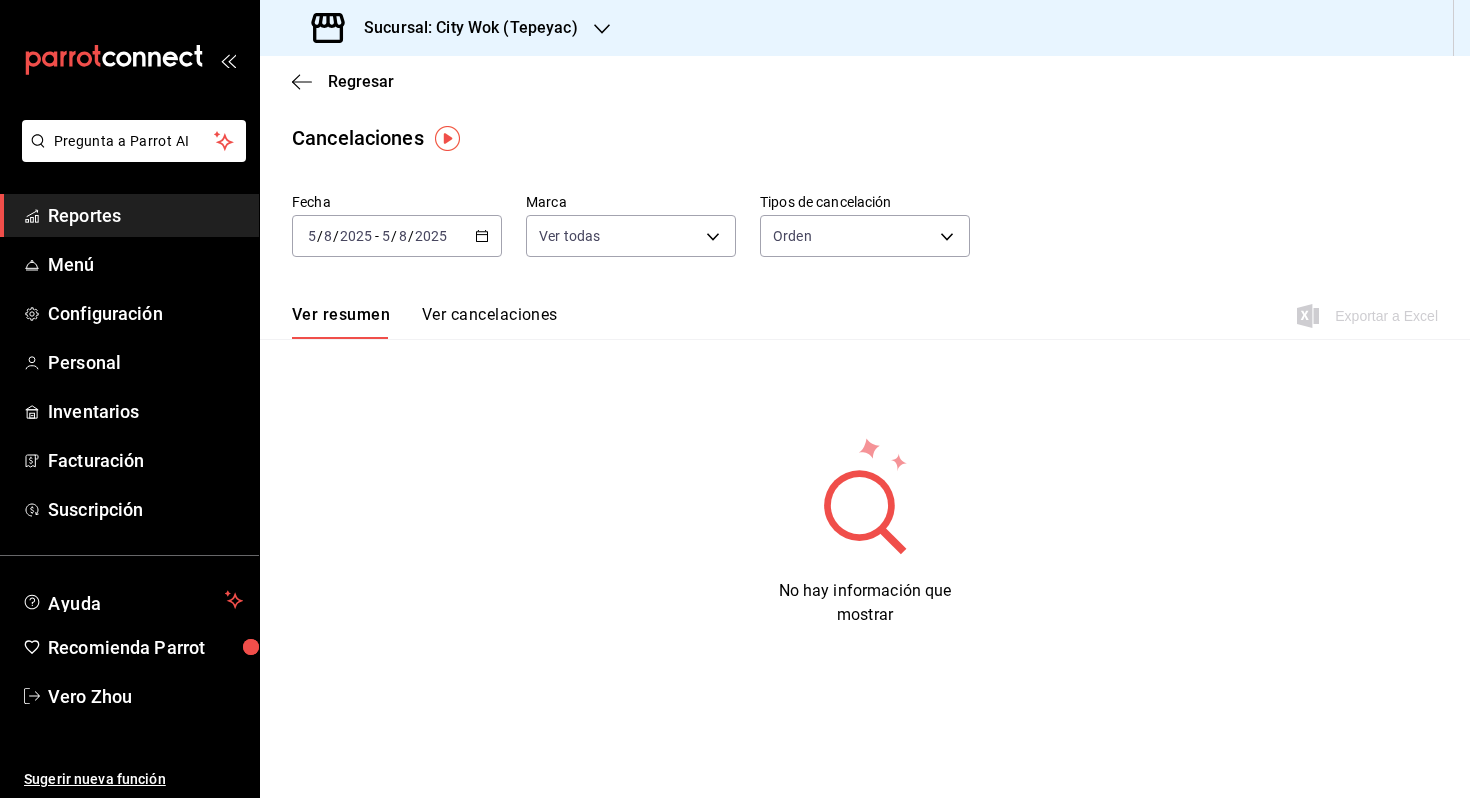 click on "Ver cancelaciones" at bounding box center [490, 322] 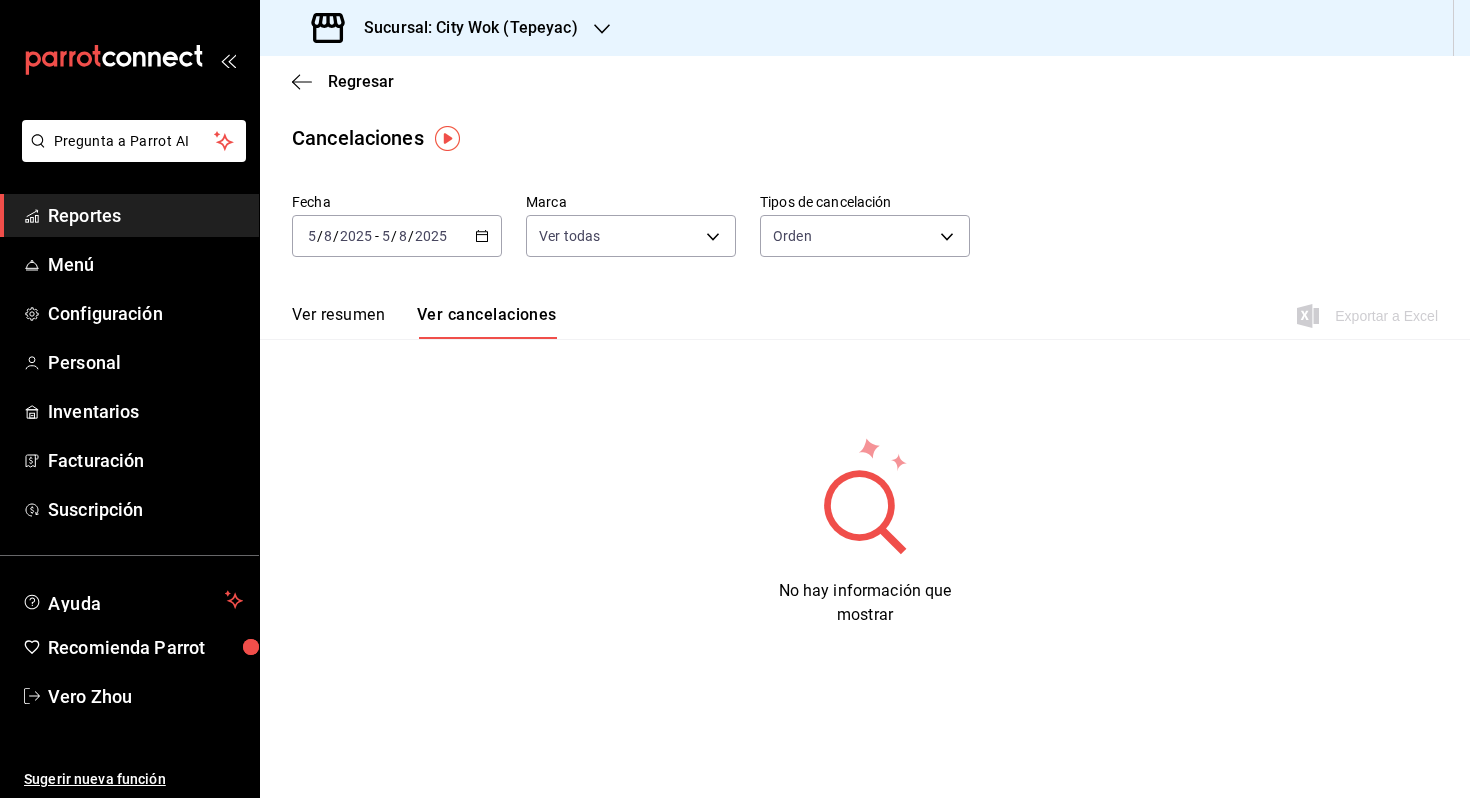 click on "Ver resumen" at bounding box center [338, 322] 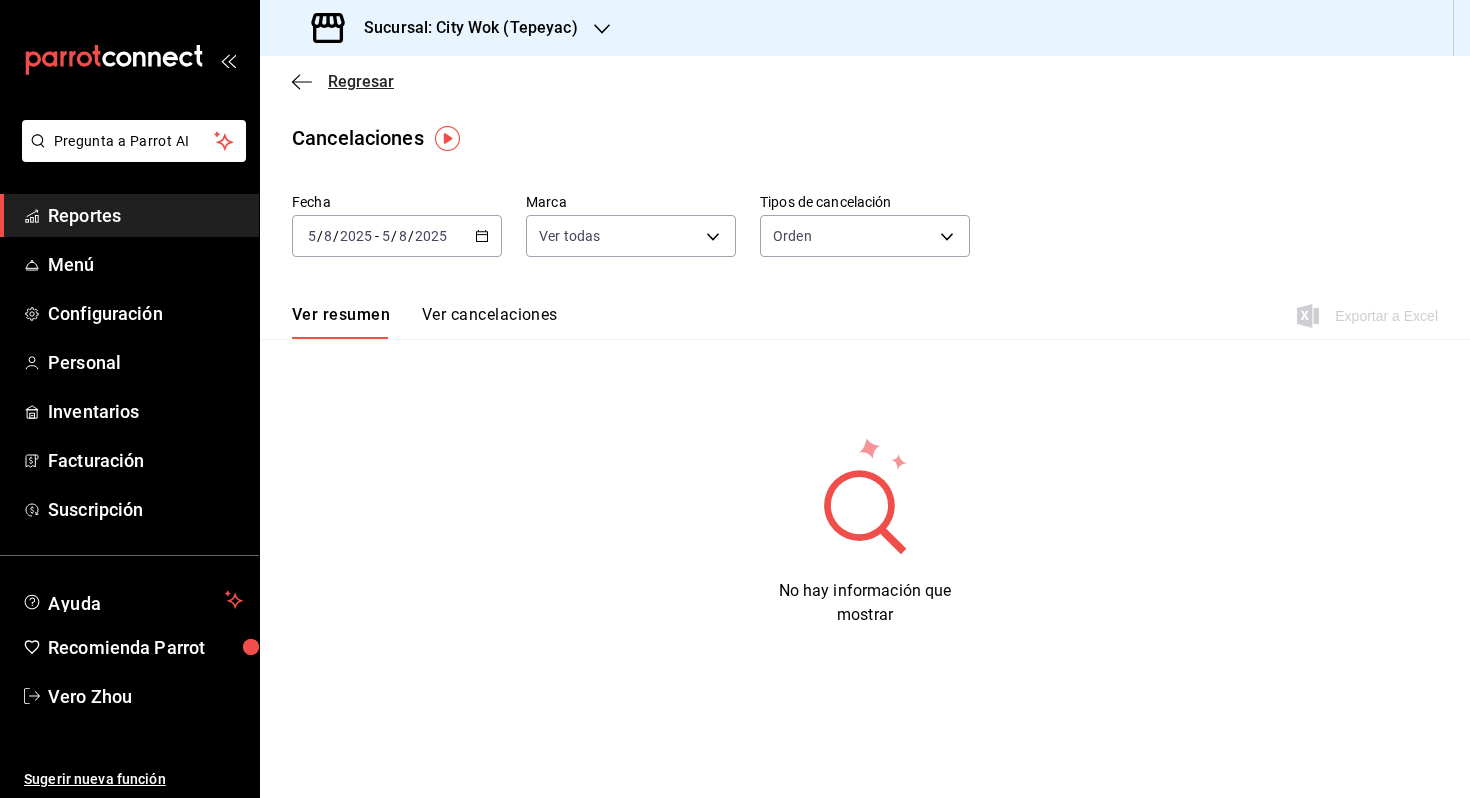 click on "Regresar" at bounding box center [343, 81] 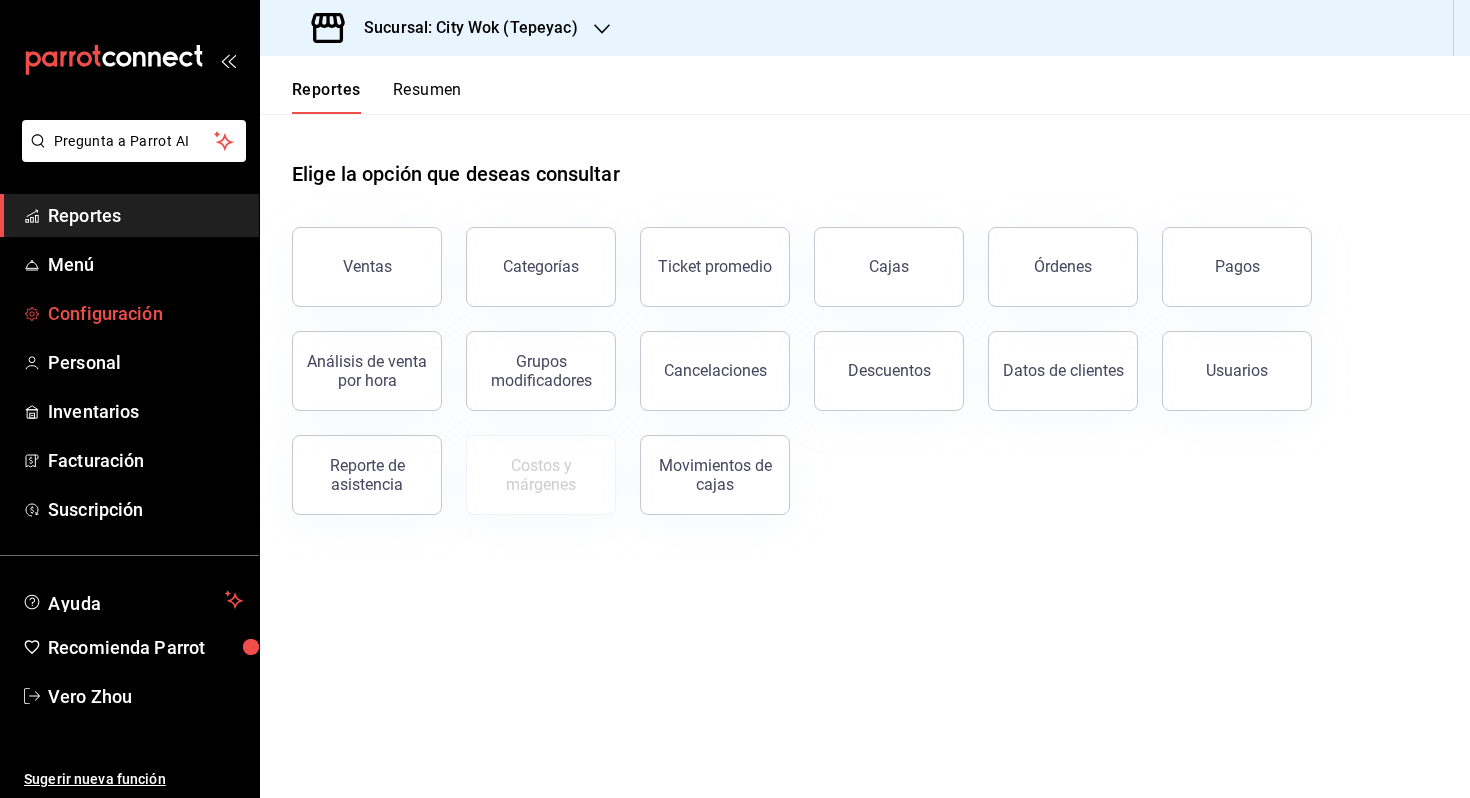 click on "Configuración" at bounding box center (145, 313) 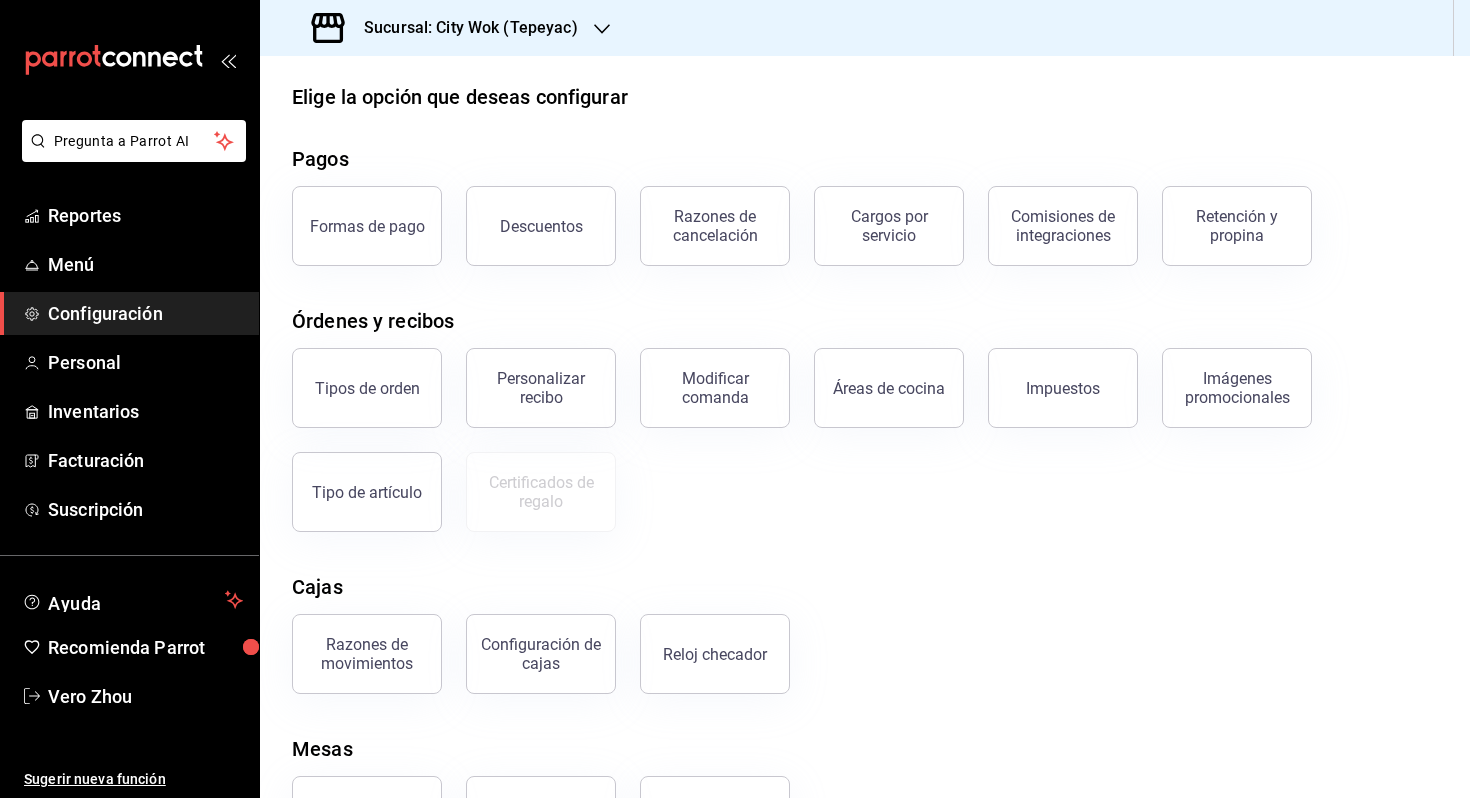 scroll, scrollTop: 21, scrollLeft: 0, axis: vertical 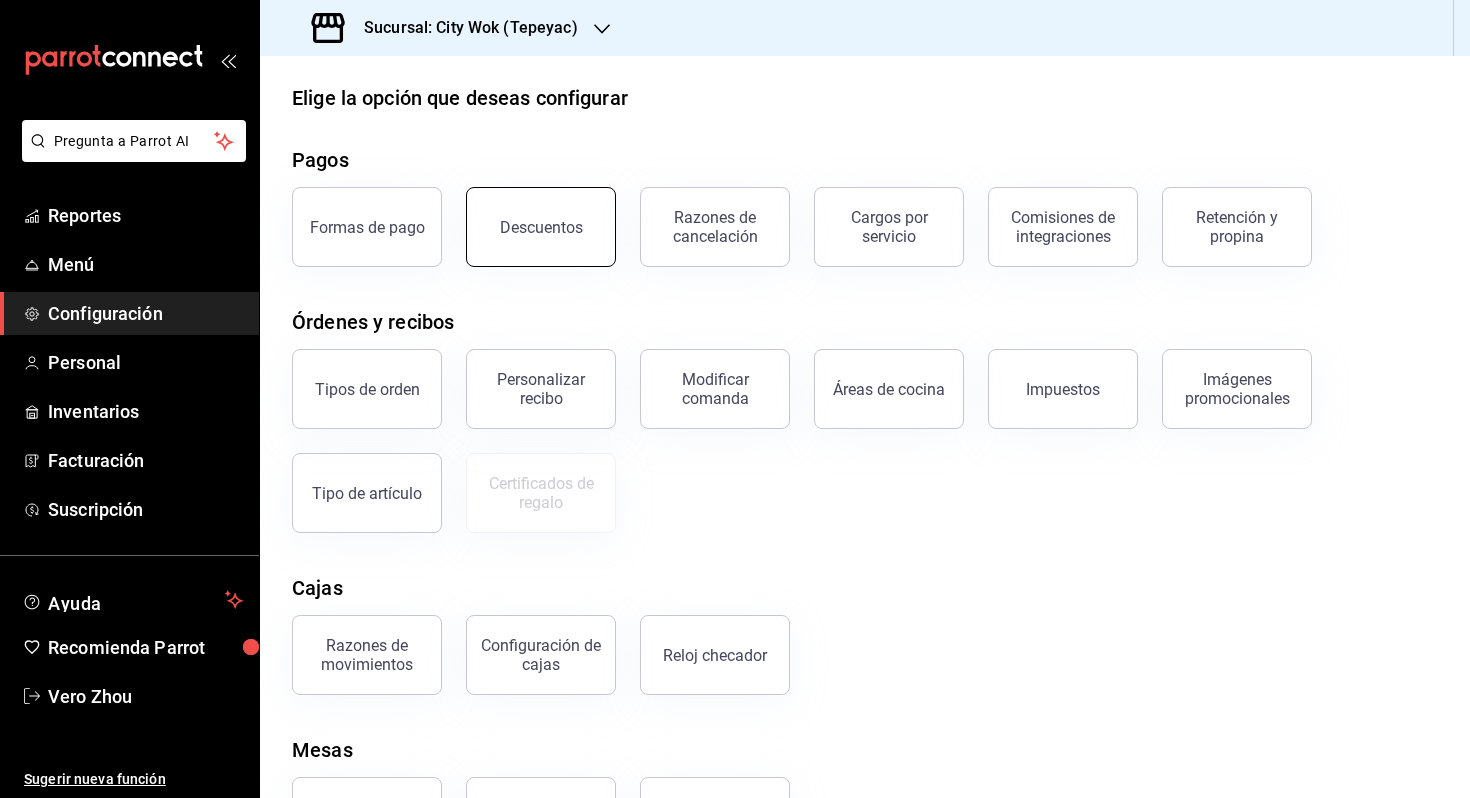 click on "Descuentos" at bounding box center (541, 227) 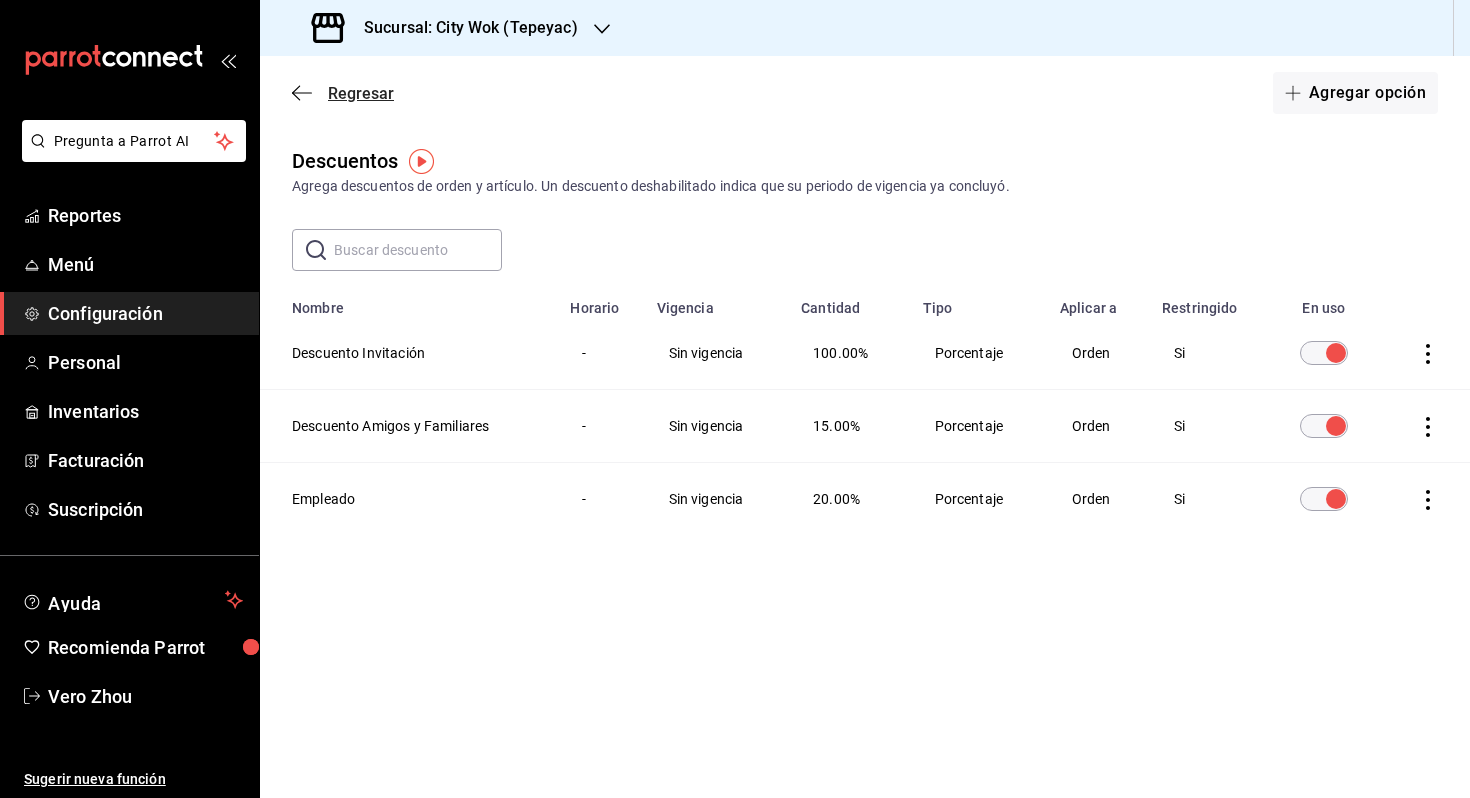 click 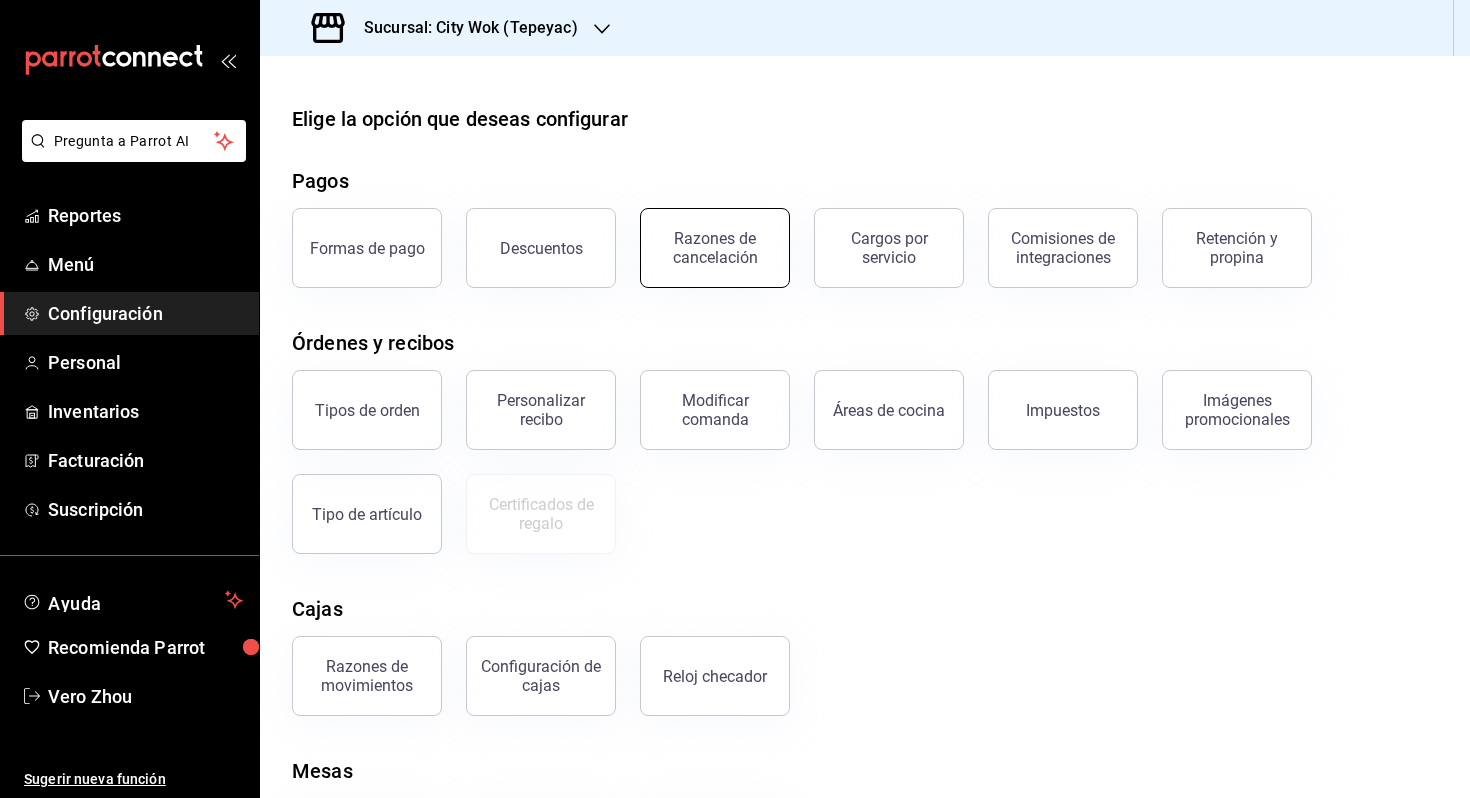 click on "Razones de cancelación" at bounding box center (715, 248) 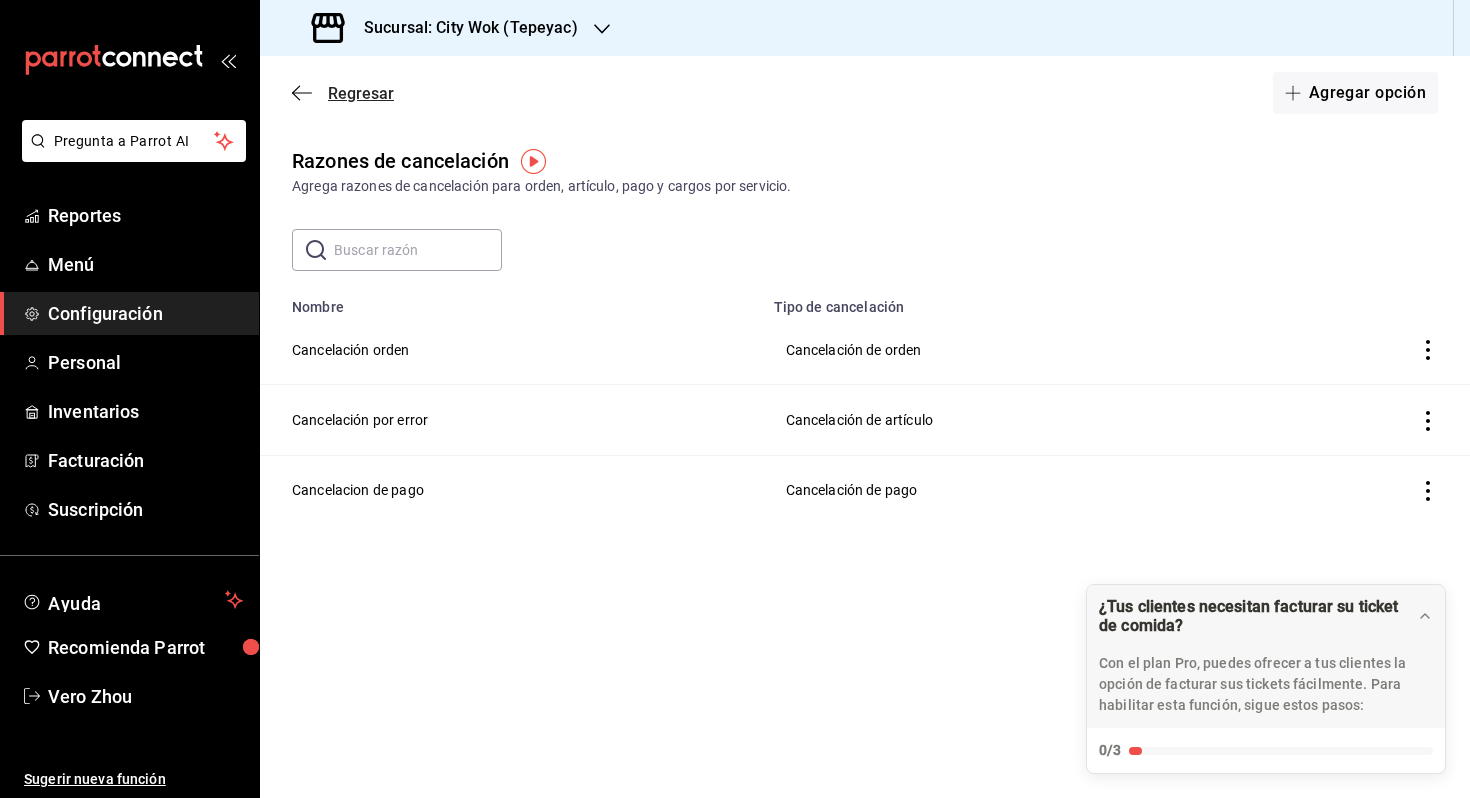 click 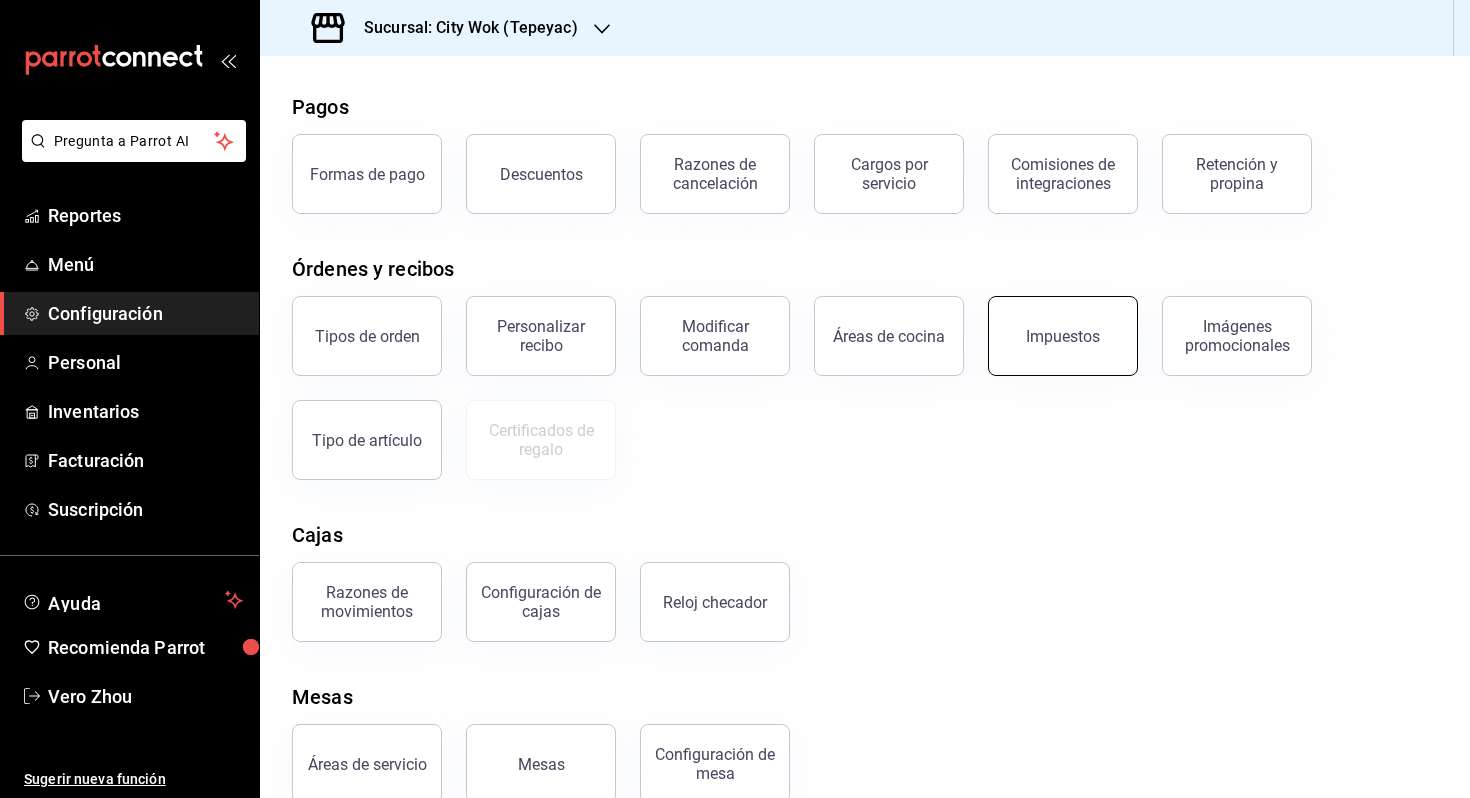 scroll, scrollTop: 112, scrollLeft: 0, axis: vertical 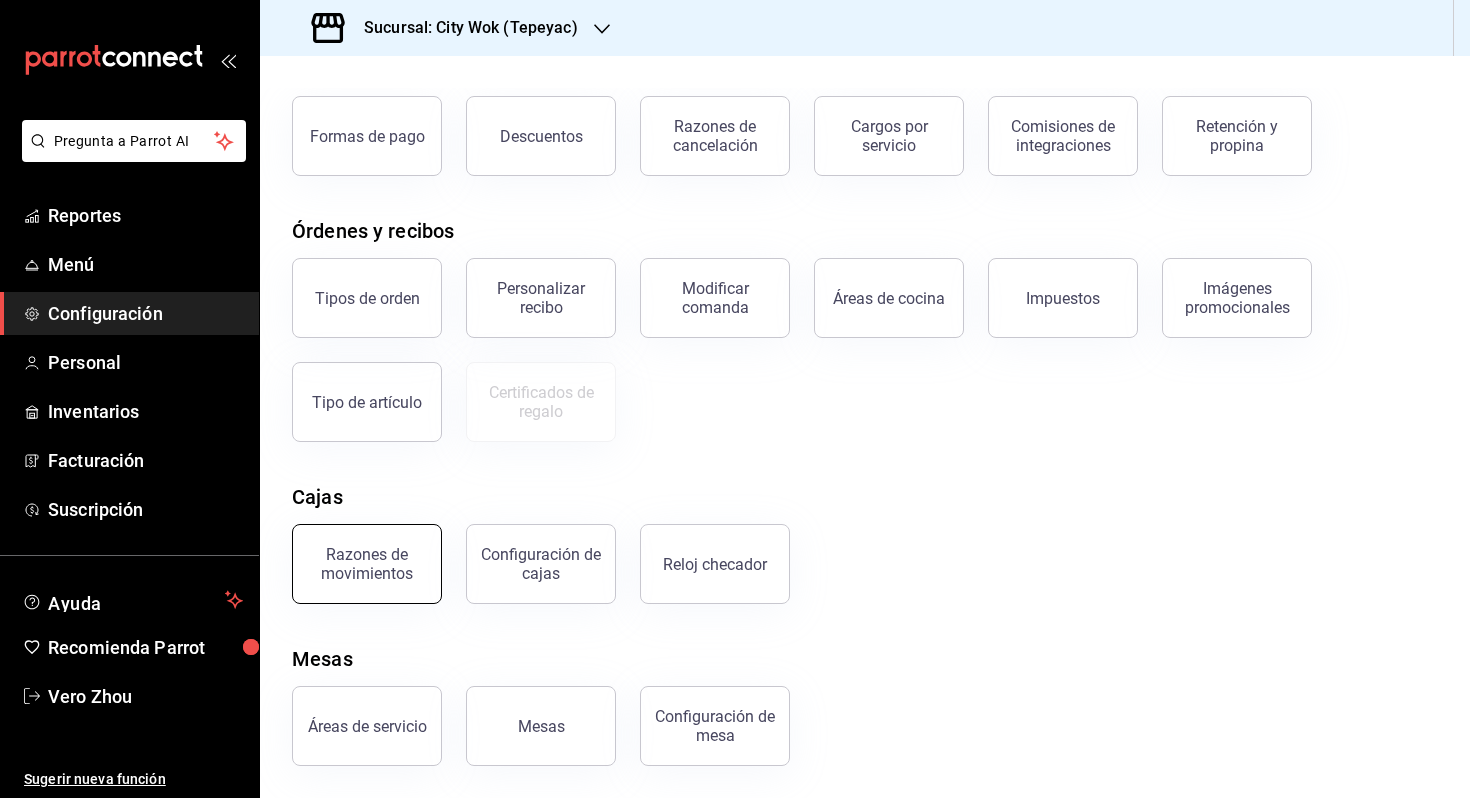 click on "Razones de movimientos" at bounding box center [367, 564] 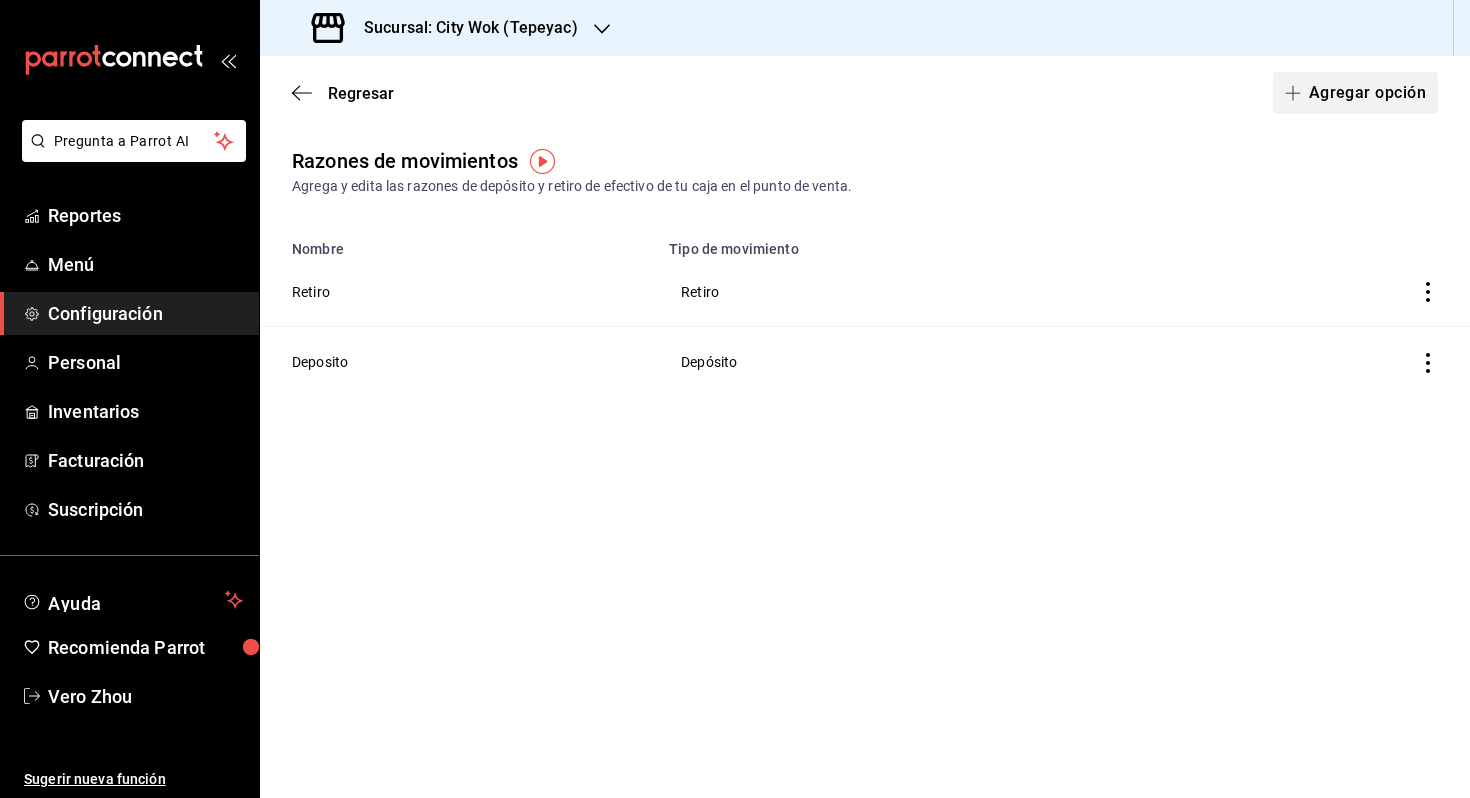 click on "Agregar opción" at bounding box center (1355, 93) 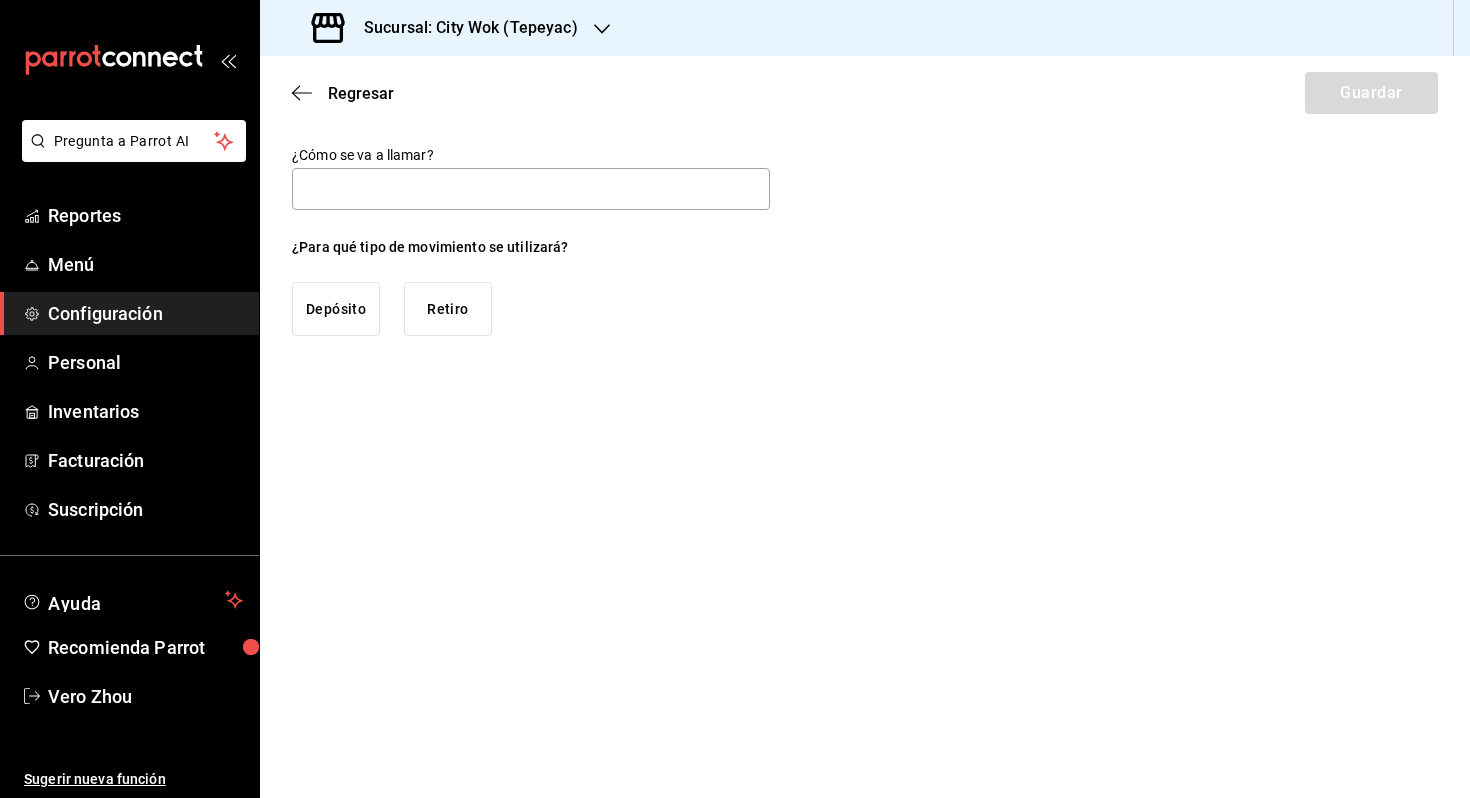 click on "Retiro" at bounding box center (448, 309) 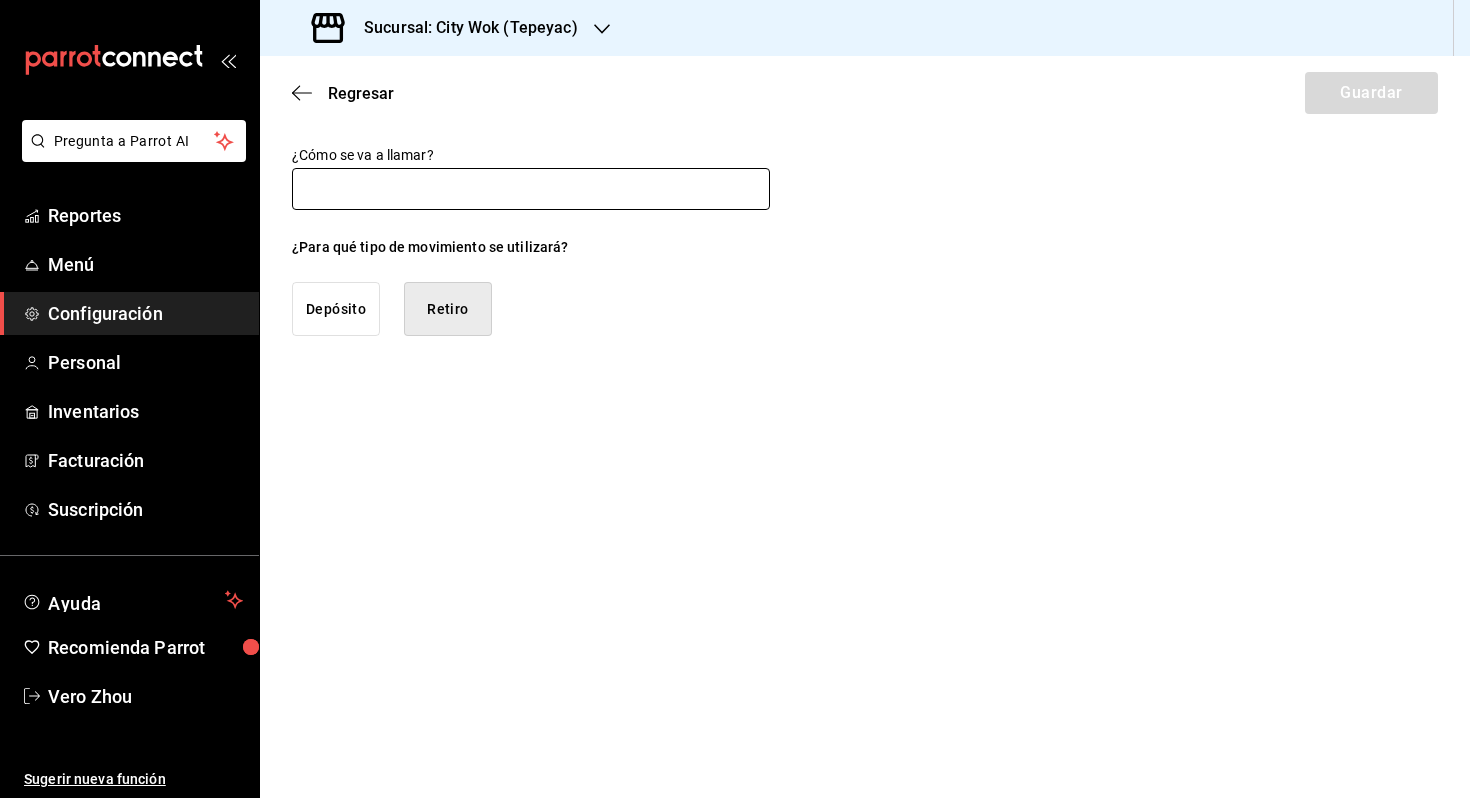 click at bounding box center (531, 189) 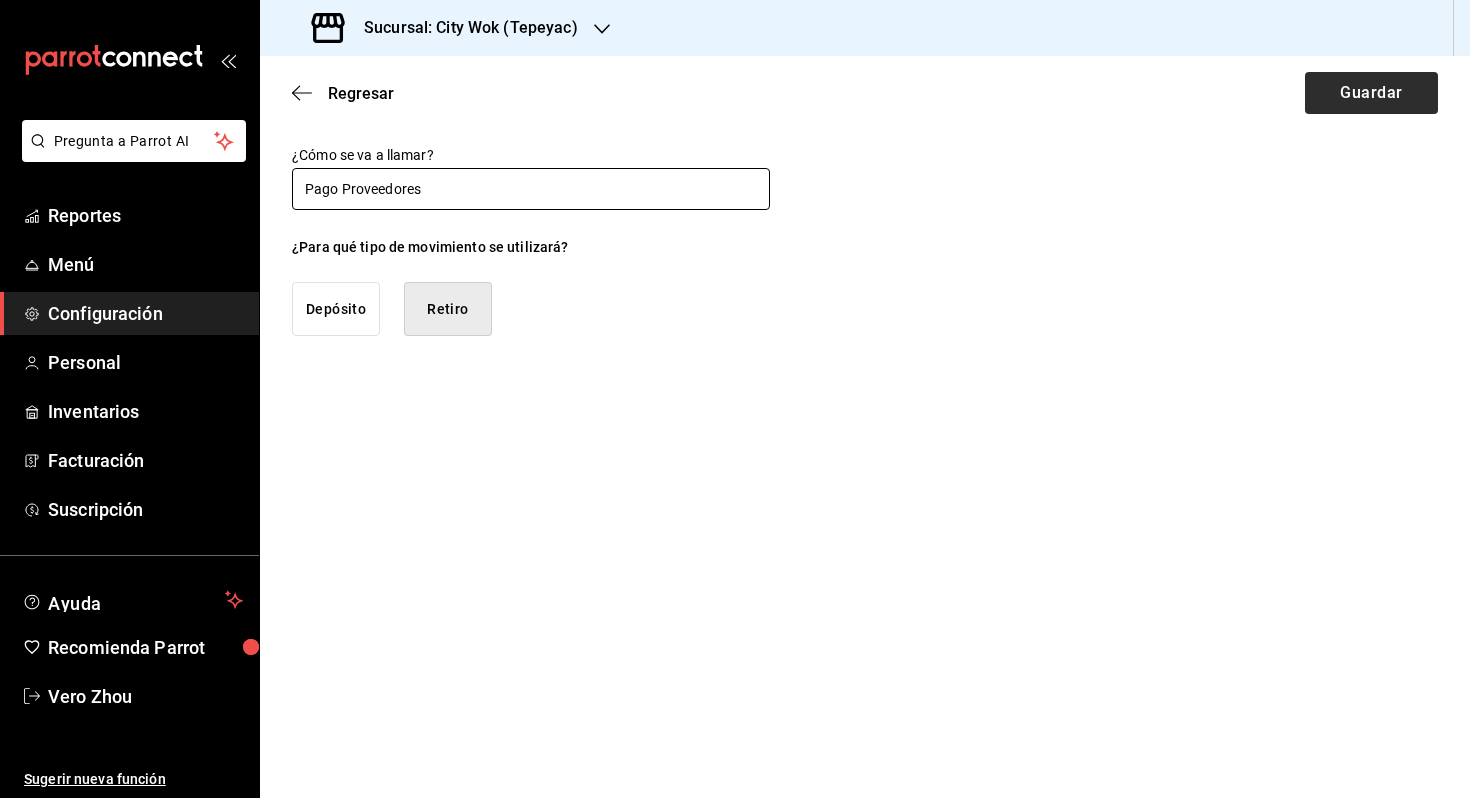 type on "Pago Proveedores" 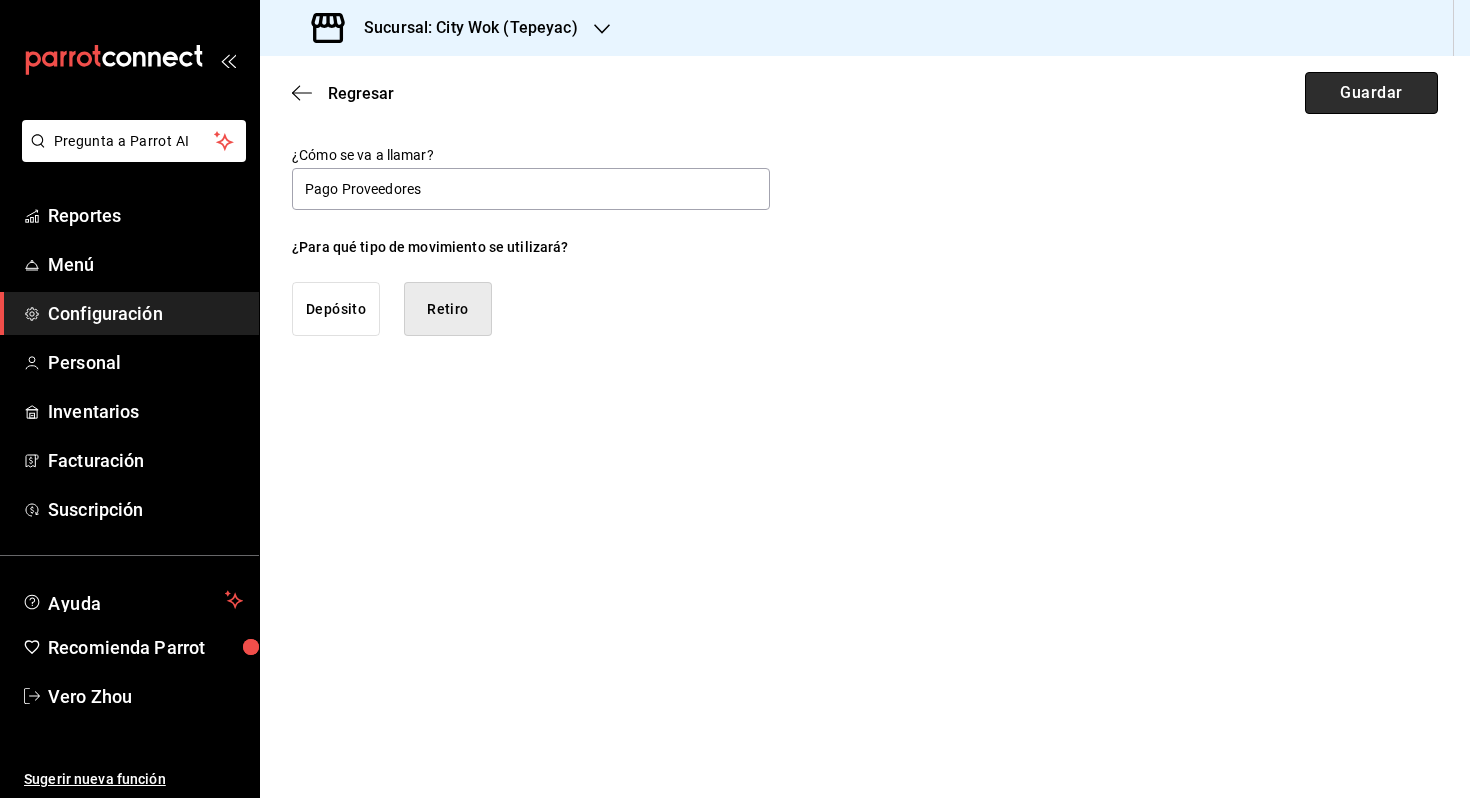 click on "Guardar" at bounding box center (1371, 93) 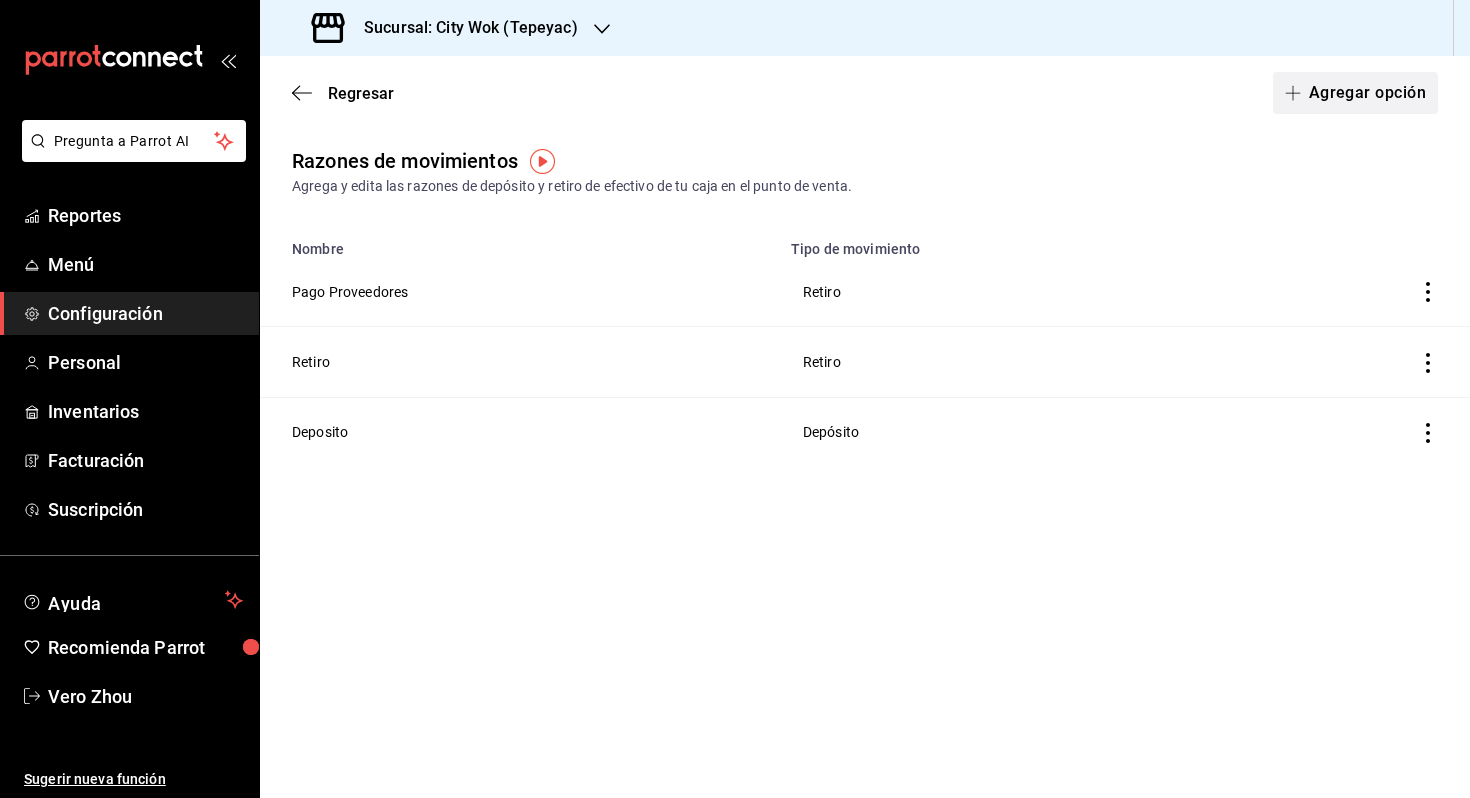 click on "Agregar opción" at bounding box center (1355, 93) 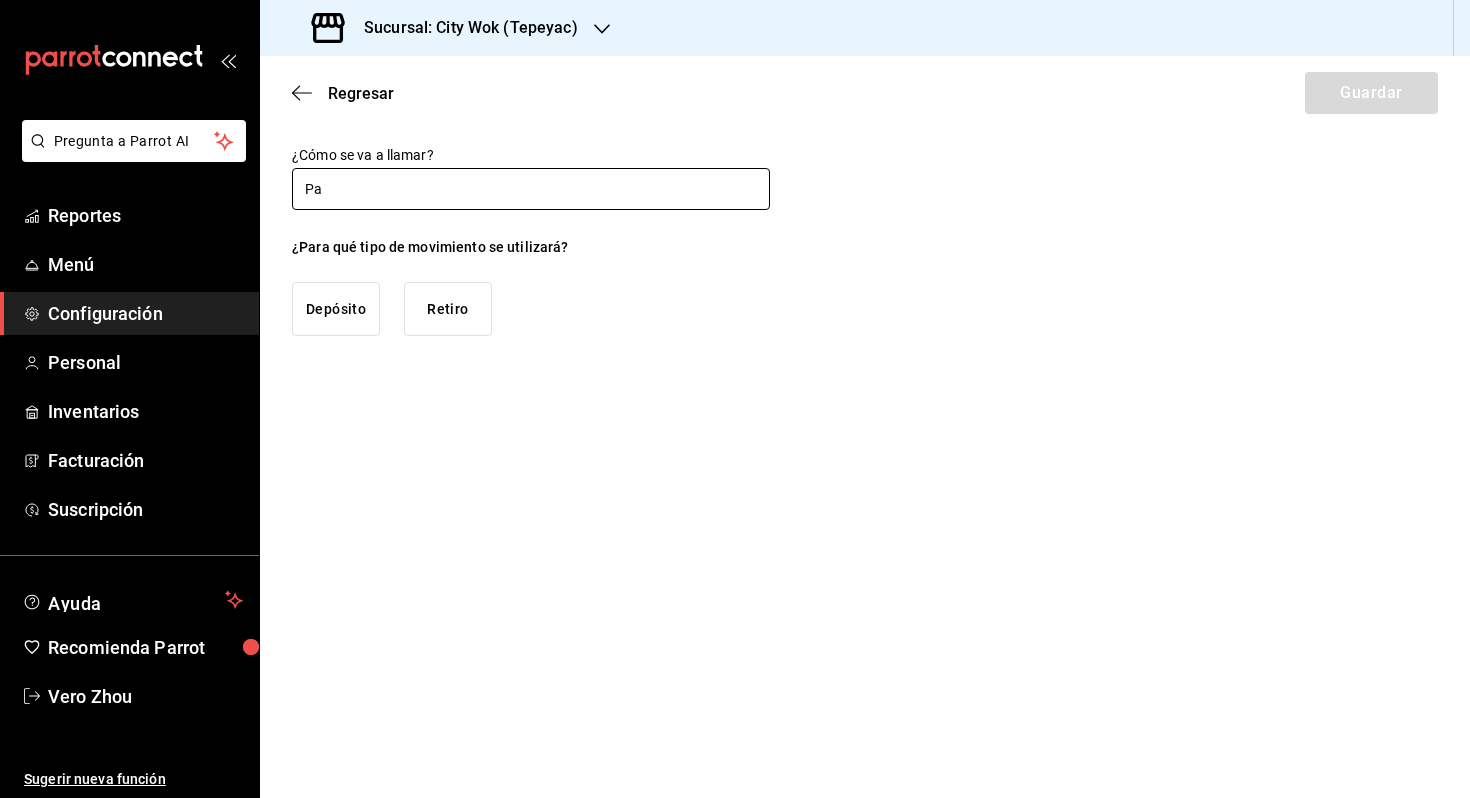type on "P" 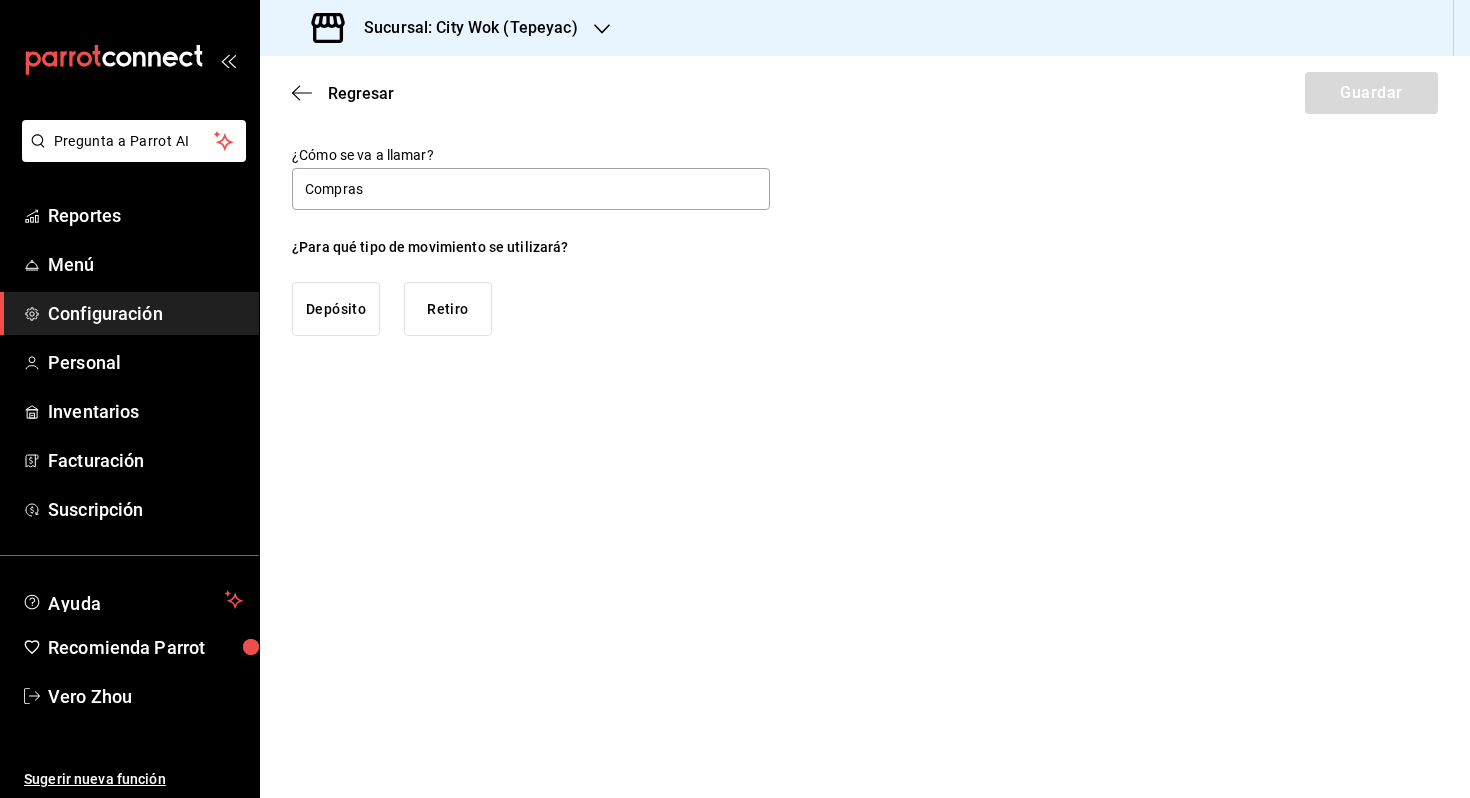 type on "Compras" 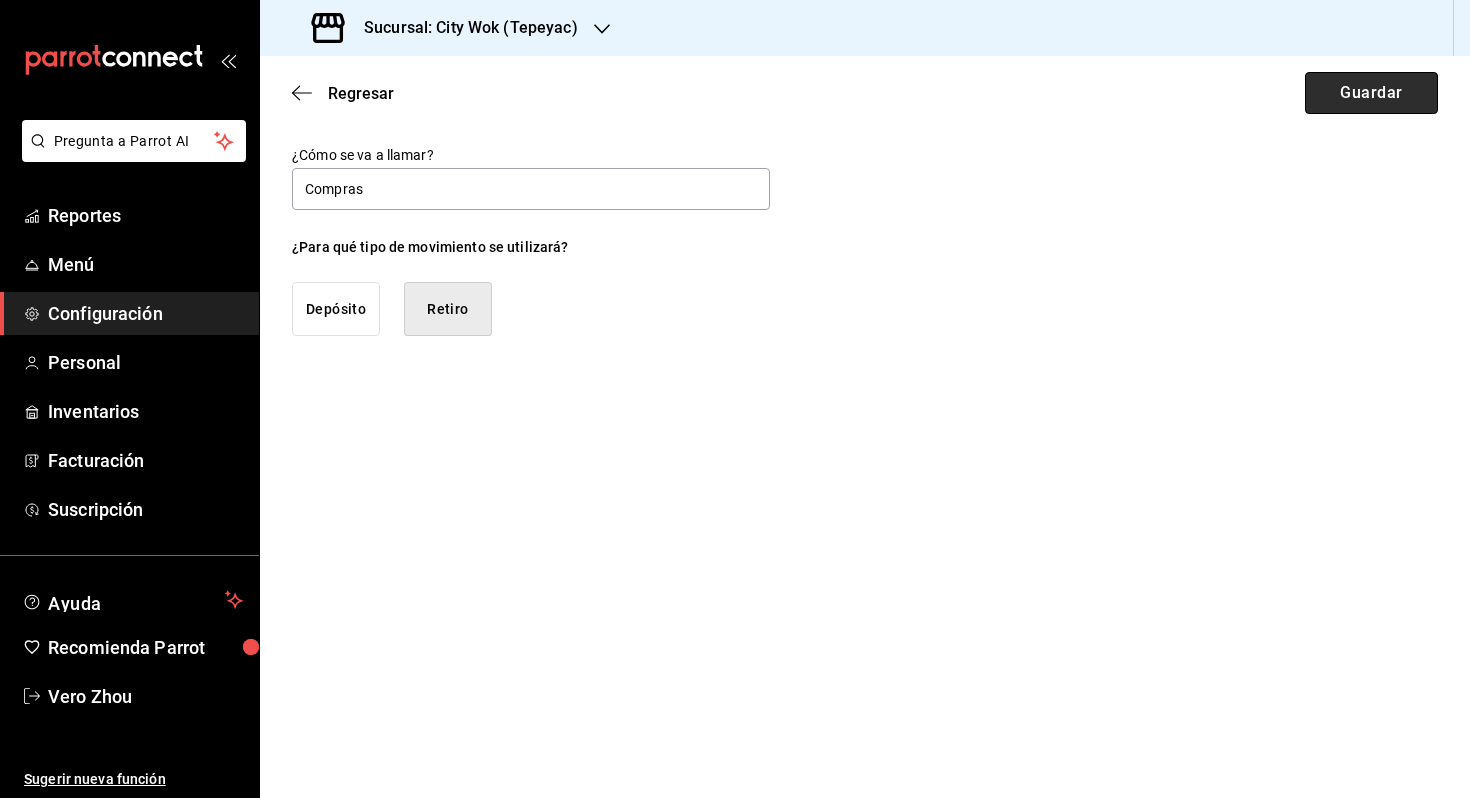 click on "Guardar" at bounding box center (1371, 93) 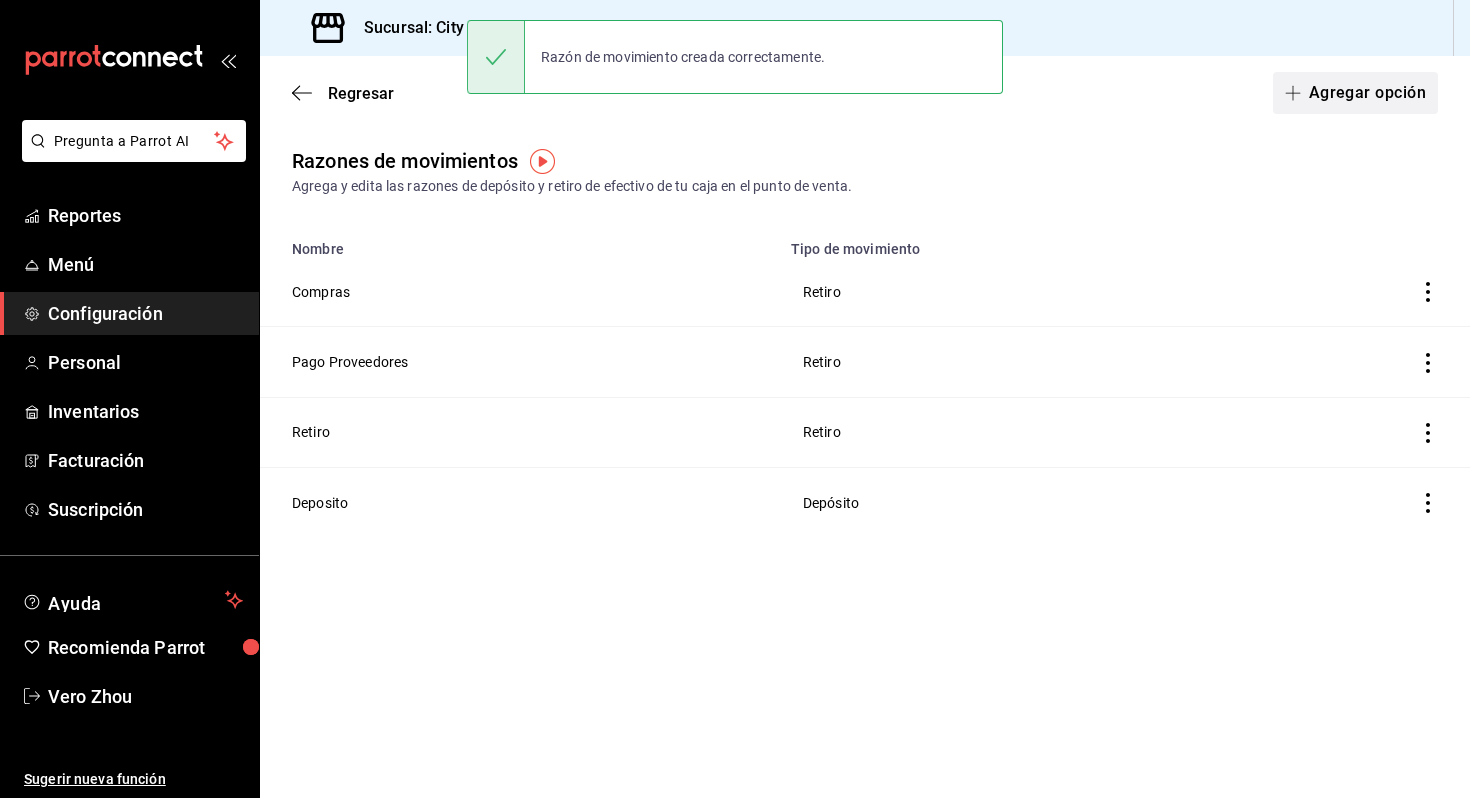 click on "Agregar opción" at bounding box center (1355, 93) 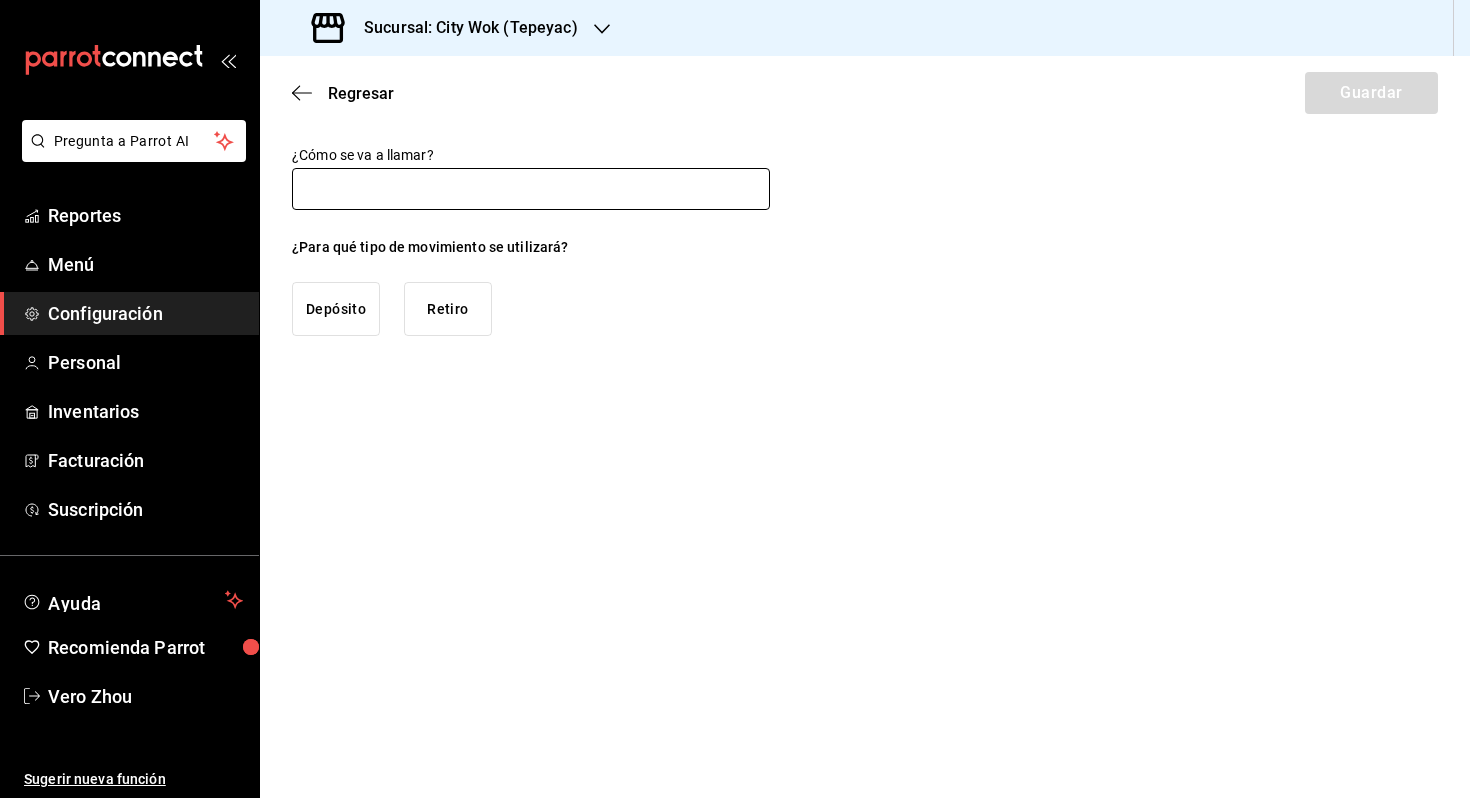 click at bounding box center [531, 189] 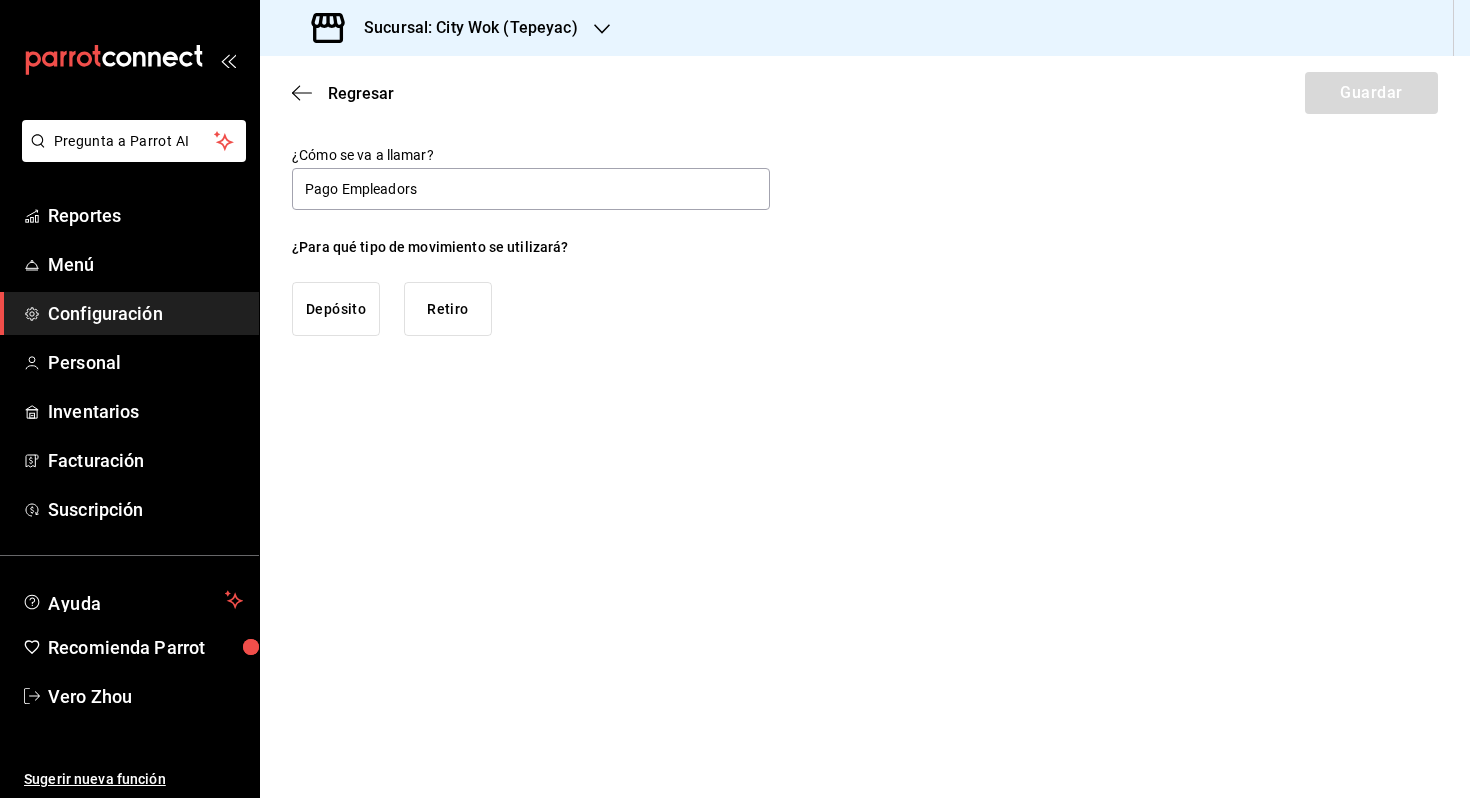 click on "Retiro" at bounding box center (448, 309) 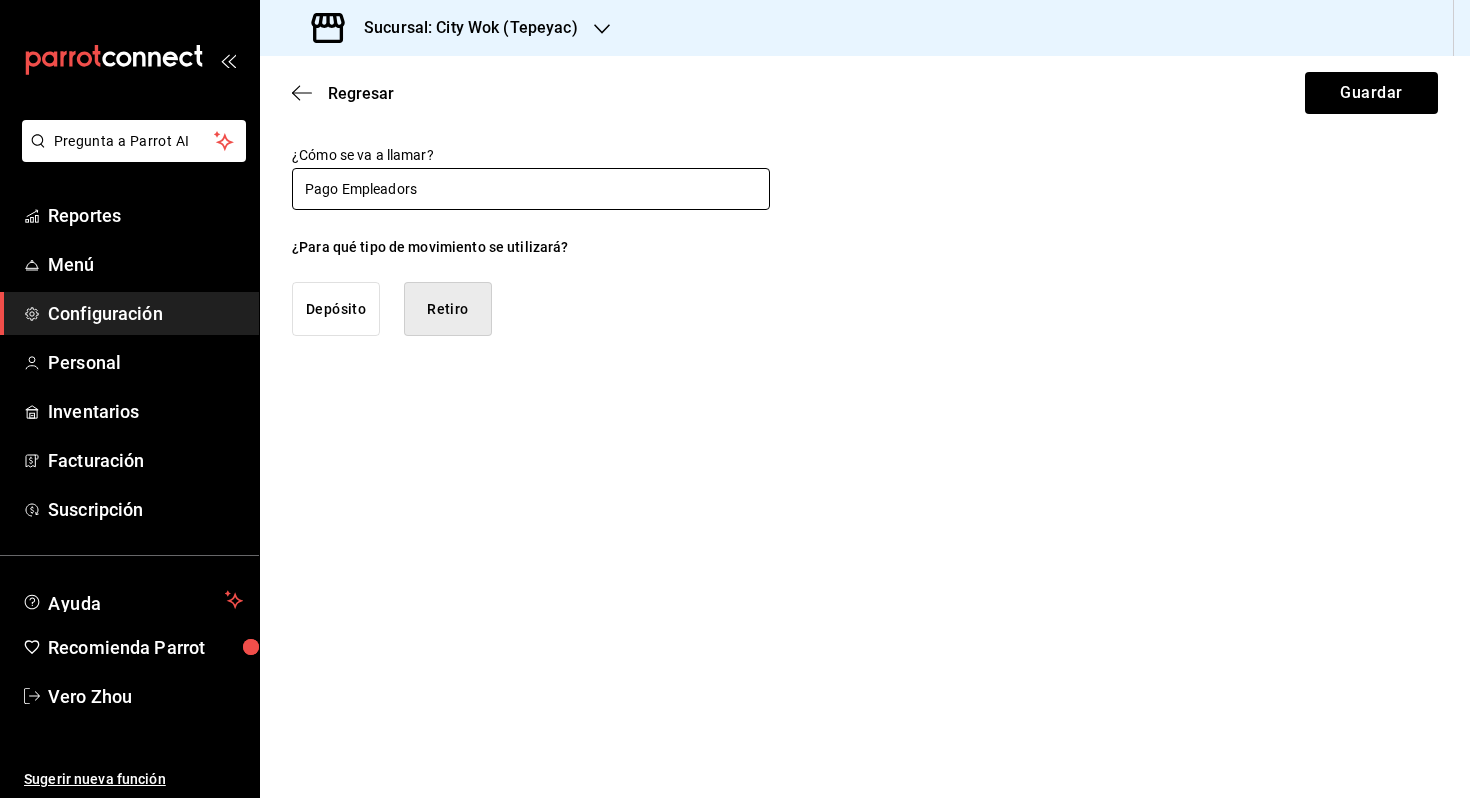 click on "Pago Empleadors" at bounding box center [531, 189] 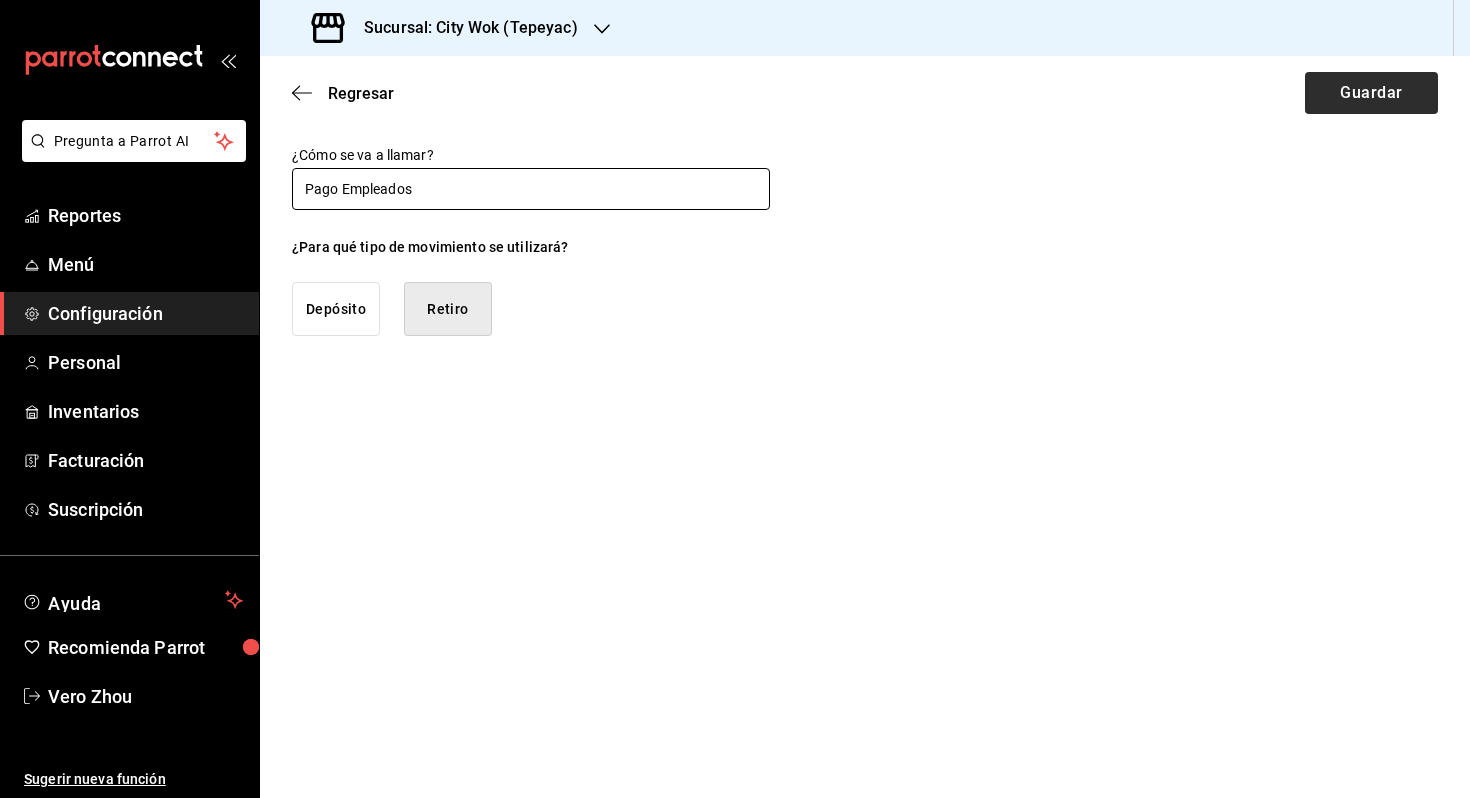 type on "Pago Empleados" 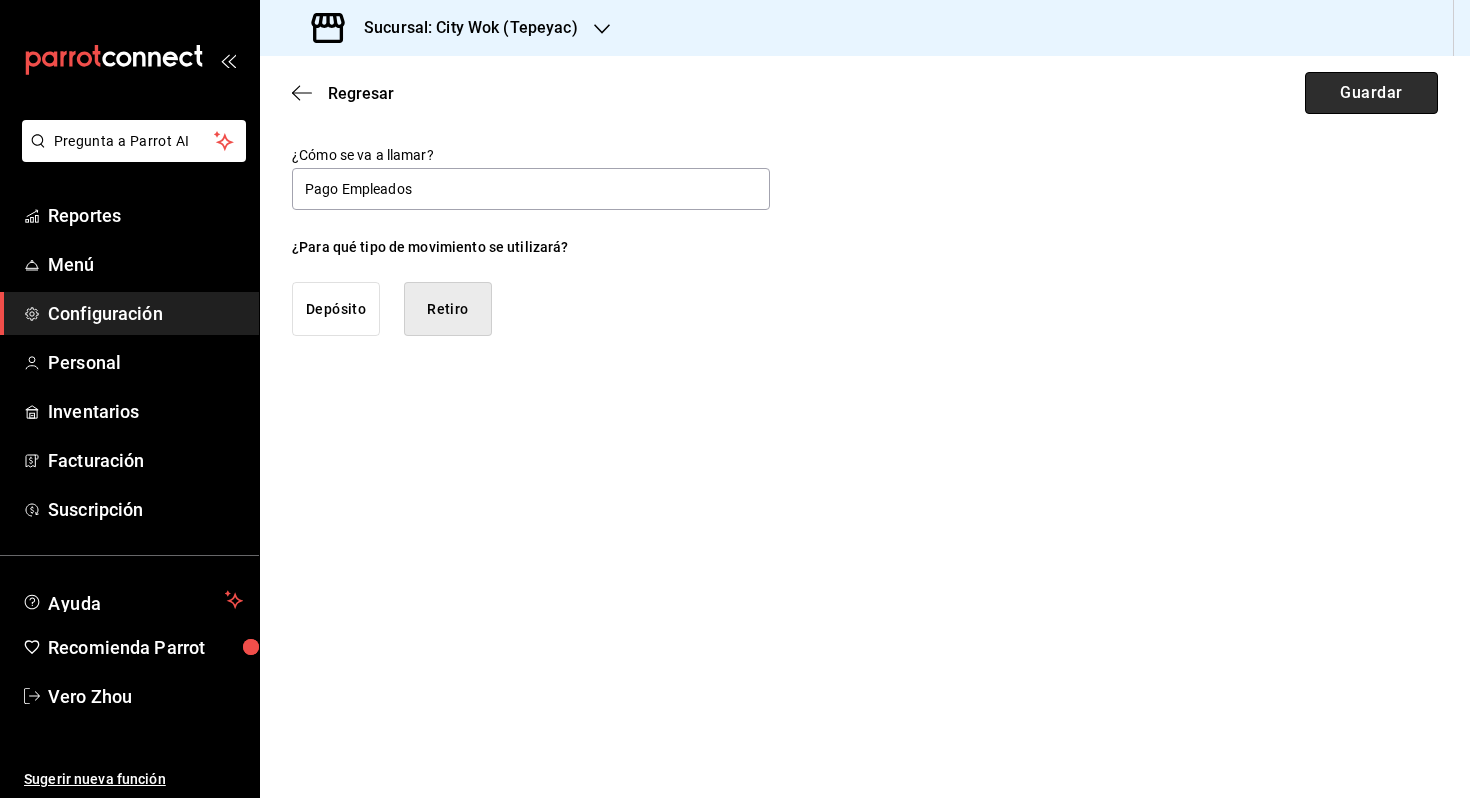 click on "Guardar" at bounding box center [1371, 93] 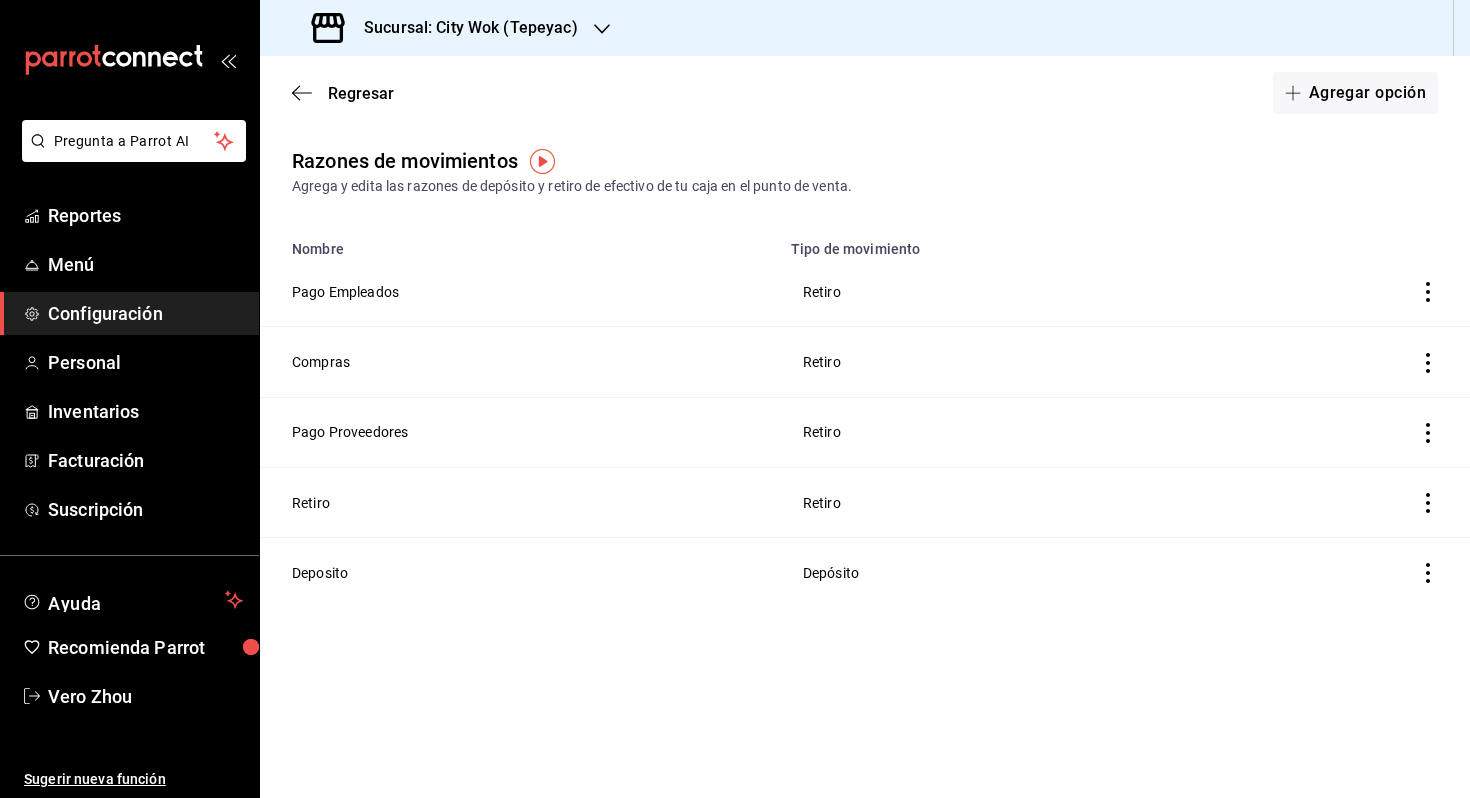 click on "Regresar Agregar opción" at bounding box center [865, 93] 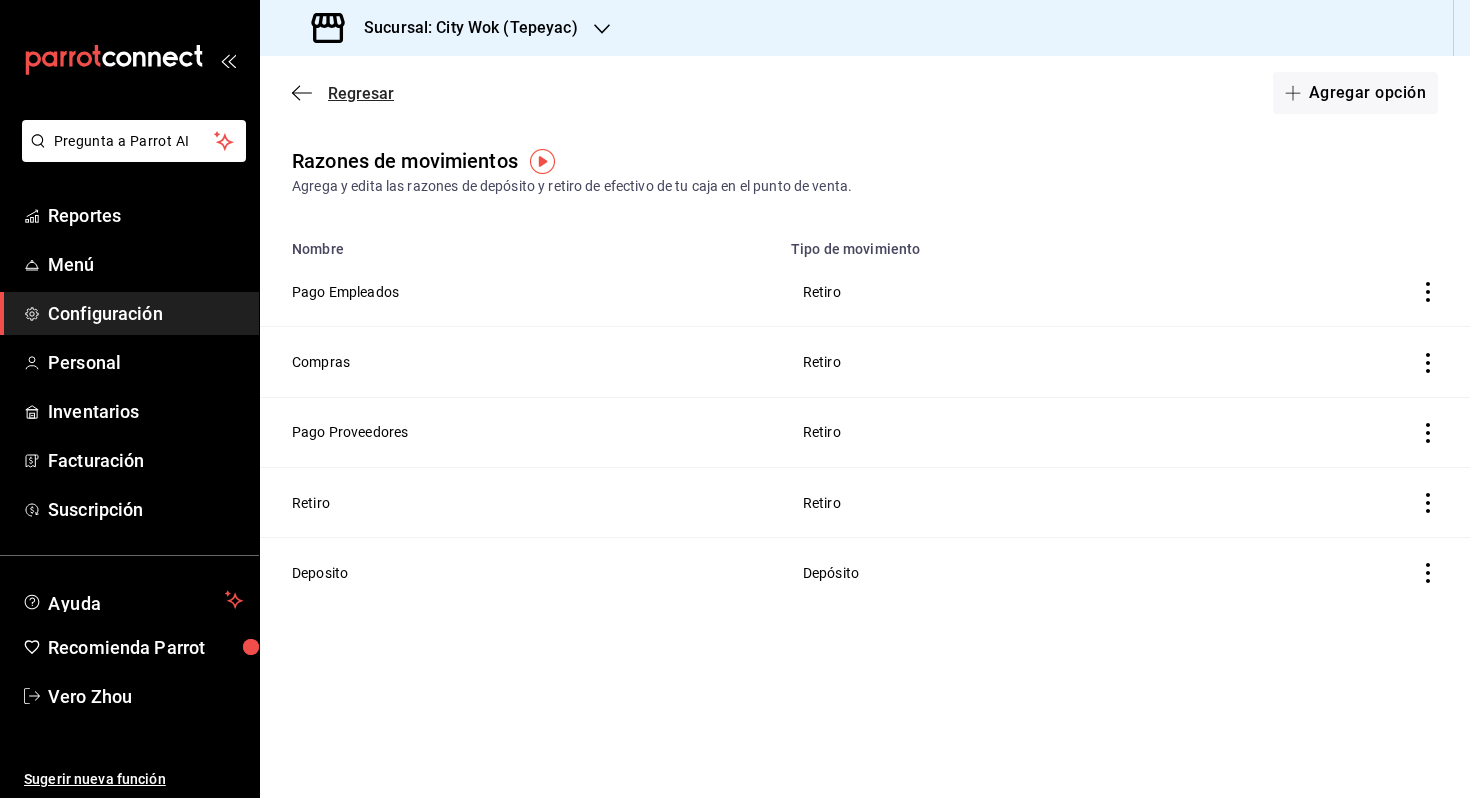click 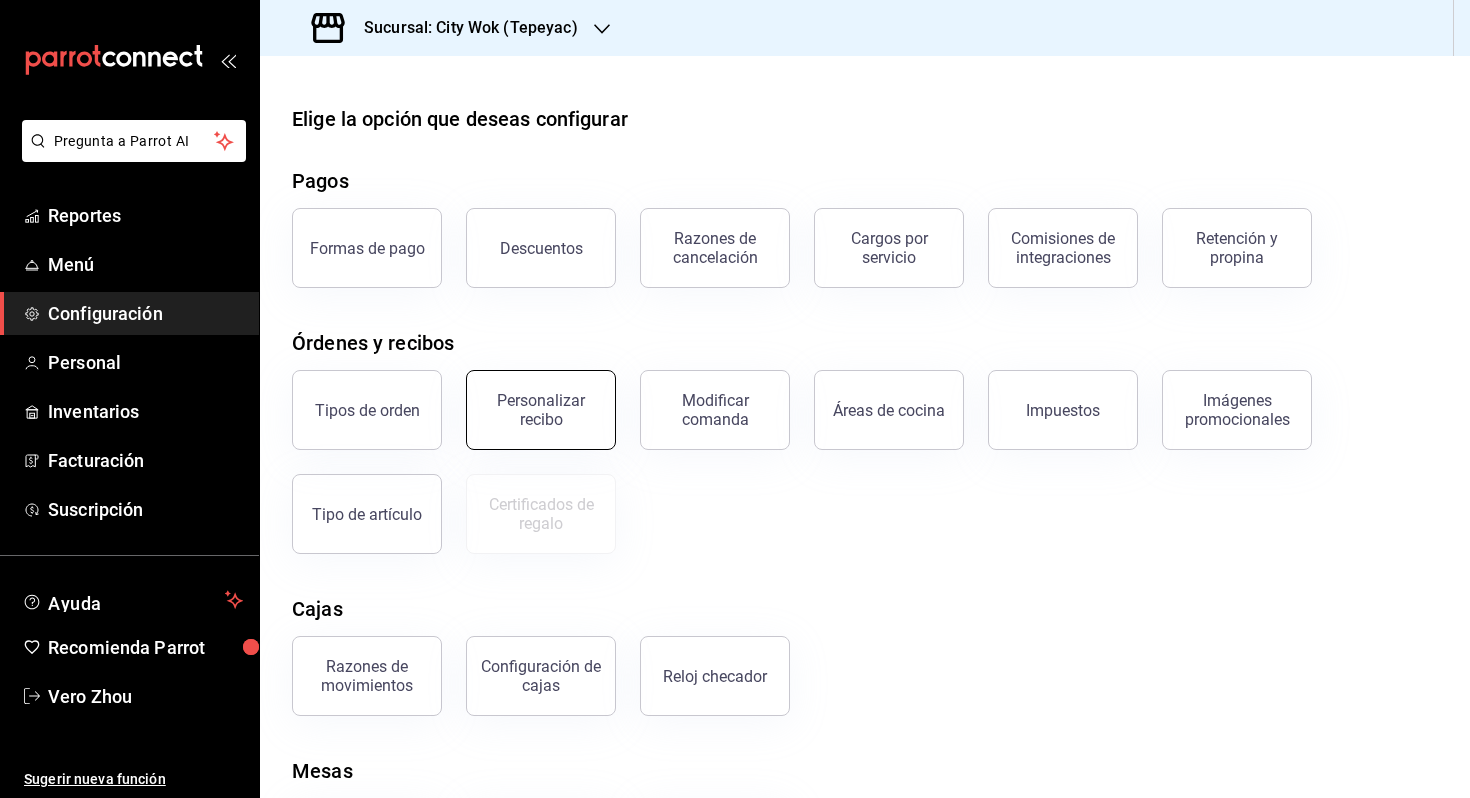 scroll, scrollTop: 112, scrollLeft: 0, axis: vertical 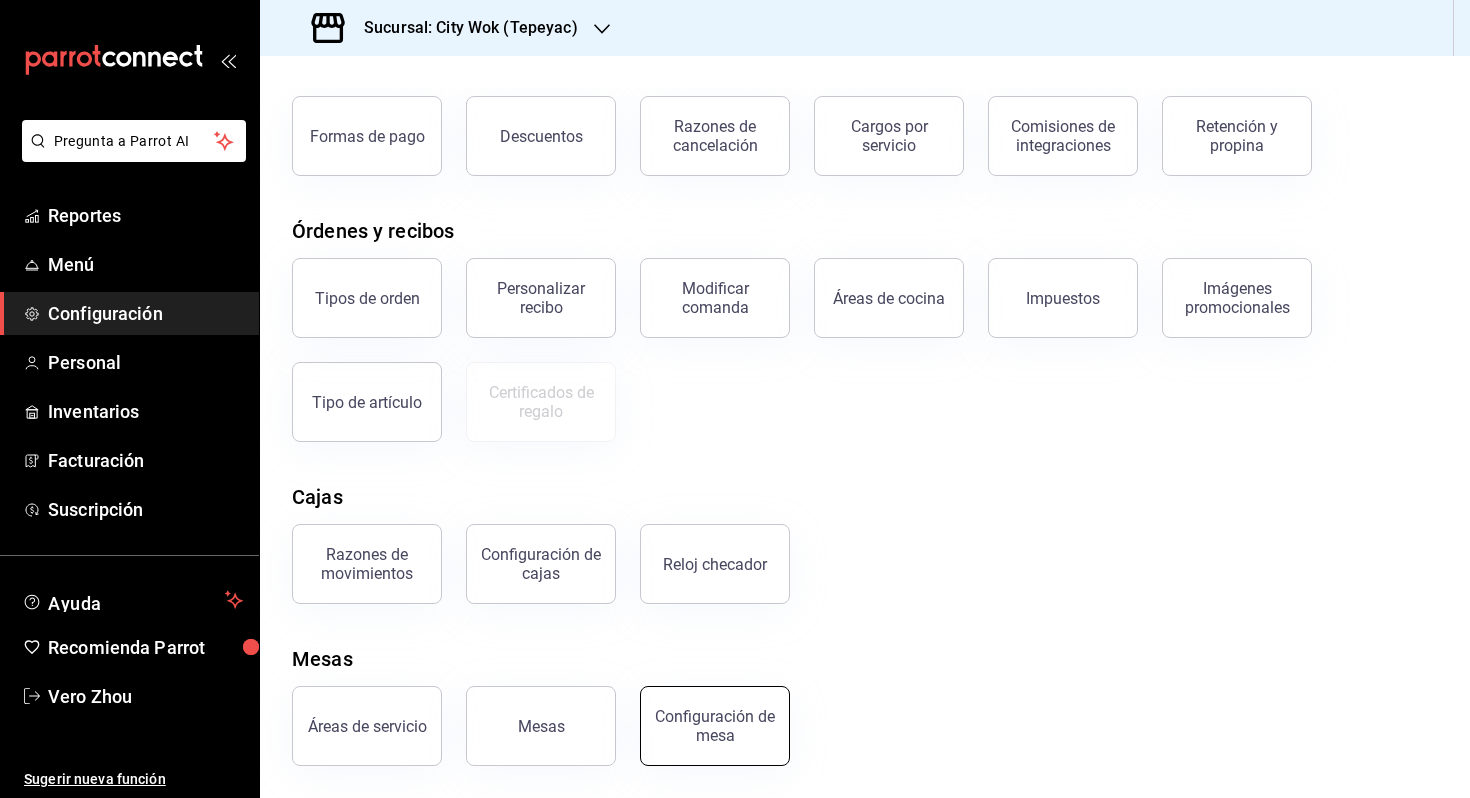 click on "Configuración de mesa" at bounding box center (715, 726) 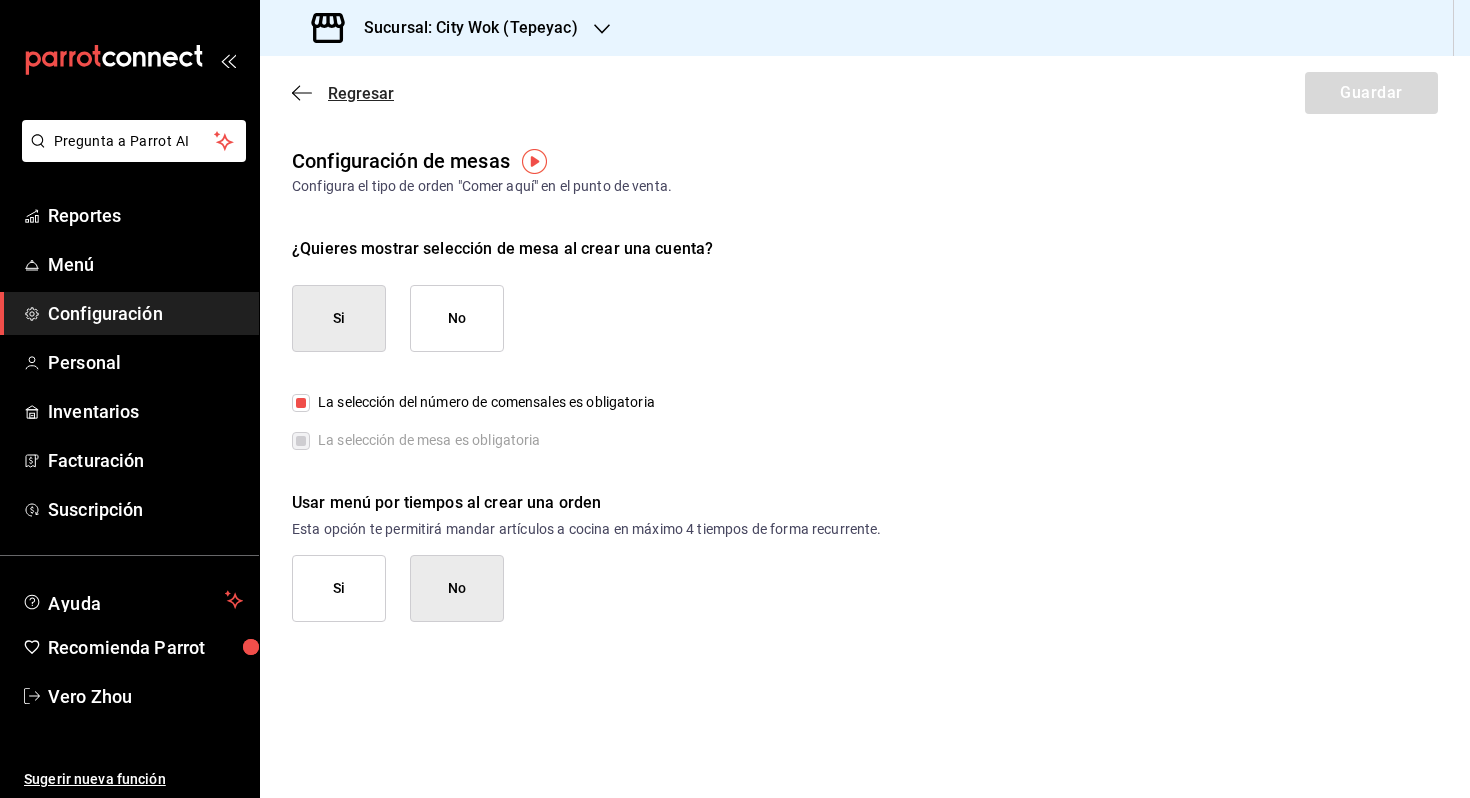 click 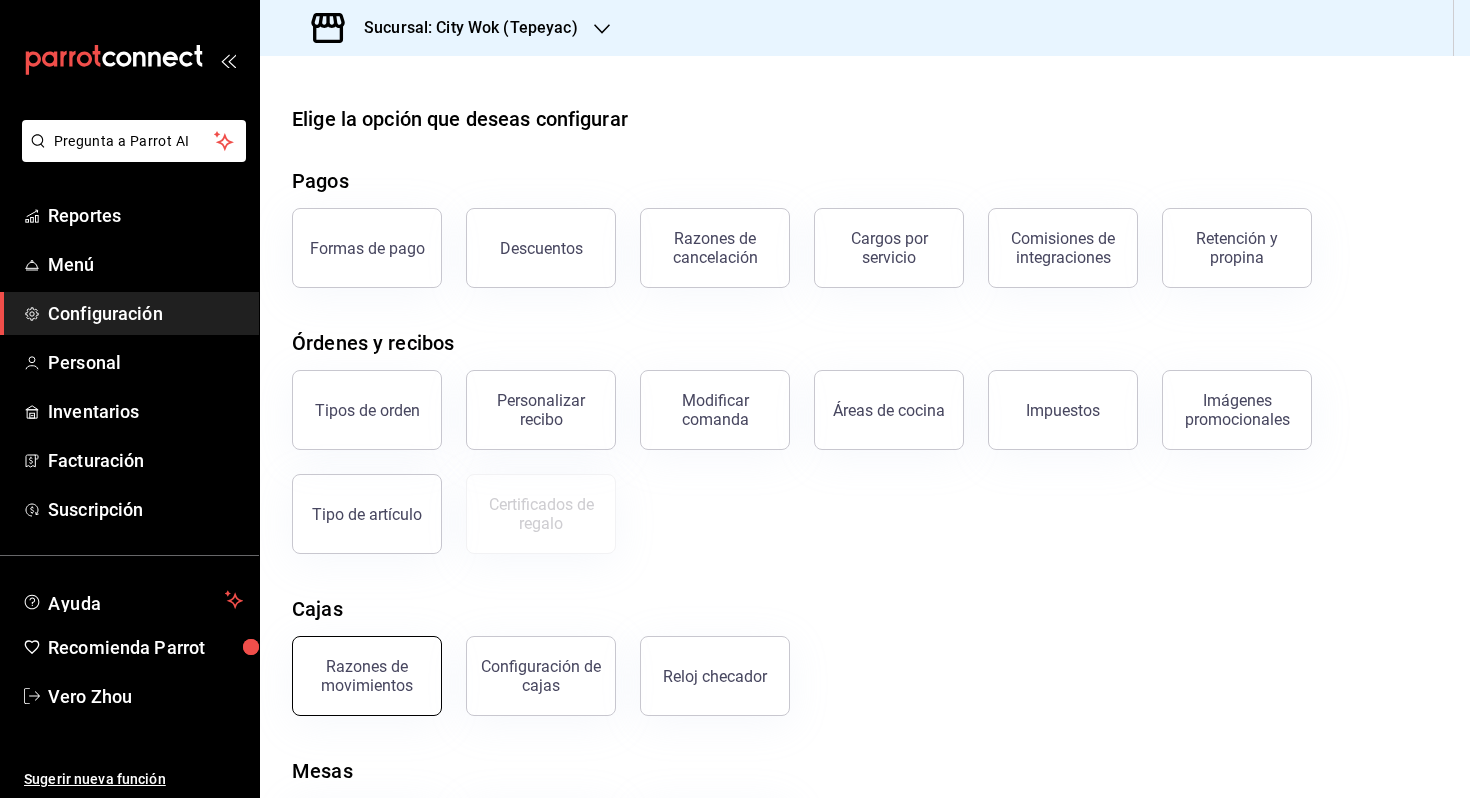 scroll, scrollTop: 112, scrollLeft: 0, axis: vertical 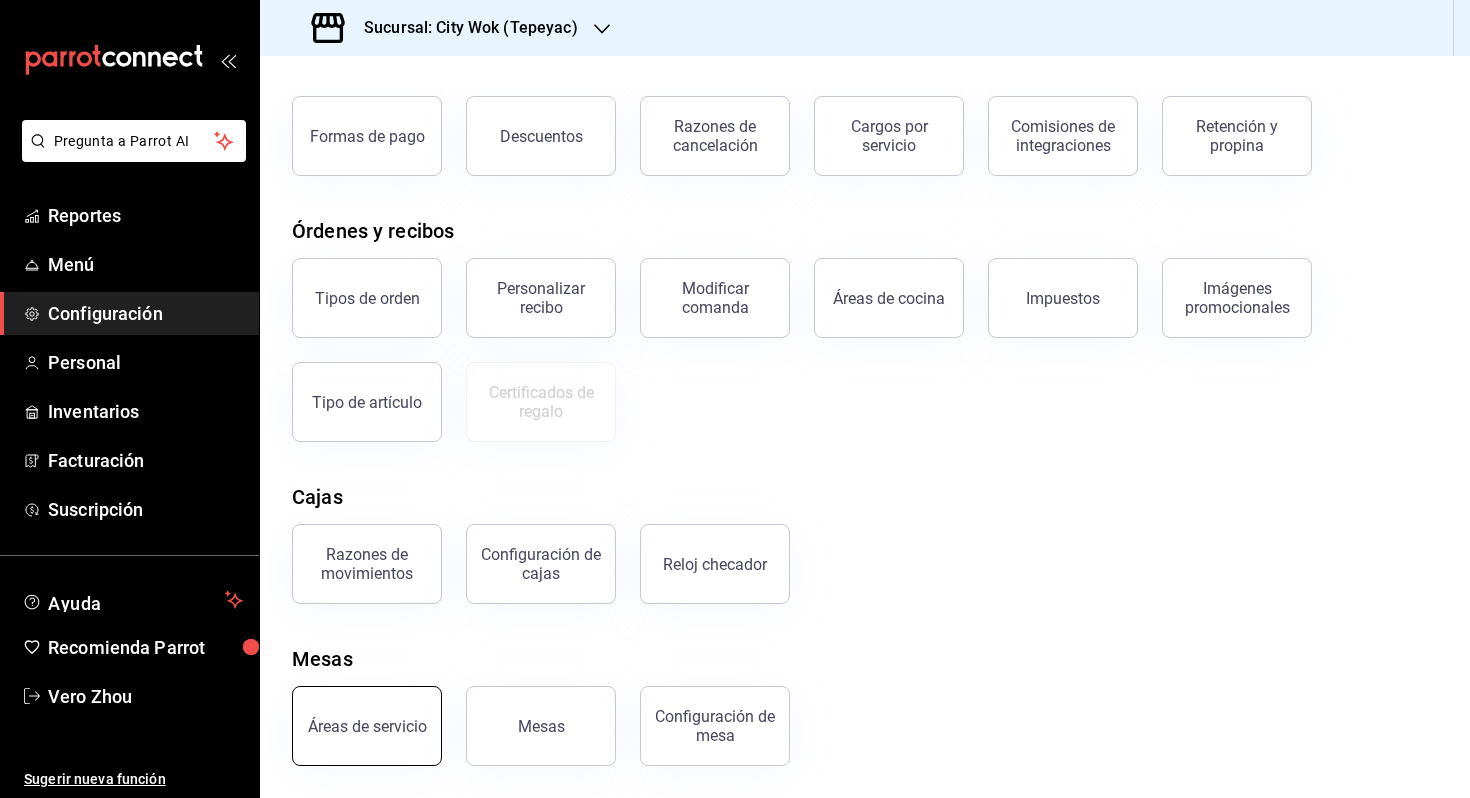 click on "Áreas de servicio" at bounding box center [367, 726] 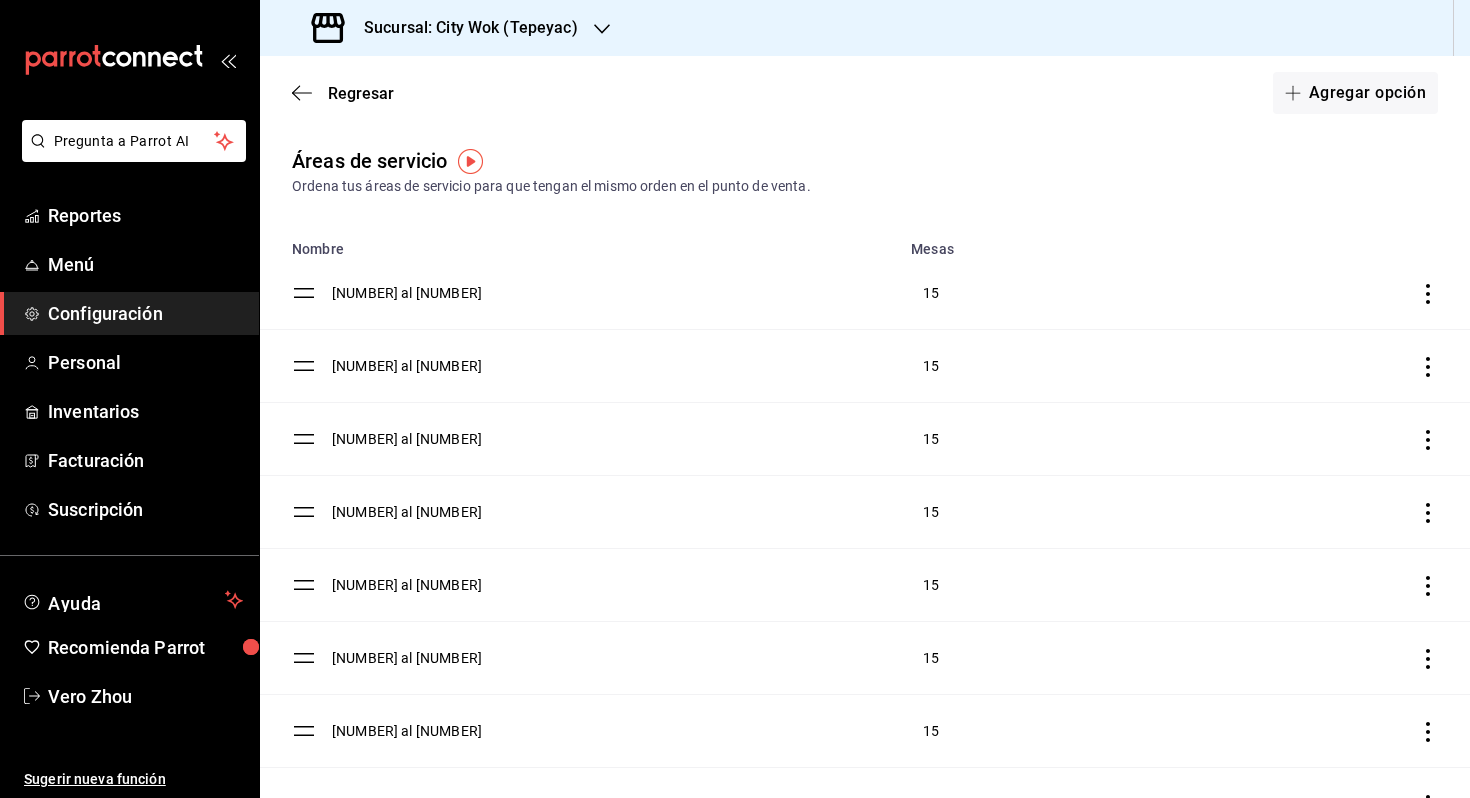 scroll, scrollTop: 74, scrollLeft: 0, axis: vertical 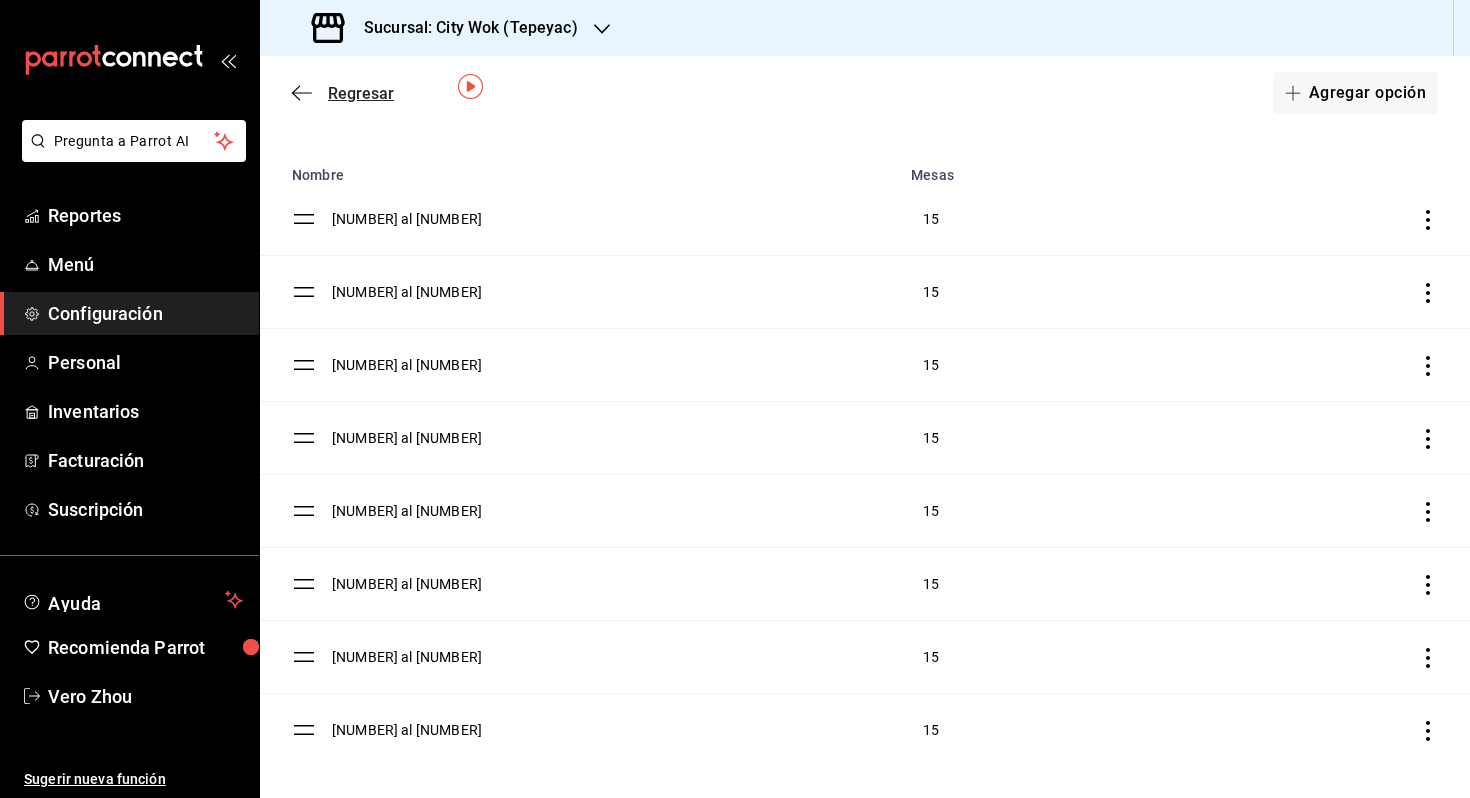 click 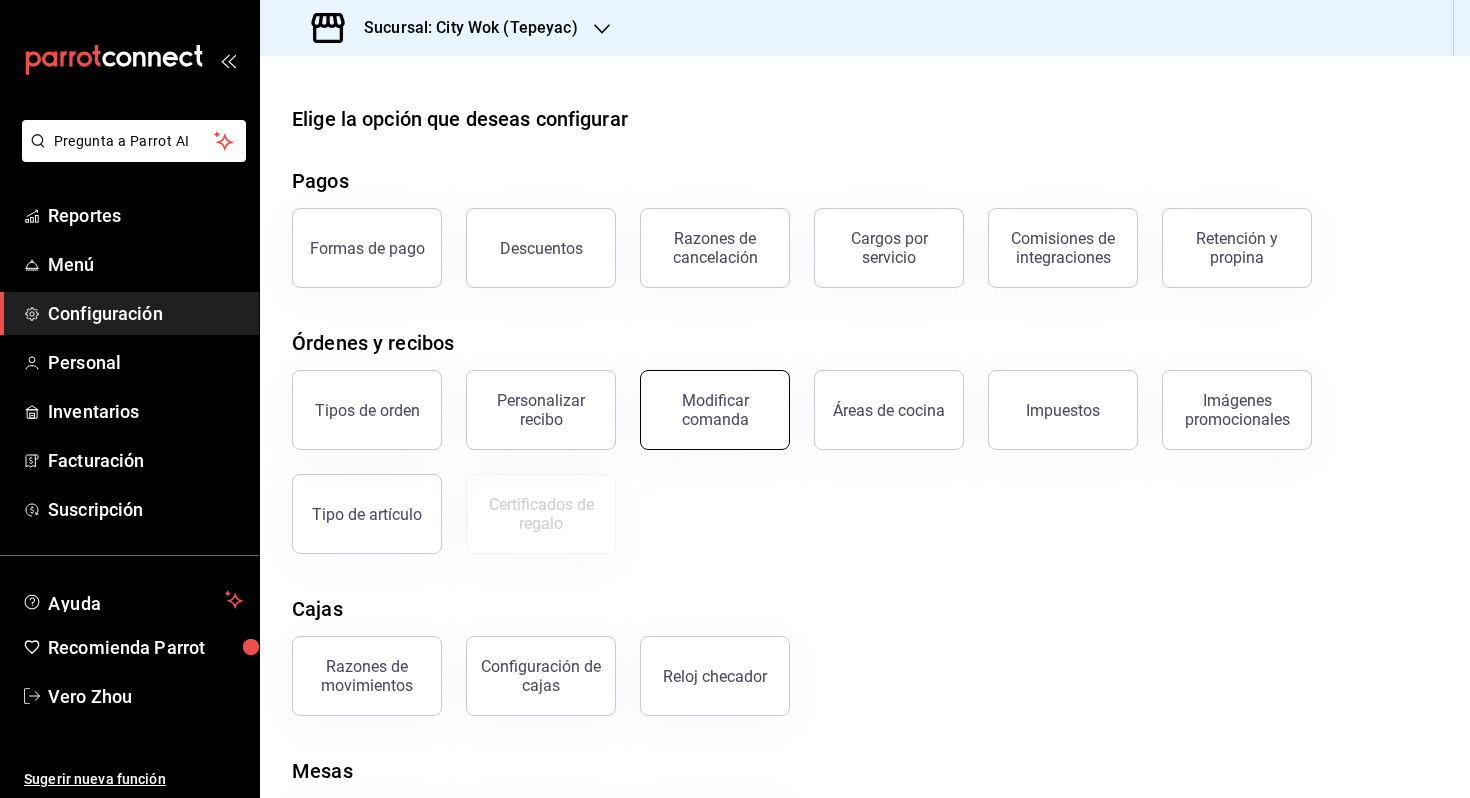click on "Modificar comanda" at bounding box center (715, 410) 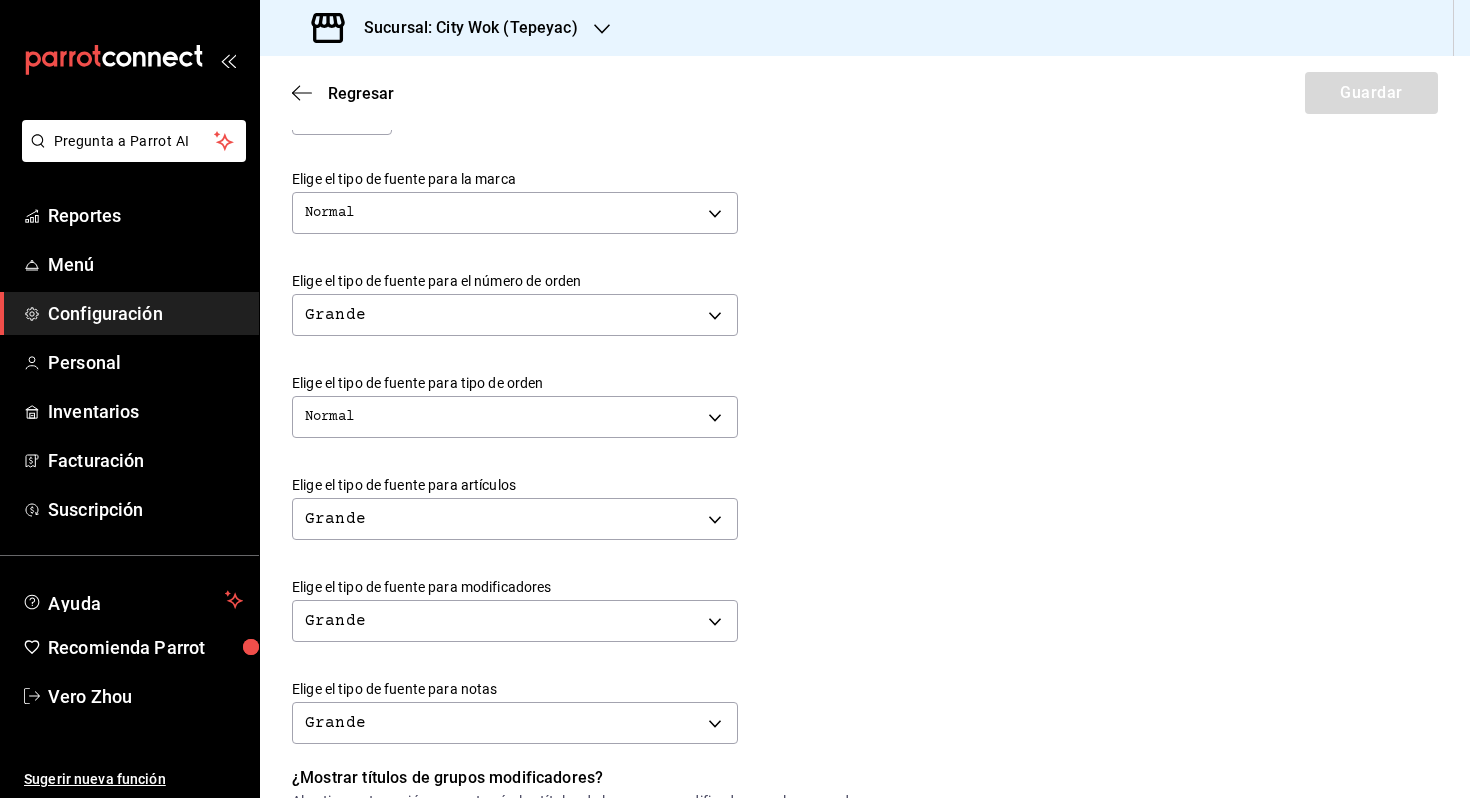 scroll, scrollTop: 455, scrollLeft: 0, axis: vertical 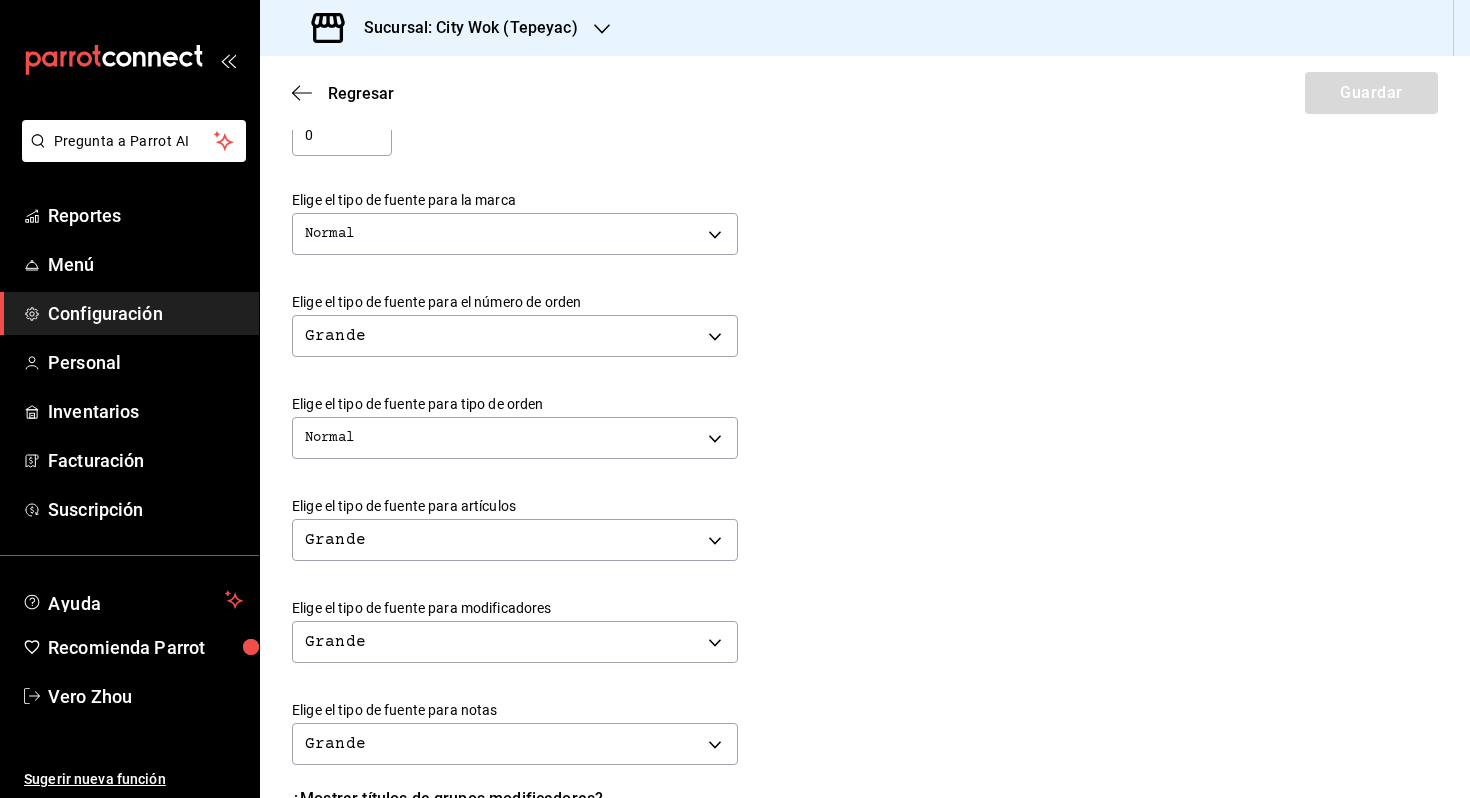 click on "Regresar Guardar" at bounding box center (865, 93) 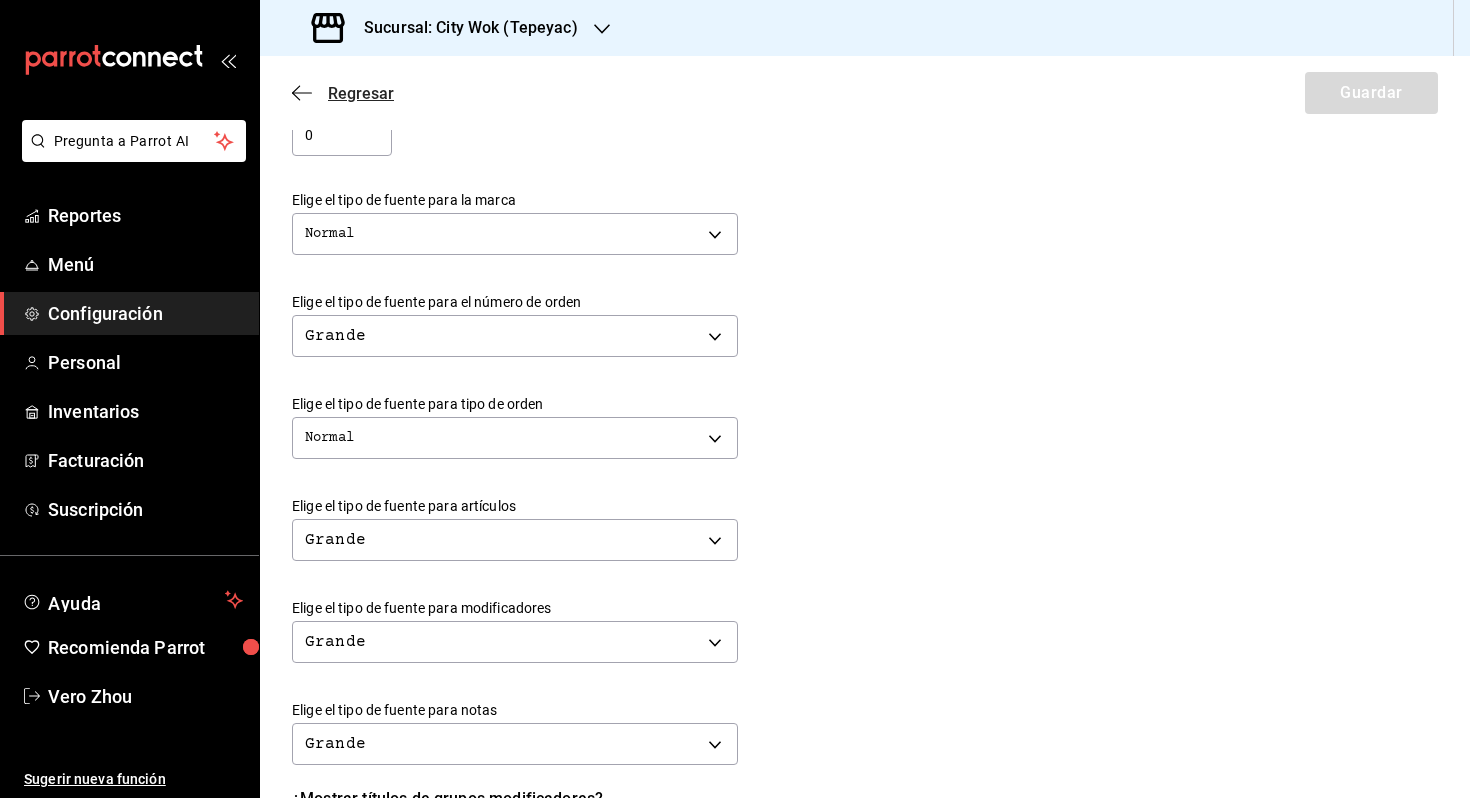 click 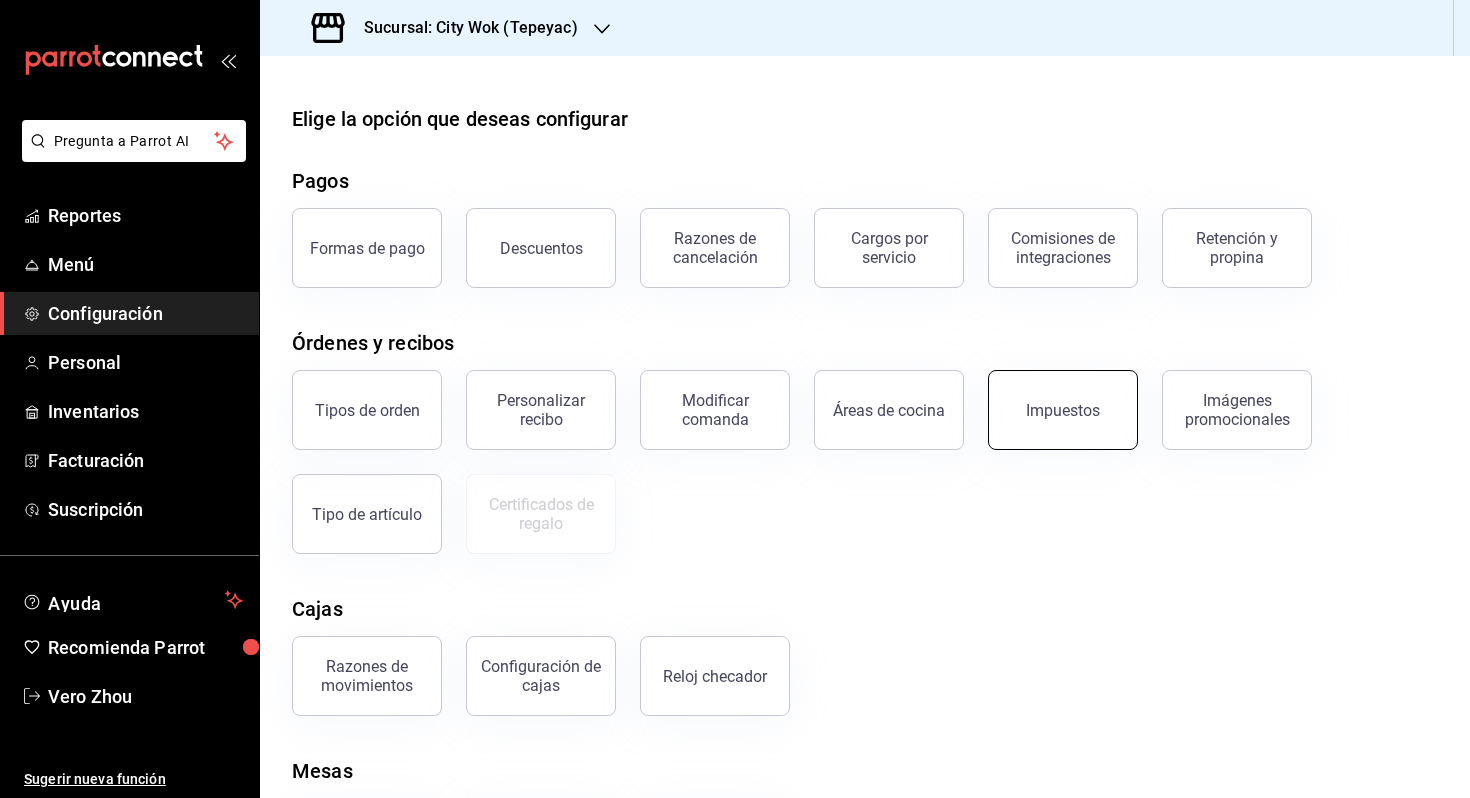 click on "Impuestos" at bounding box center [1063, 410] 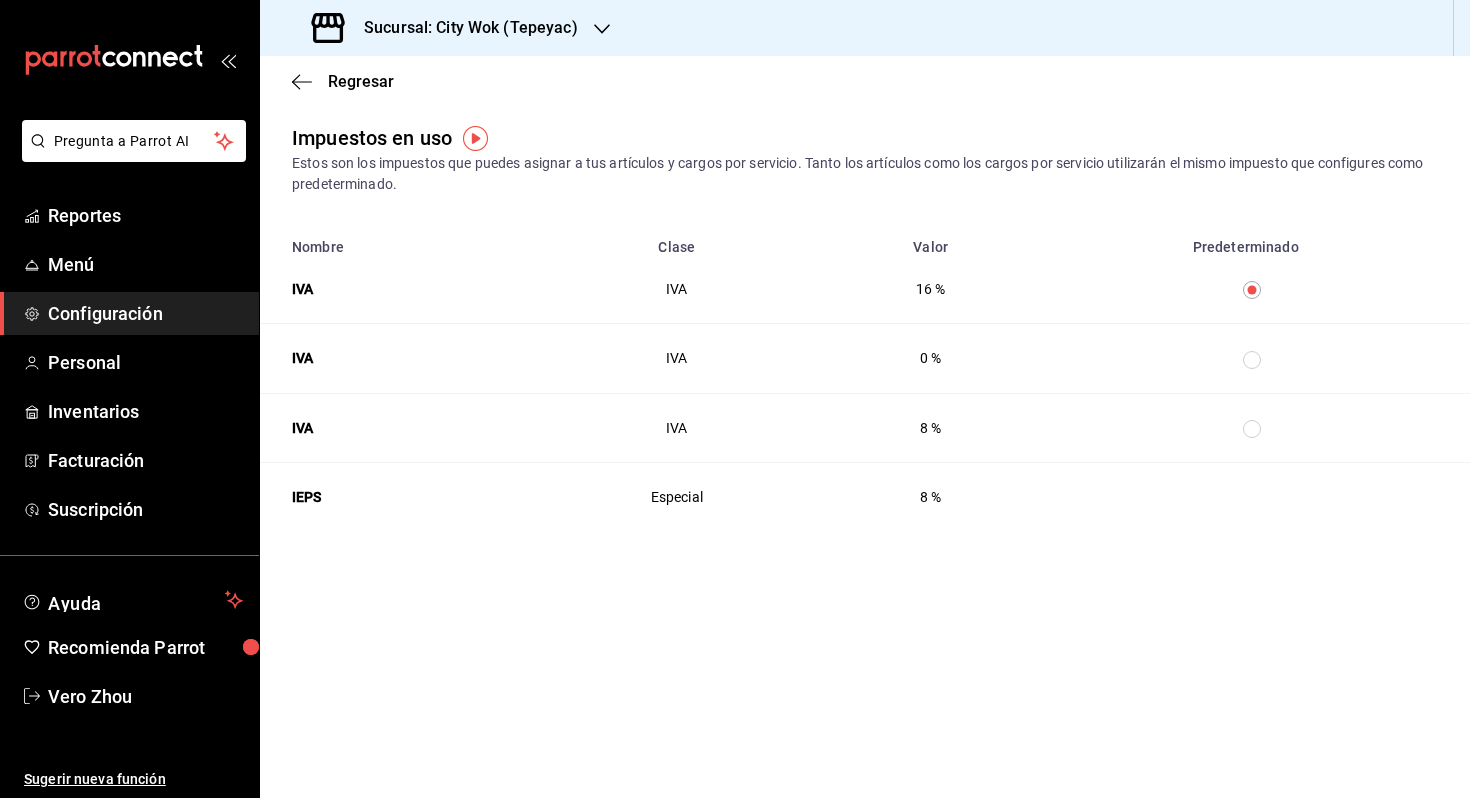 click on "Regresar" at bounding box center [865, 81] 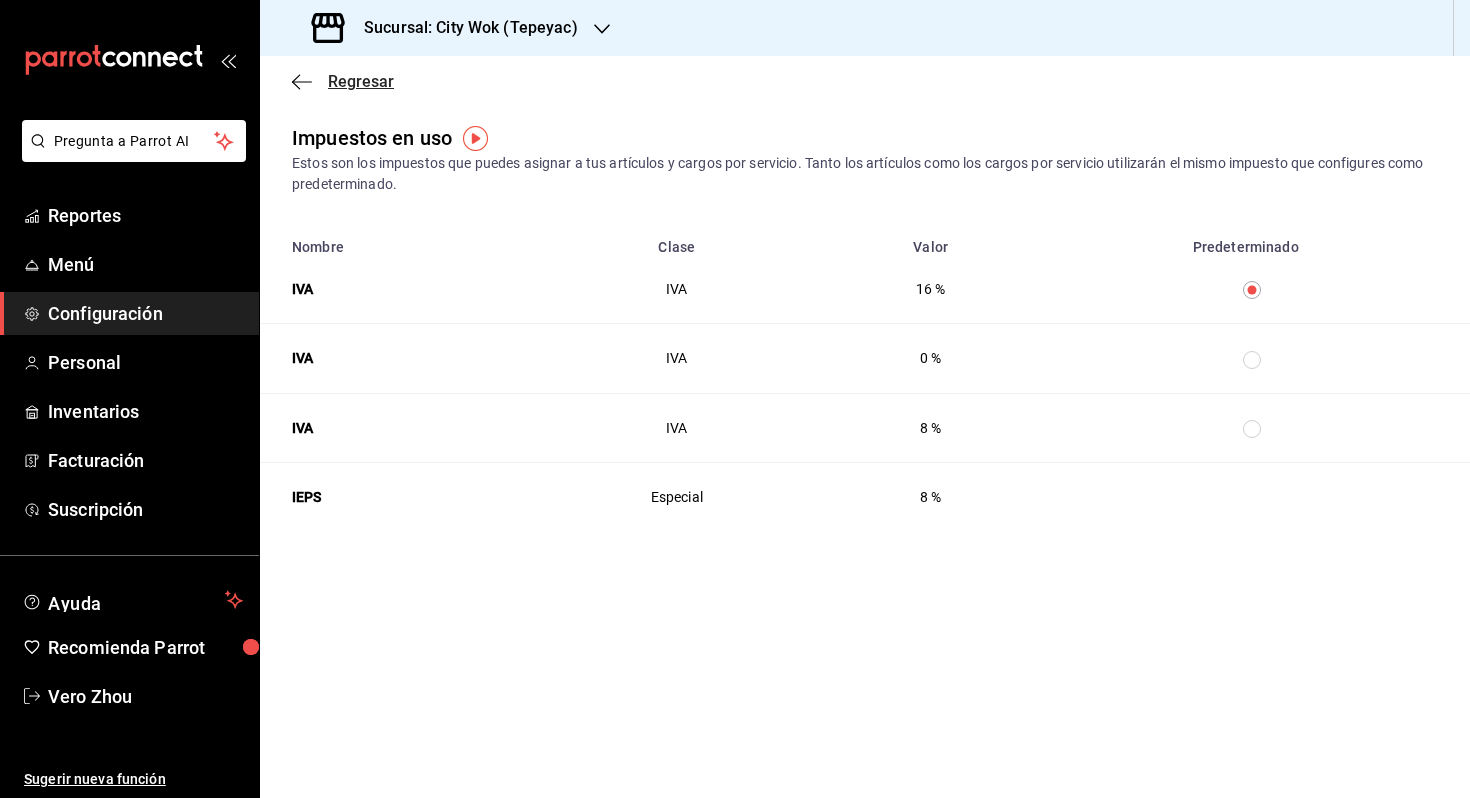 click 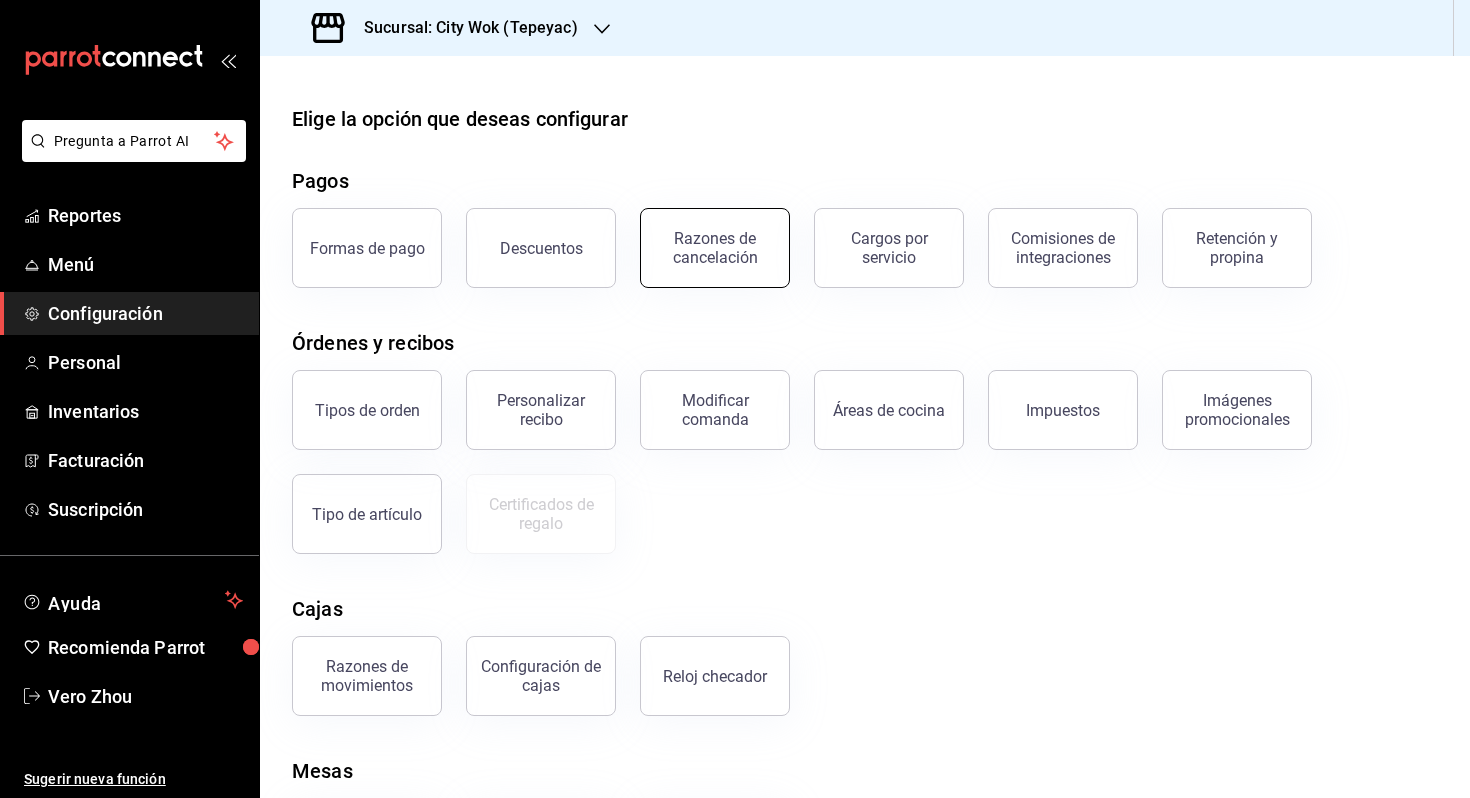 click on "Razones de cancelación" at bounding box center [715, 248] 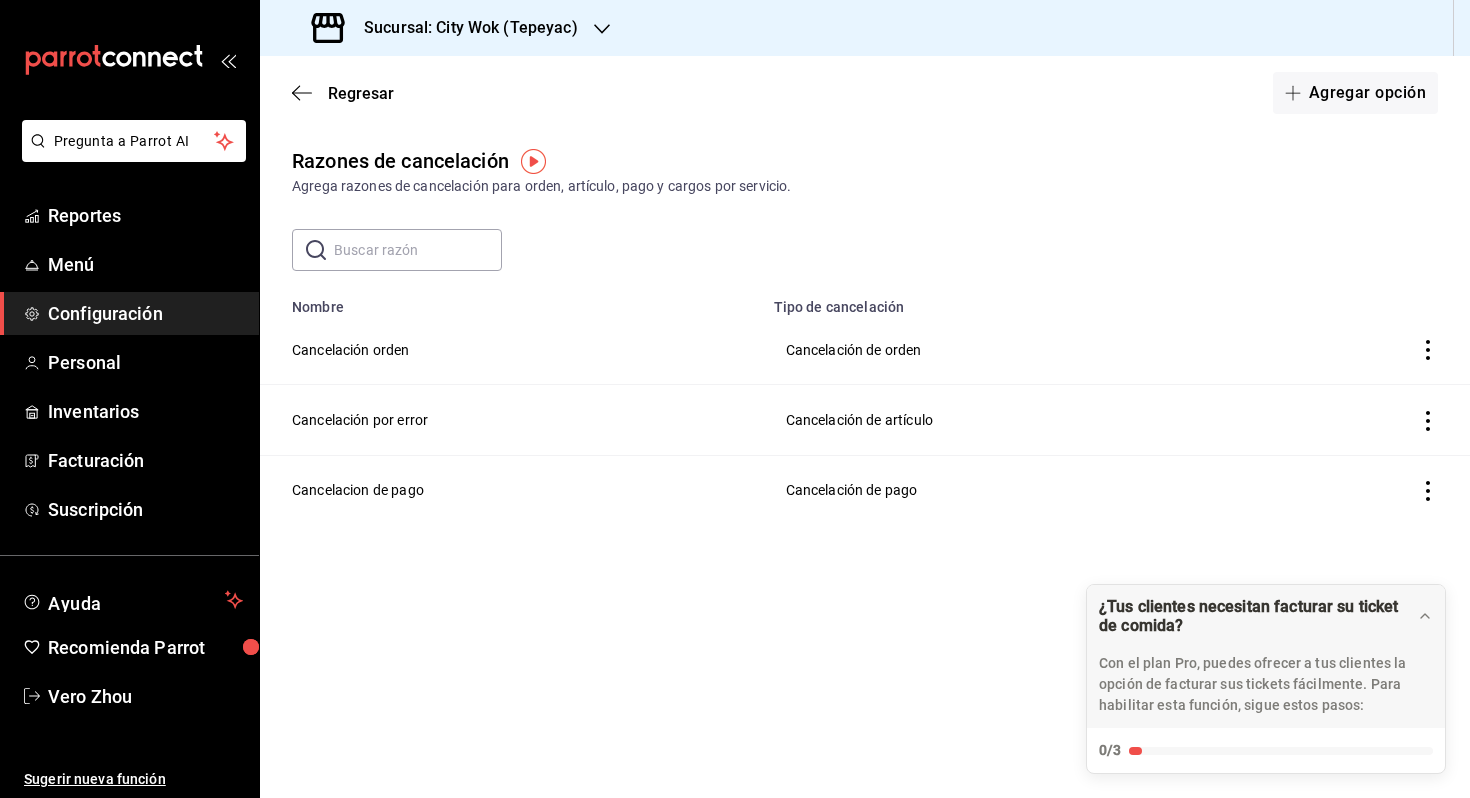 click on "Regresar Agregar opción" at bounding box center (865, 93) 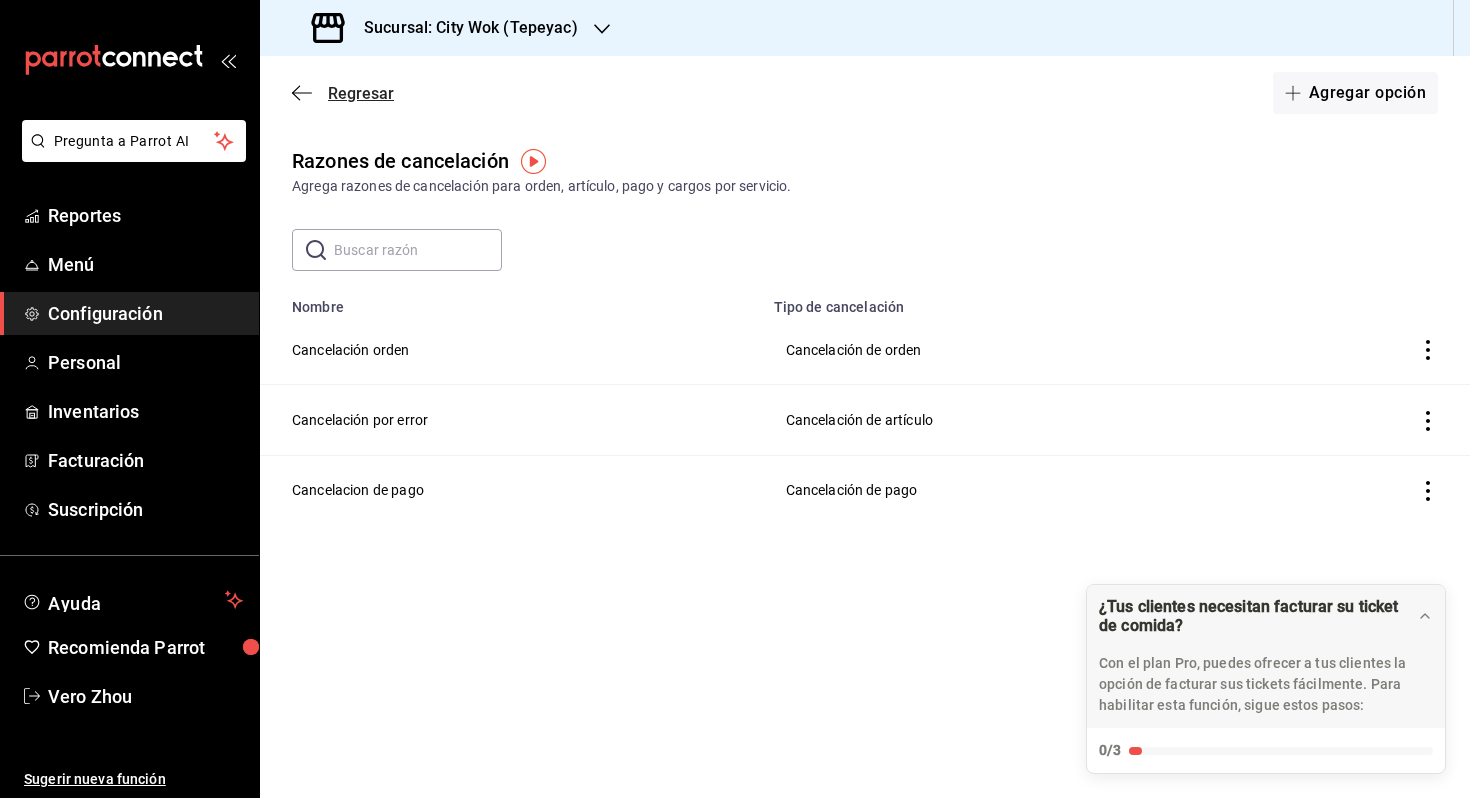 click 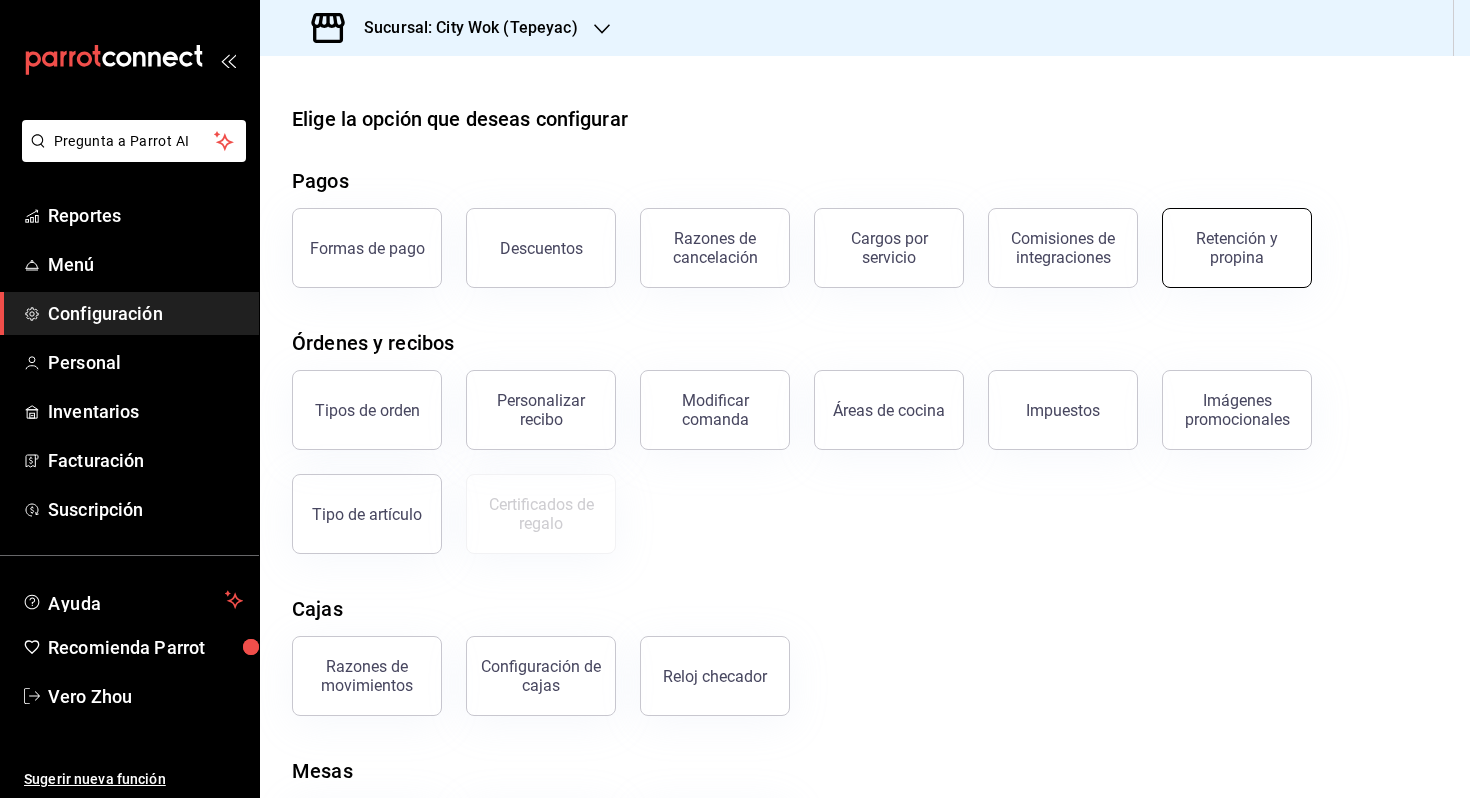 click on "Retención y propina" at bounding box center [1237, 248] 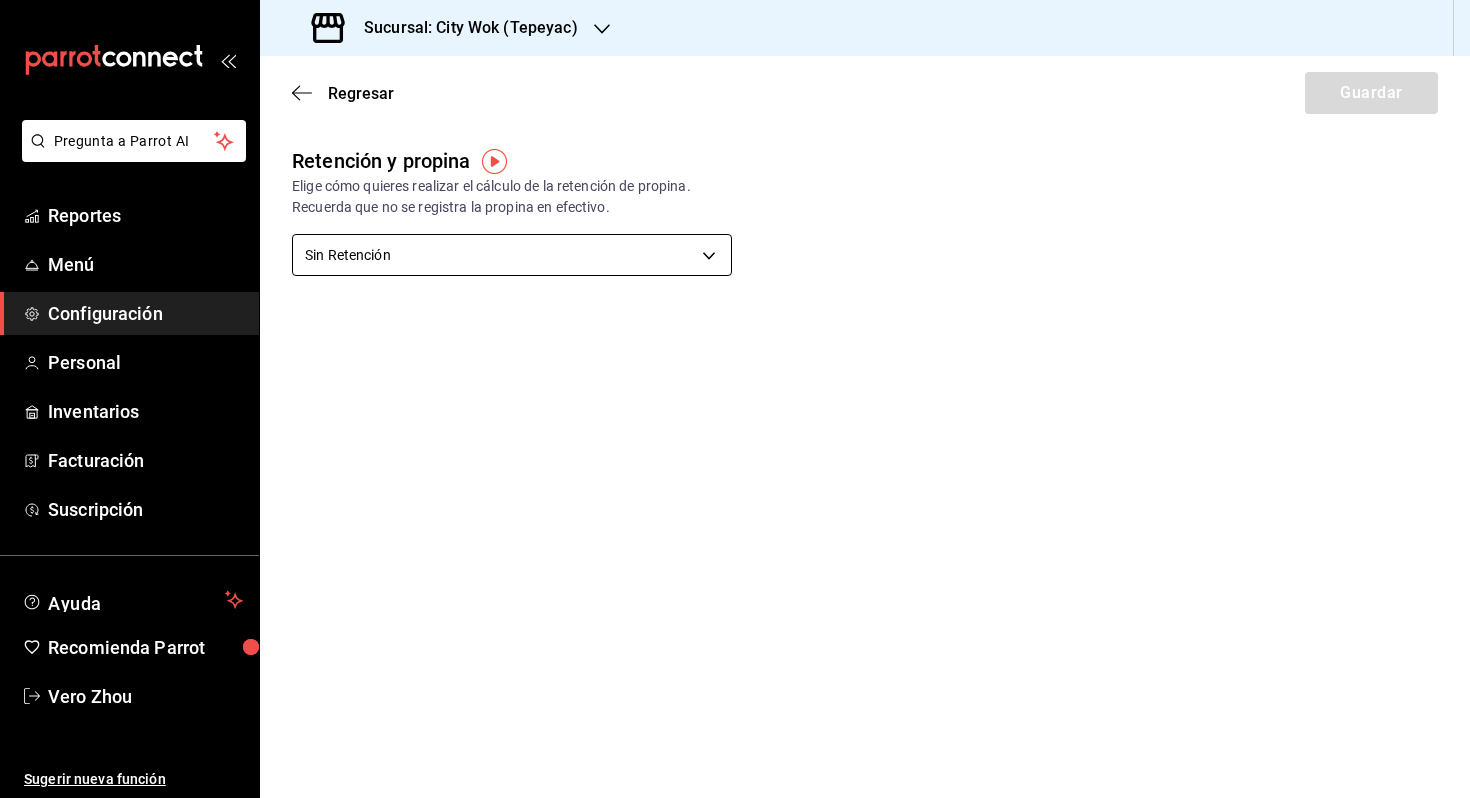 click on "Pregunta a Parrot AI Reportes   Menú   Configuración   Personal   Inventarios   Facturación   Suscripción   Ayuda Recomienda Parrot   [FIRST] [LAST]   Sugerir nueva función   Visitar centro de ayuda ([PHONE]) [EMAIL]" at bounding box center [735, 399] 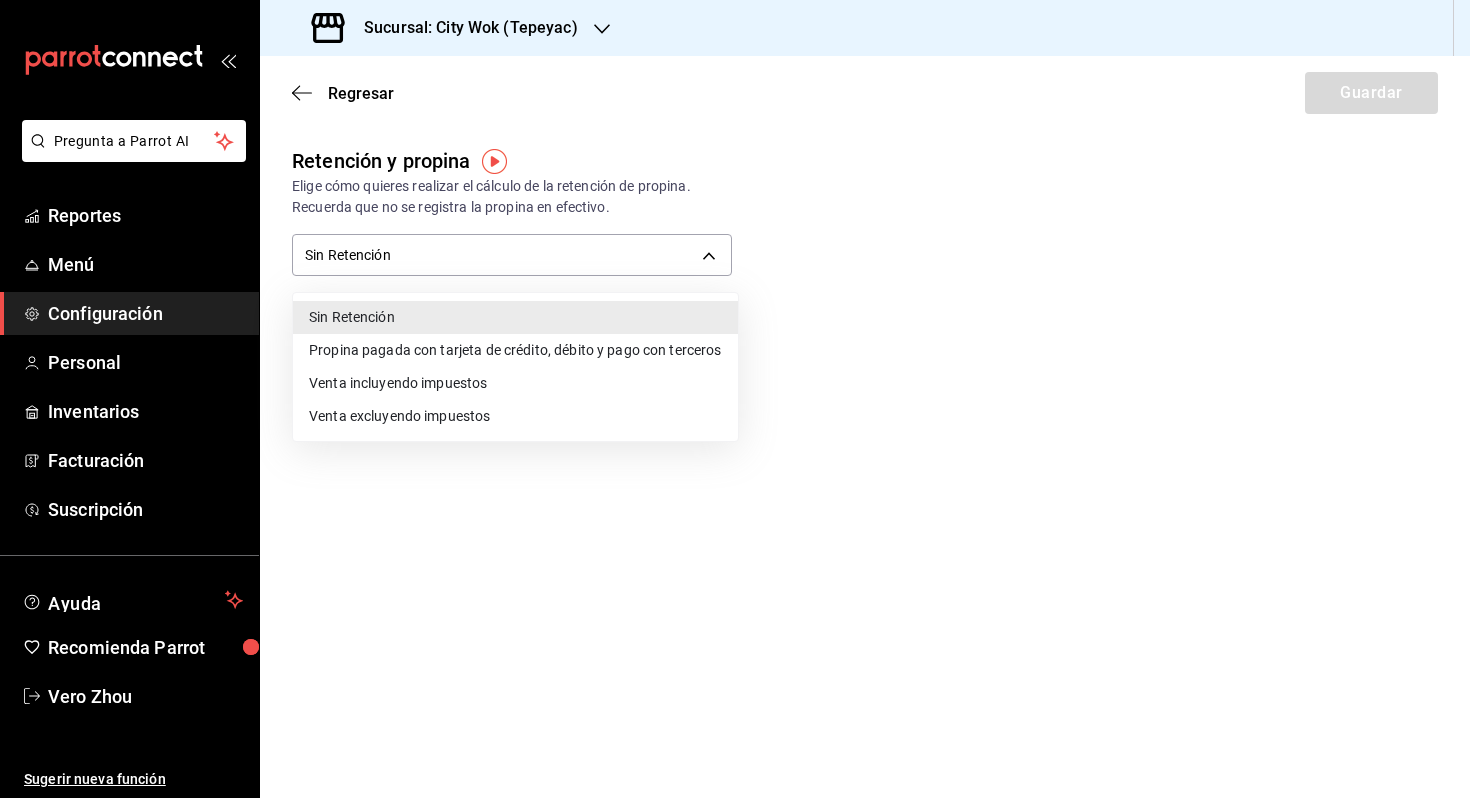 click at bounding box center (494, 161) 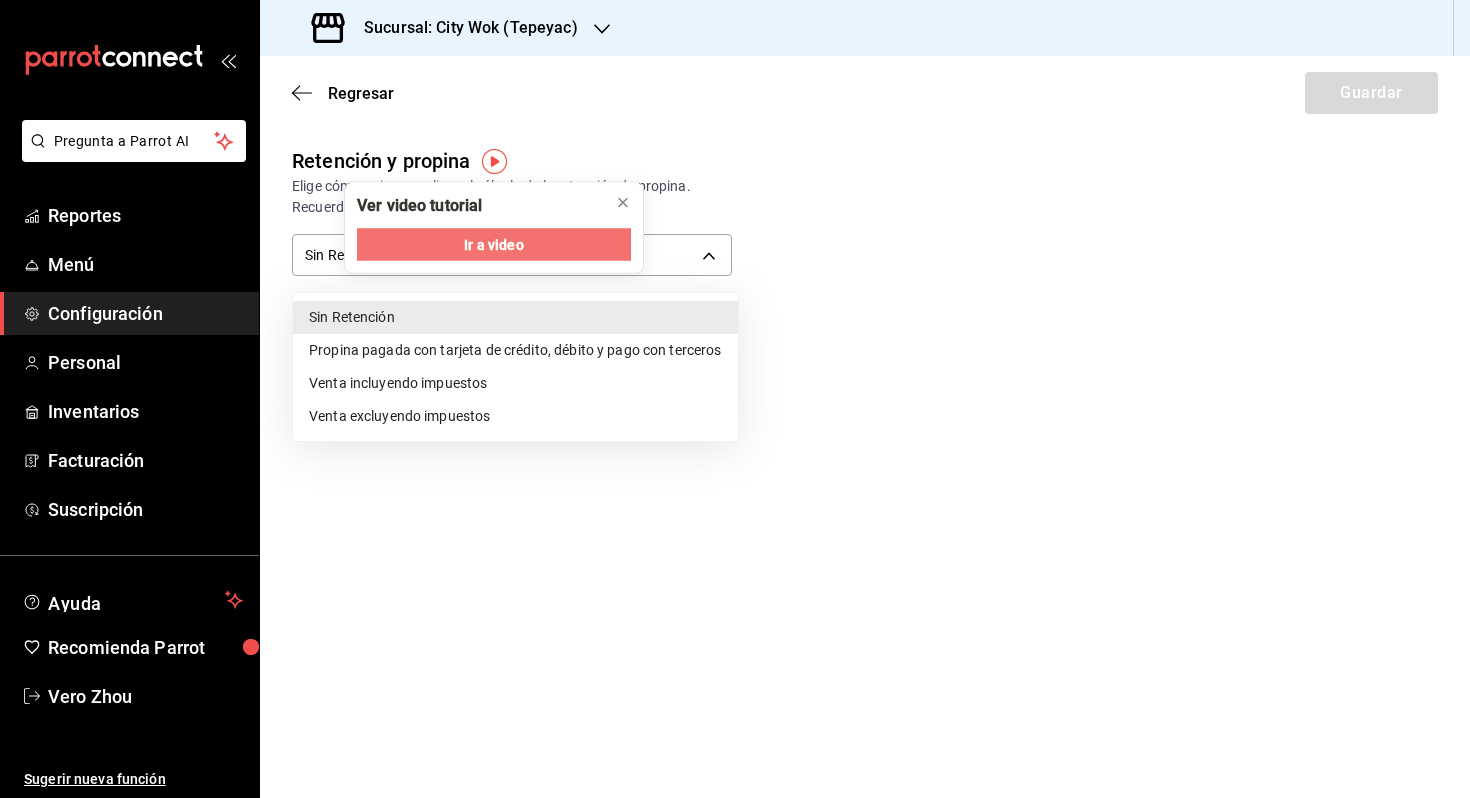 click on "Ir a video" at bounding box center [493, 244] 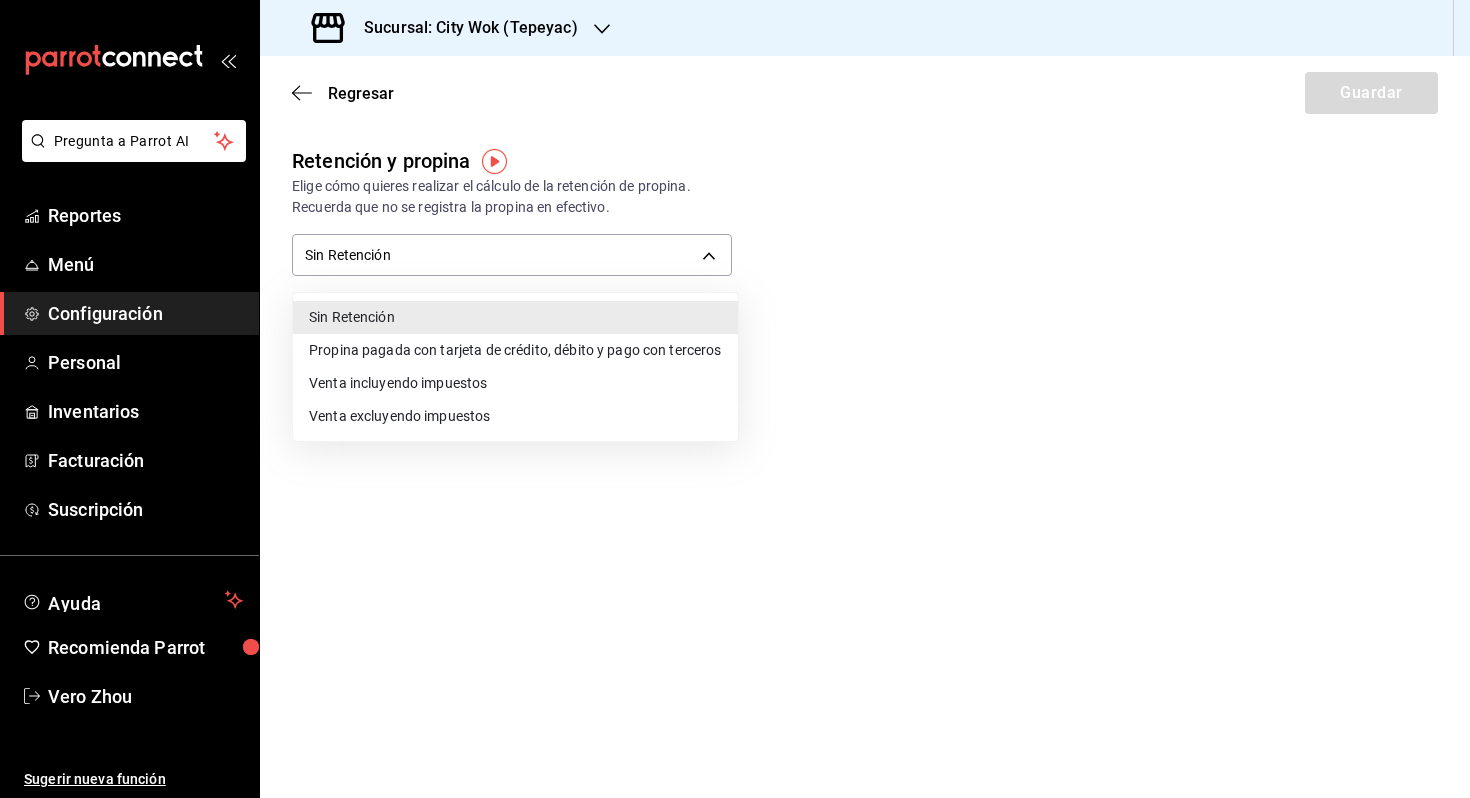click at bounding box center [735, 399] 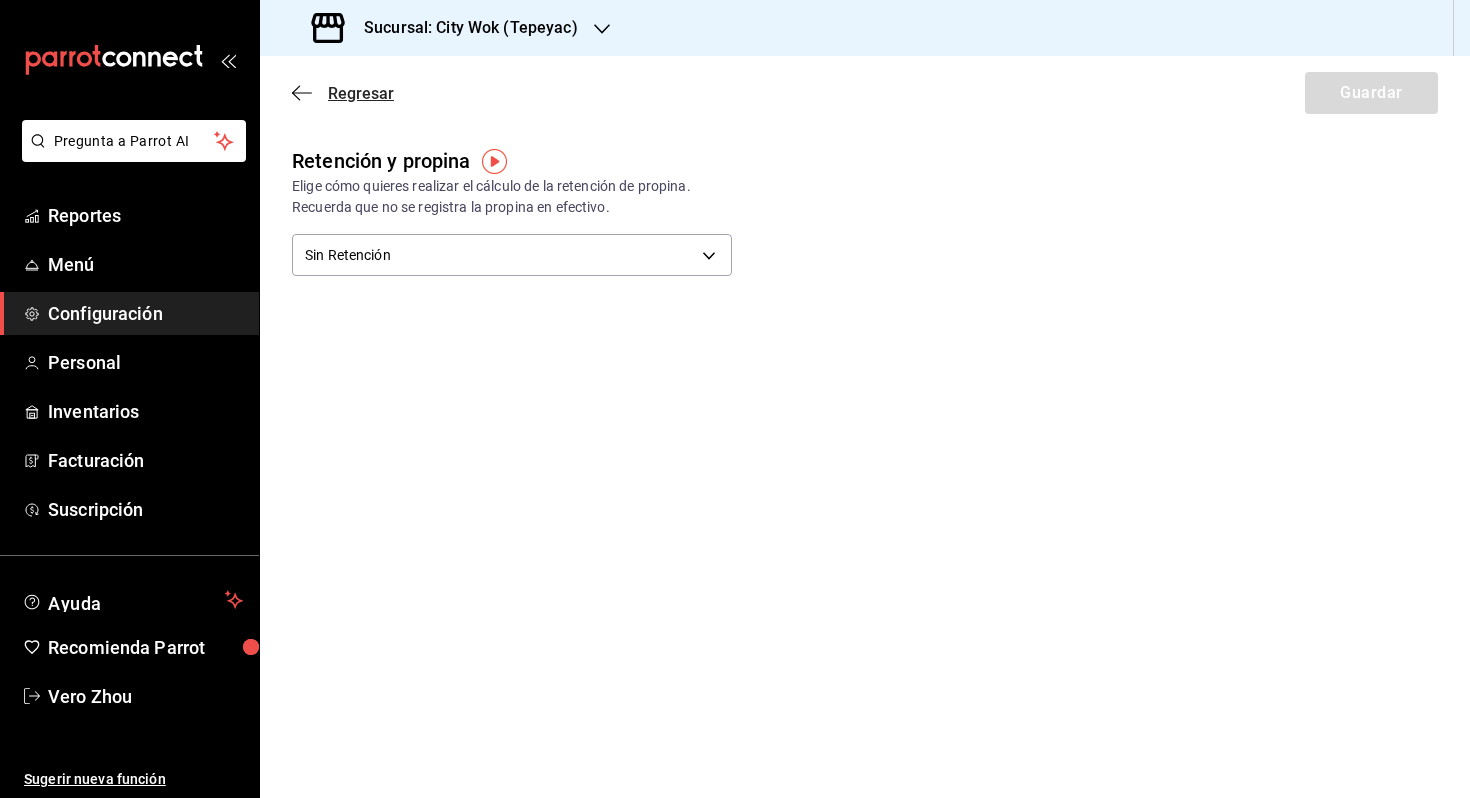 click 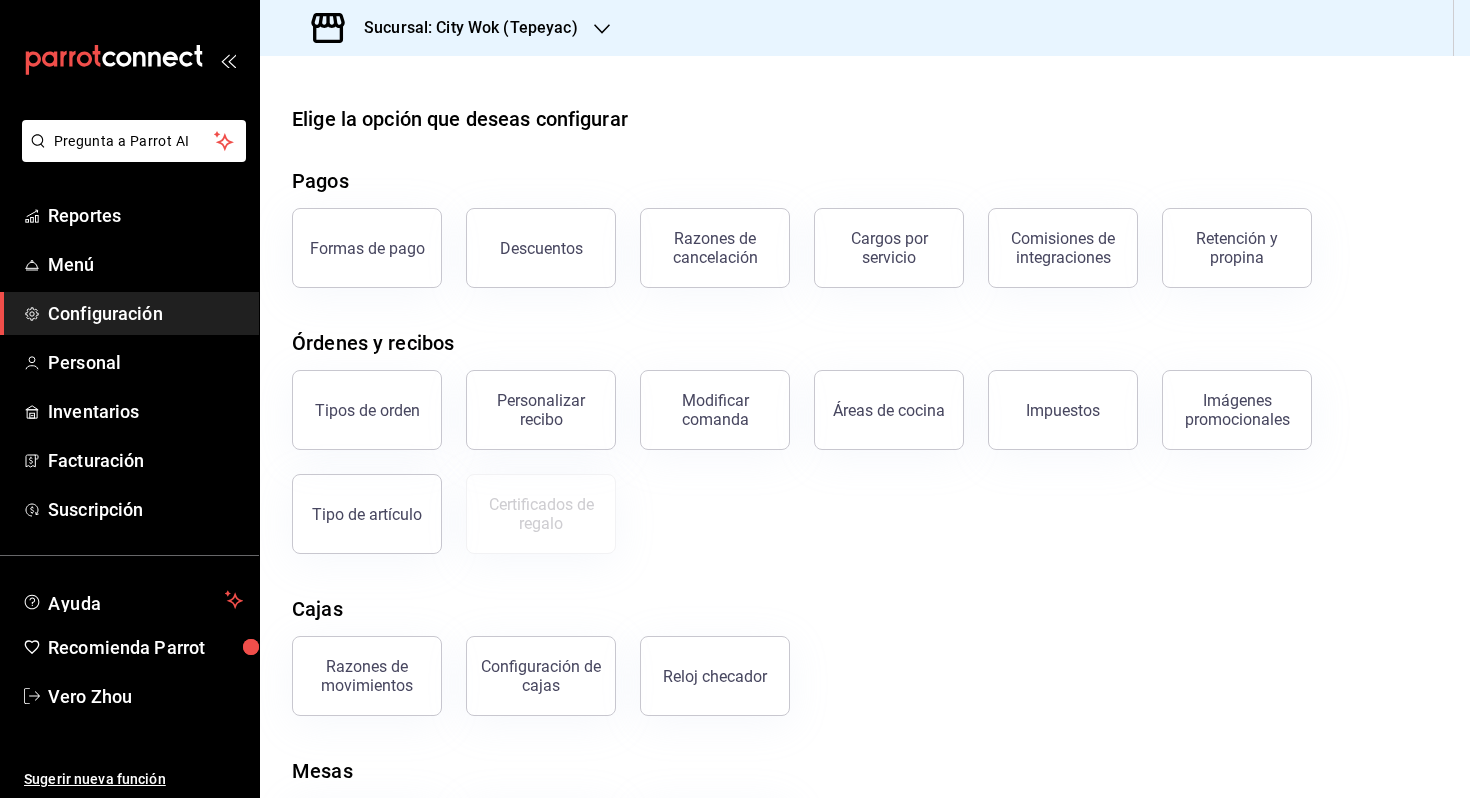 scroll, scrollTop: 112, scrollLeft: 0, axis: vertical 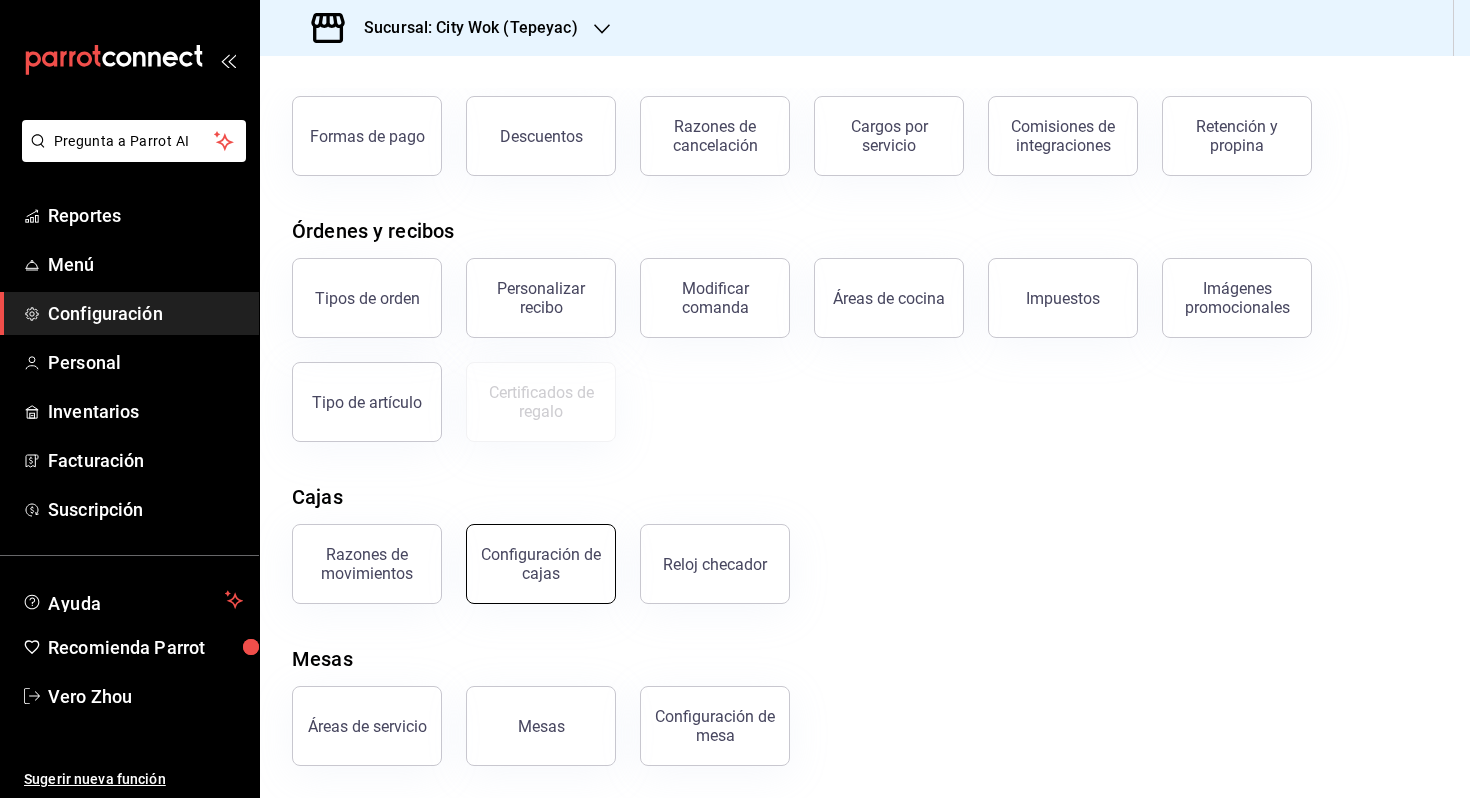 click on "Configuración de cajas" at bounding box center [541, 564] 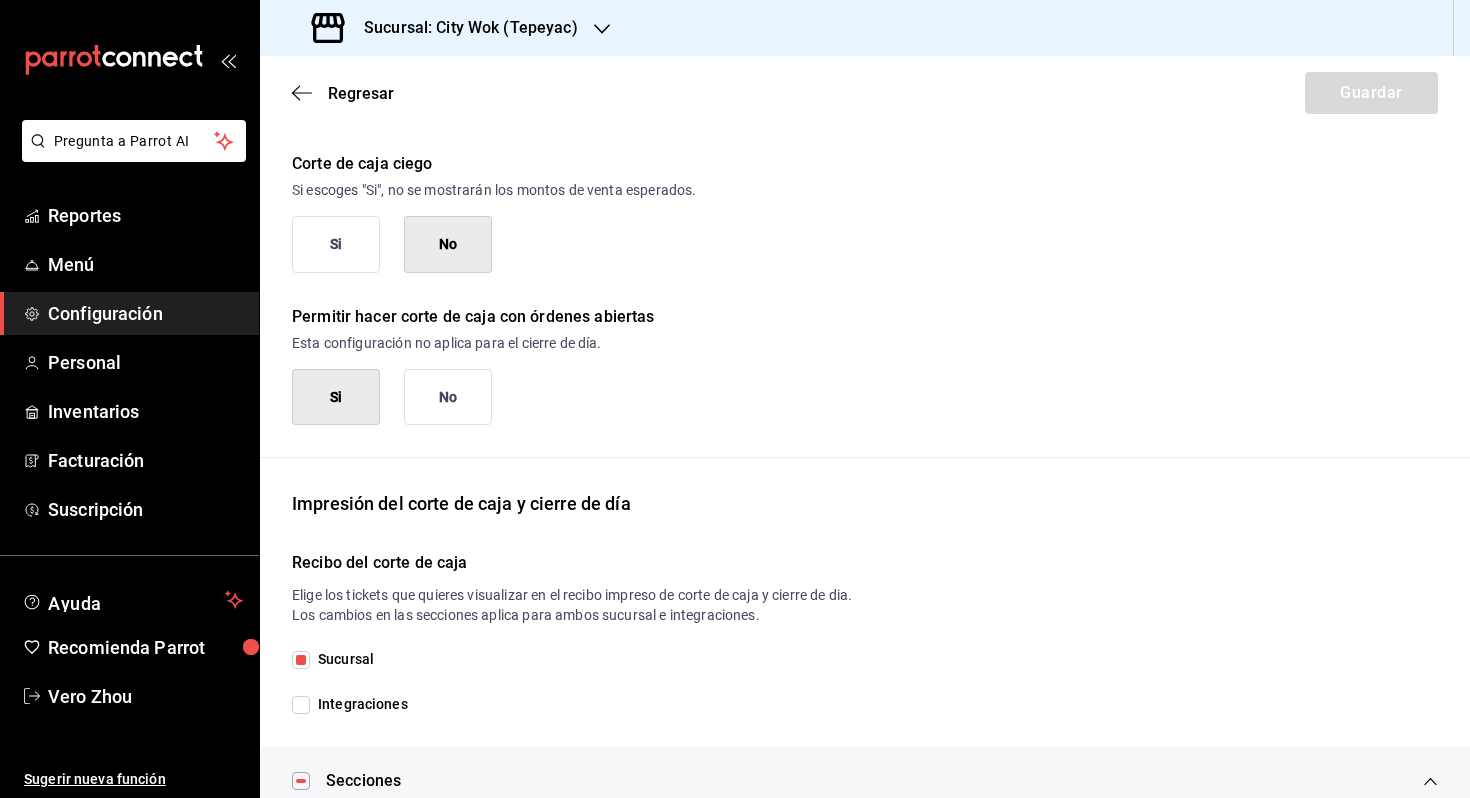 scroll, scrollTop: 0, scrollLeft: 0, axis: both 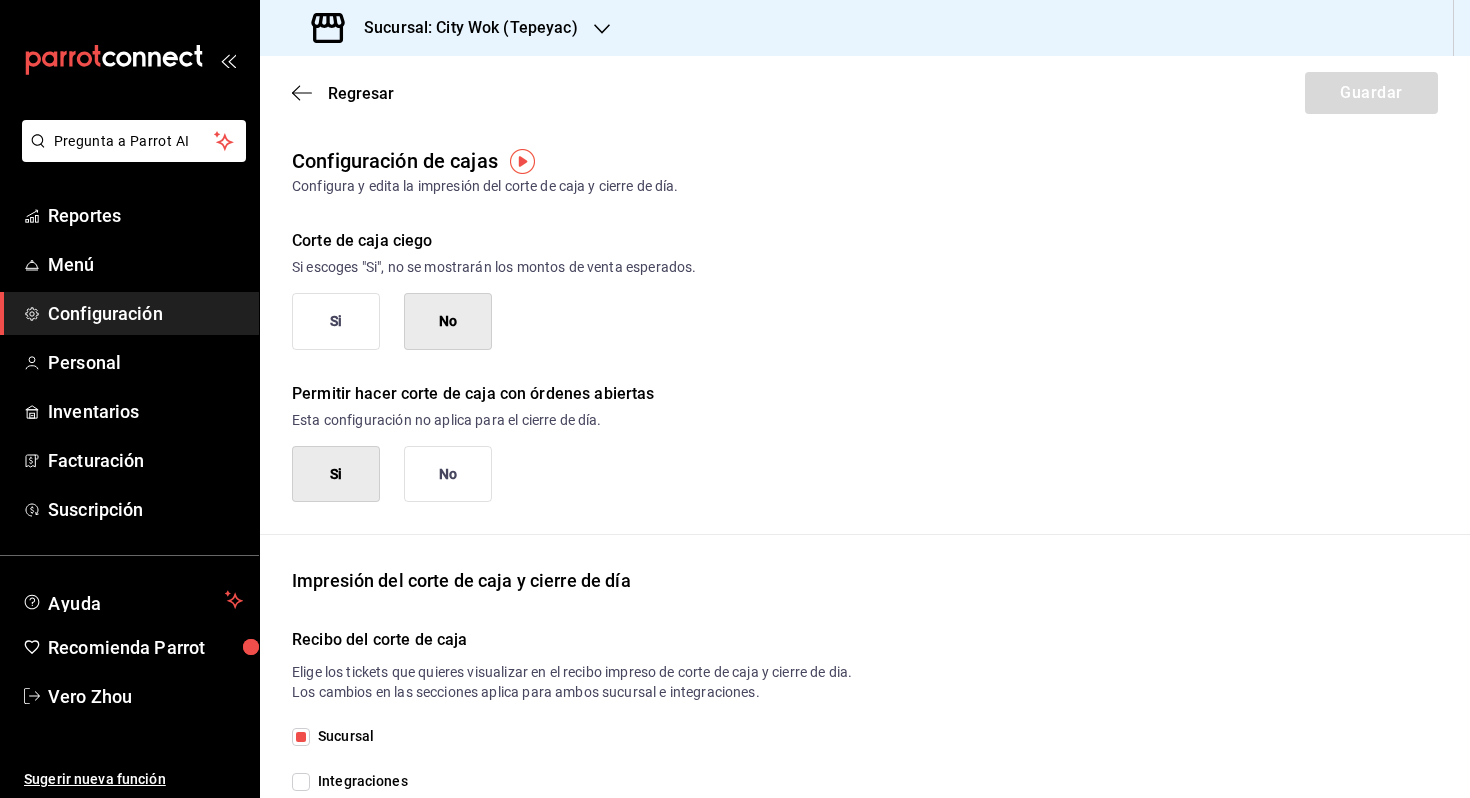 click on "Regresar Guardar" at bounding box center [865, 93] 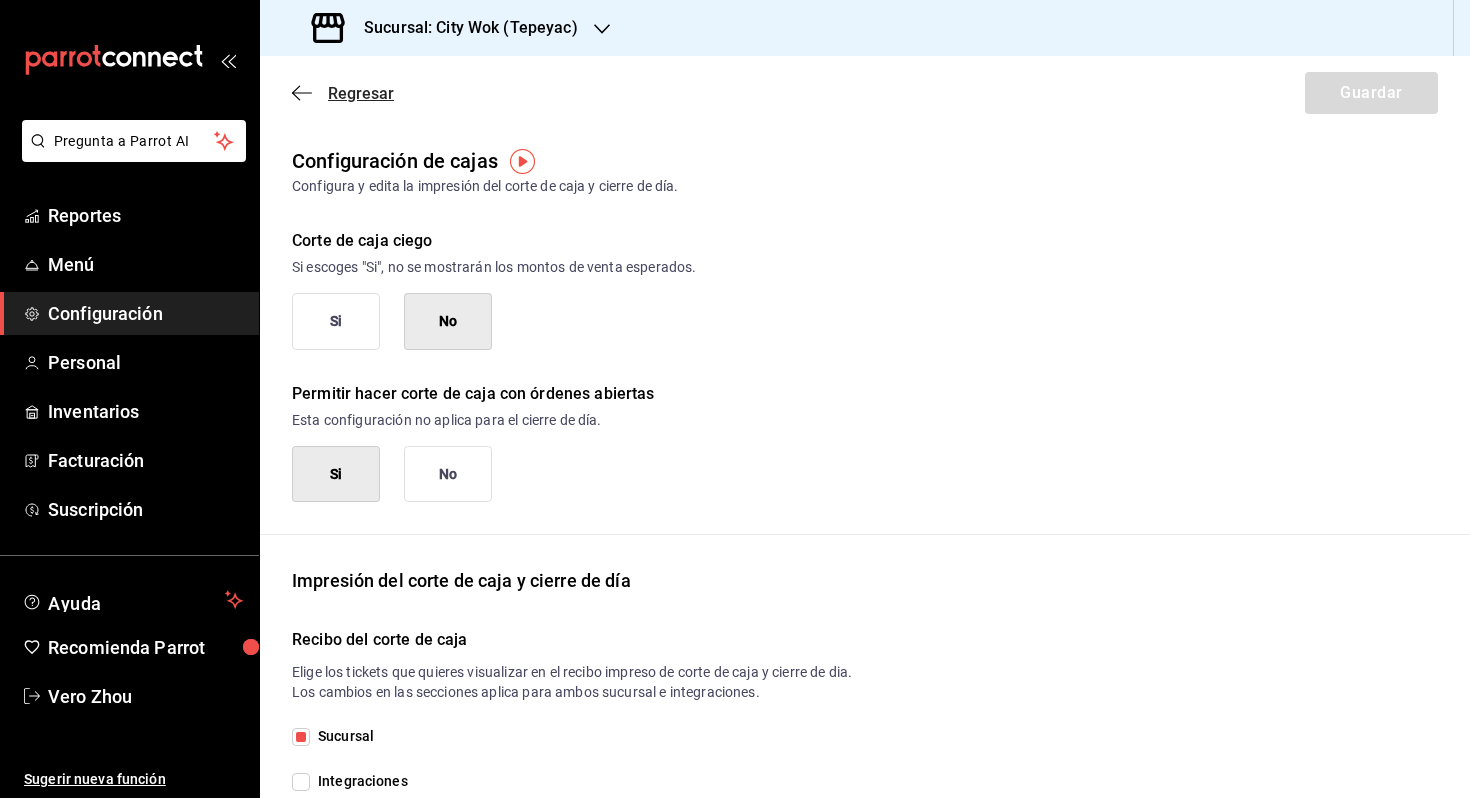 click 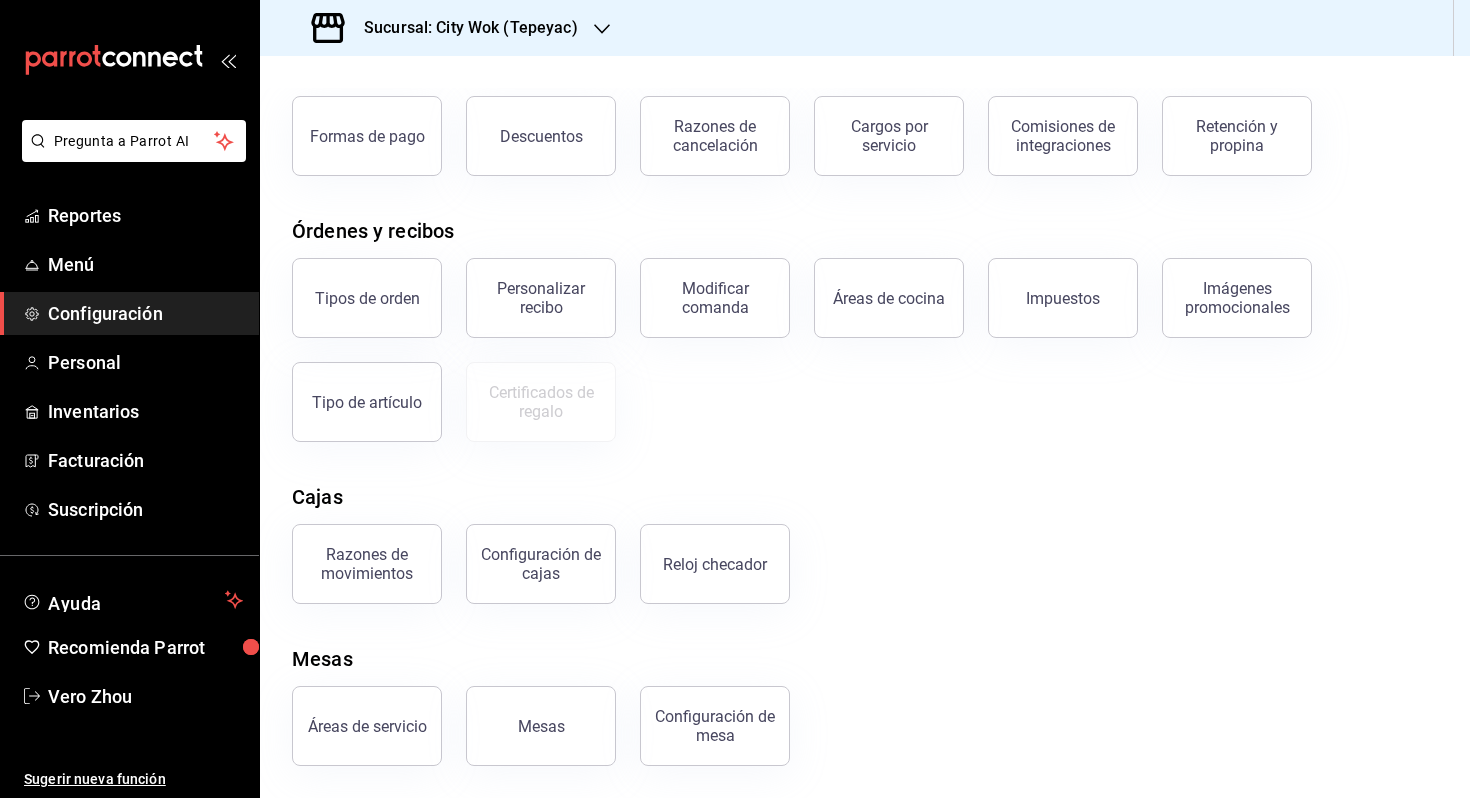 scroll, scrollTop: 0, scrollLeft: 0, axis: both 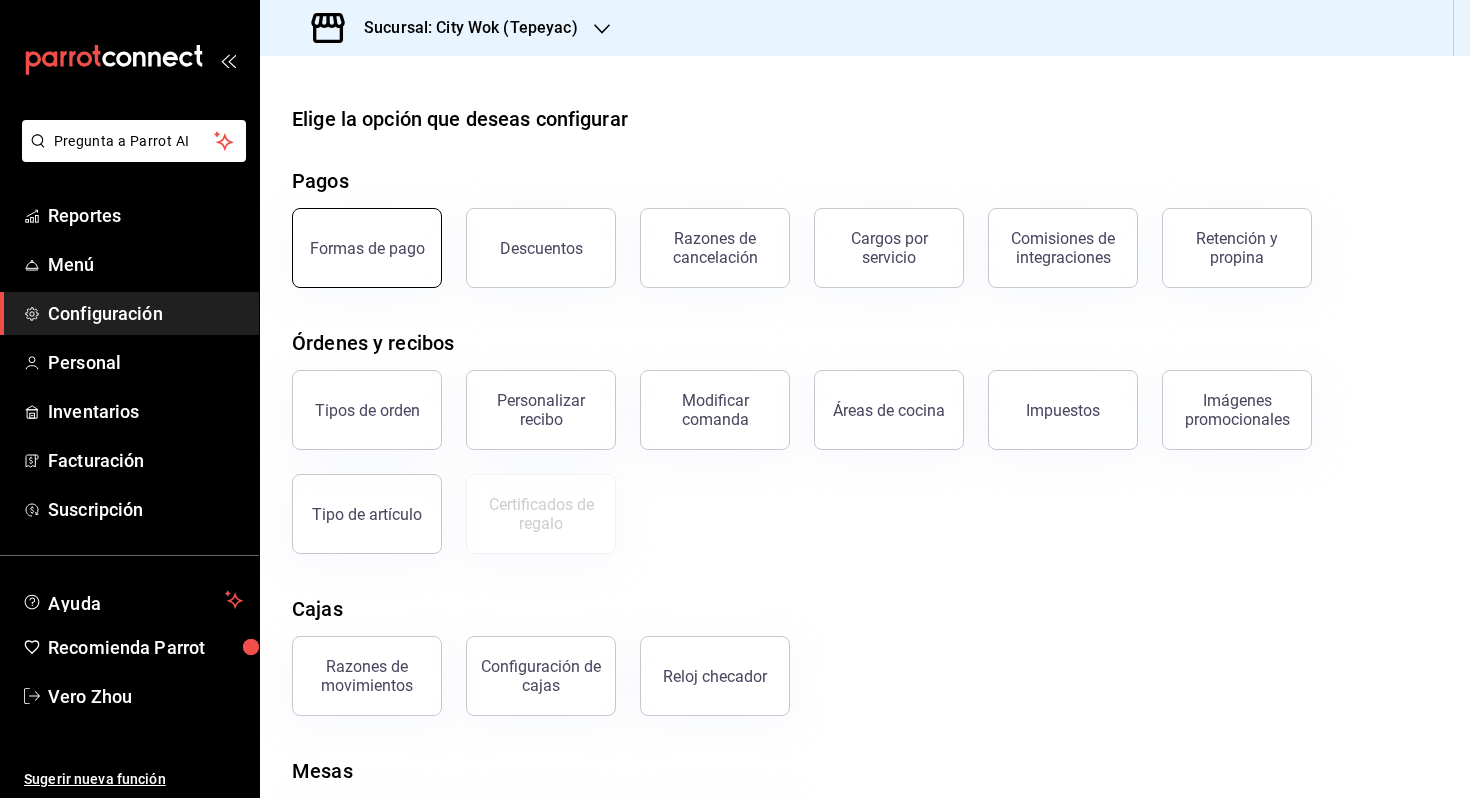 click on "Formas de pago" at bounding box center (367, 248) 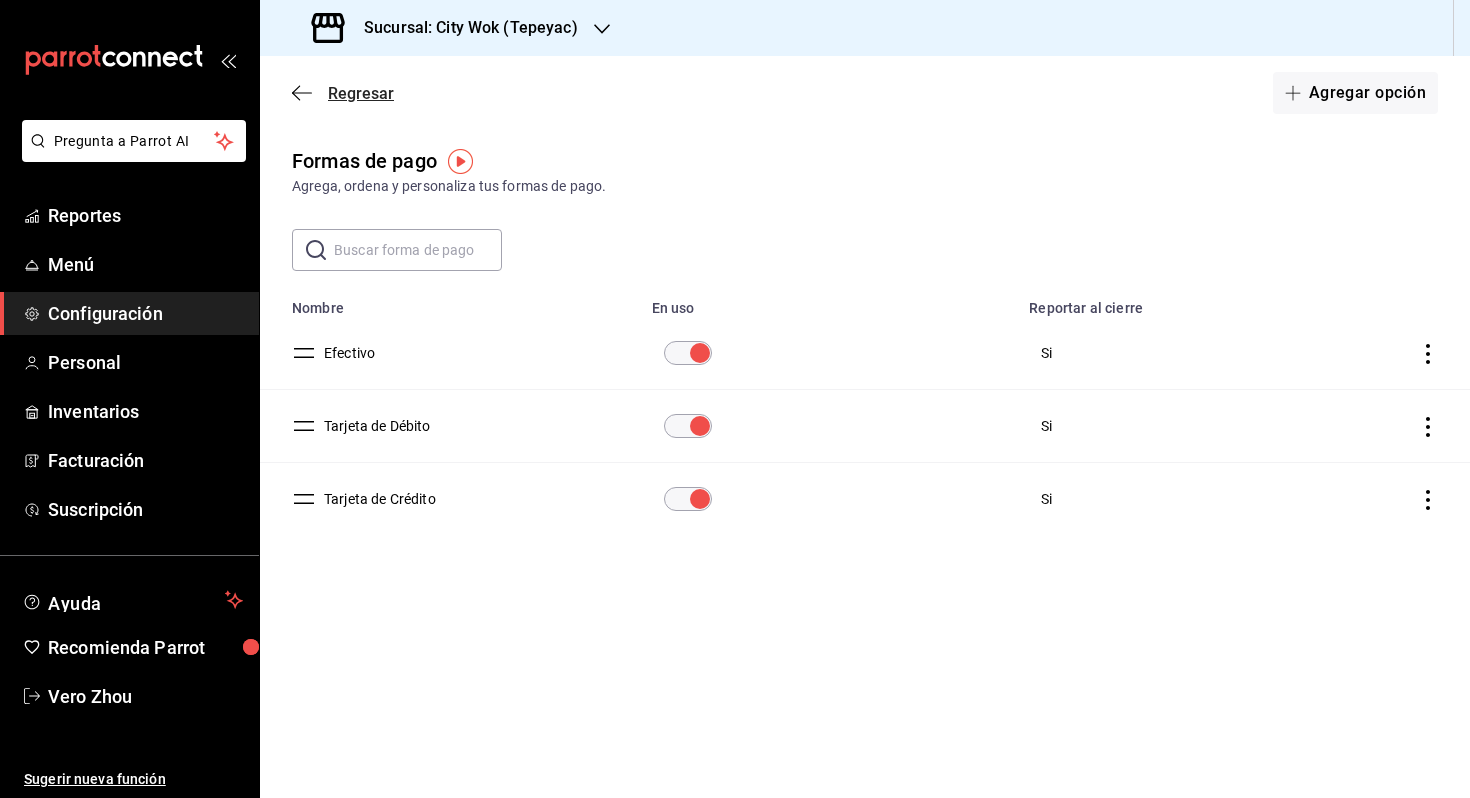 click 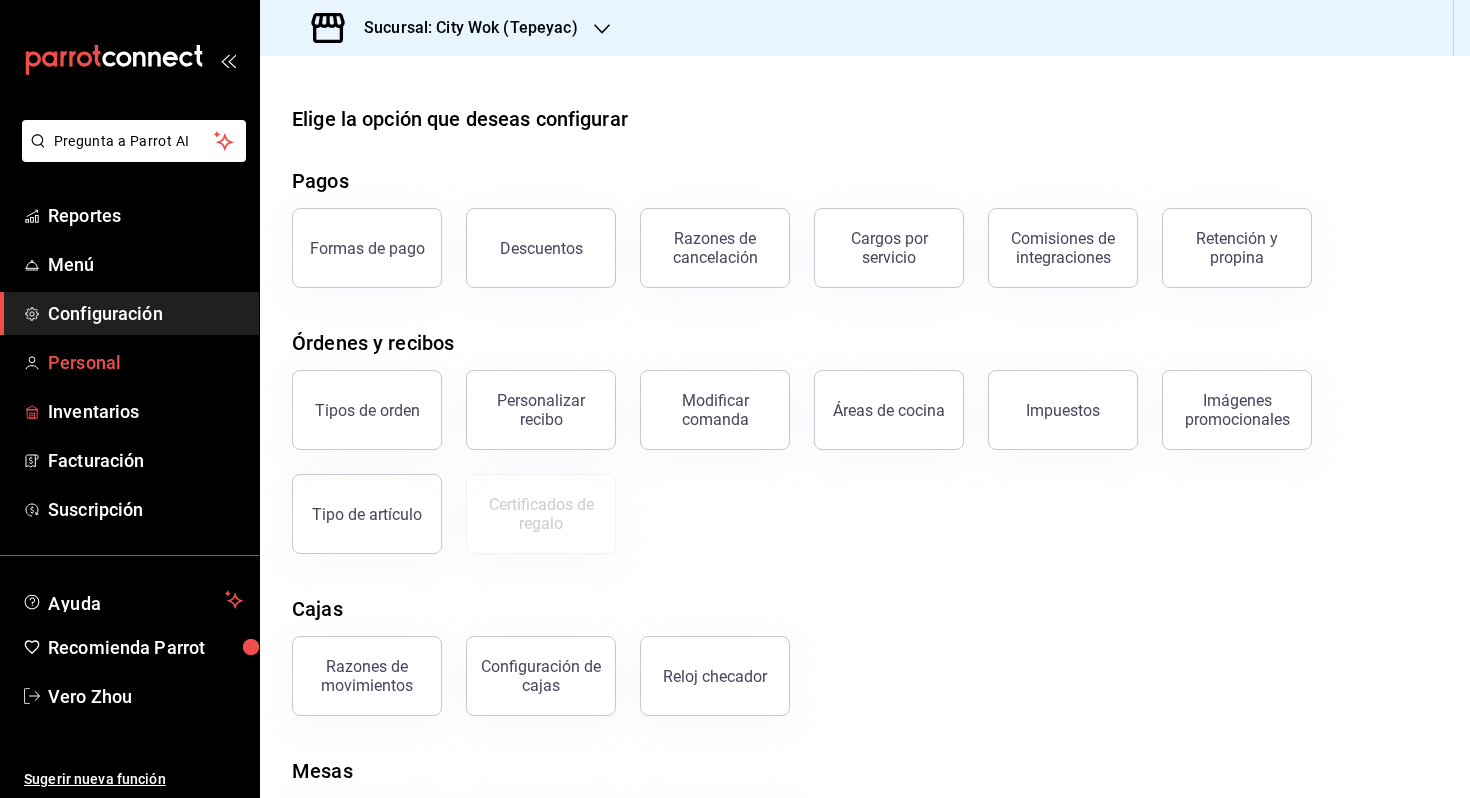 click on "Personal" at bounding box center (145, 362) 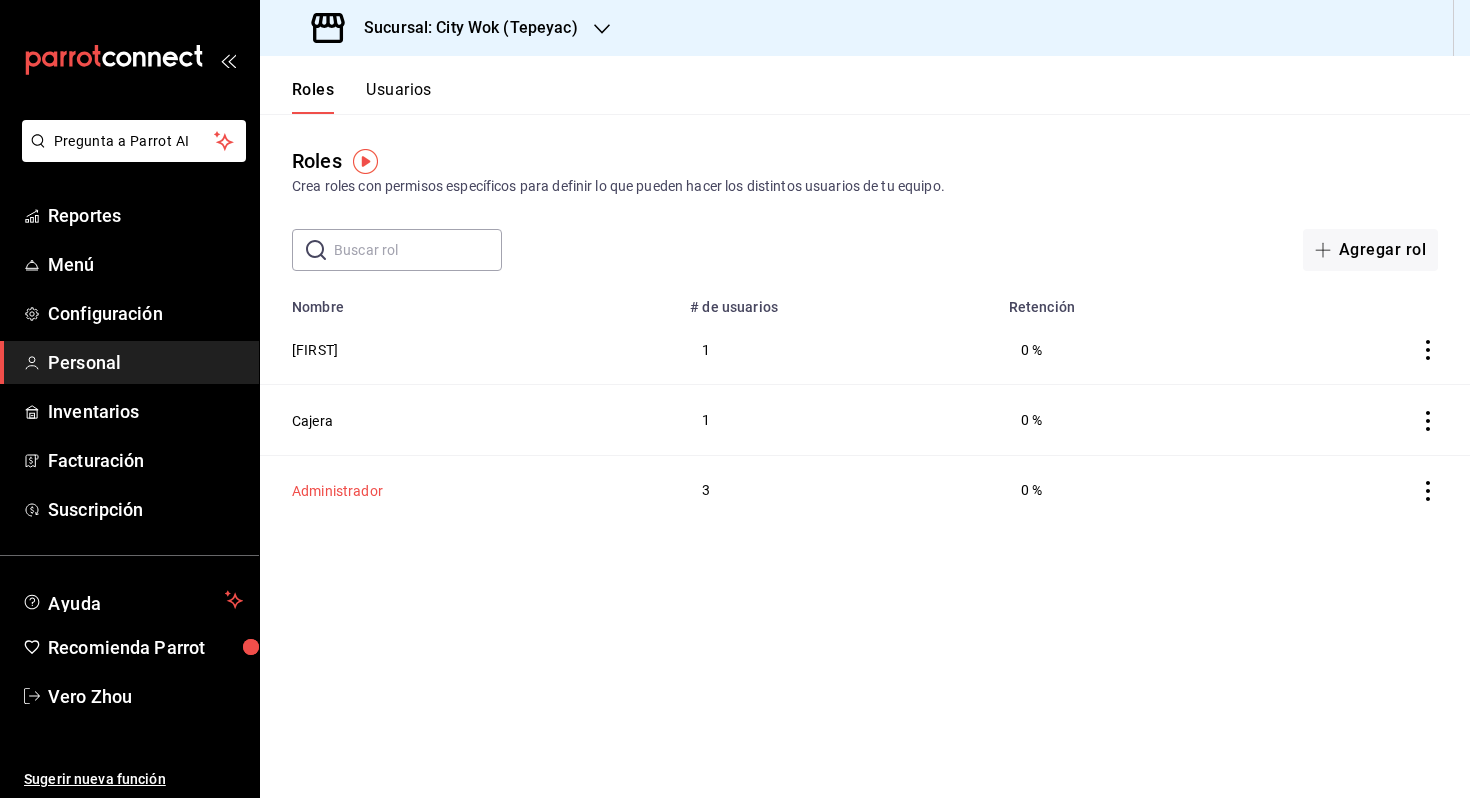 click on "Administrador" at bounding box center (337, 491) 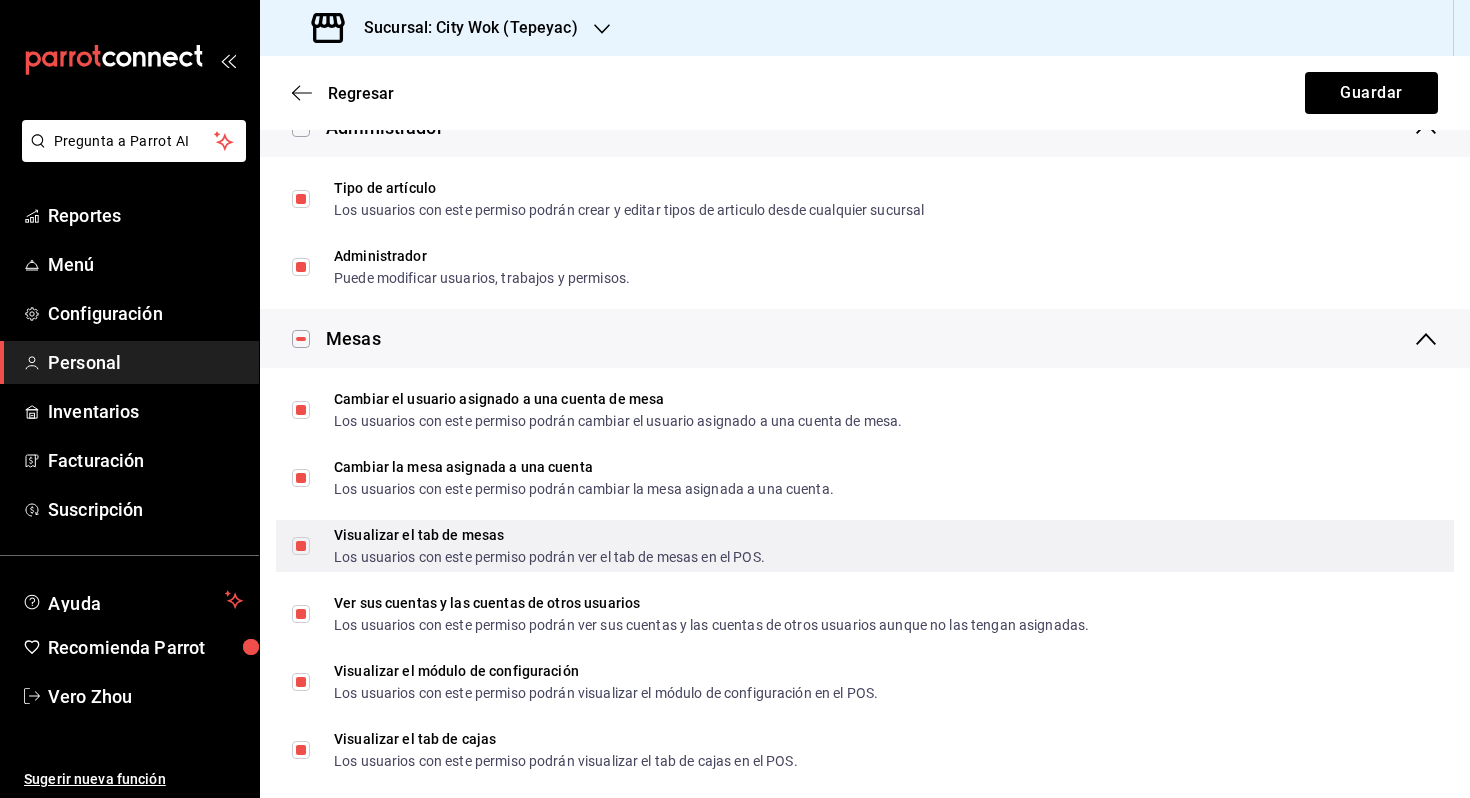 scroll, scrollTop: 0, scrollLeft: 0, axis: both 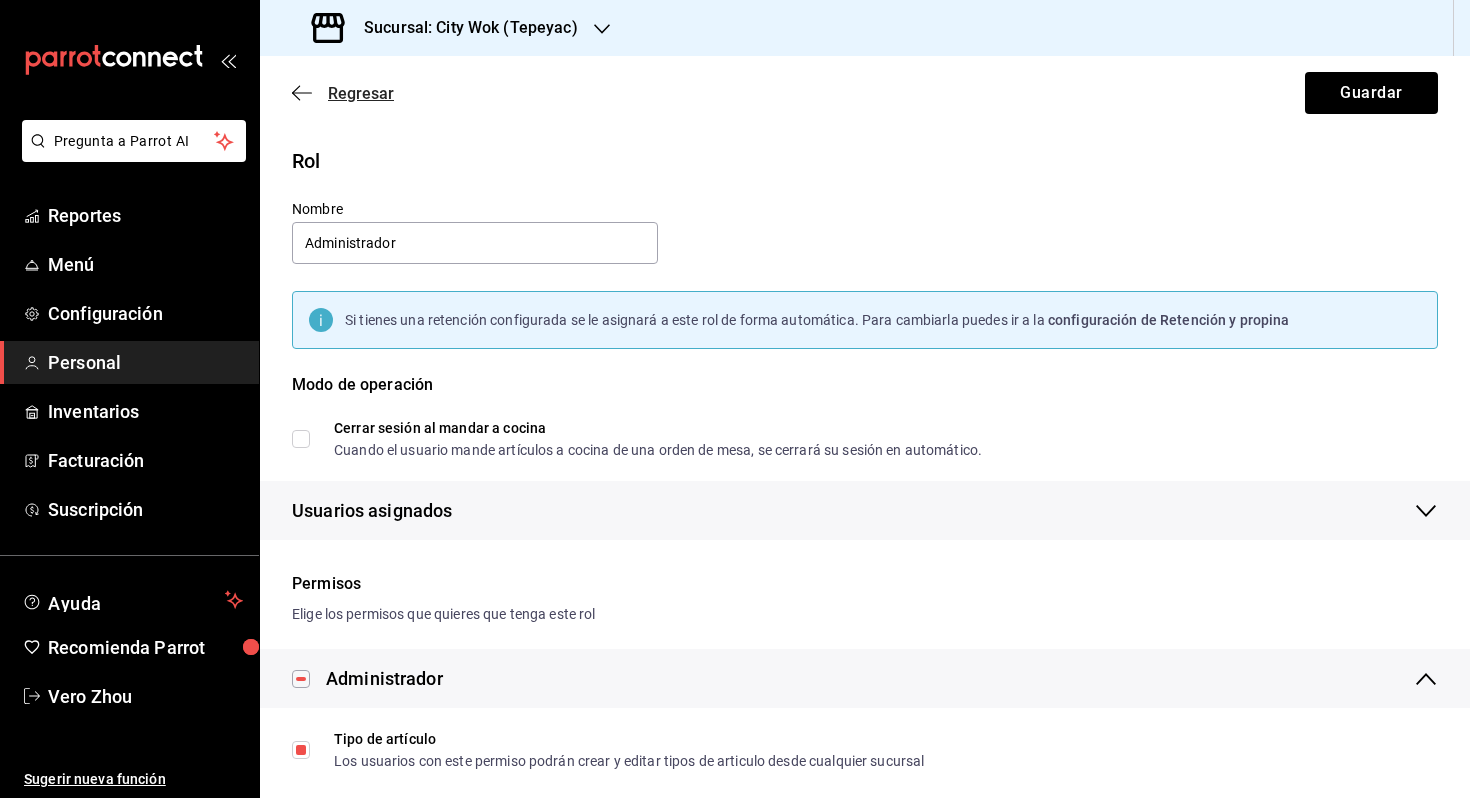 click 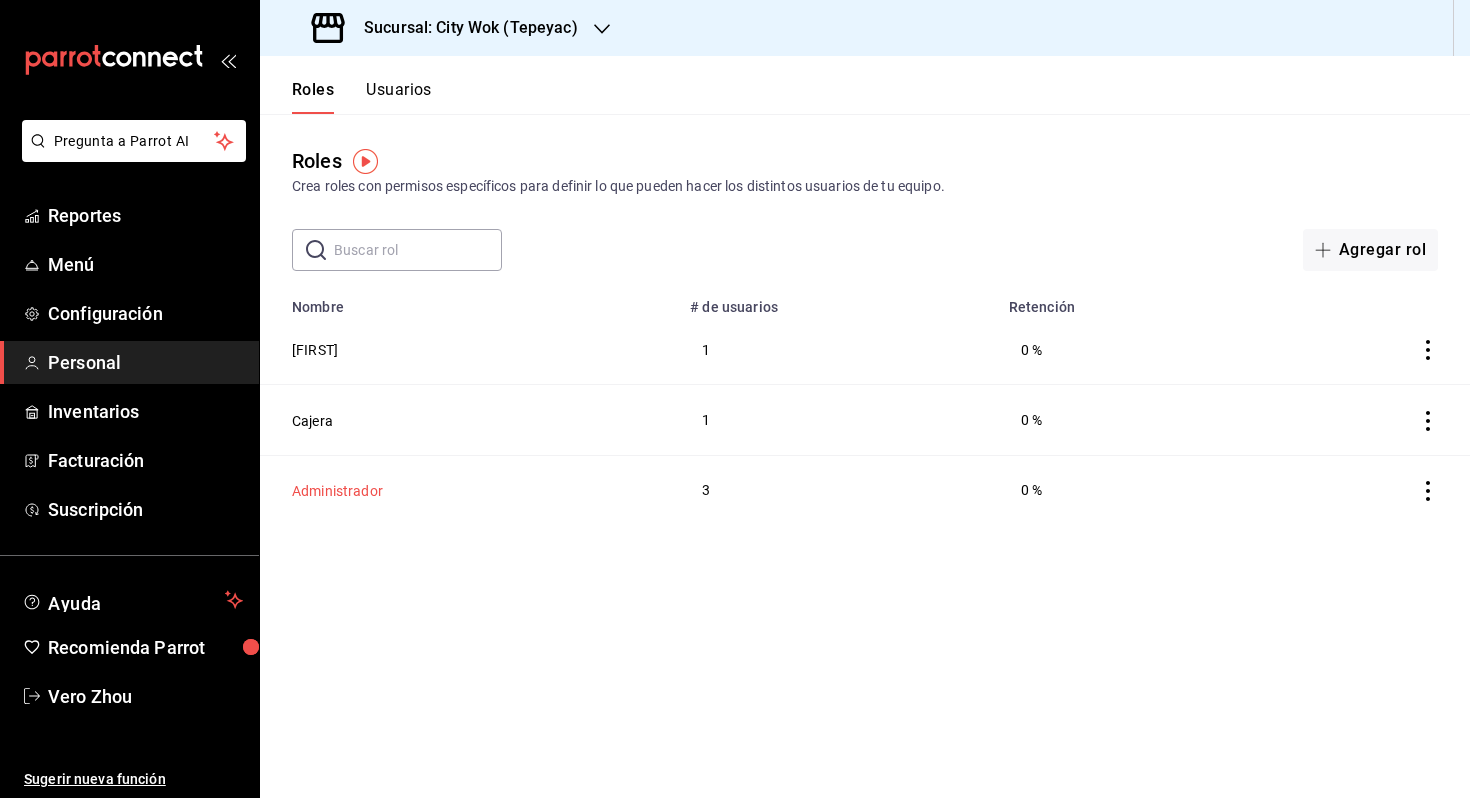 click on "Administrador" at bounding box center [337, 491] 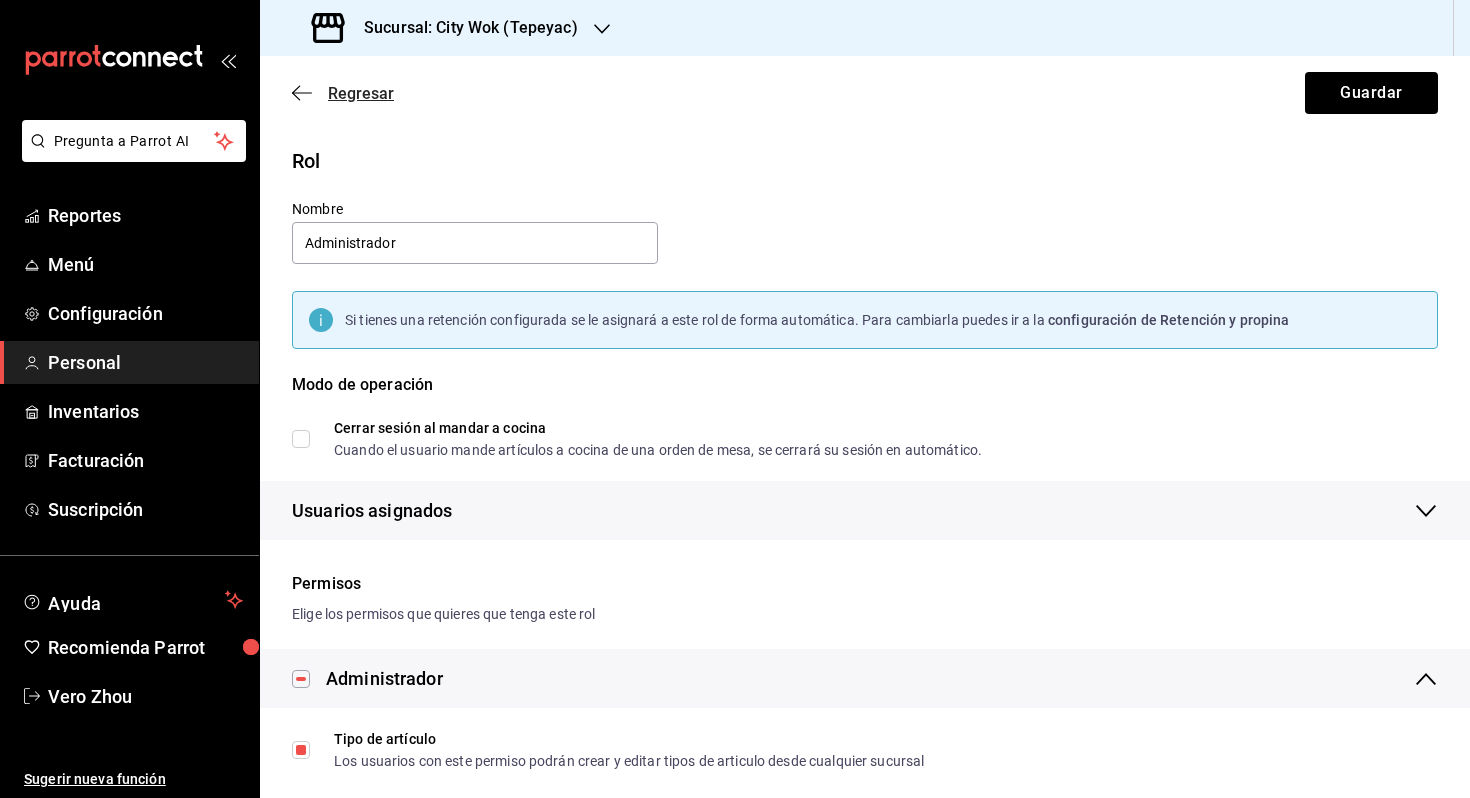 click 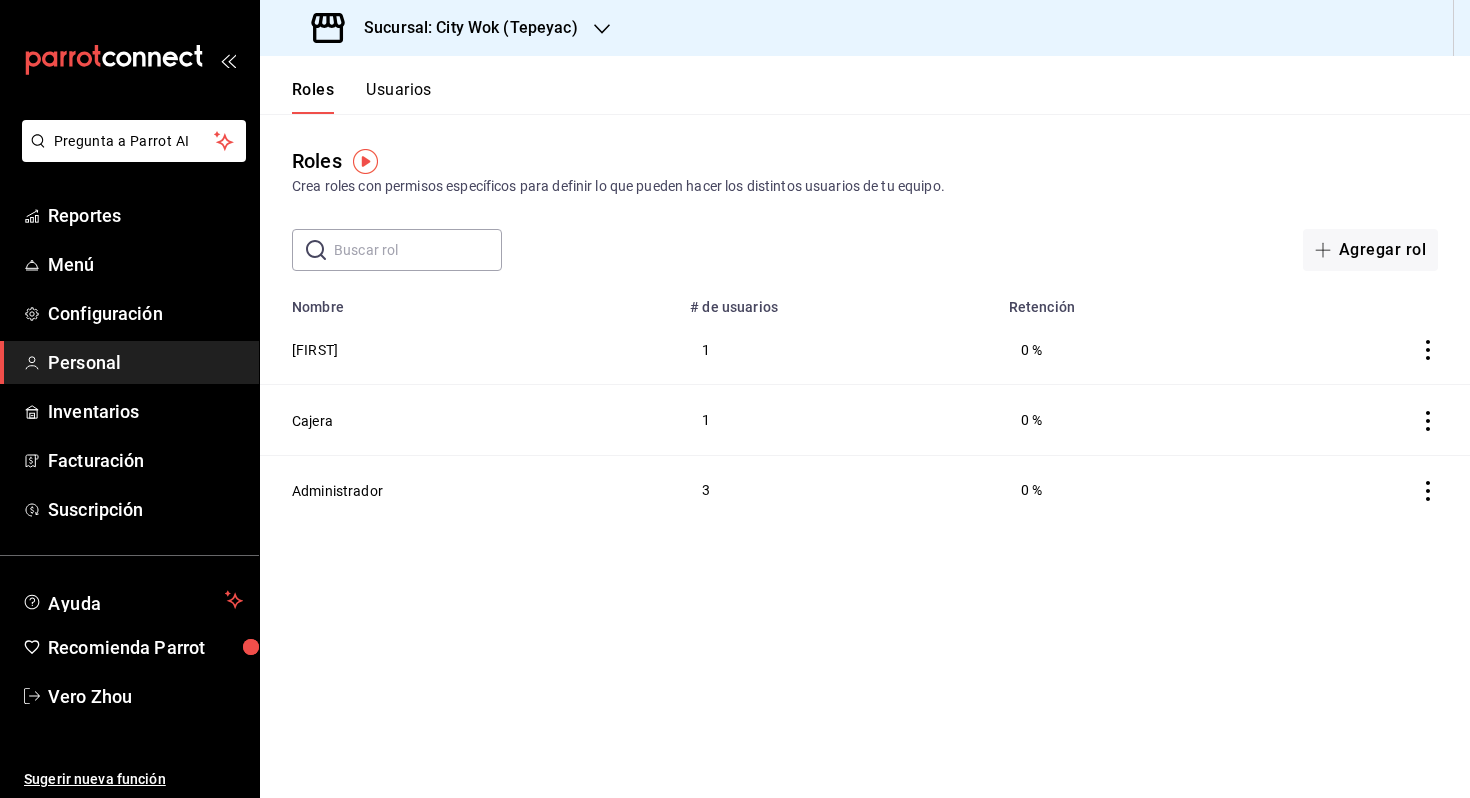 click on "Usuarios" at bounding box center [399, 97] 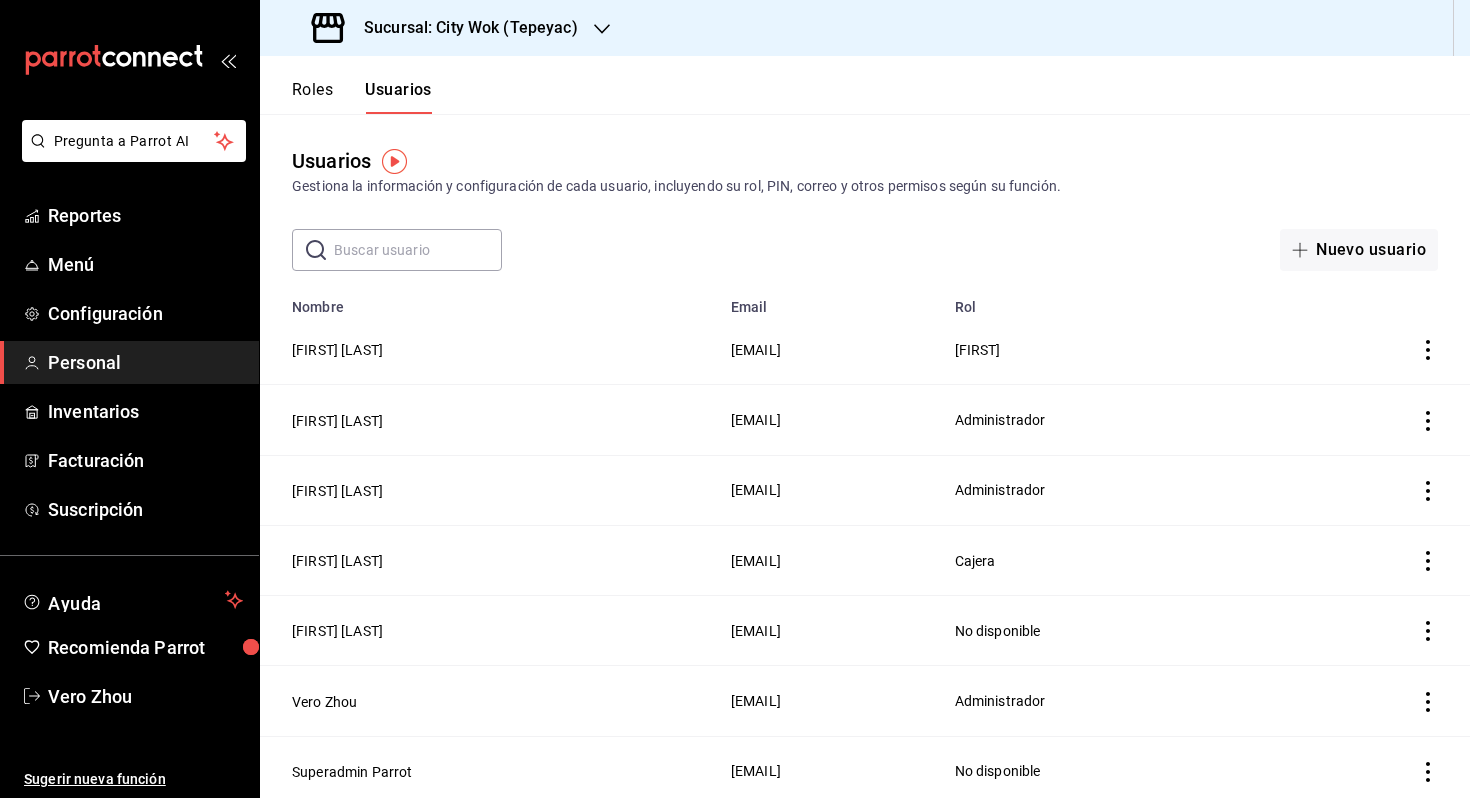 scroll, scrollTop: 75, scrollLeft: 0, axis: vertical 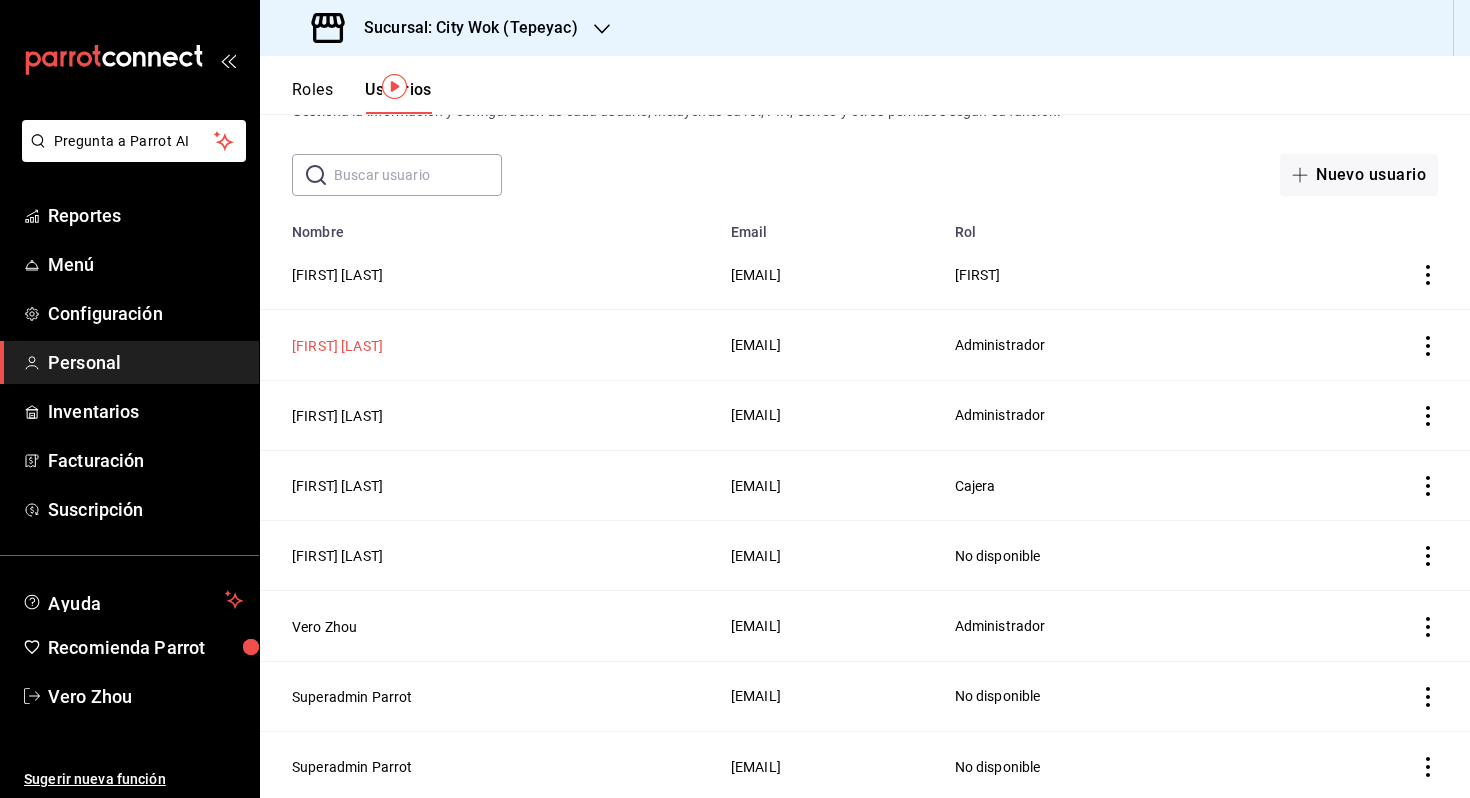 click on "[FIRST] [LAST]" at bounding box center (337, 346) 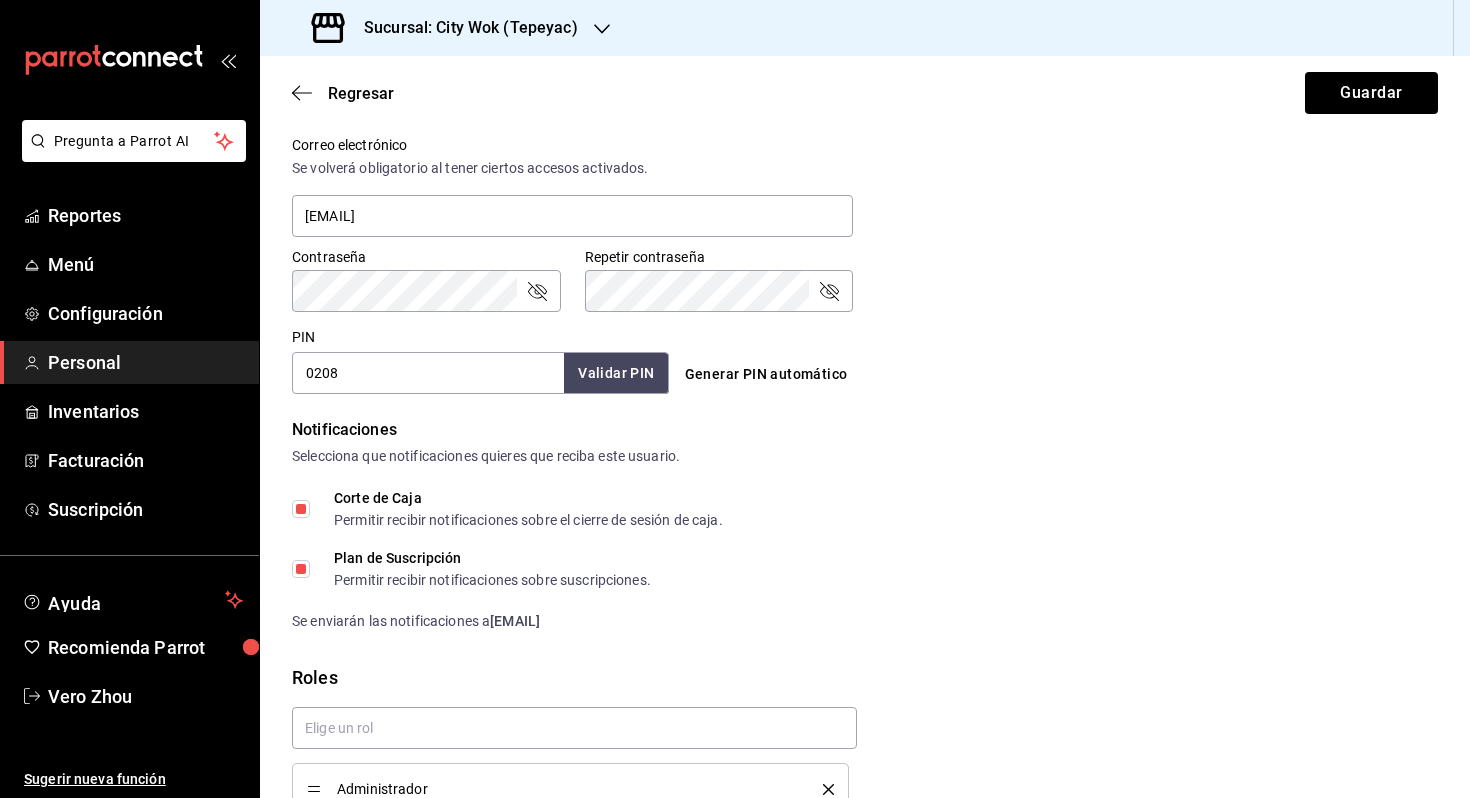 scroll, scrollTop: 779, scrollLeft: 0, axis: vertical 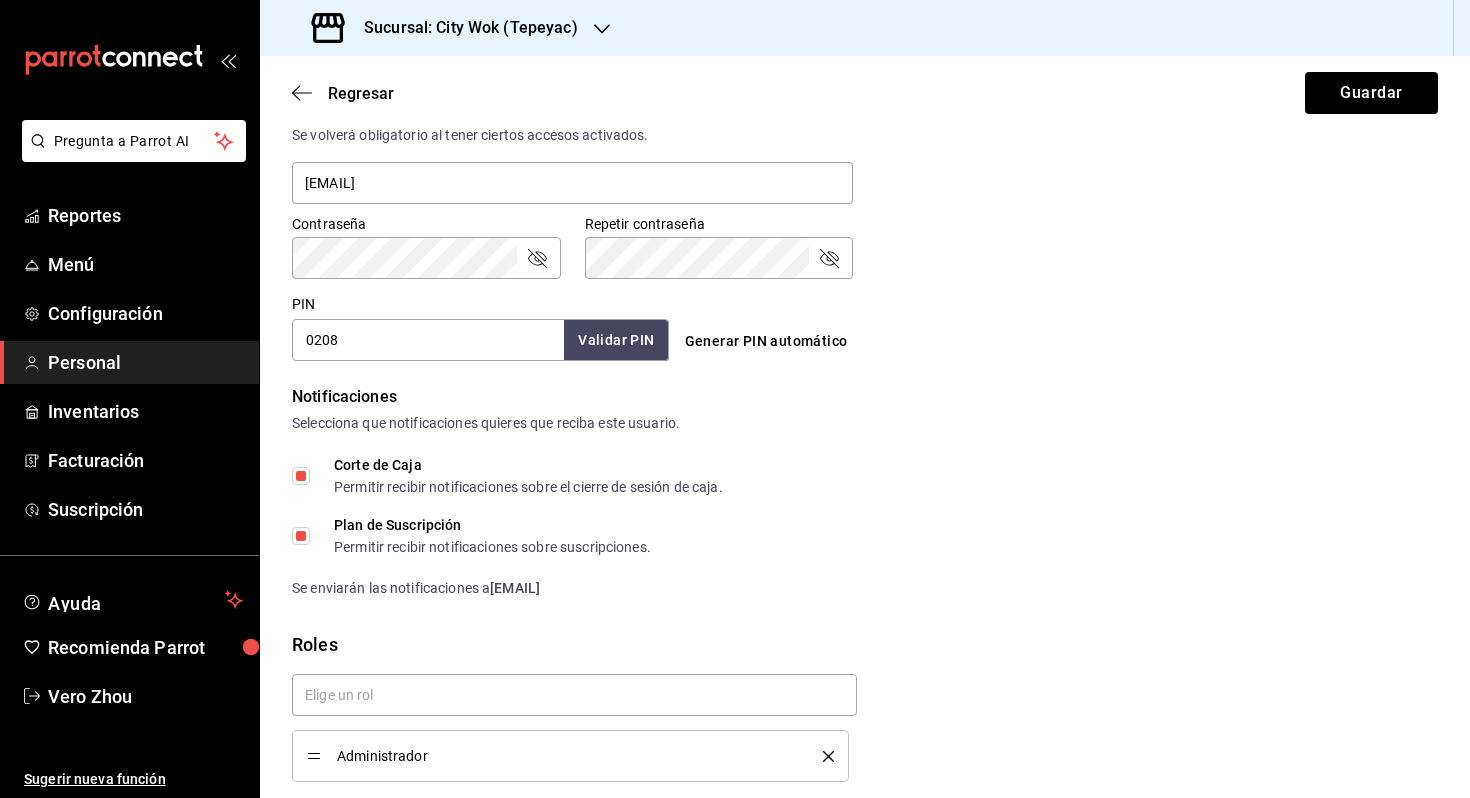 click on "0208" at bounding box center (428, 340) 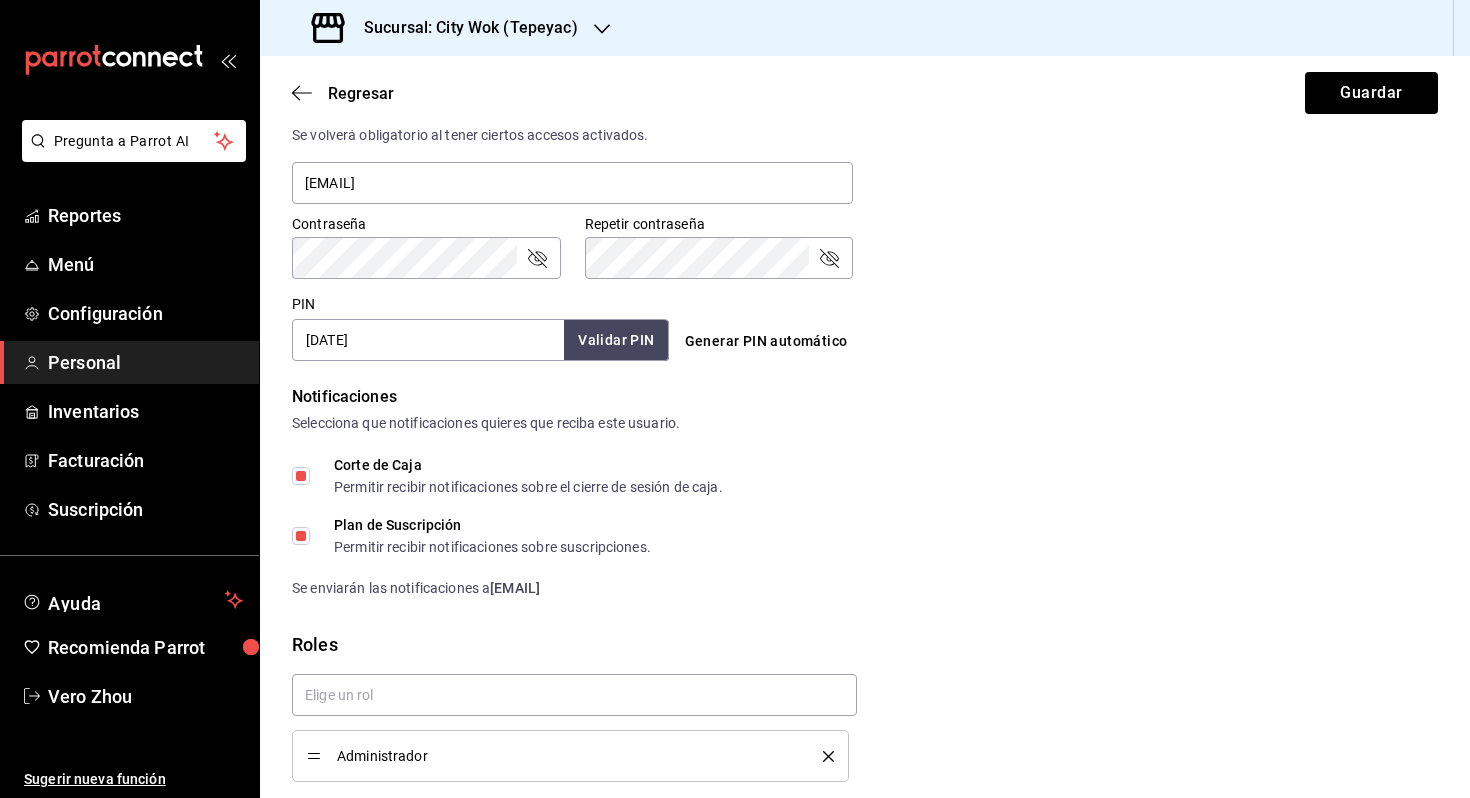 type on "[DATE]" 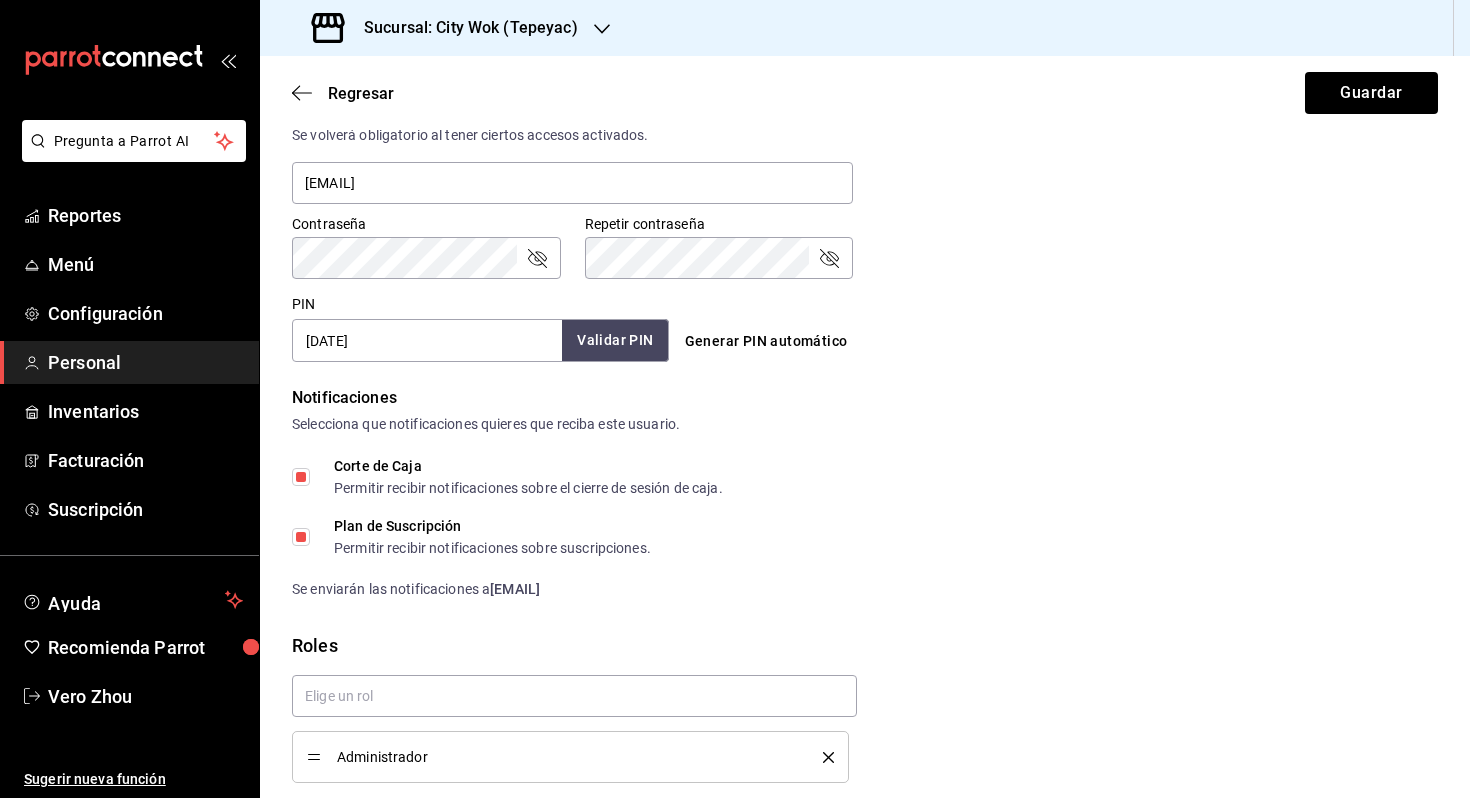 click on "Validar PIN" at bounding box center (615, 340) 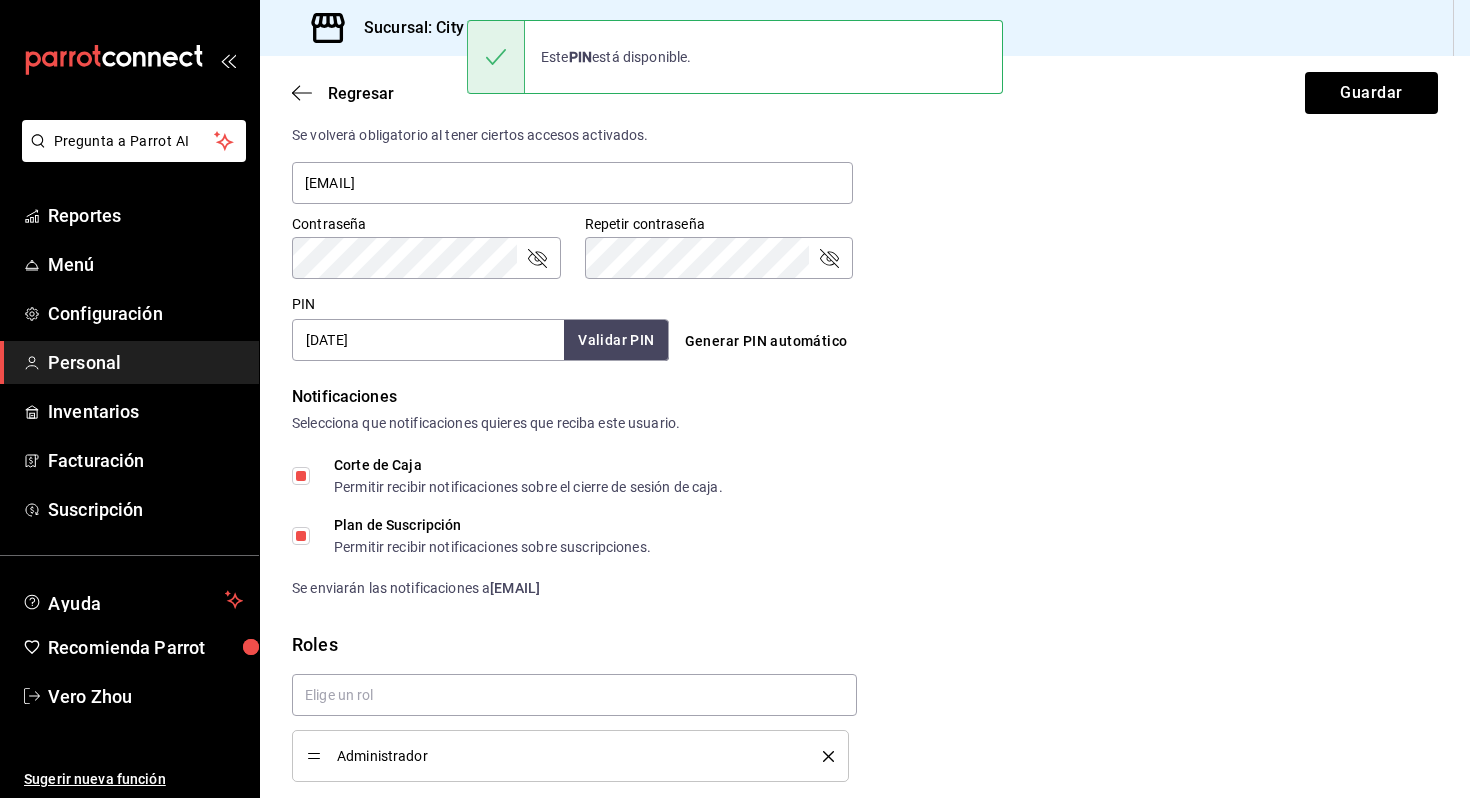 click on "[DATE]" at bounding box center [428, 340] 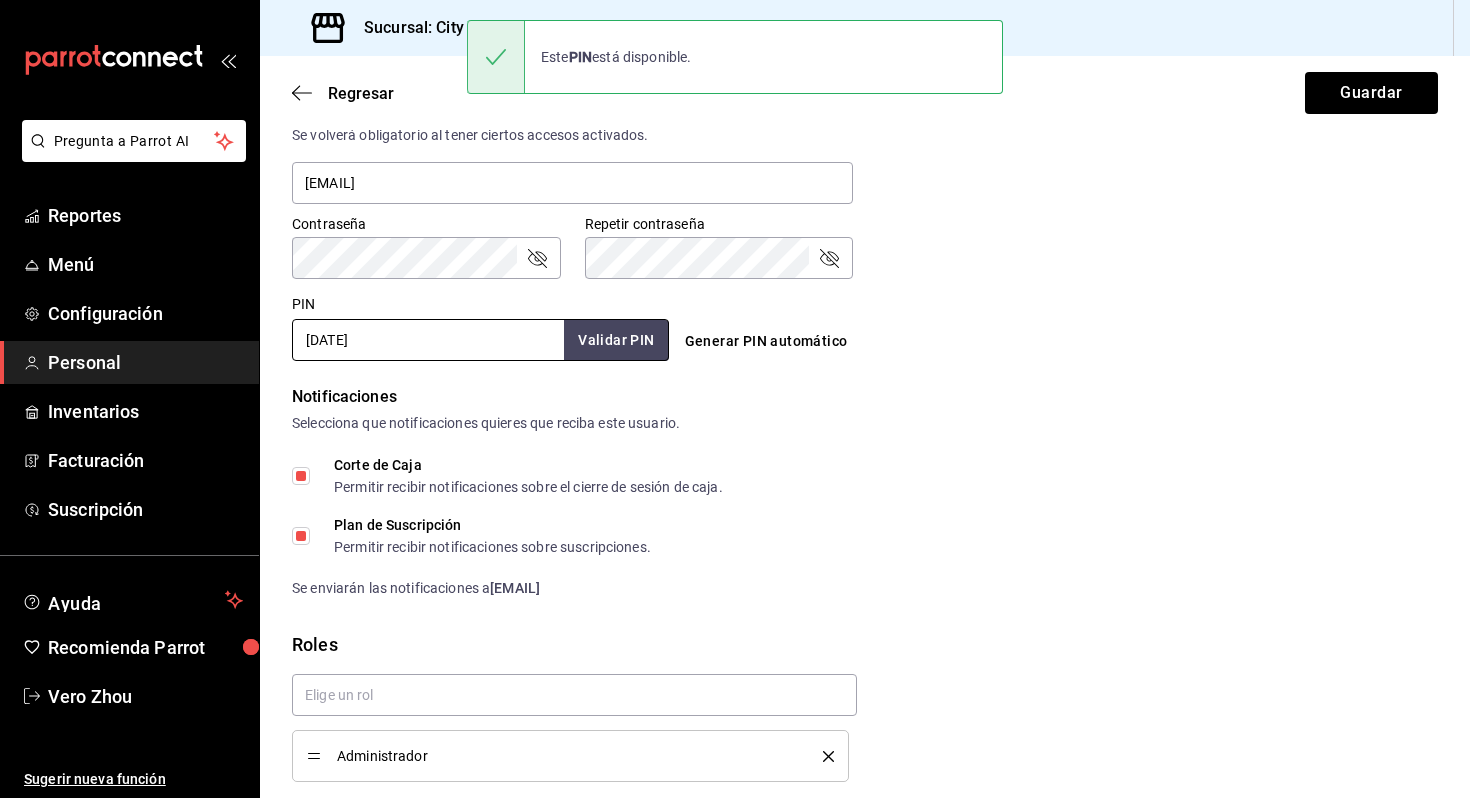 click on "Corte de Caja Permitir recibir notificaciones sobre el cierre de sesión de caja." at bounding box center (865, 476) 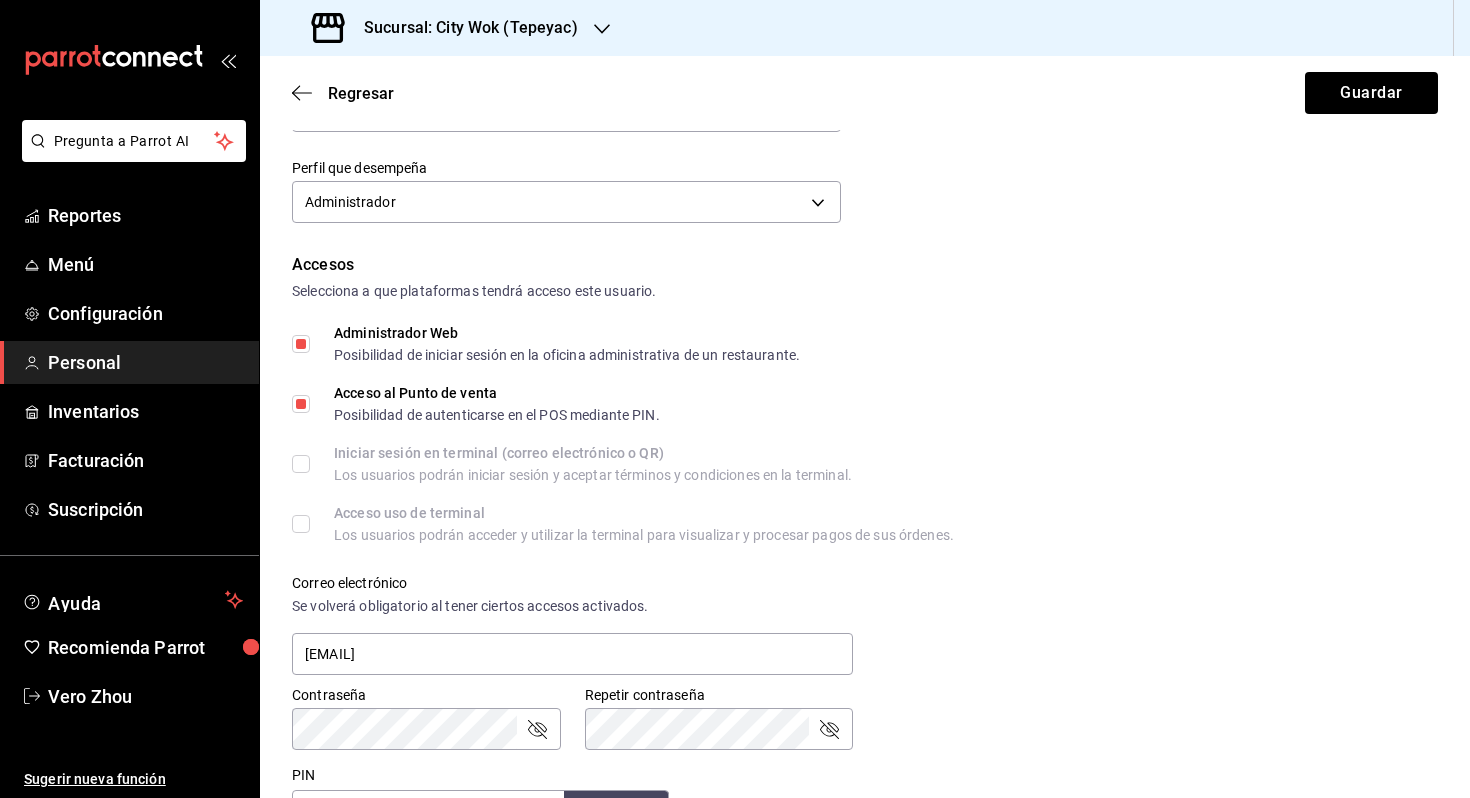 scroll, scrollTop: 0, scrollLeft: 0, axis: both 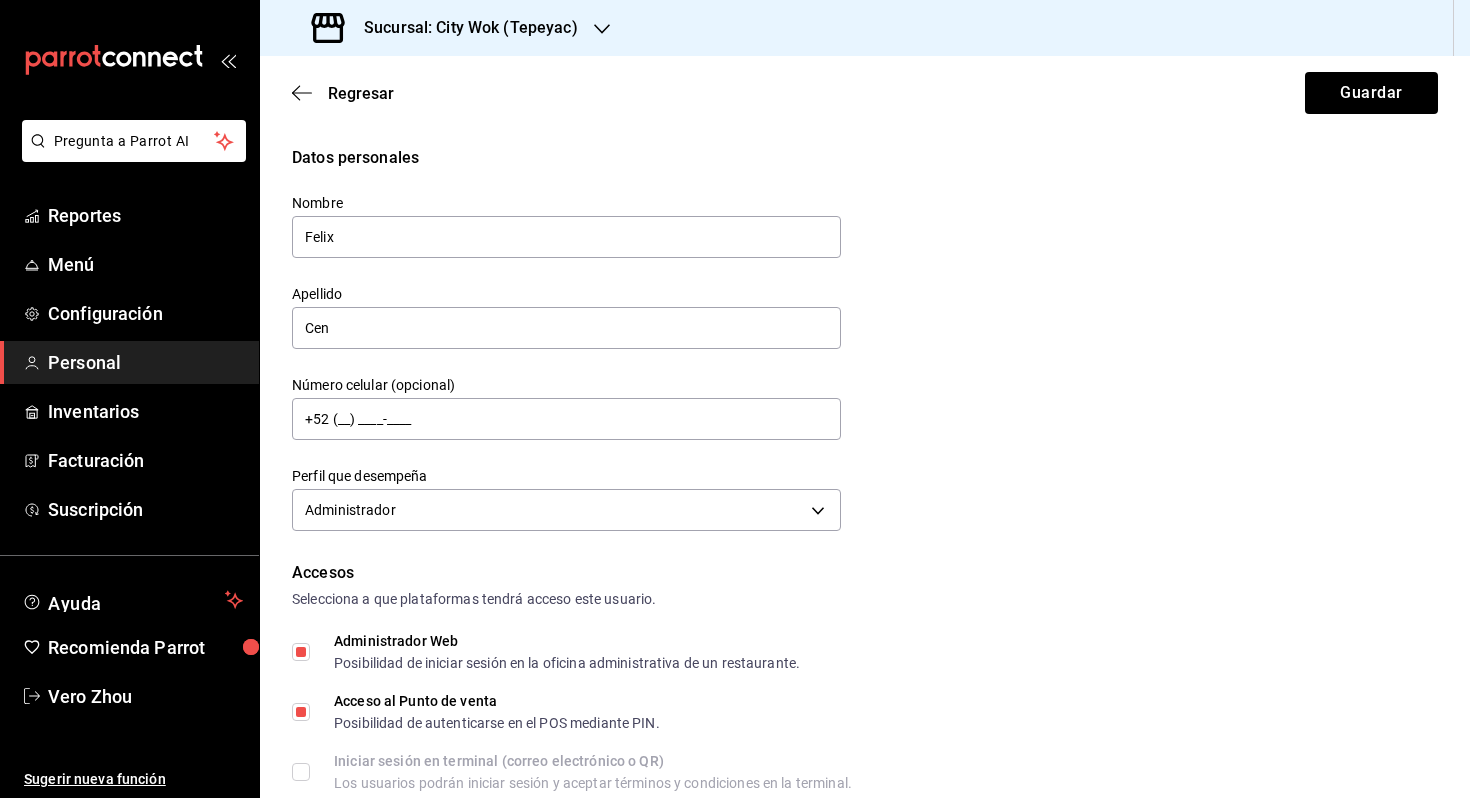 click on "Regresar Guardar" at bounding box center (865, 93) 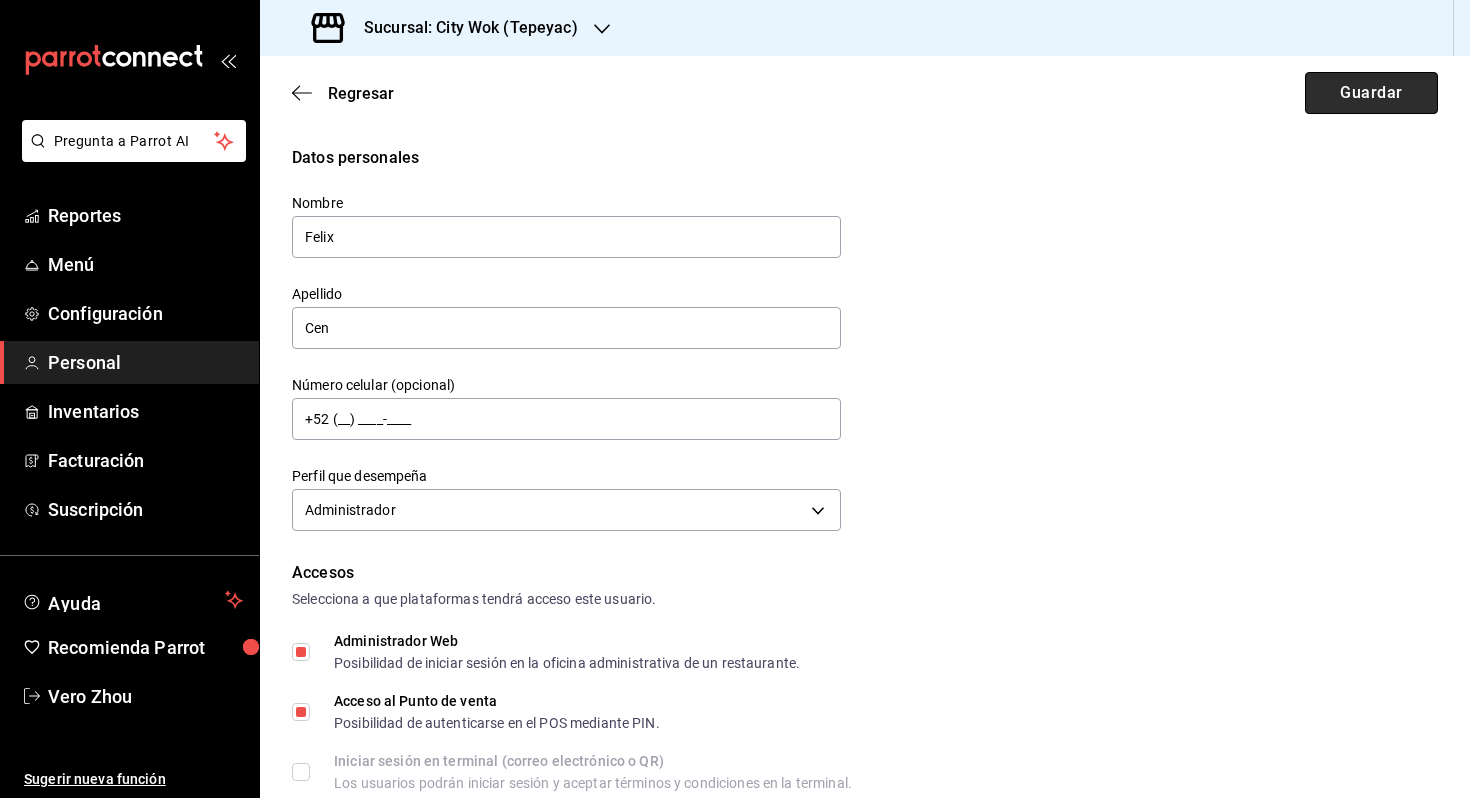 click on "Guardar" at bounding box center (1371, 93) 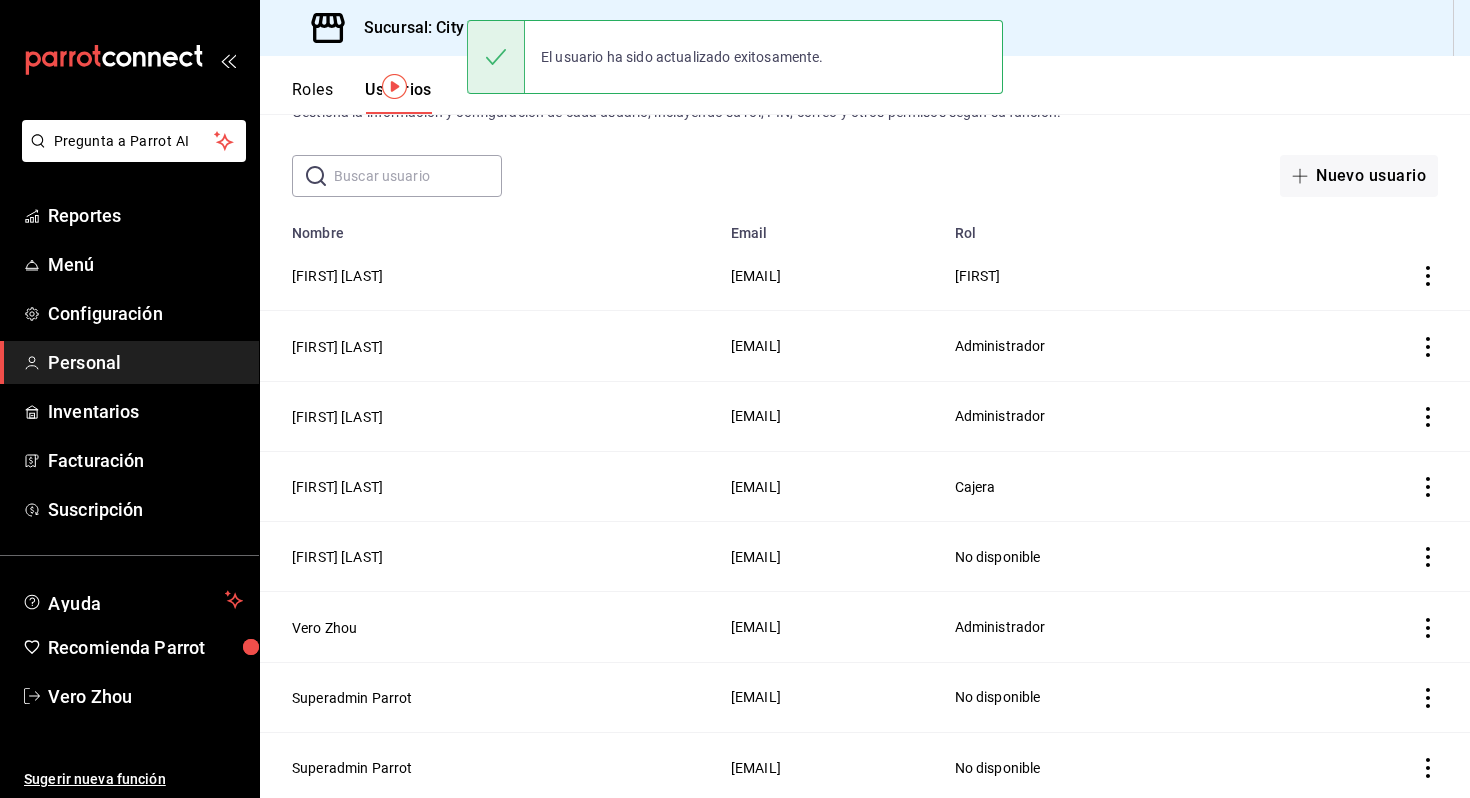 scroll, scrollTop: 75, scrollLeft: 0, axis: vertical 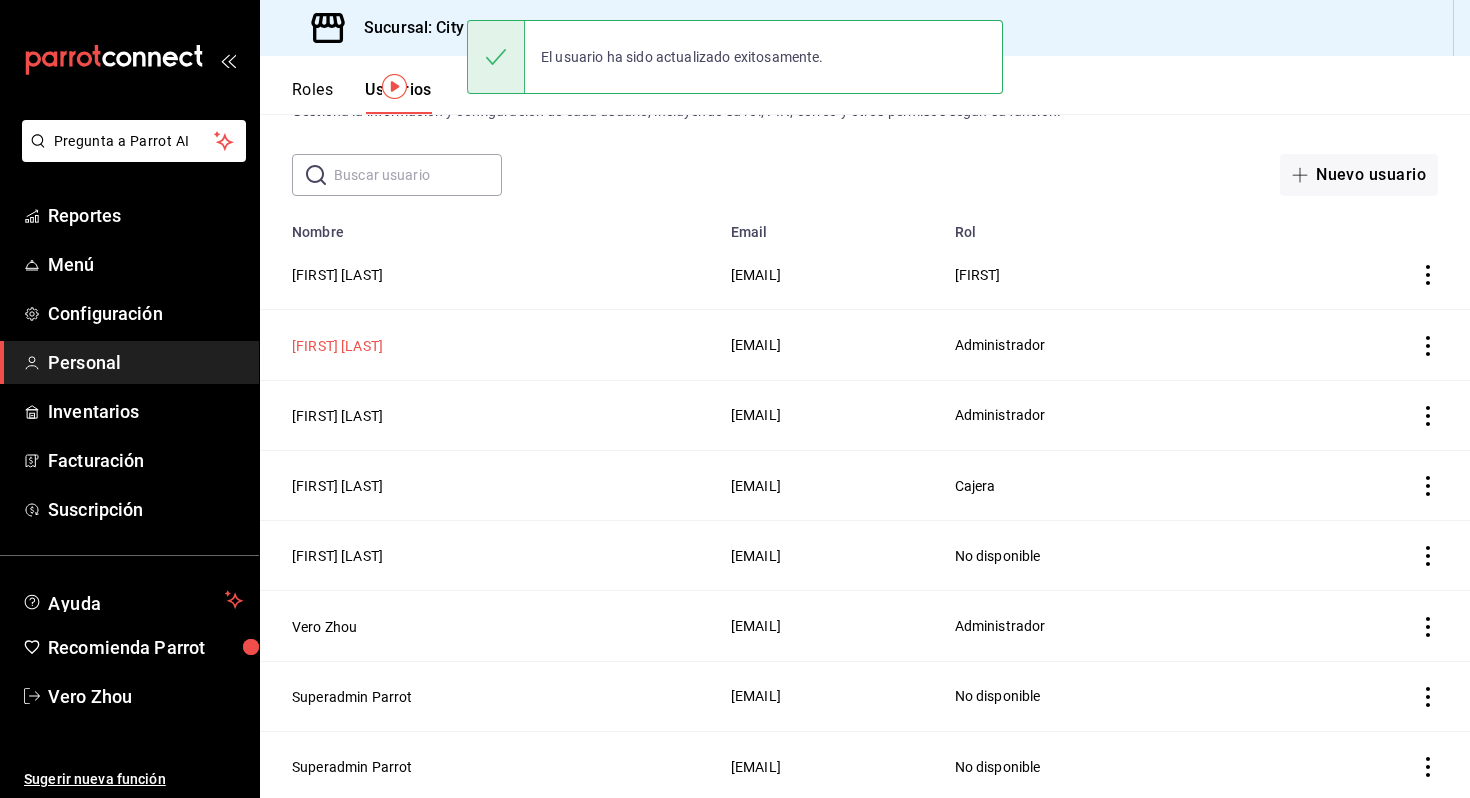 click on "[FIRST] [LAST]" at bounding box center [337, 346] 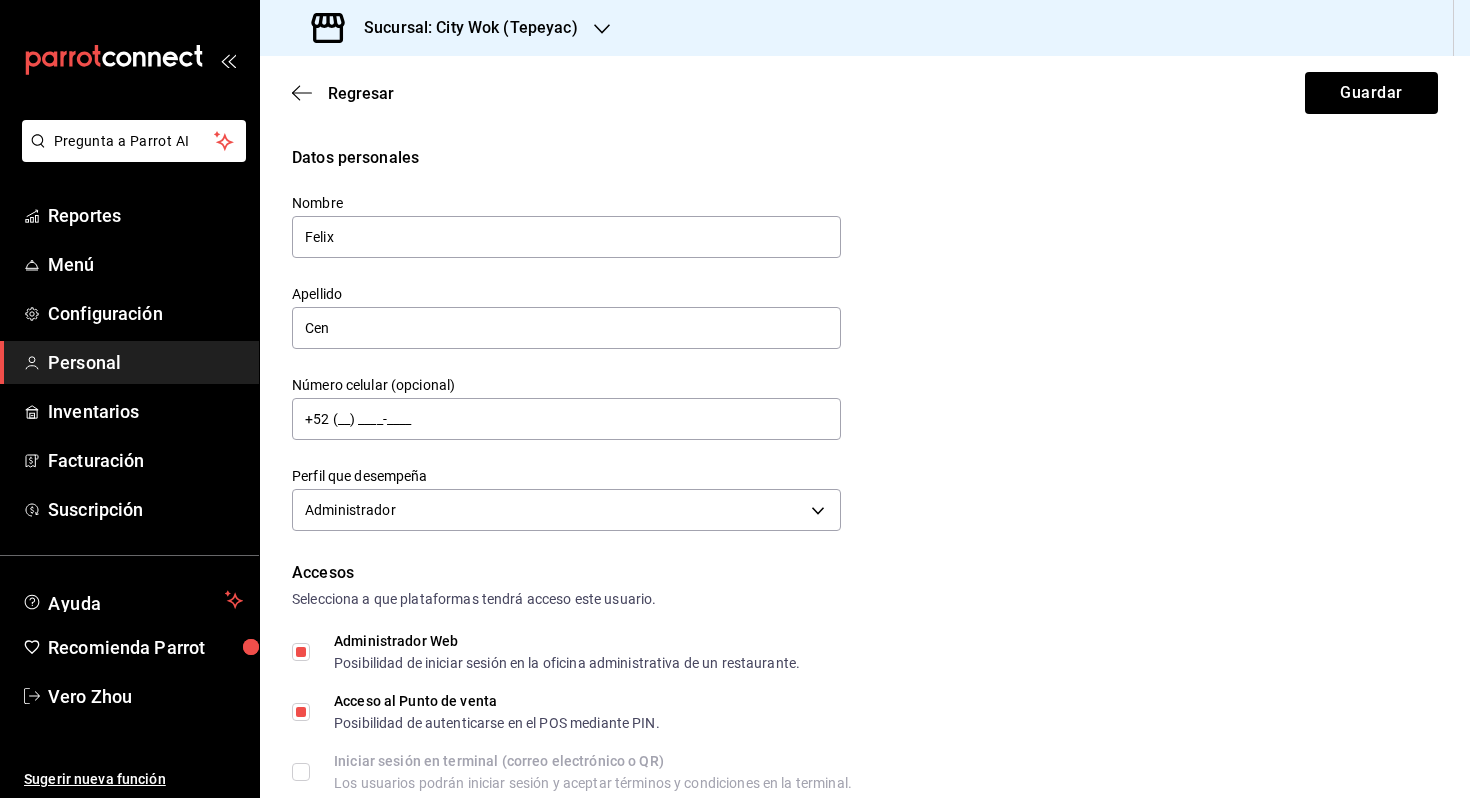 scroll, scrollTop: 687, scrollLeft: 0, axis: vertical 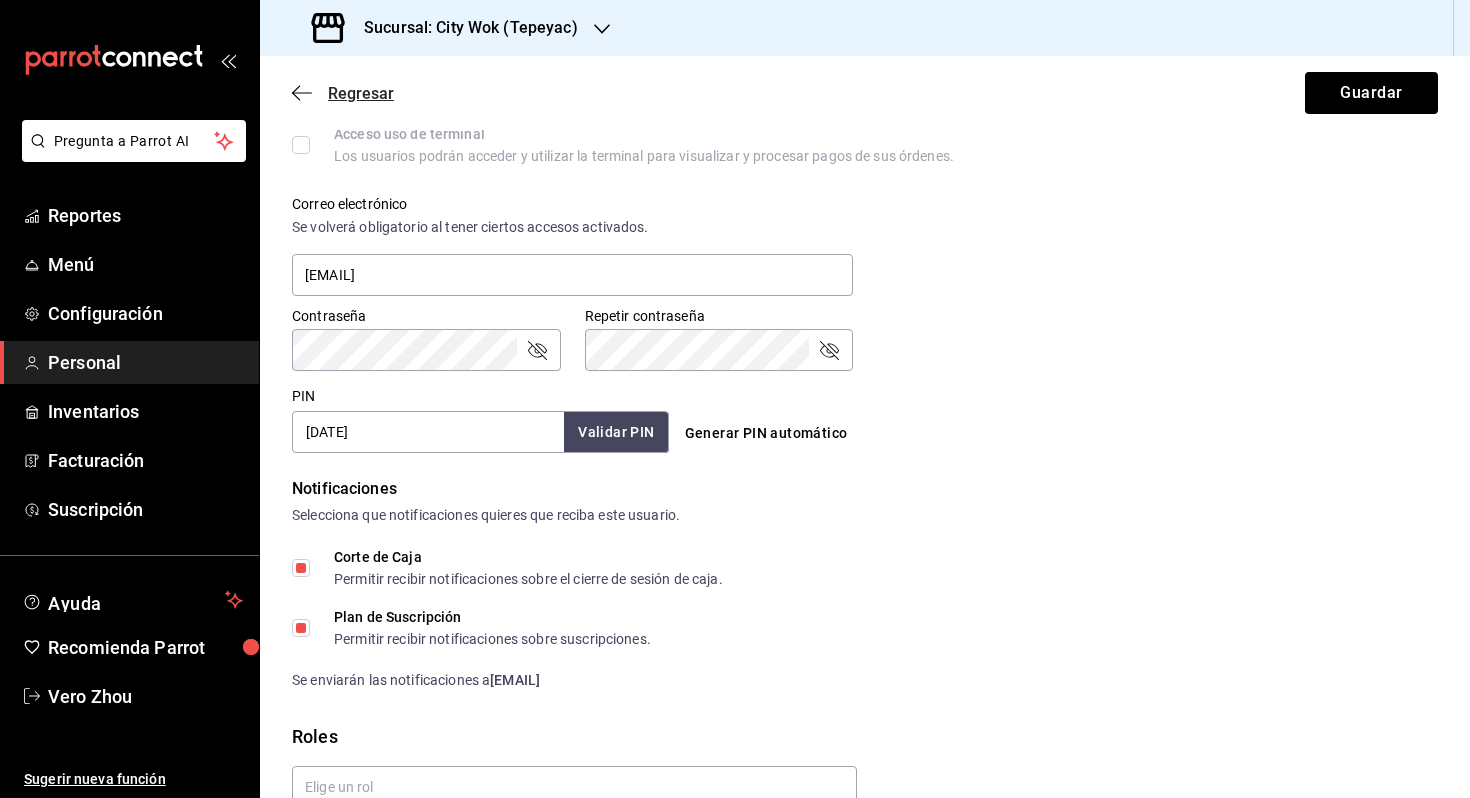 click 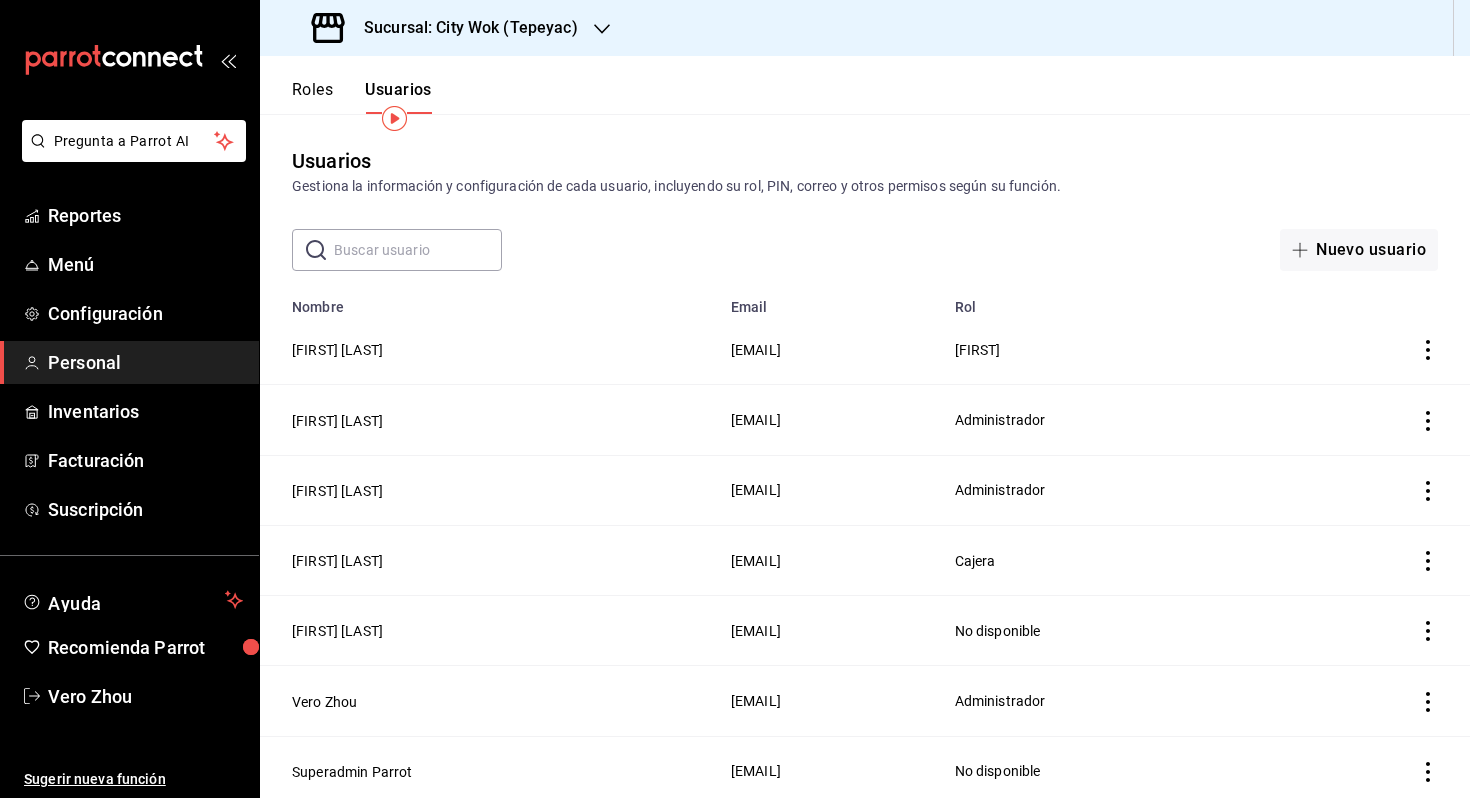 scroll, scrollTop: 75, scrollLeft: 0, axis: vertical 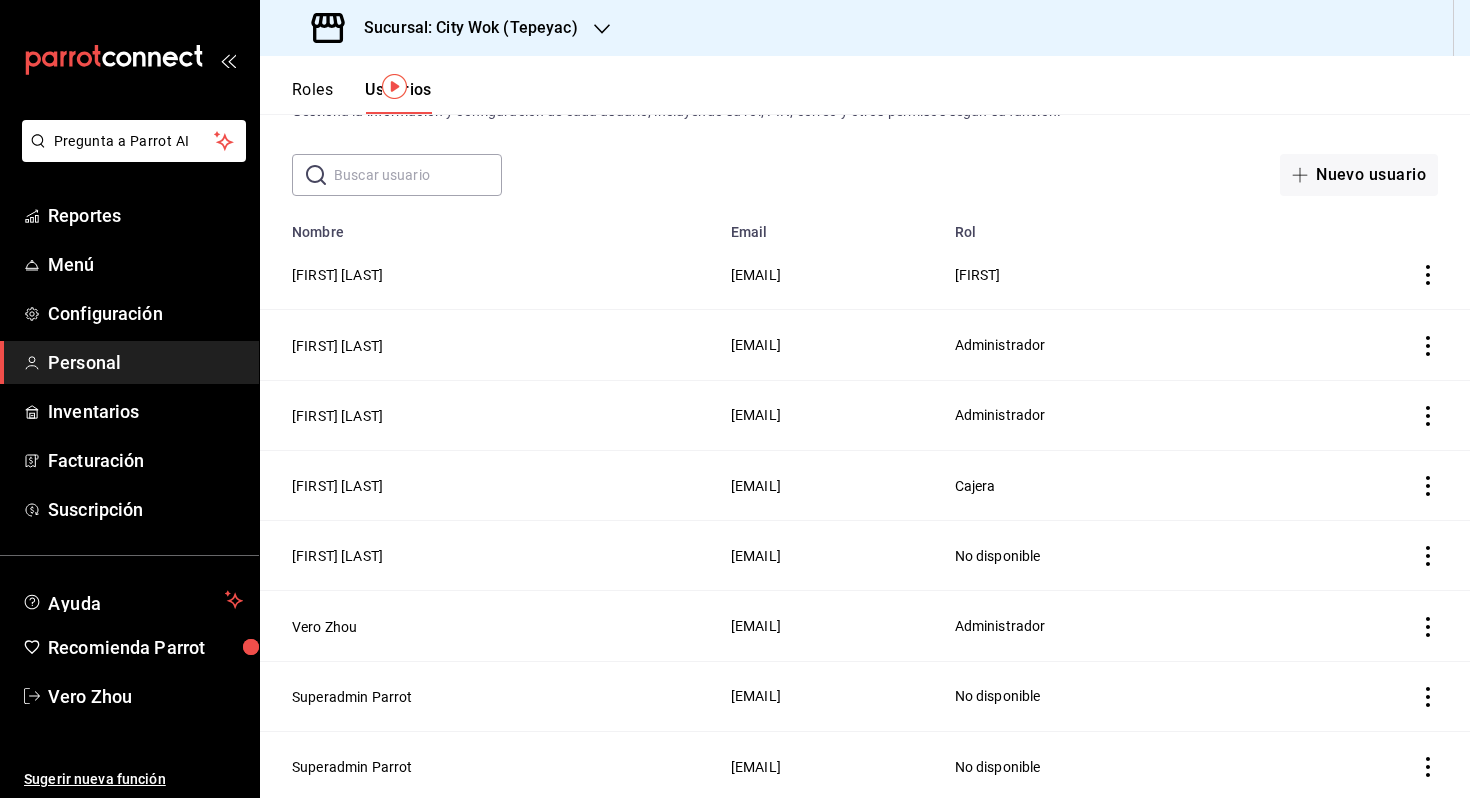 click on "Vero Zhou" at bounding box center [489, 626] 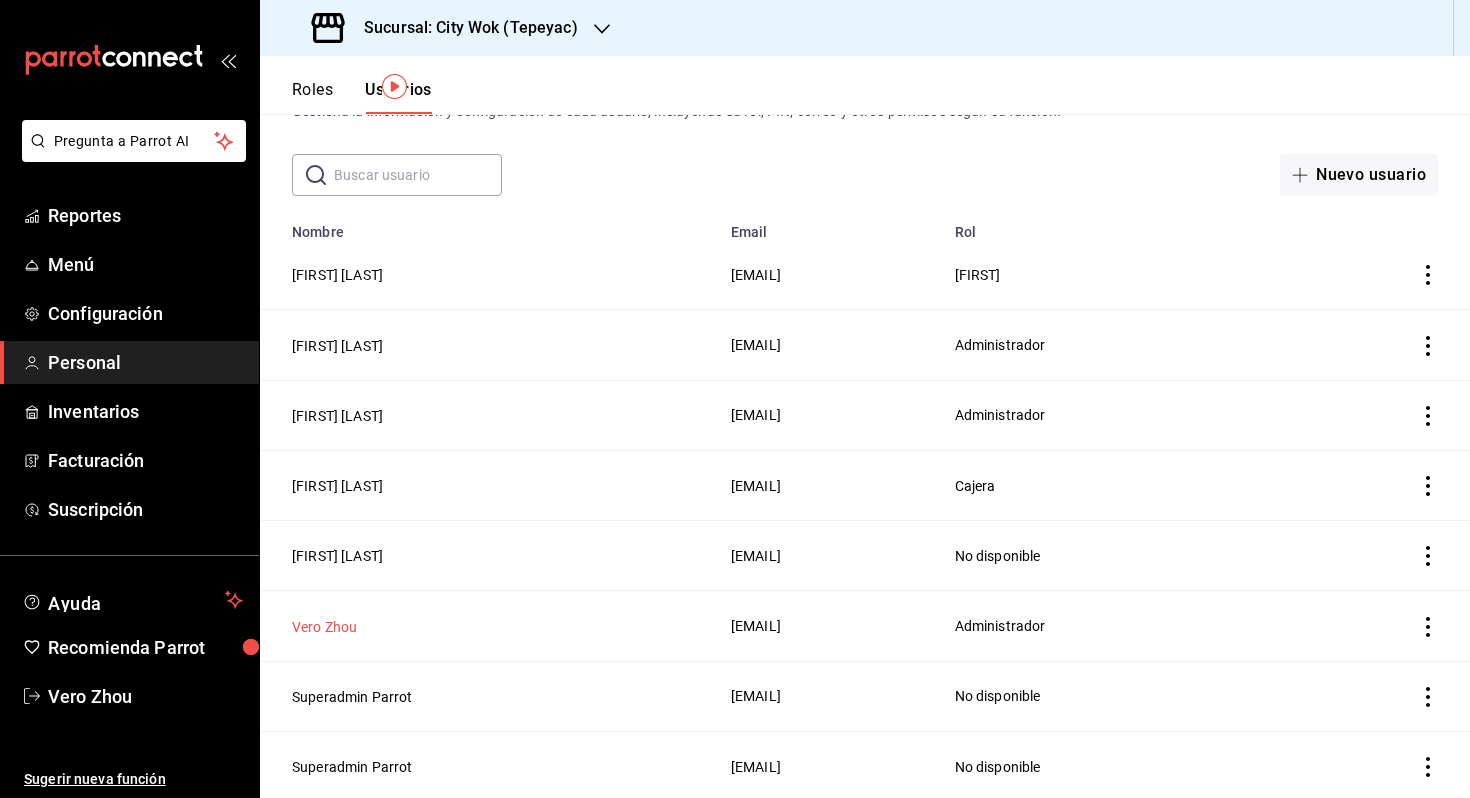 click on "Vero Zhou" at bounding box center [324, 627] 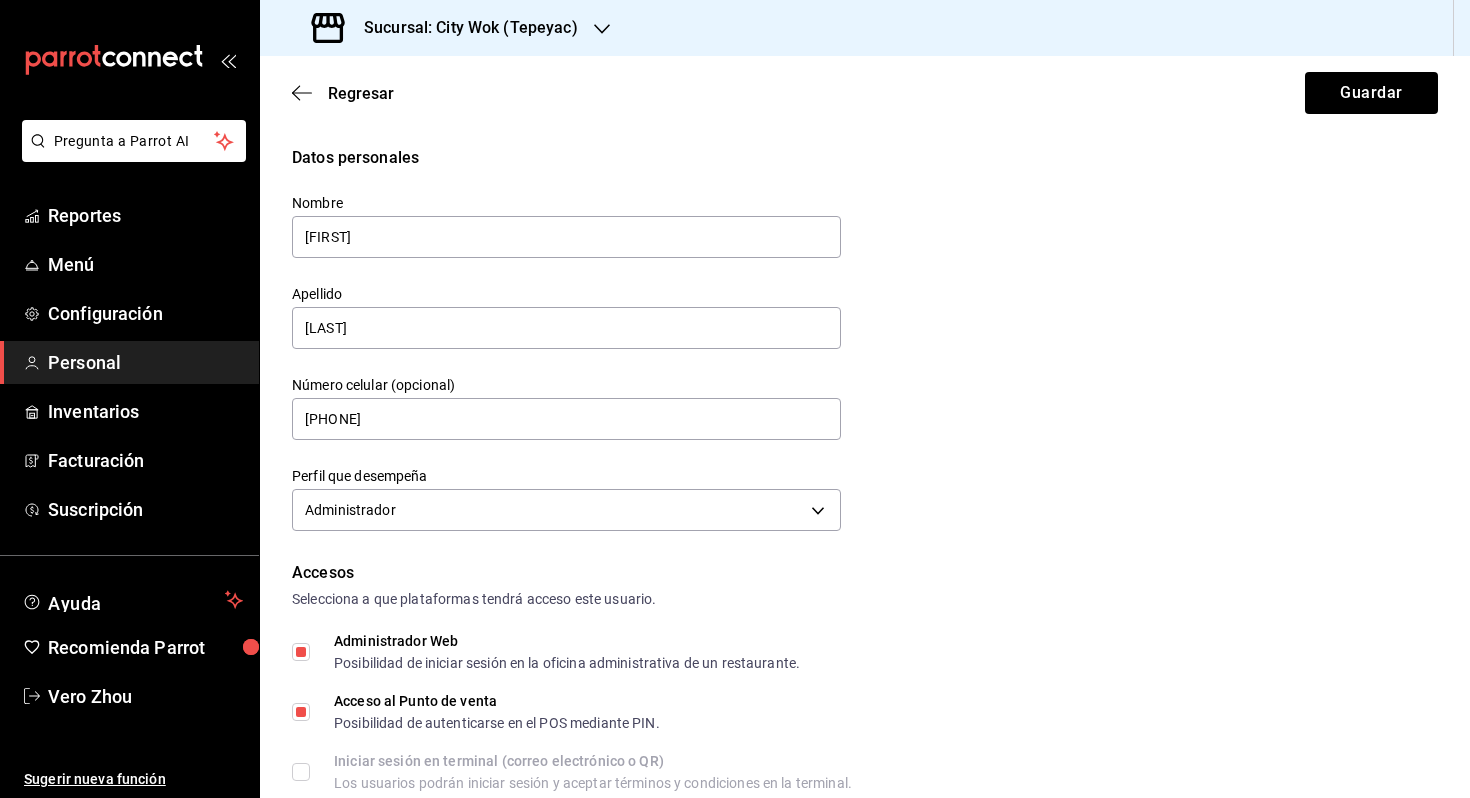 scroll, scrollTop: 678, scrollLeft: 0, axis: vertical 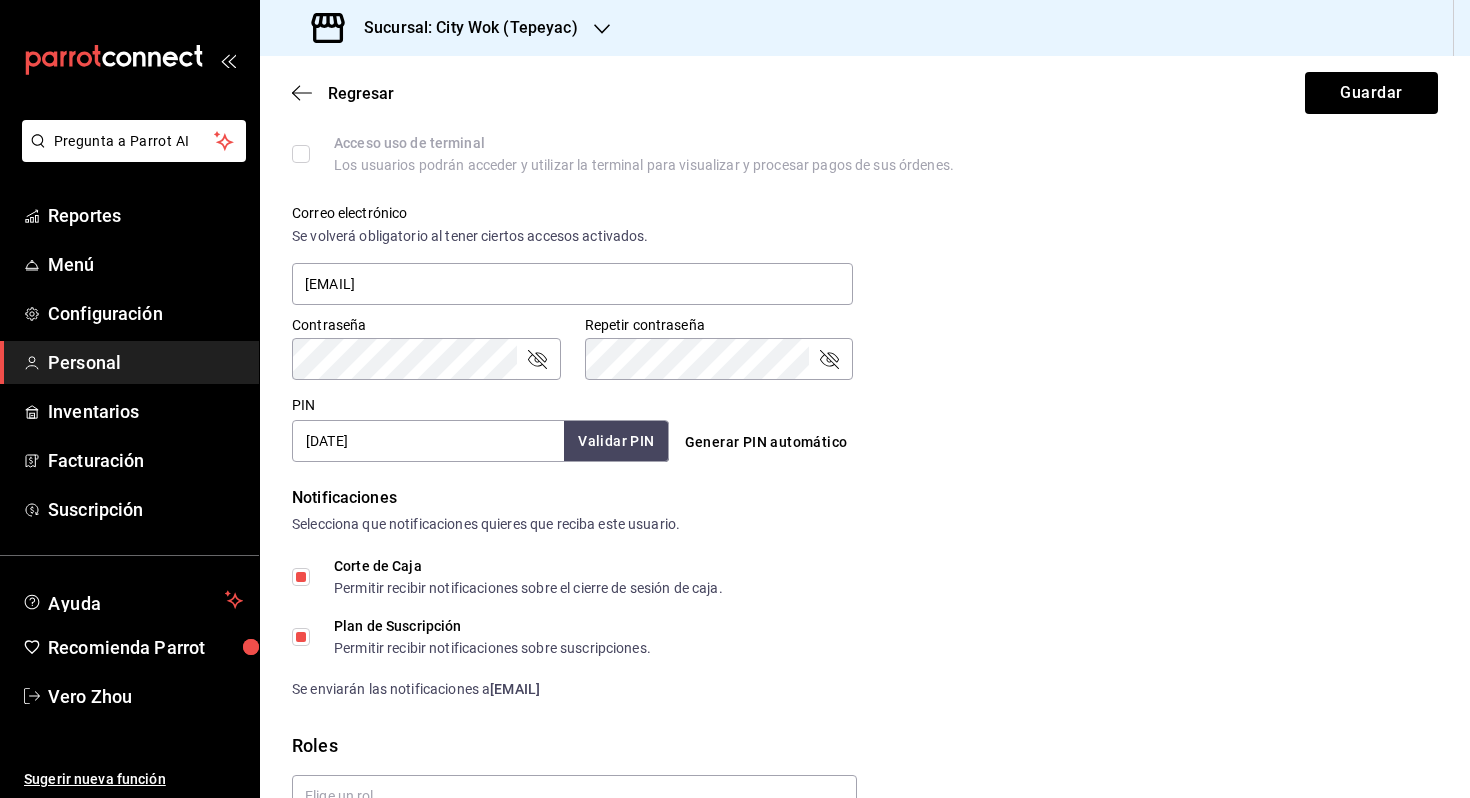 click on "[DATE]" at bounding box center [428, 441] 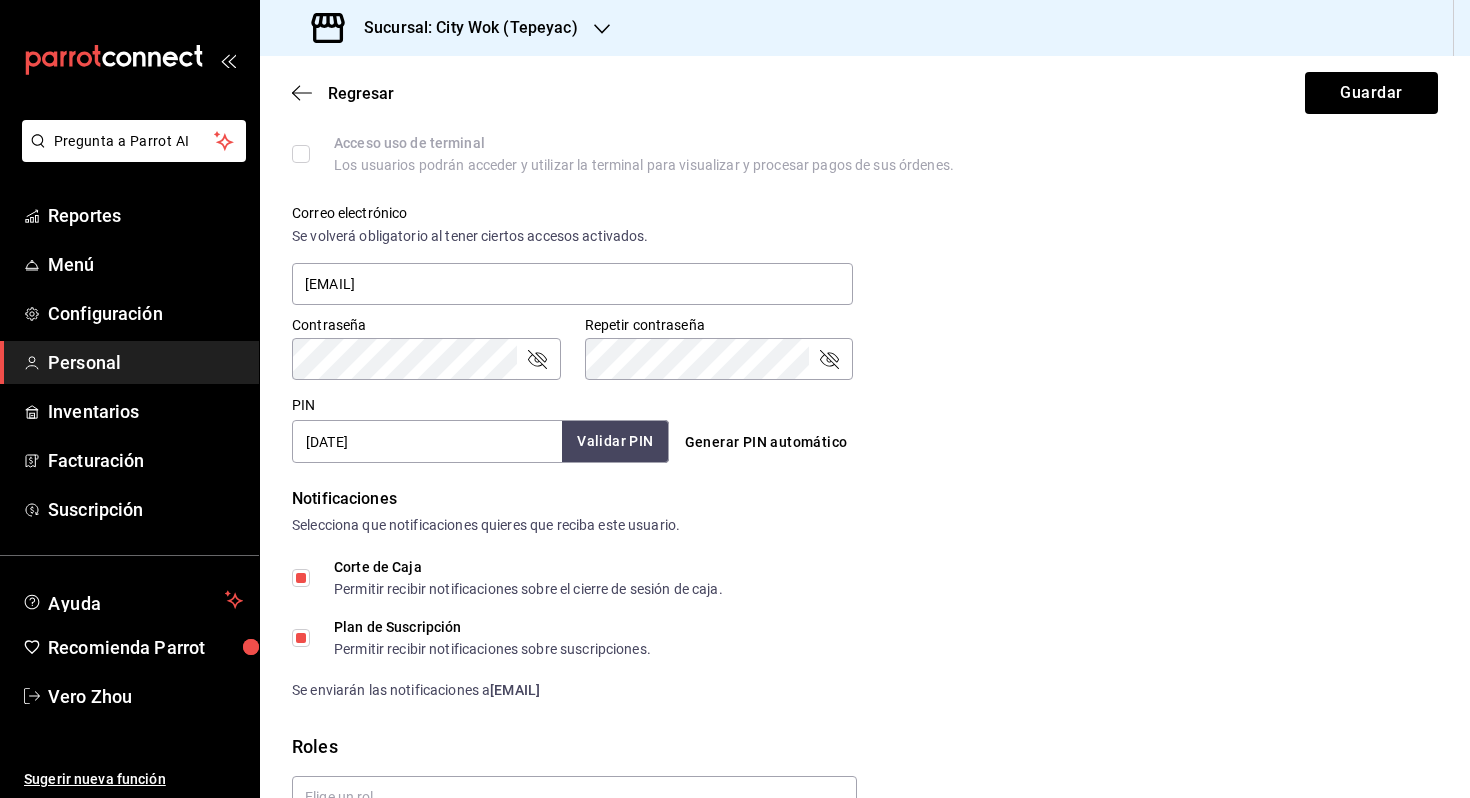 click on "Validar PIN" at bounding box center (615, 441) 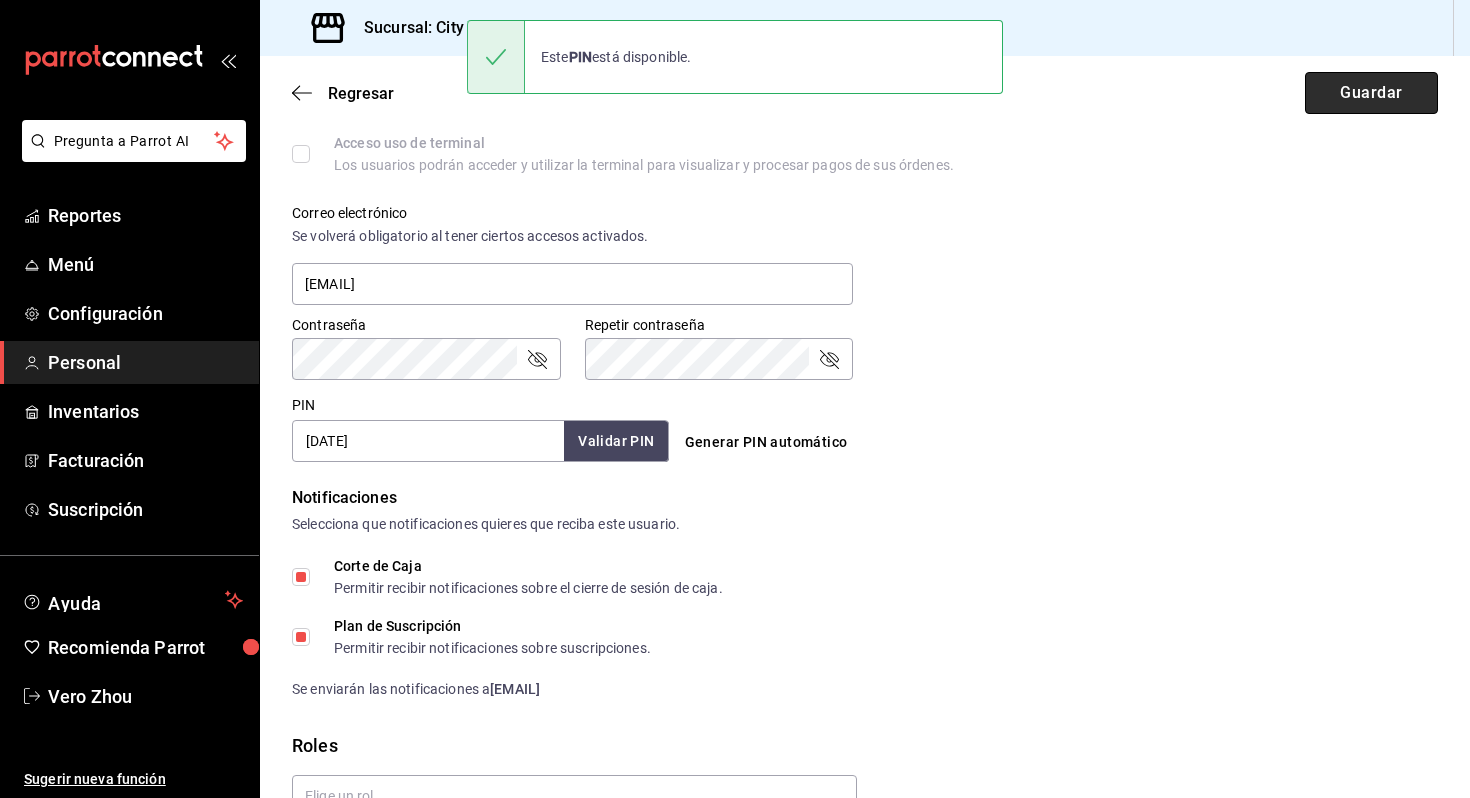 click on "Guardar" at bounding box center [1371, 93] 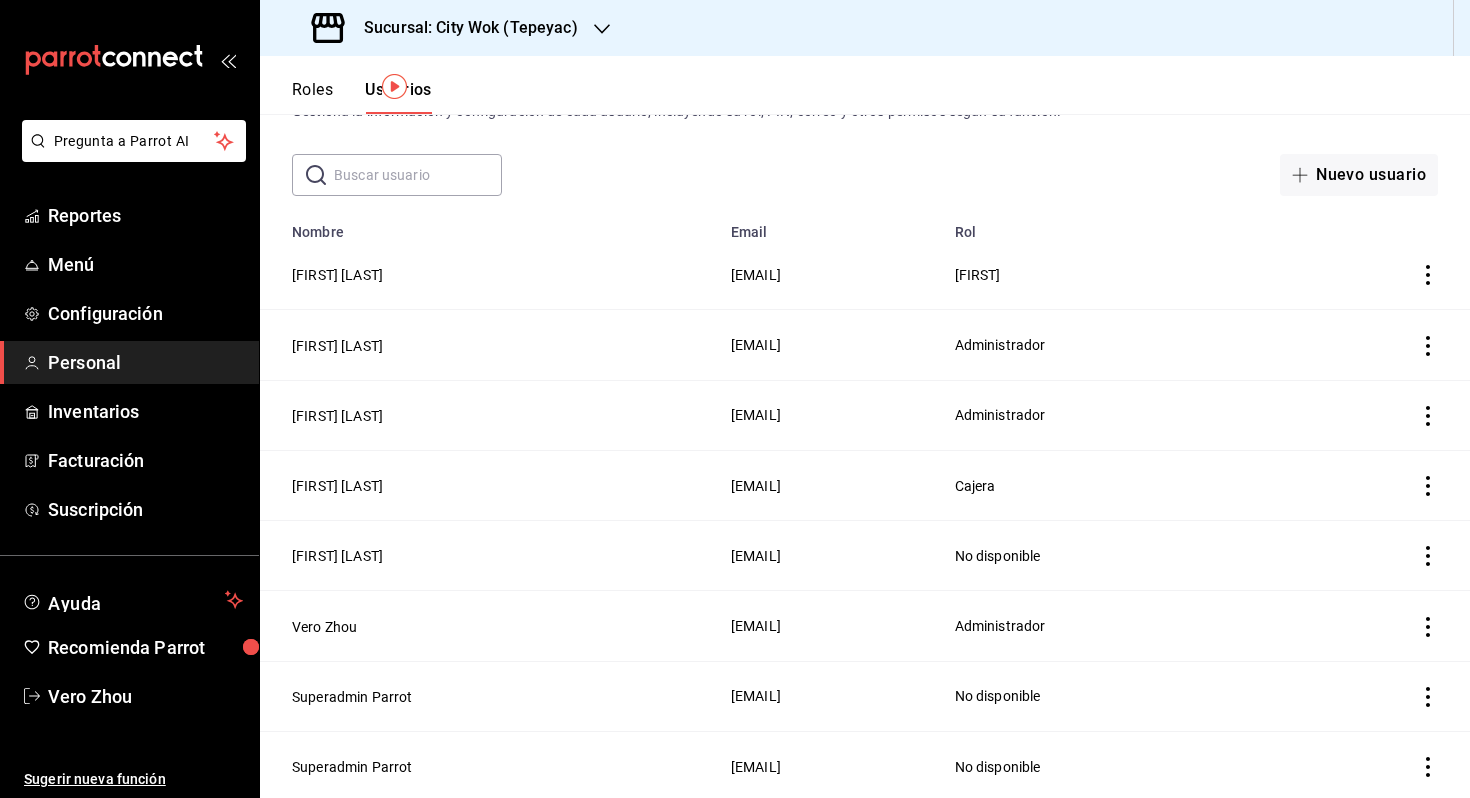 scroll, scrollTop: 0, scrollLeft: 0, axis: both 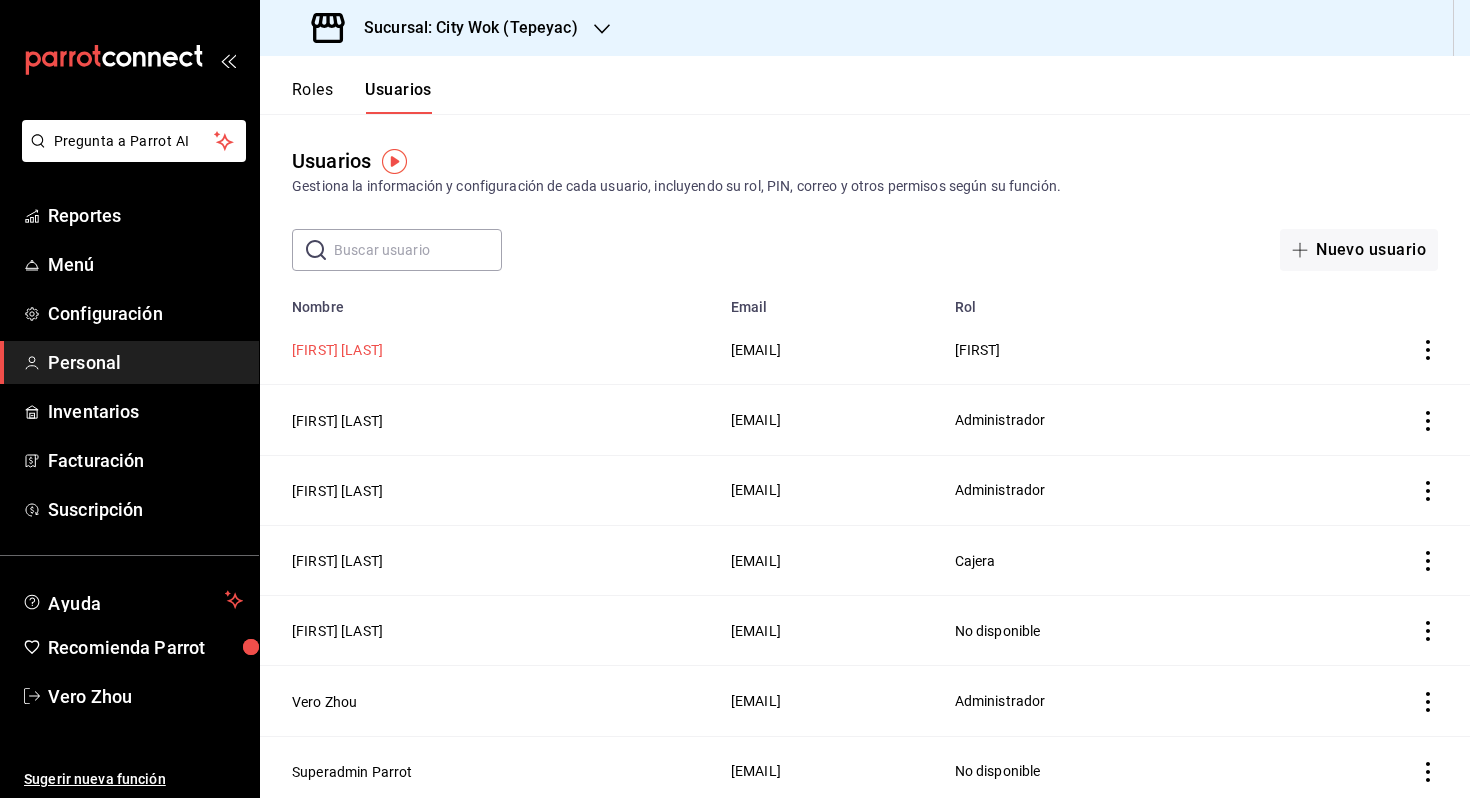 click on "[FIRST] [LAST]" at bounding box center (337, 350) 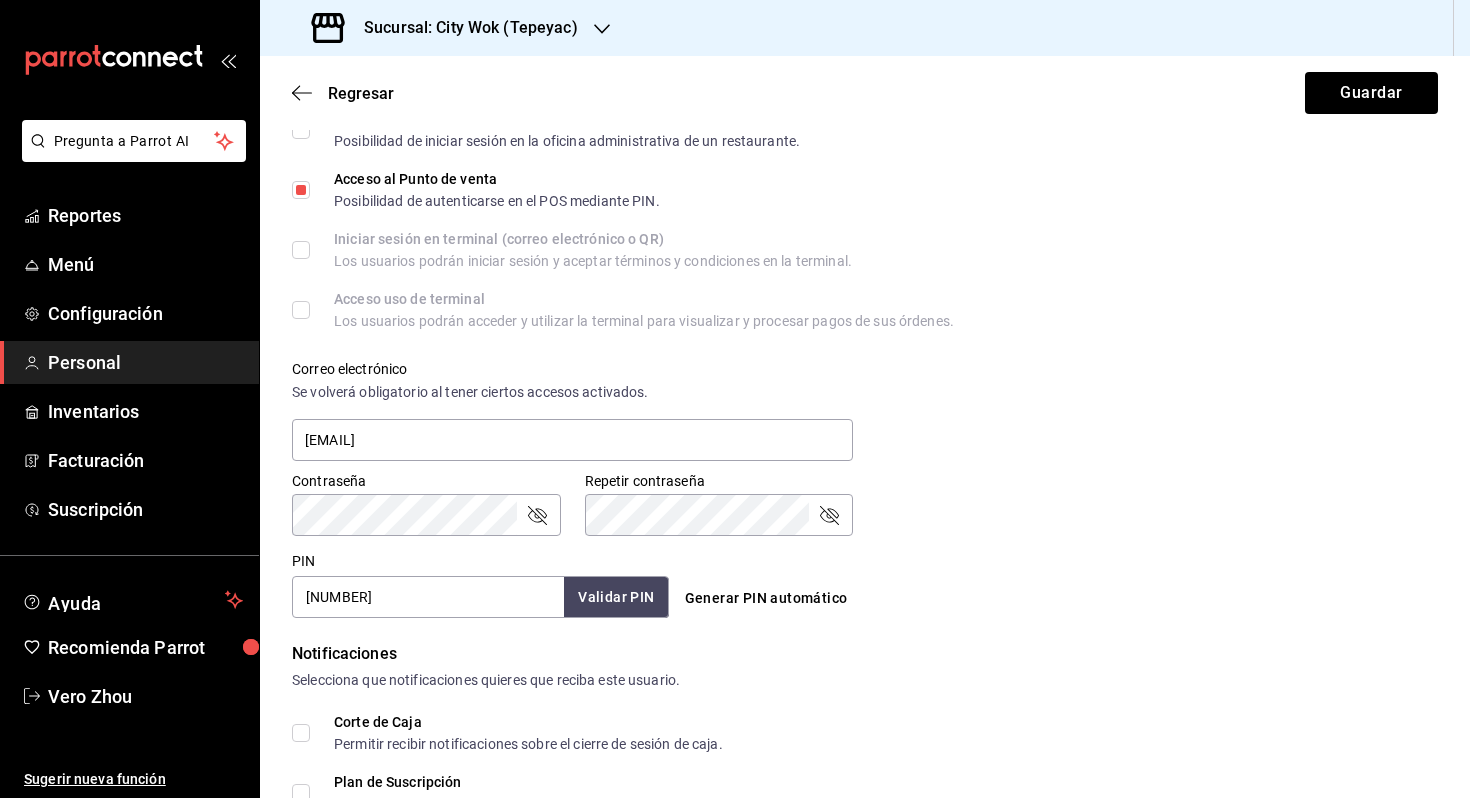 scroll, scrollTop: 393, scrollLeft: 0, axis: vertical 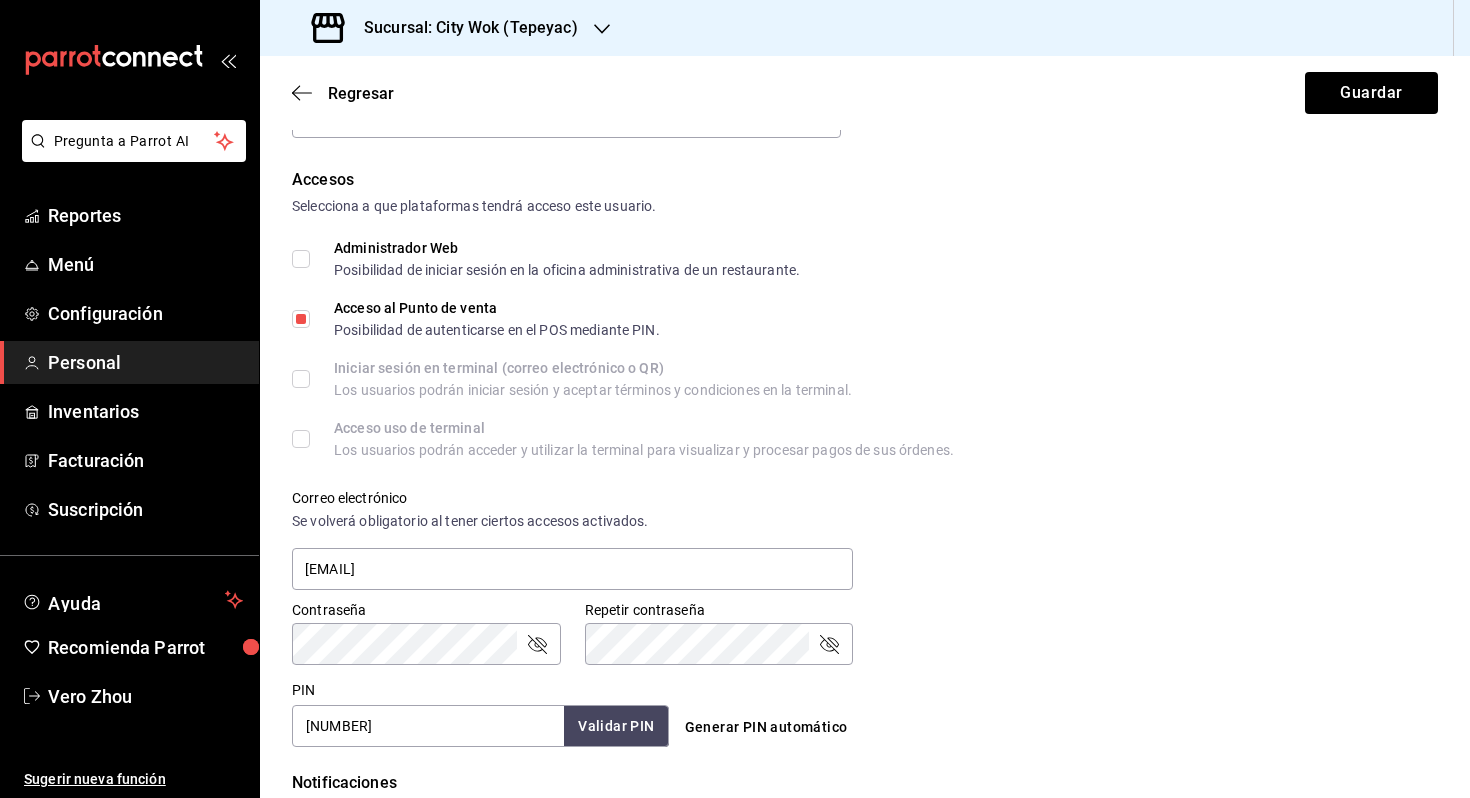 click on "Acceso al Punto de venta Posibilidad de autenticarse en el POS mediante PIN." at bounding box center (301, 319) 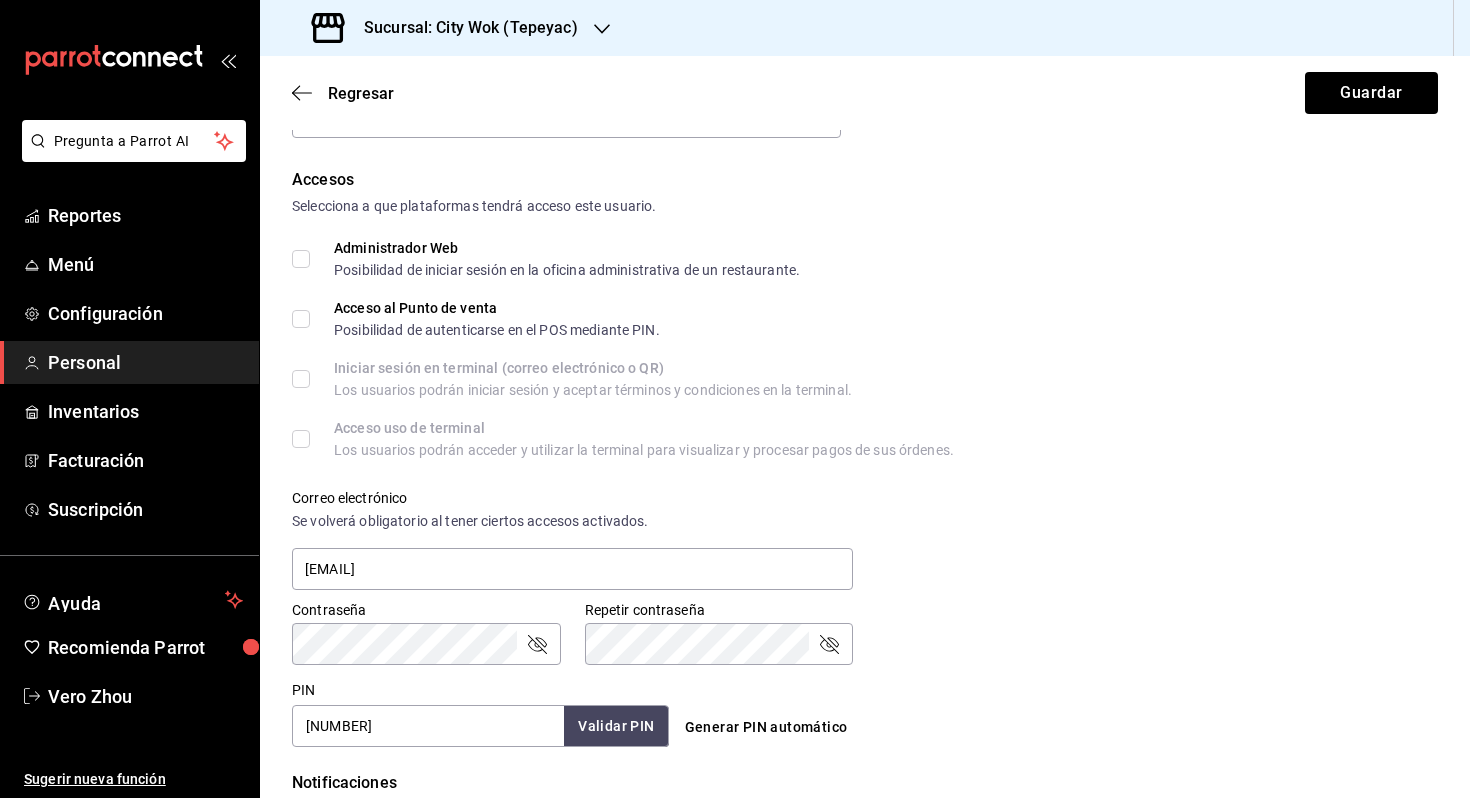 scroll, scrollTop: 690, scrollLeft: 0, axis: vertical 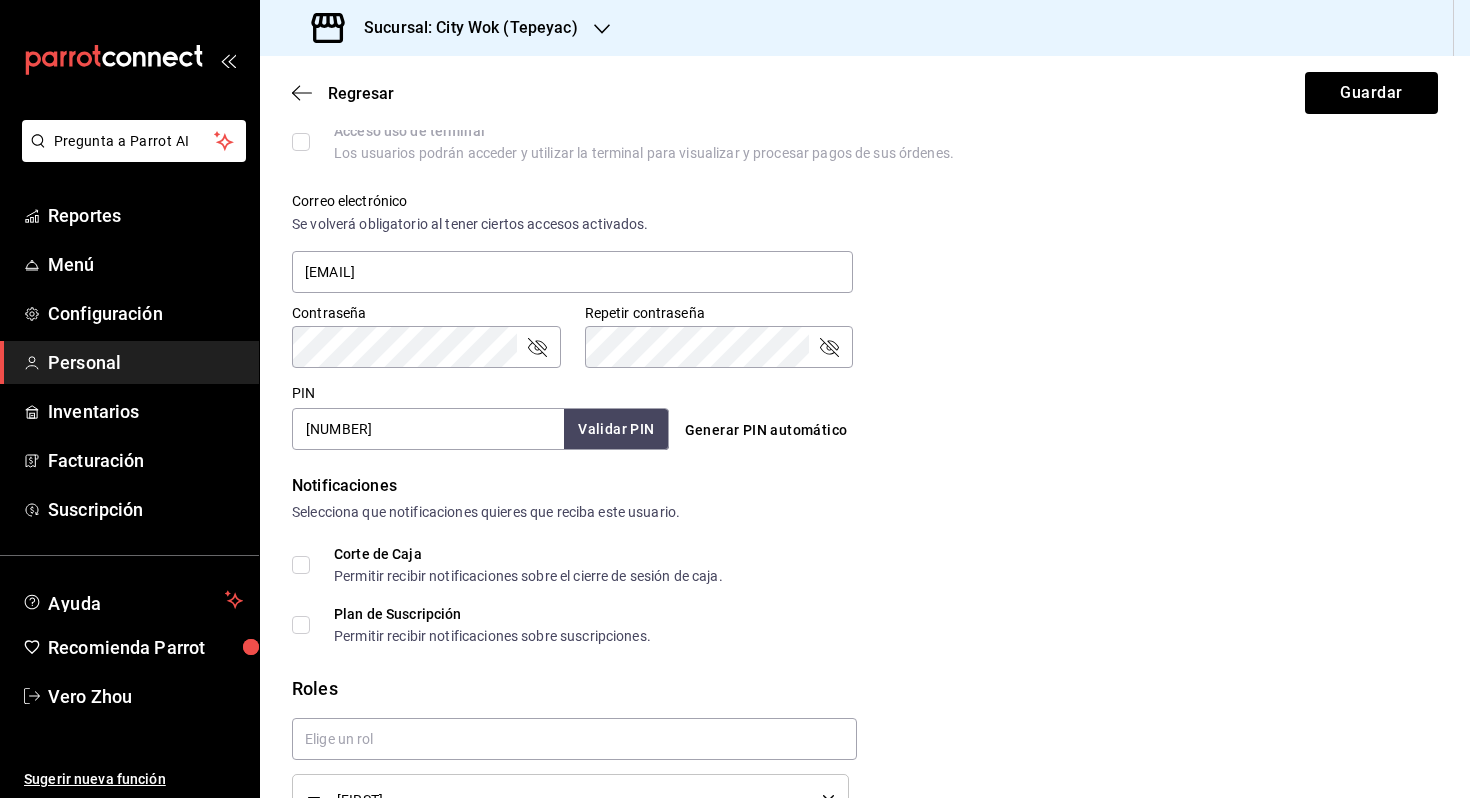 click on "[NUMBER]" at bounding box center (428, 429) 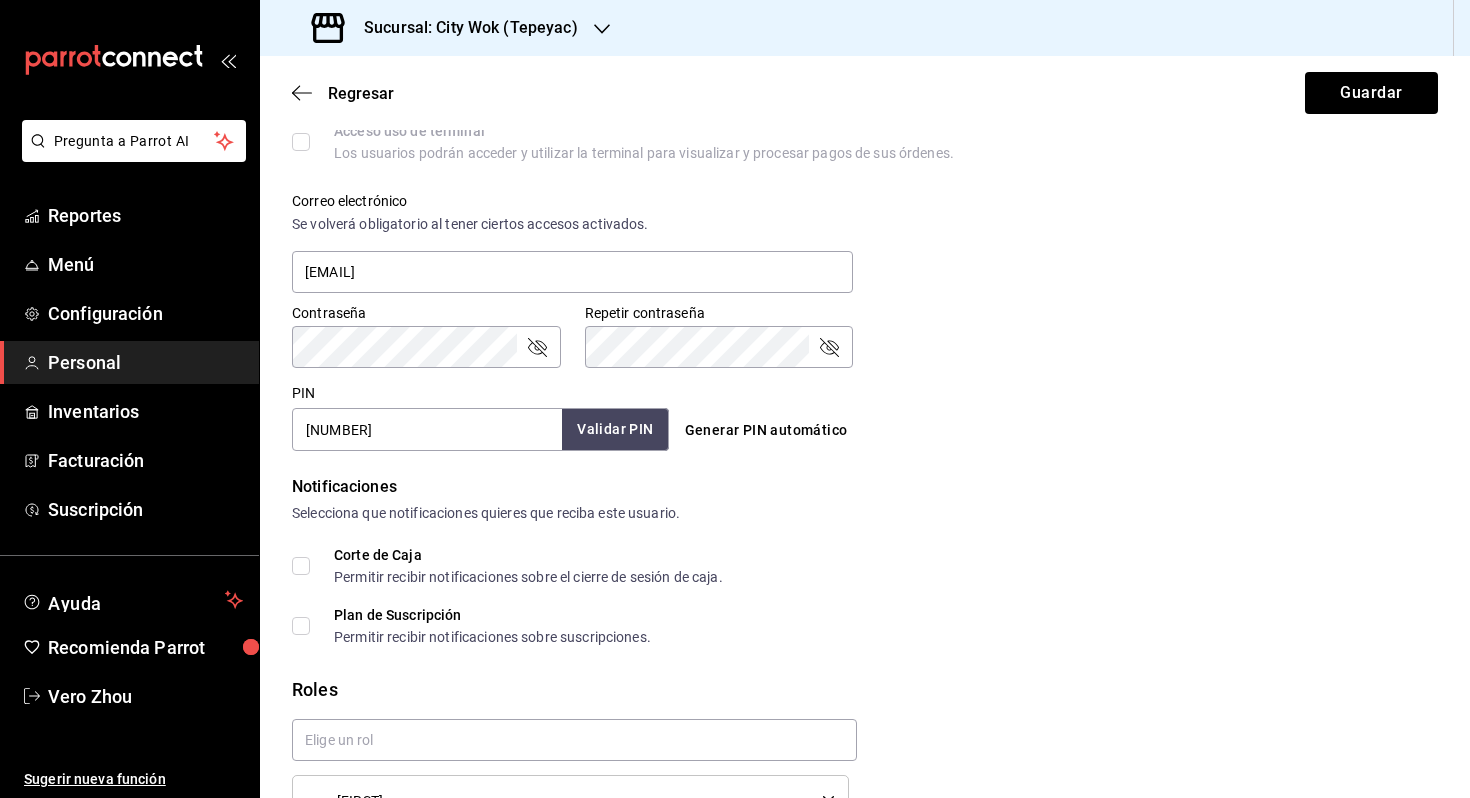 click on "Validar PIN" at bounding box center [615, 429] 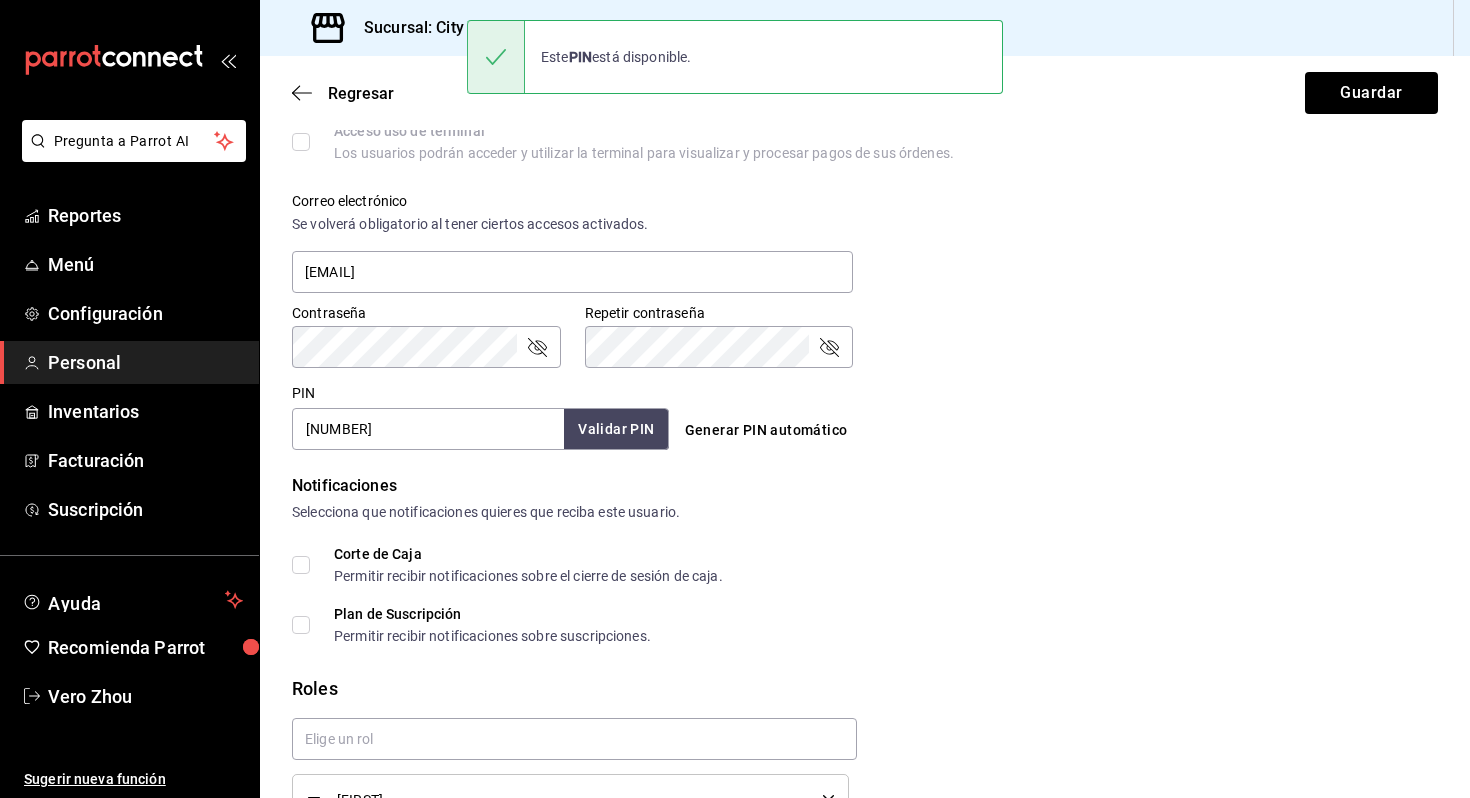 scroll, scrollTop: 806, scrollLeft: 0, axis: vertical 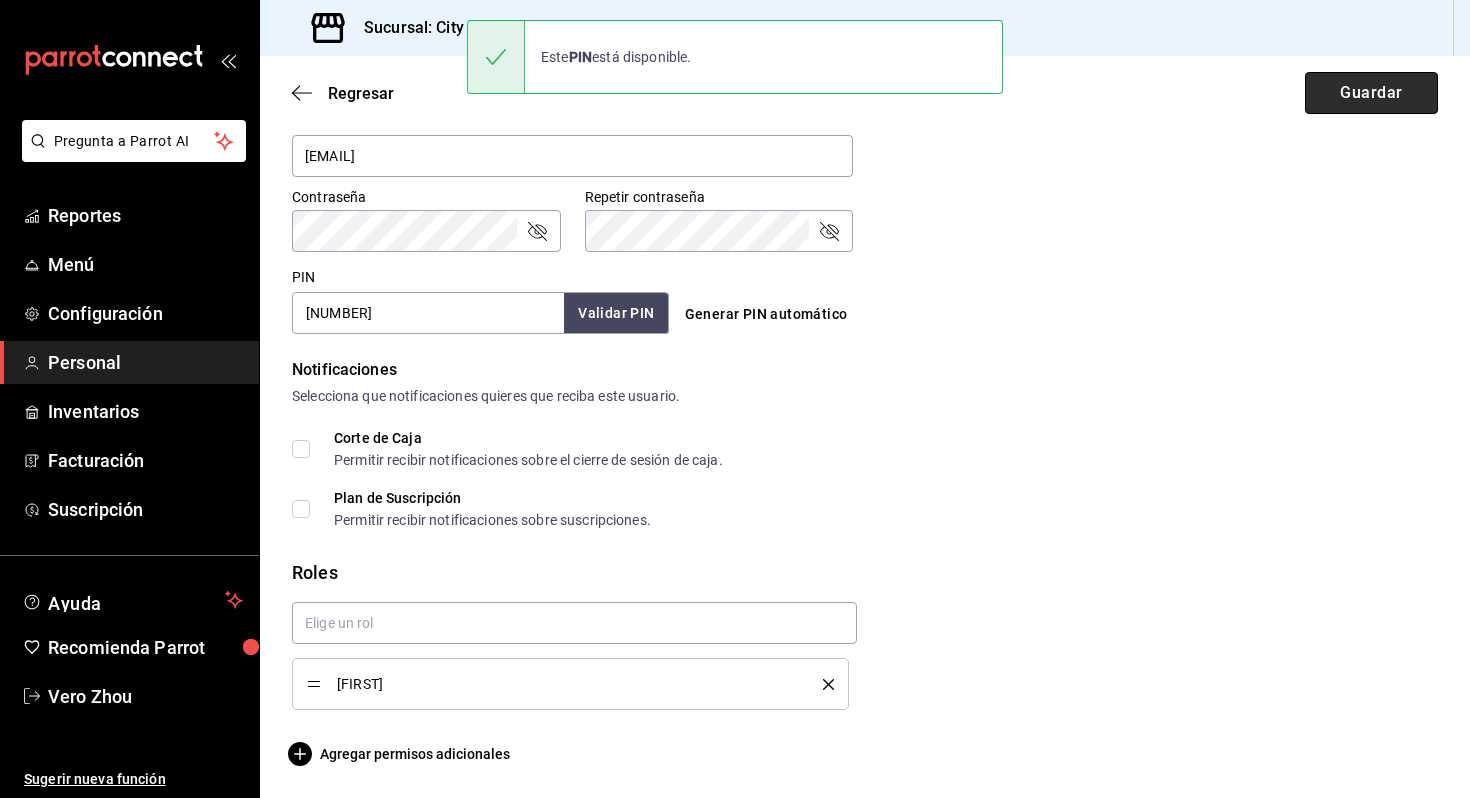 click on "Guardar" at bounding box center [1371, 93] 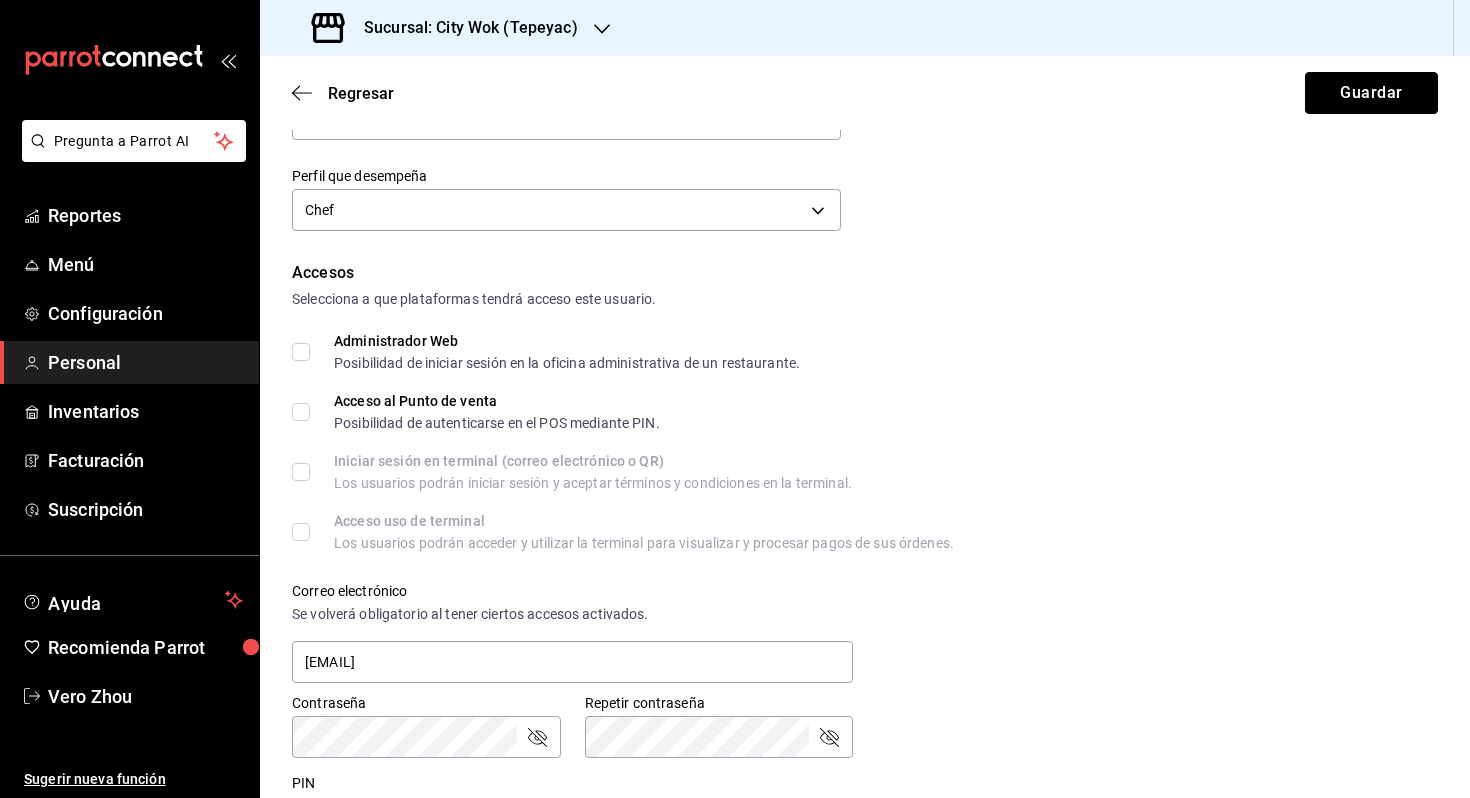 scroll, scrollTop: 0, scrollLeft: 0, axis: both 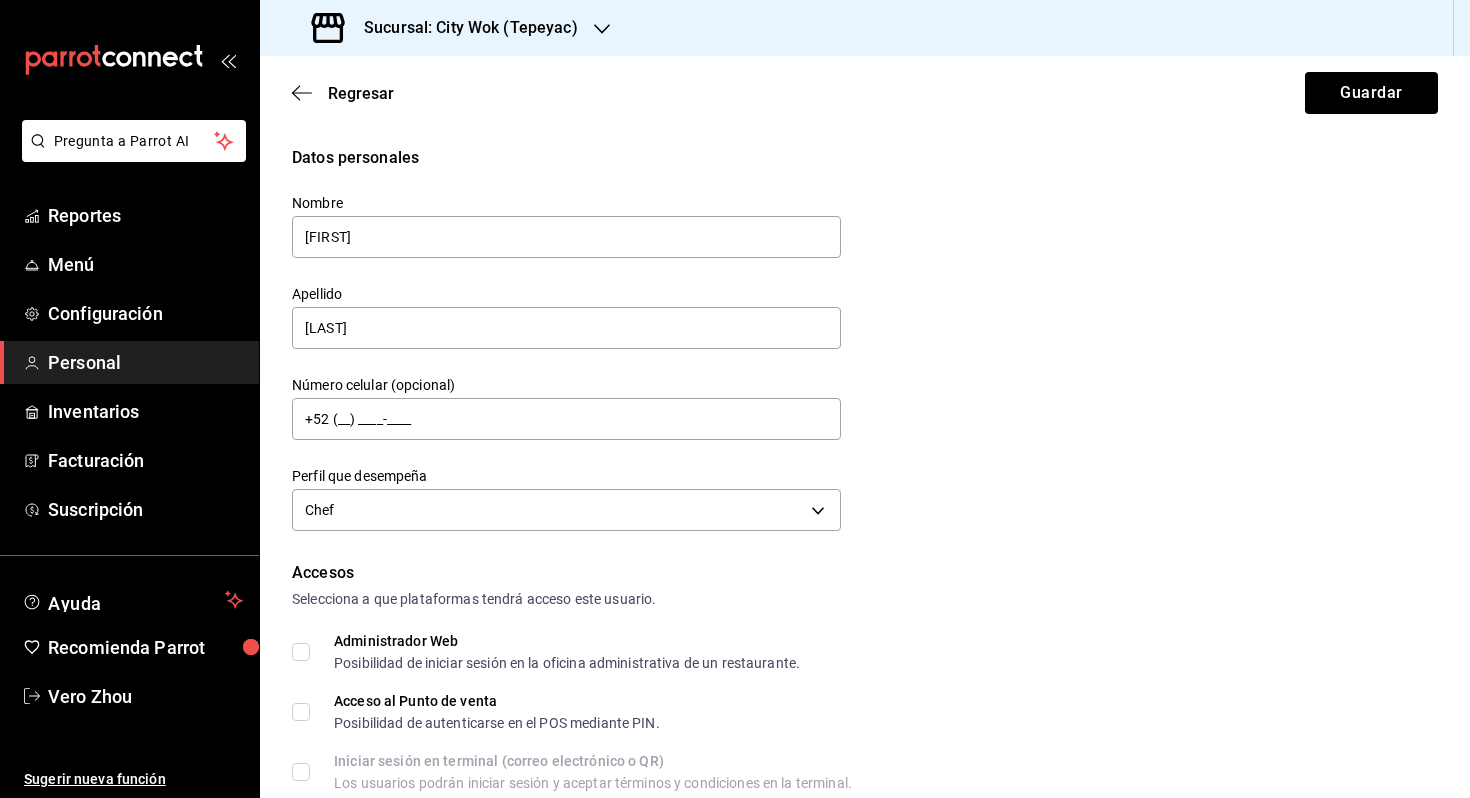 click on "Regresar Guardar" at bounding box center (865, 93) 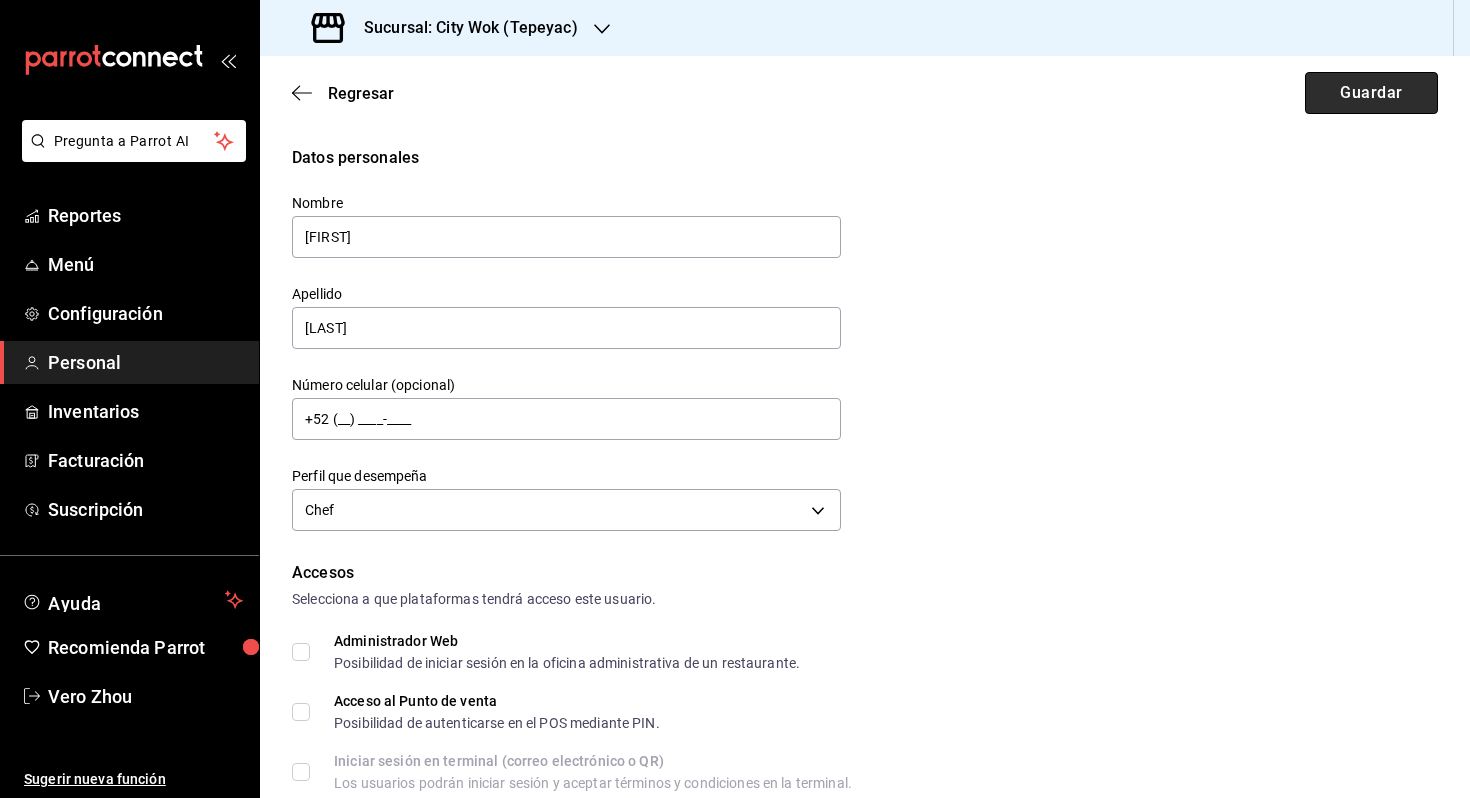 click on "Guardar" at bounding box center [1371, 93] 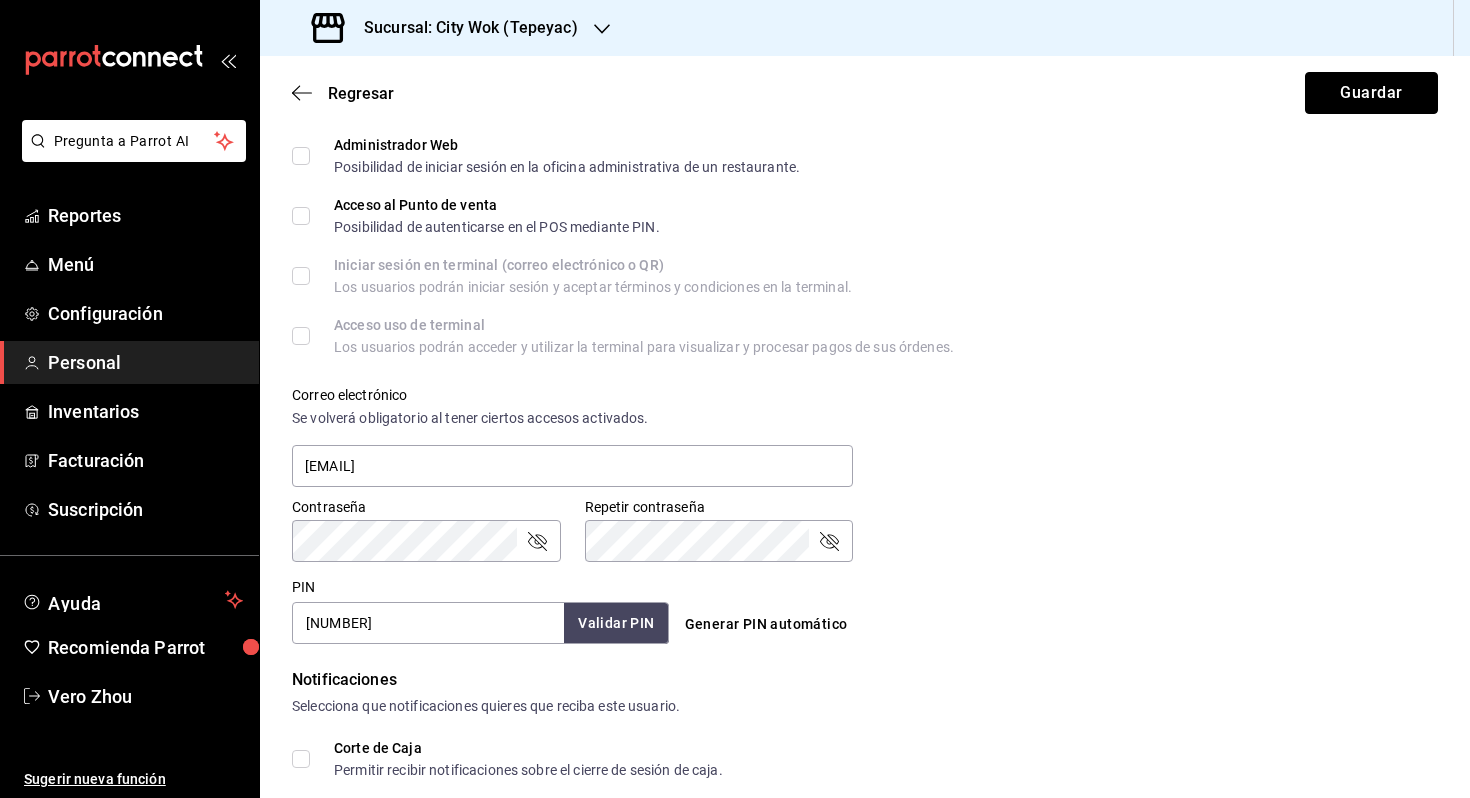 scroll, scrollTop: 506, scrollLeft: 0, axis: vertical 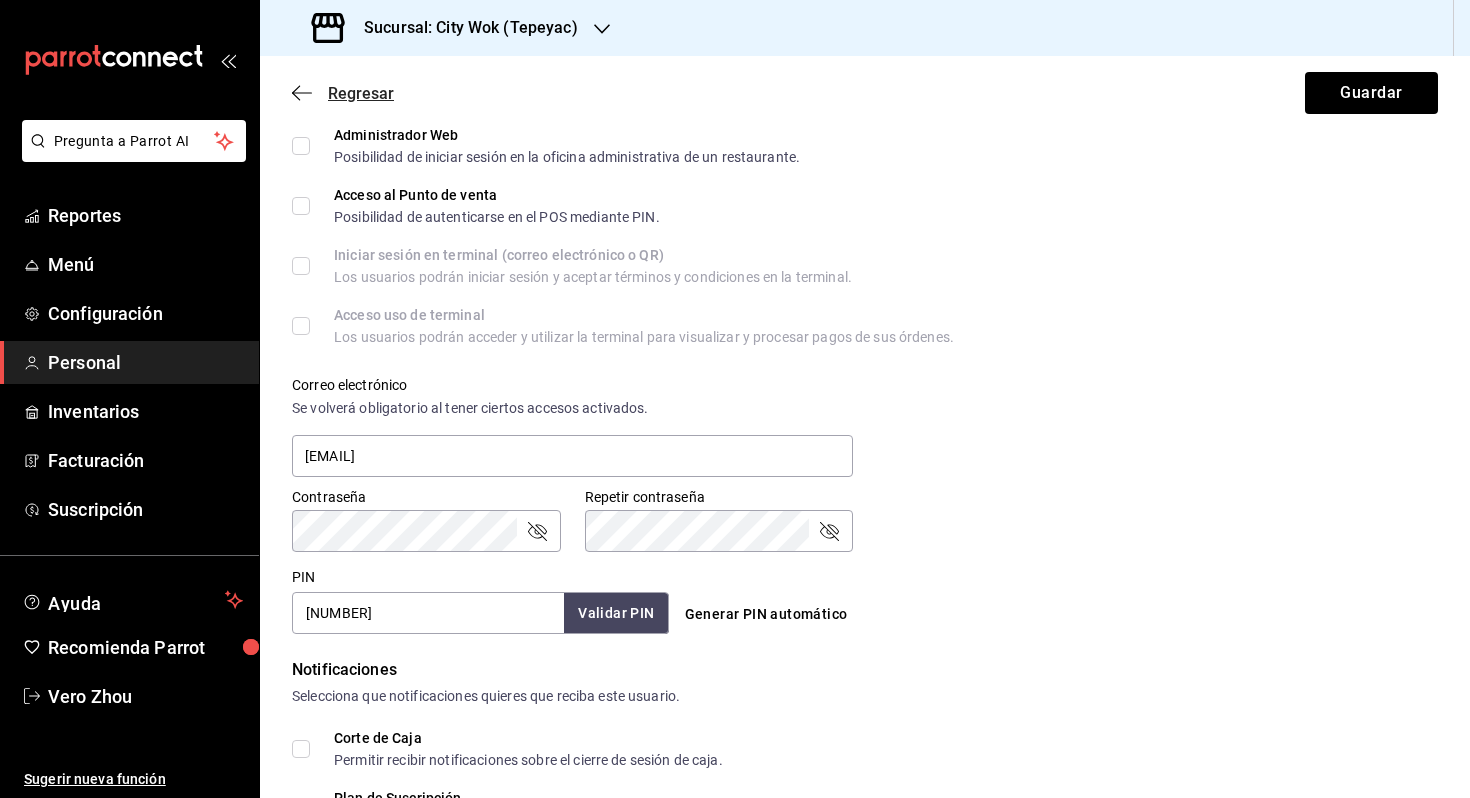 click 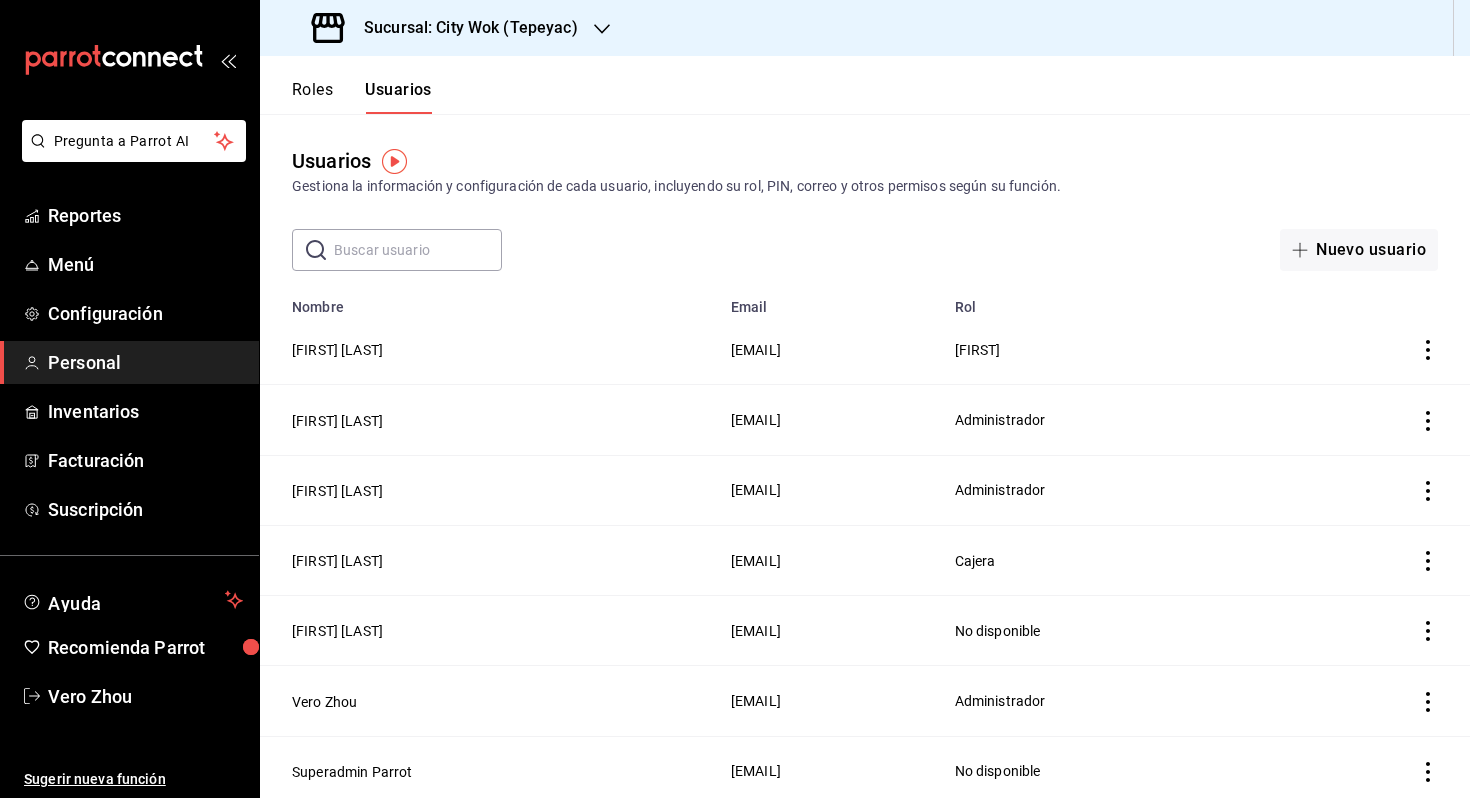 click on "Roles" at bounding box center [312, 97] 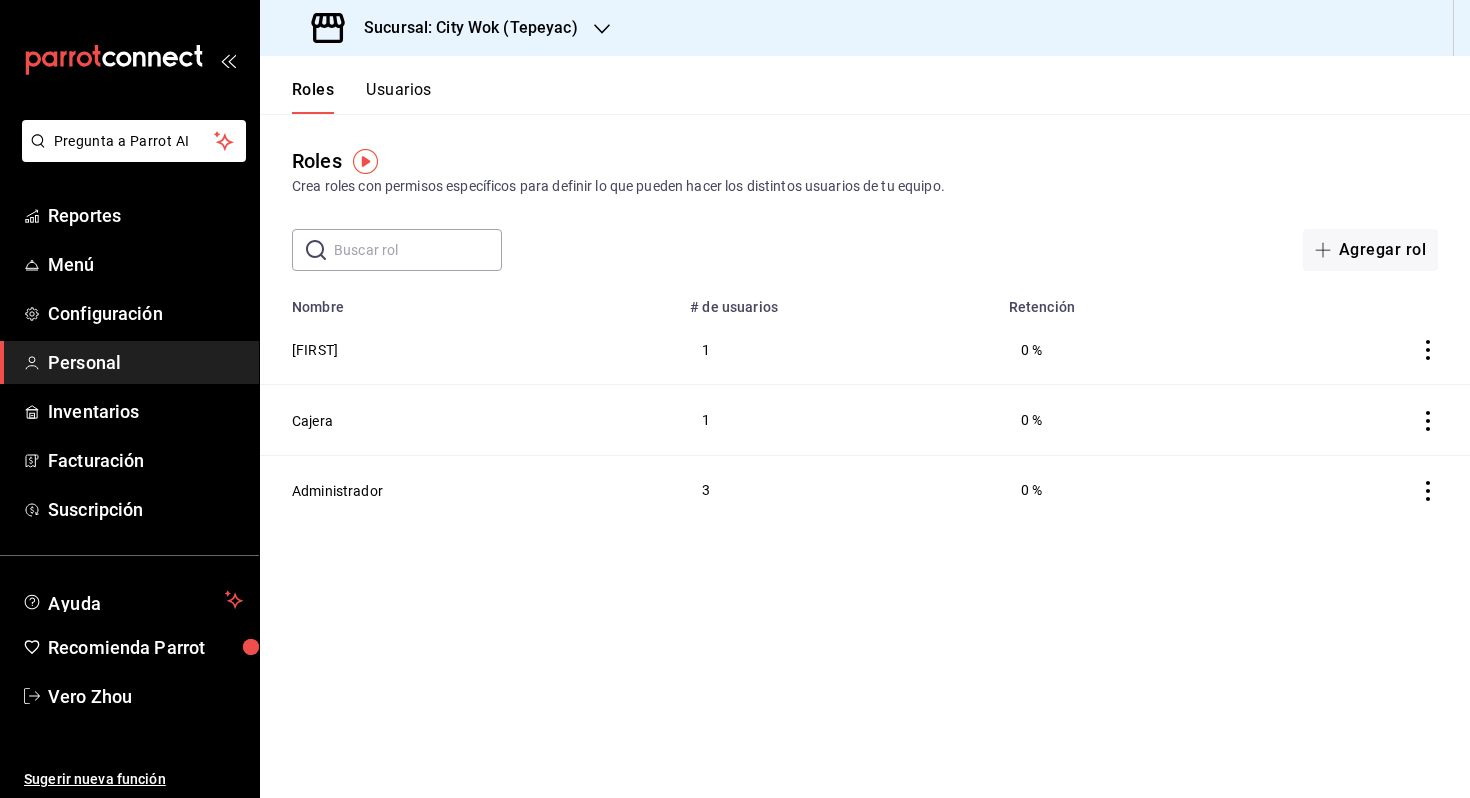 click at bounding box center (418, 250) 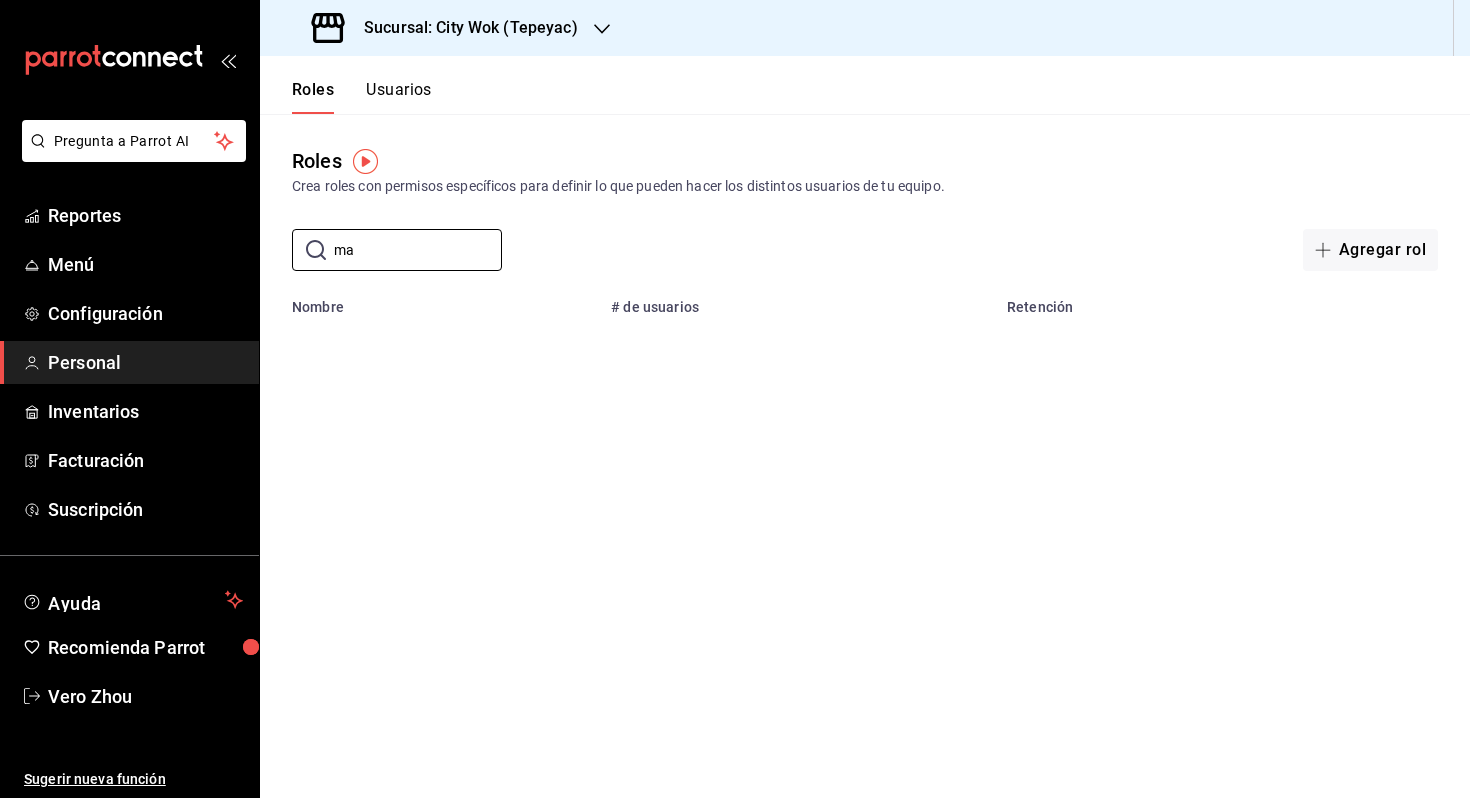 type on "m" 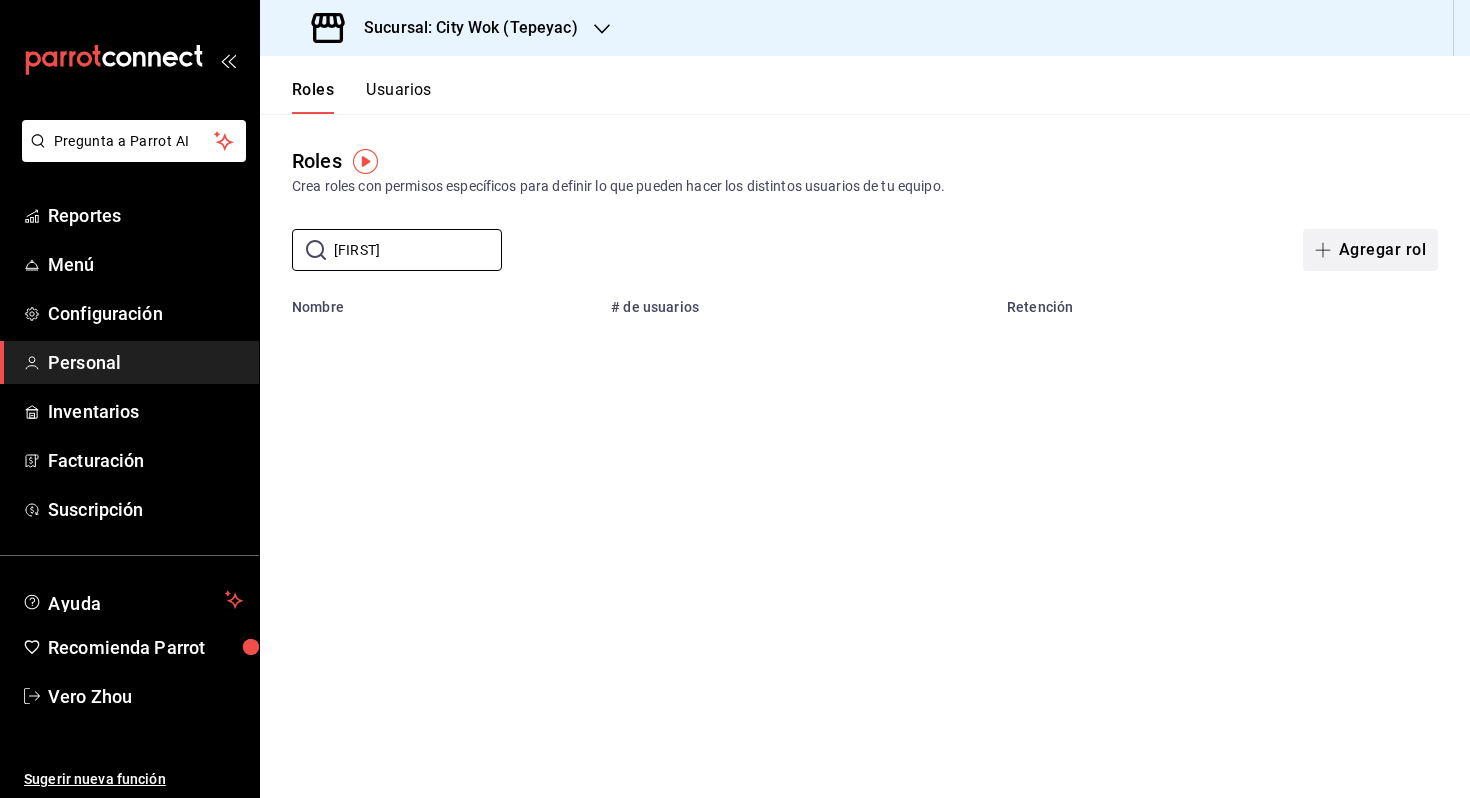 type on "[FIRST]" 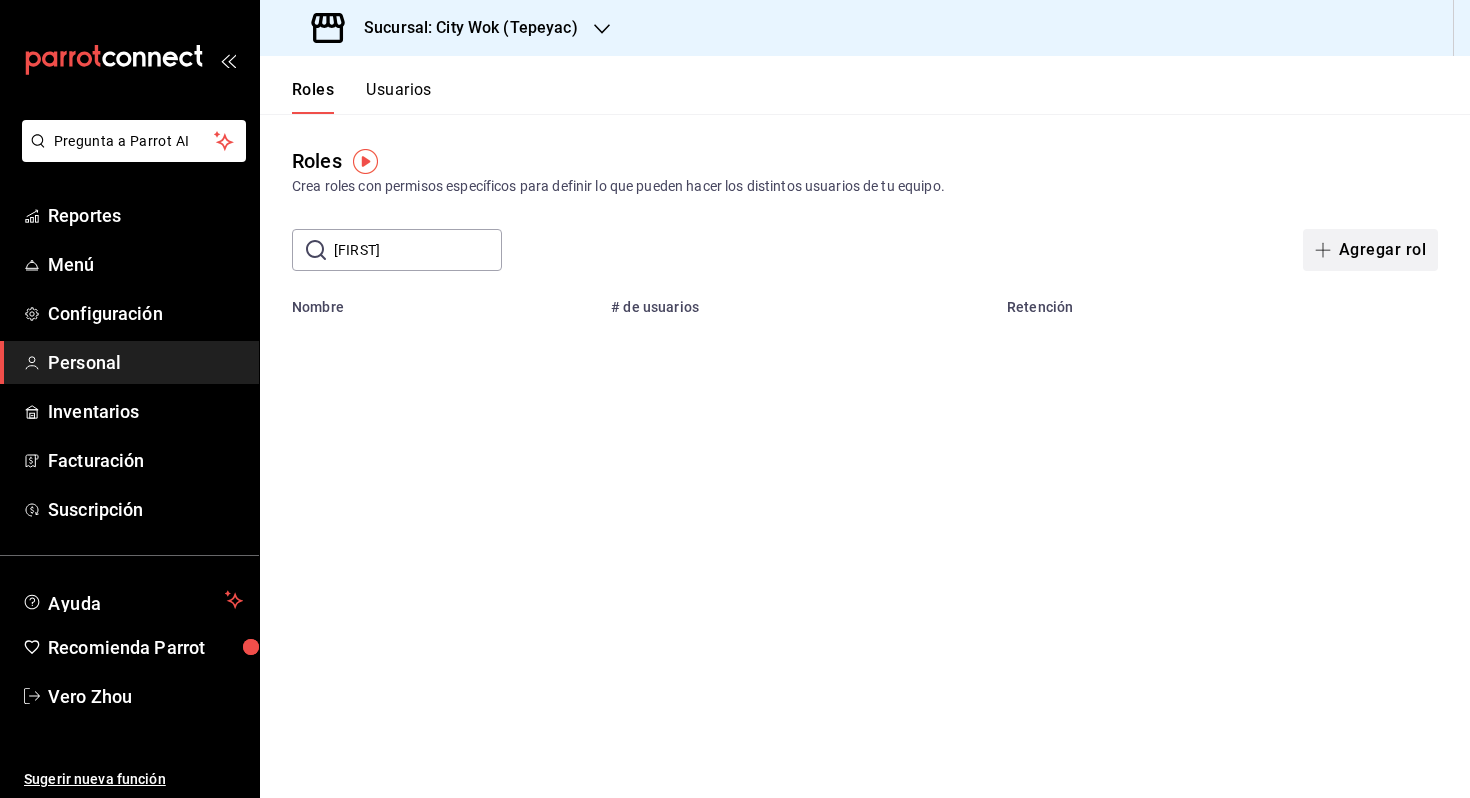 click on "Agregar rol" at bounding box center (1370, 250) 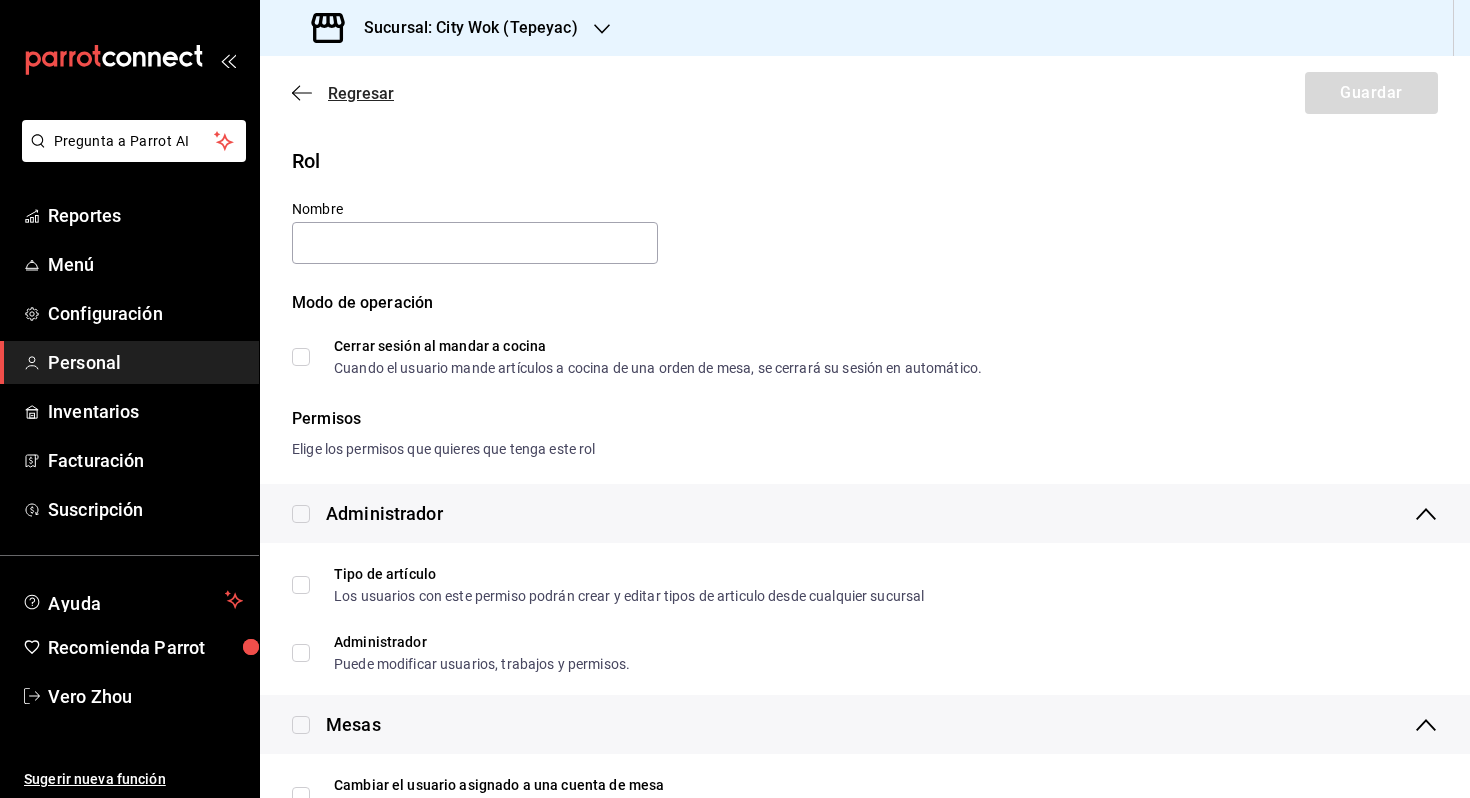 click on "Regresar" at bounding box center [343, 93] 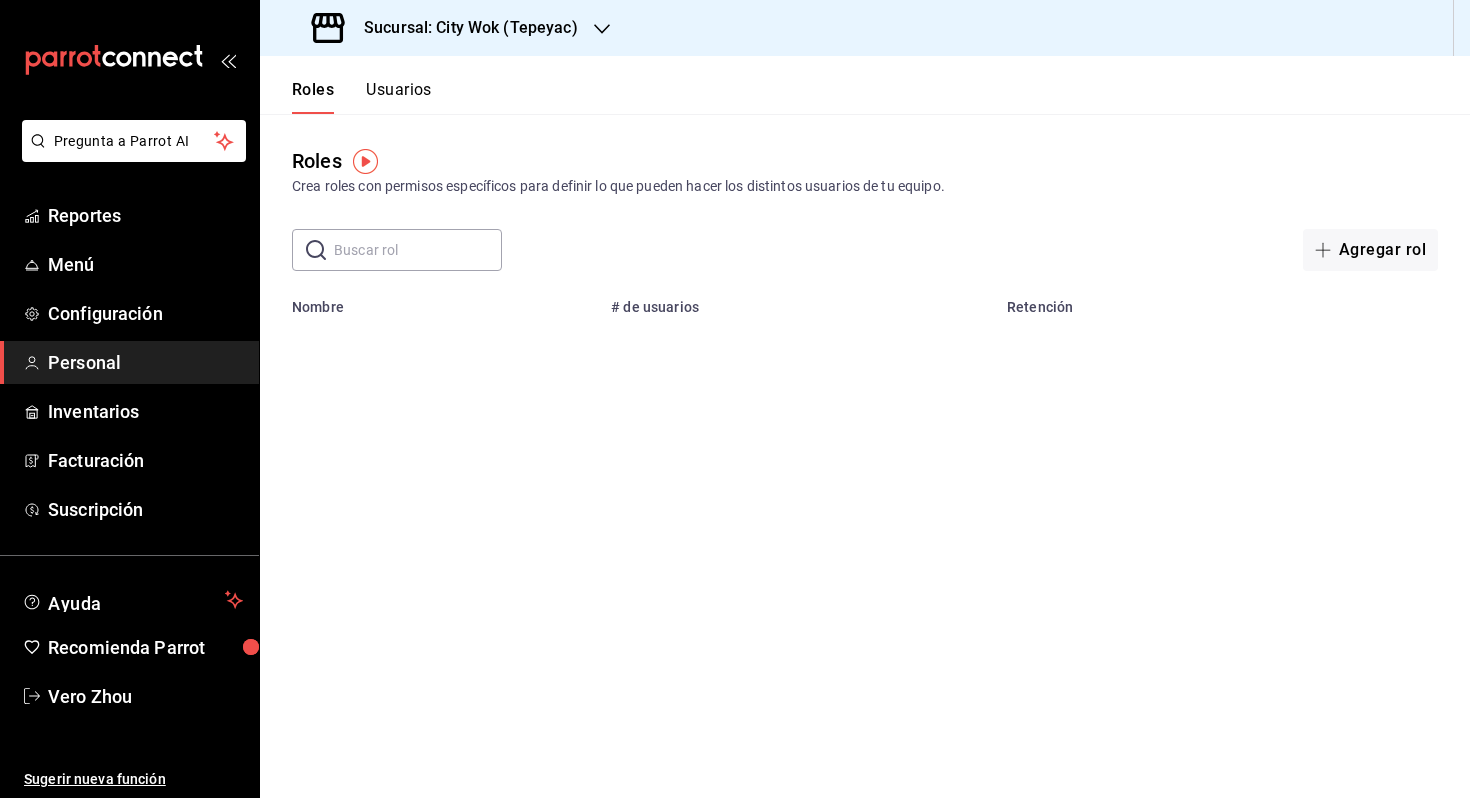 click on "Roles" at bounding box center [313, 97] 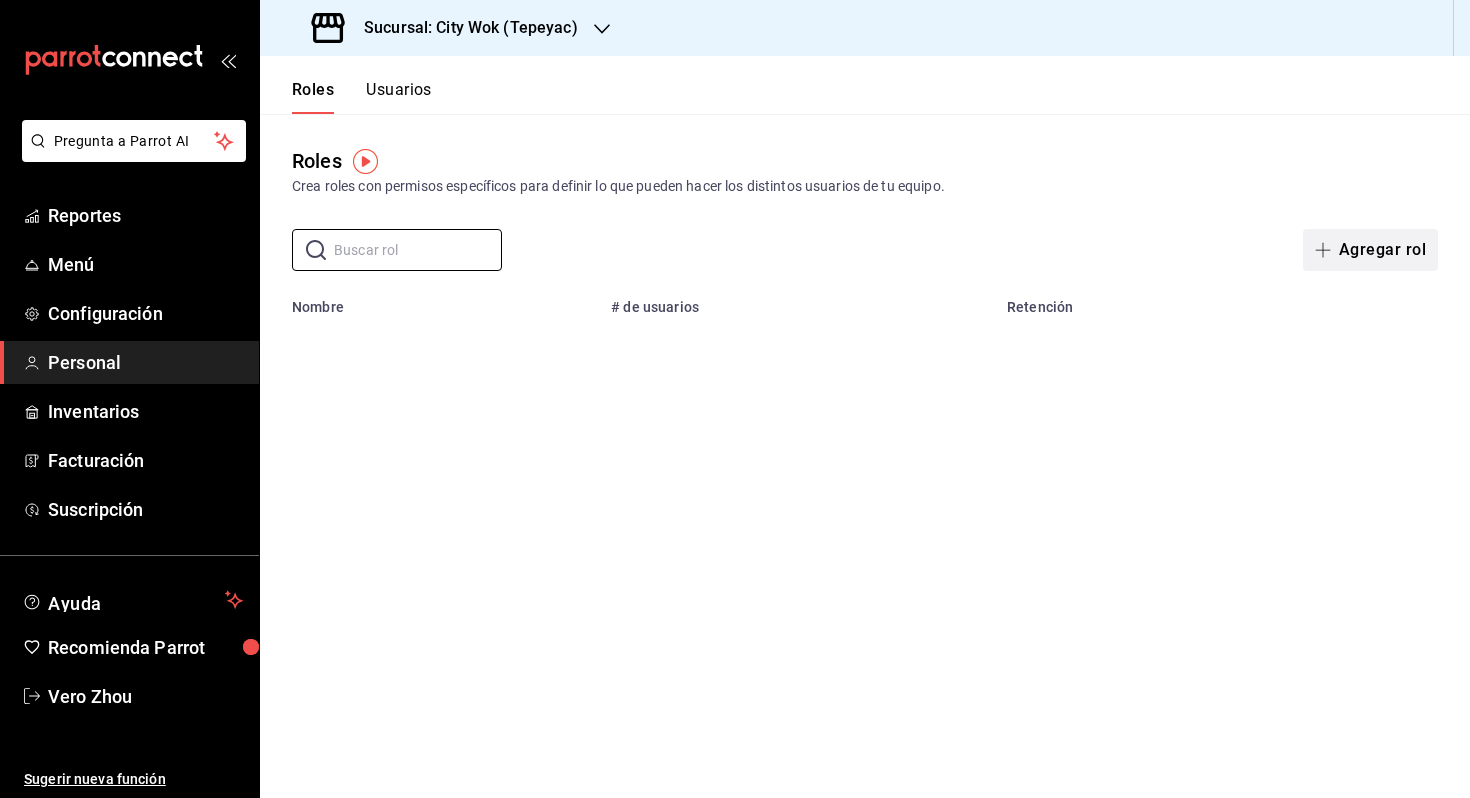 click 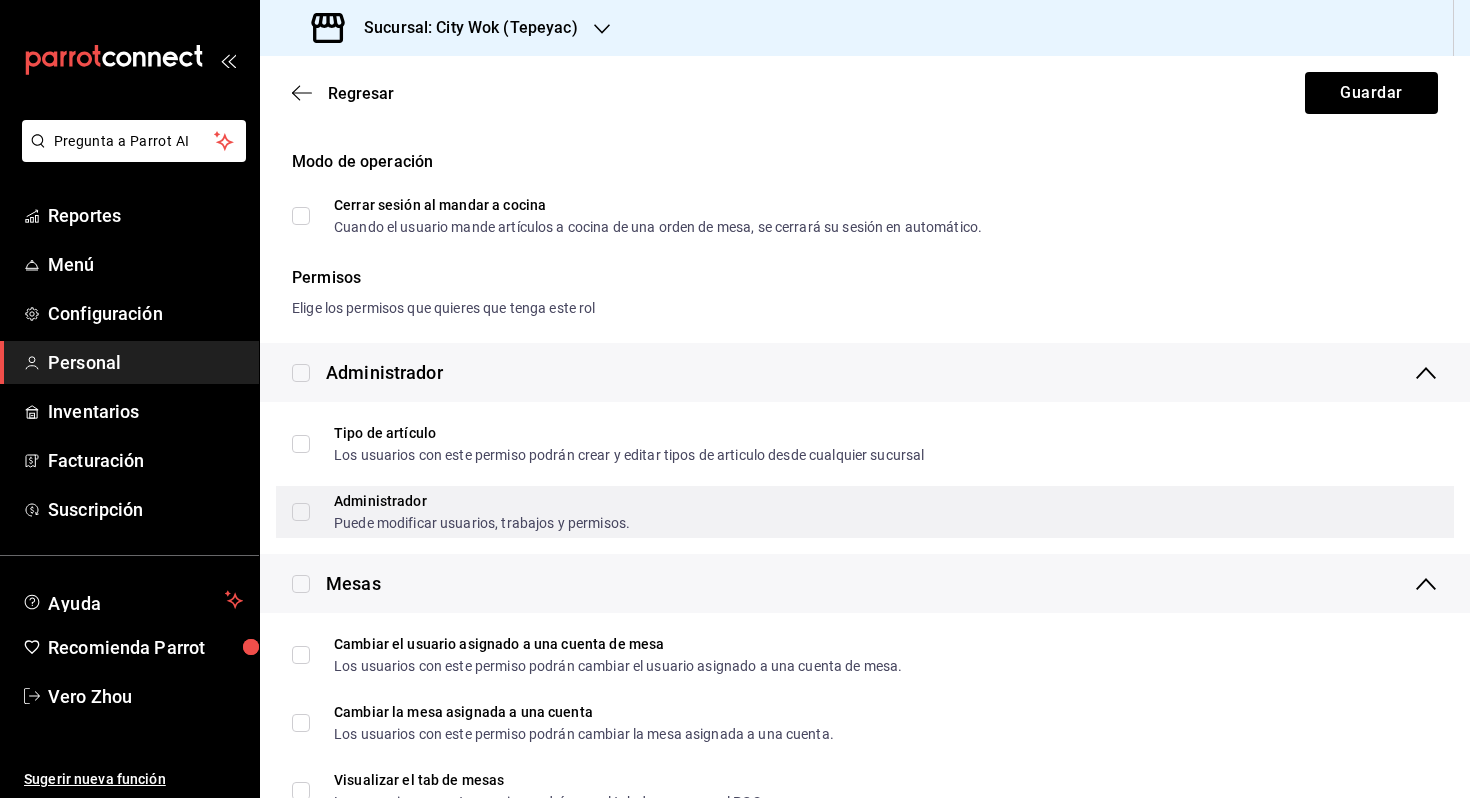 scroll, scrollTop: 0, scrollLeft: 0, axis: both 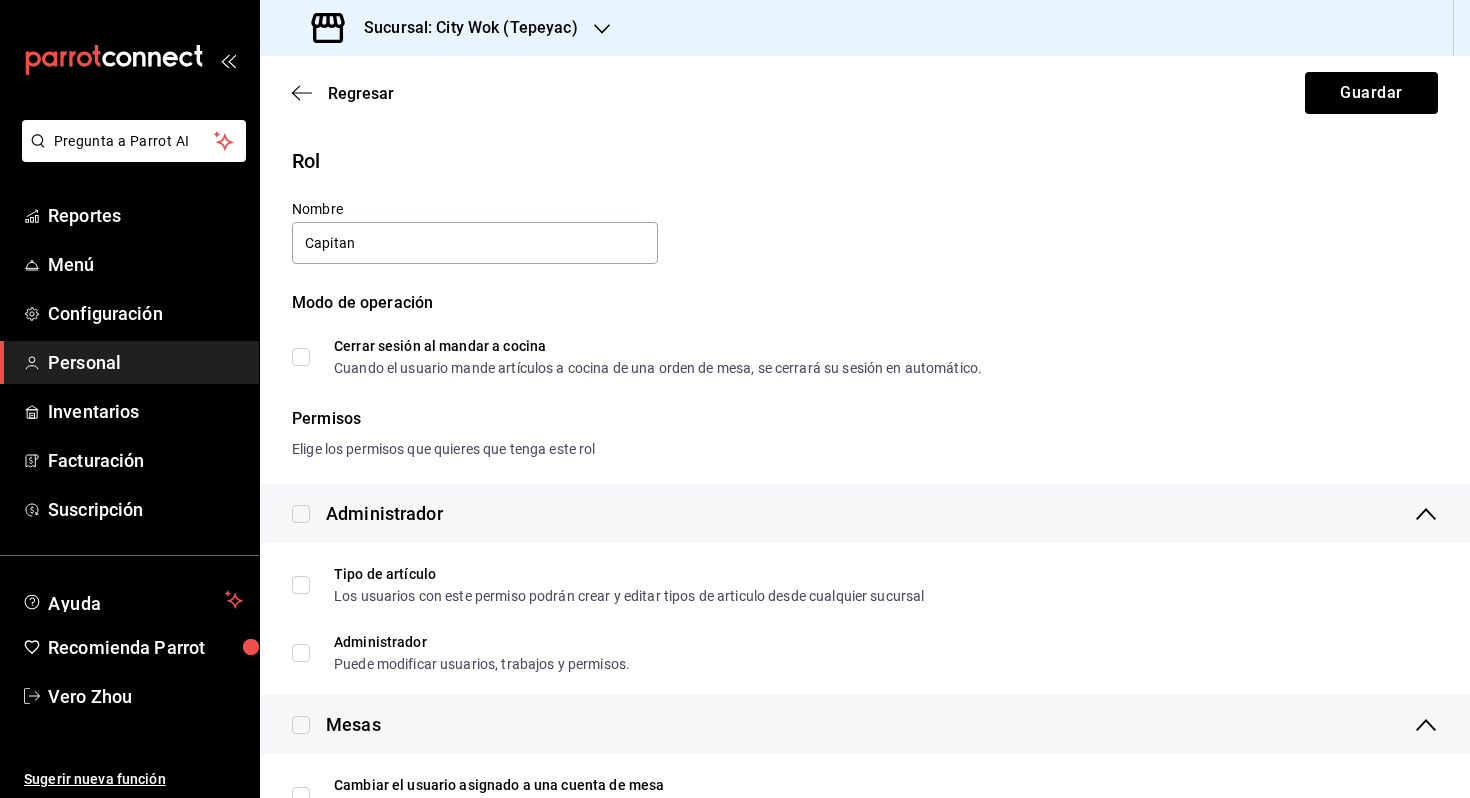 type on "Capitan" 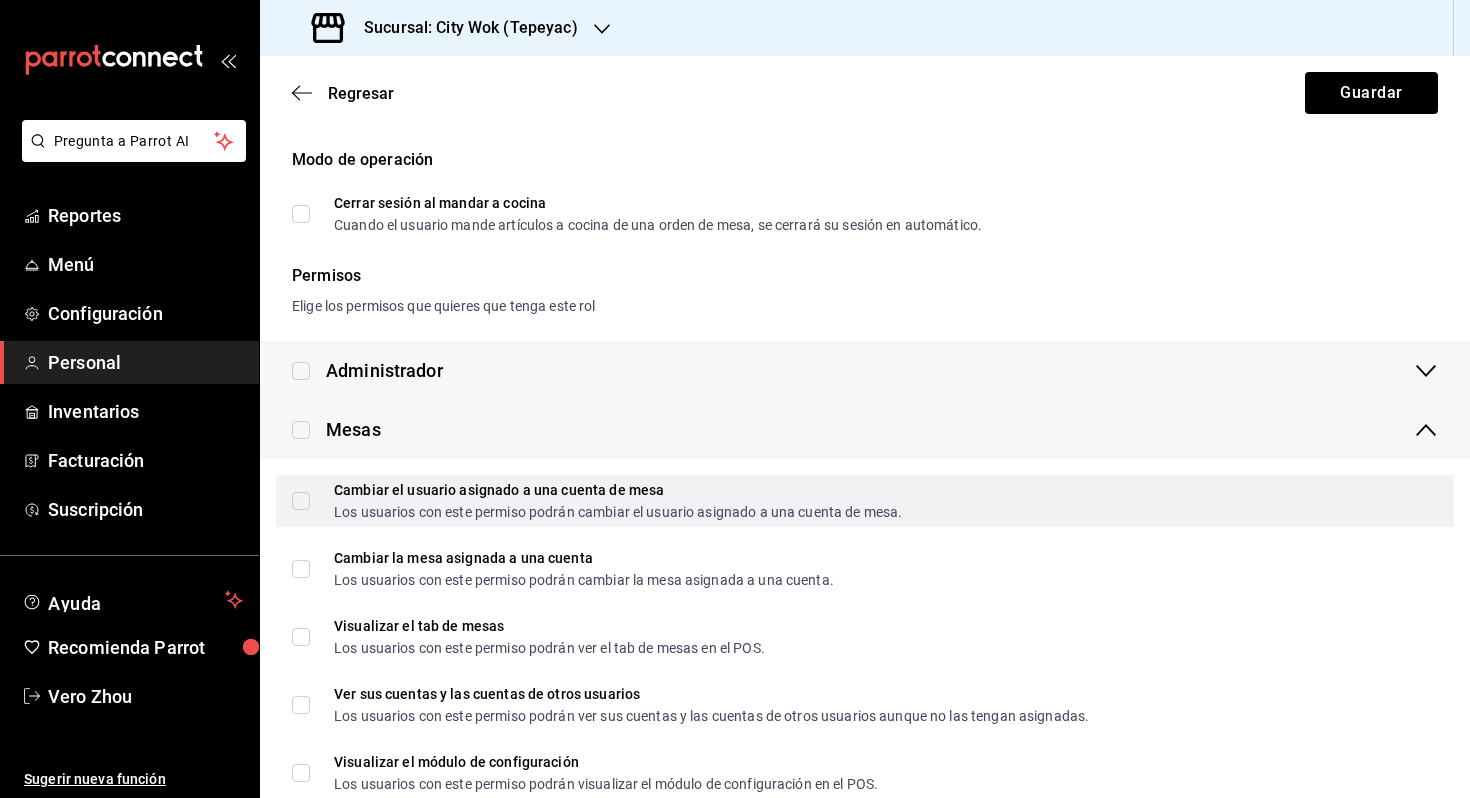 scroll, scrollTop: 229, scrollLeft: 0, axis: vertical 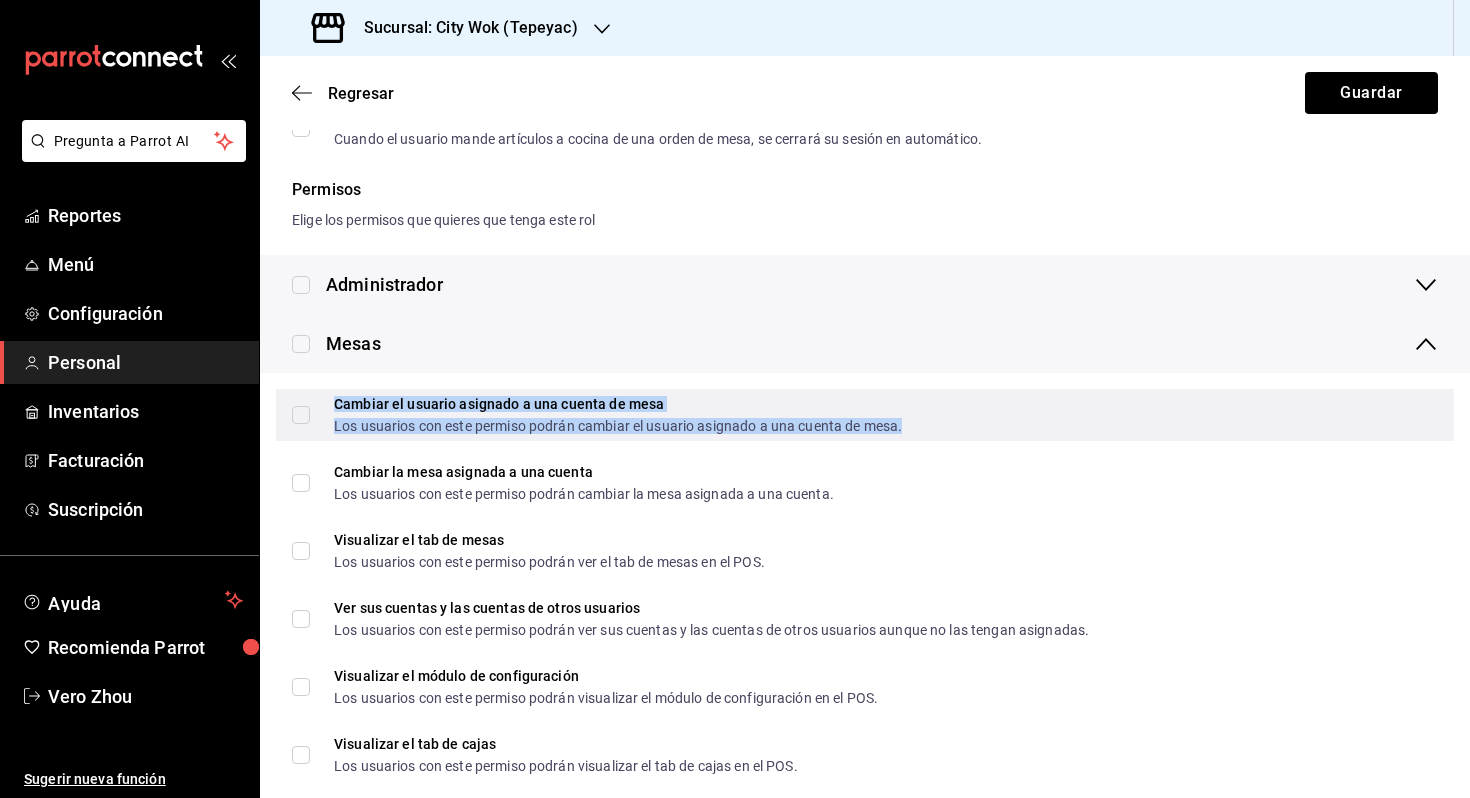 click on "Cambiar el usuario asignado a una cuenta de mesa" at bounding box center (618, 404) 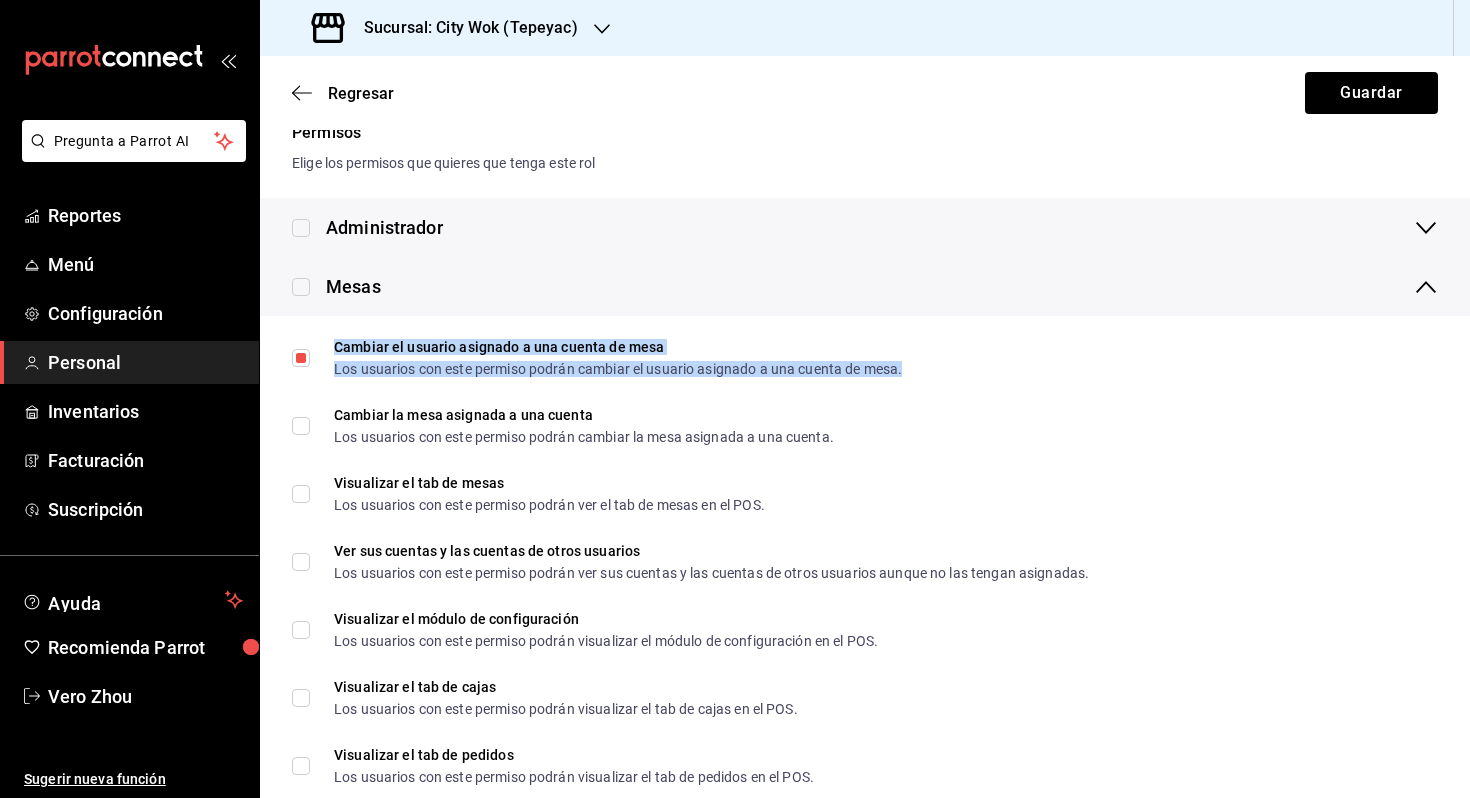 scroll, scrollTop: 355, scrollLeft: 0, axis: vertical 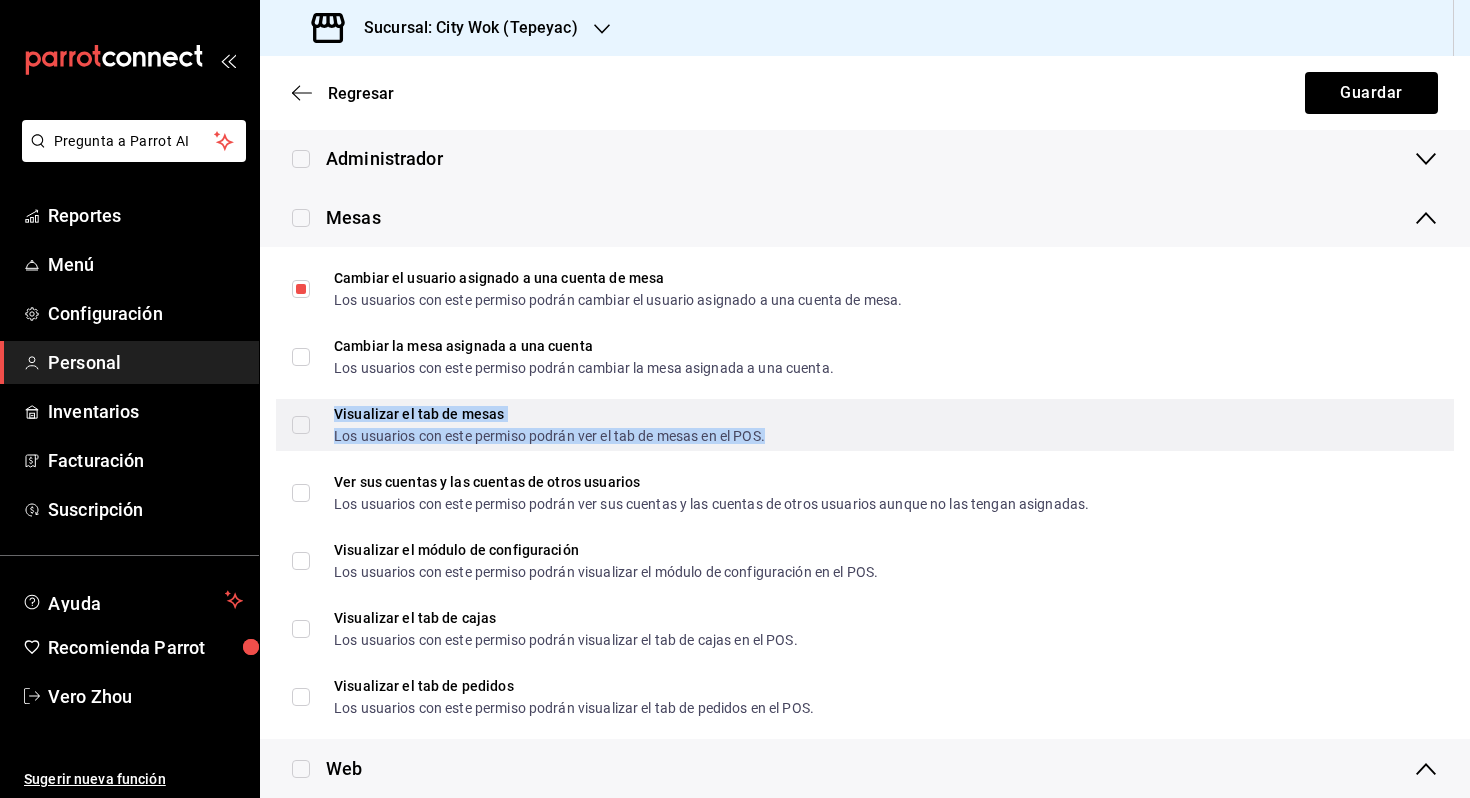 click on "Los usuarios con este permiso podrán ver el tab de mesas en el POS." at bounding box center (549, 436) 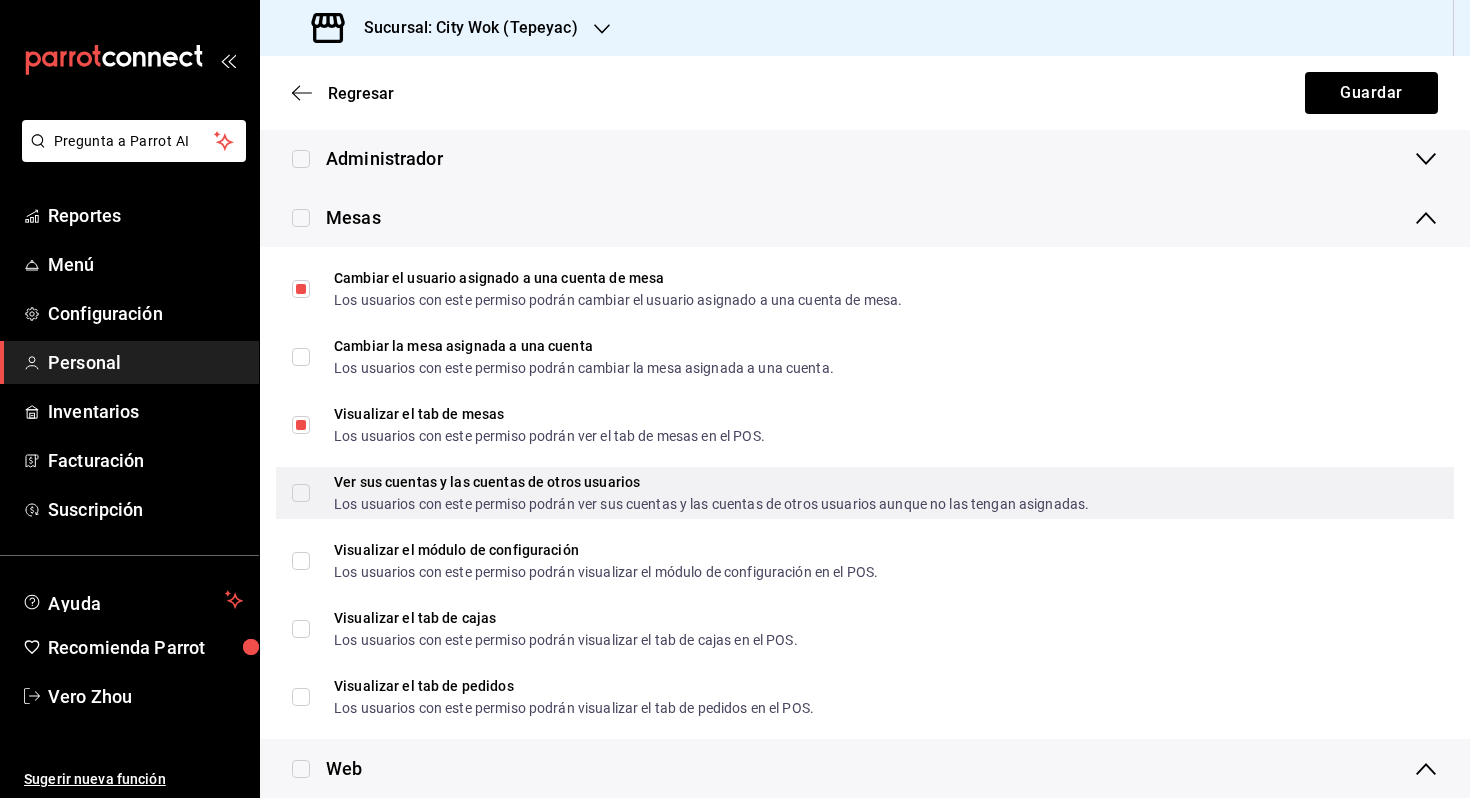 click on "Ver sus cuentas y las cuentas de otros usuarios Los usuarios con este permiso podrán ver sus cuentas y las cuentas de otros usuarios aunque no las tengan asignadas." at bounding box center [865, 493] 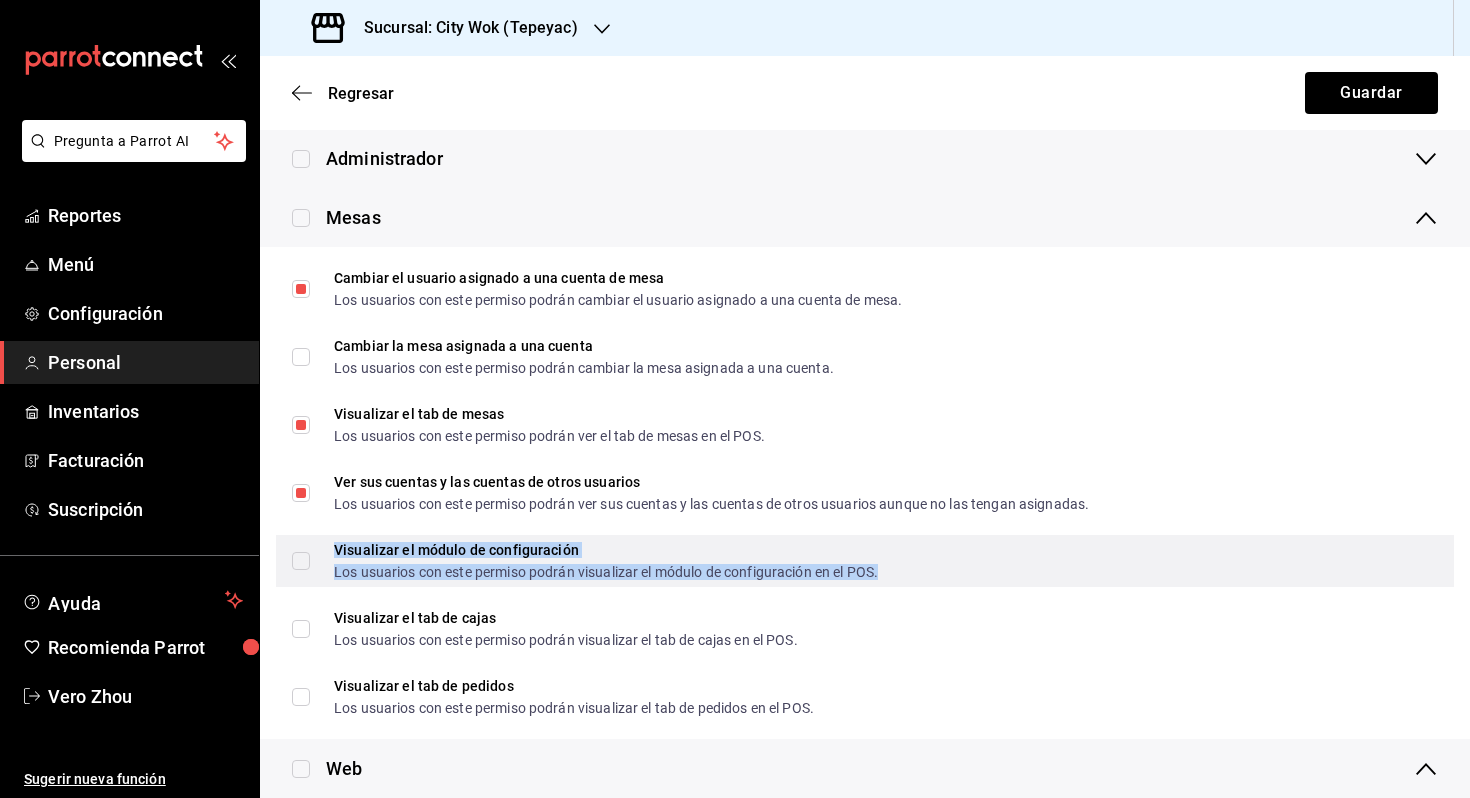click on "Visualizar el módulo de configuración Los usuarios con este permiso podrán visualizar el módulo de configuración en el POS." at bounding box center (606, 561) 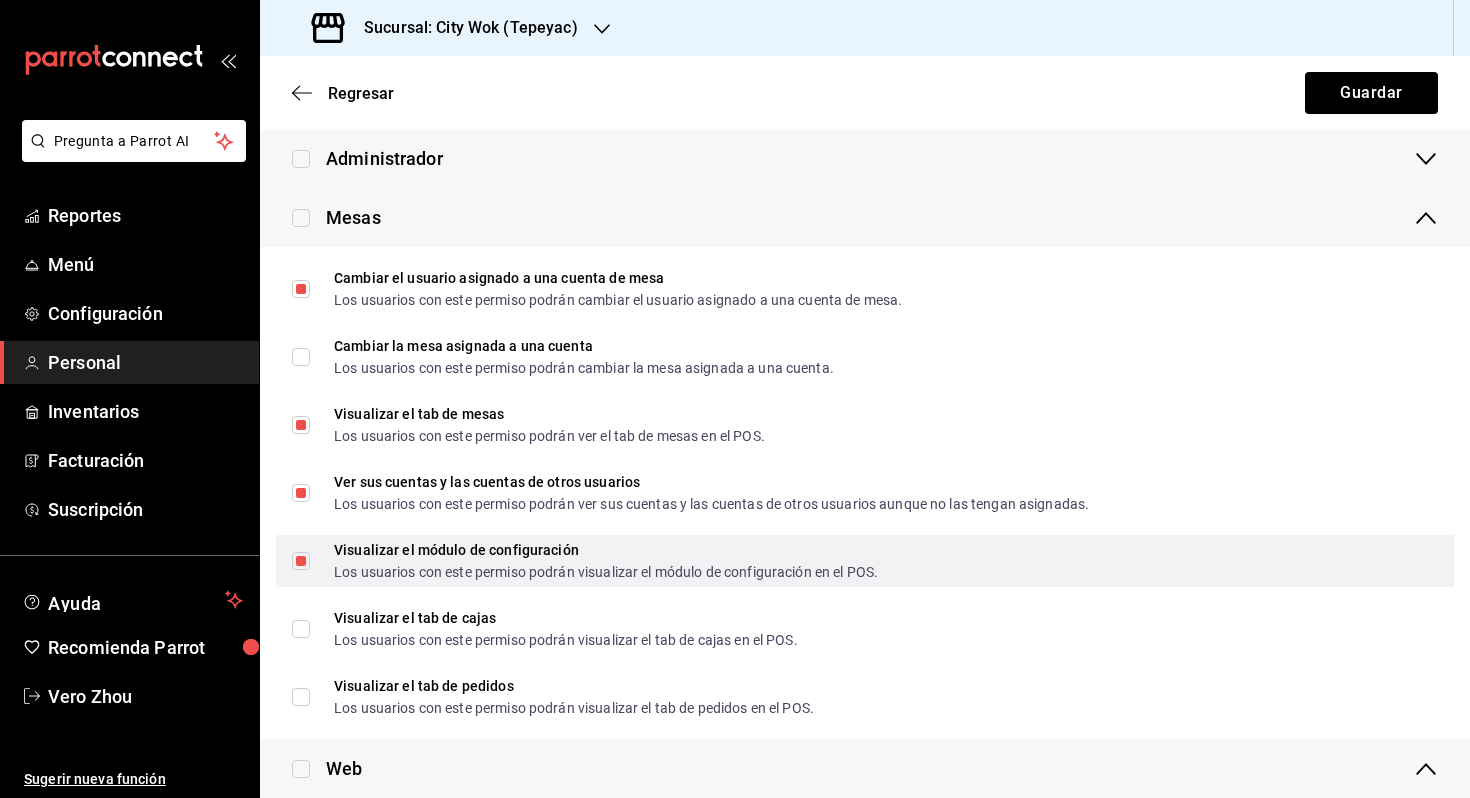click on "Los usuarios con este permiso podrán visualizar el módulo de configuración en el POS." at bounding box center [606, 572] 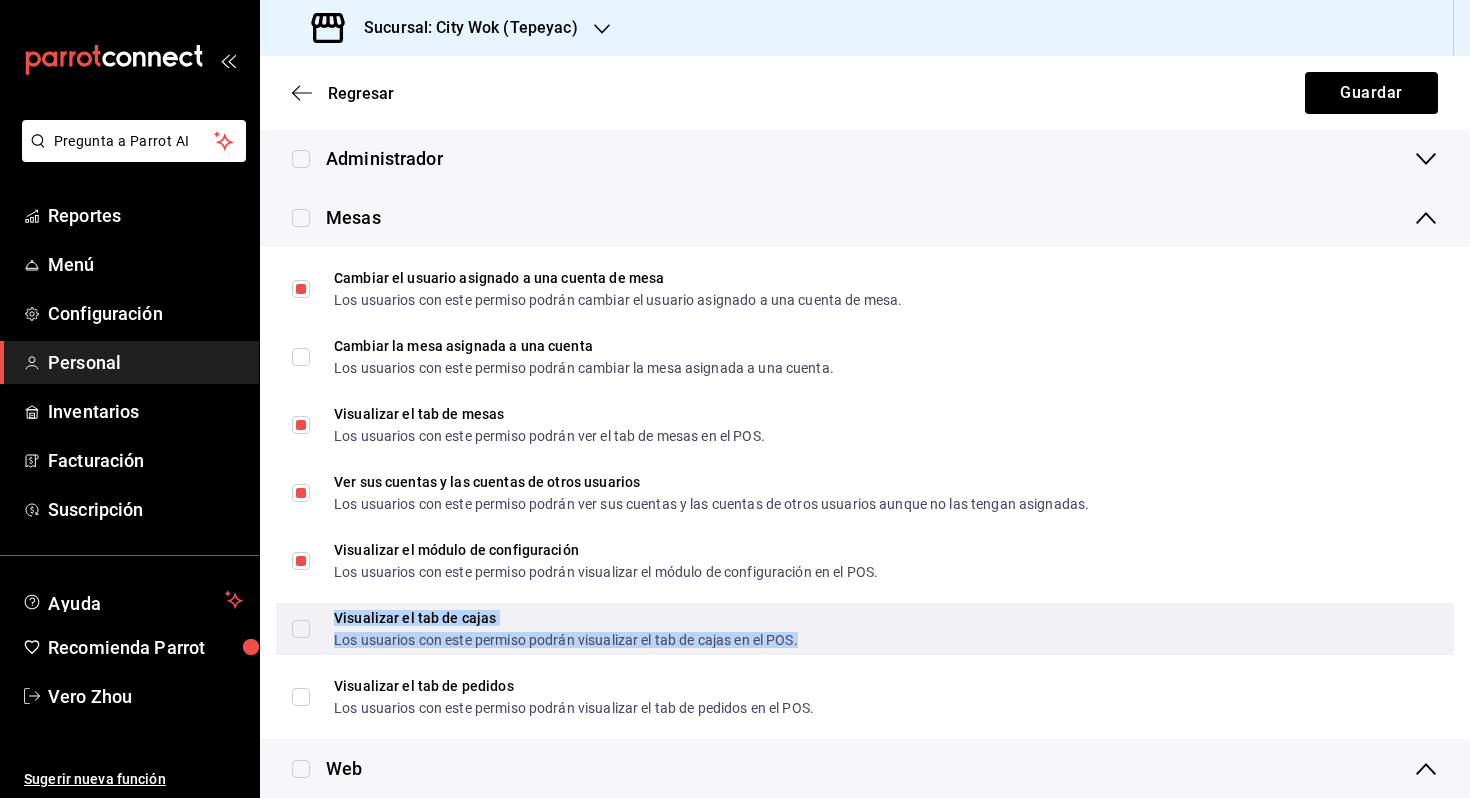 click on "Los usuarios con este permiso podrán visualizar el tab de cajas en el POS." at bounding box center [566, 640] 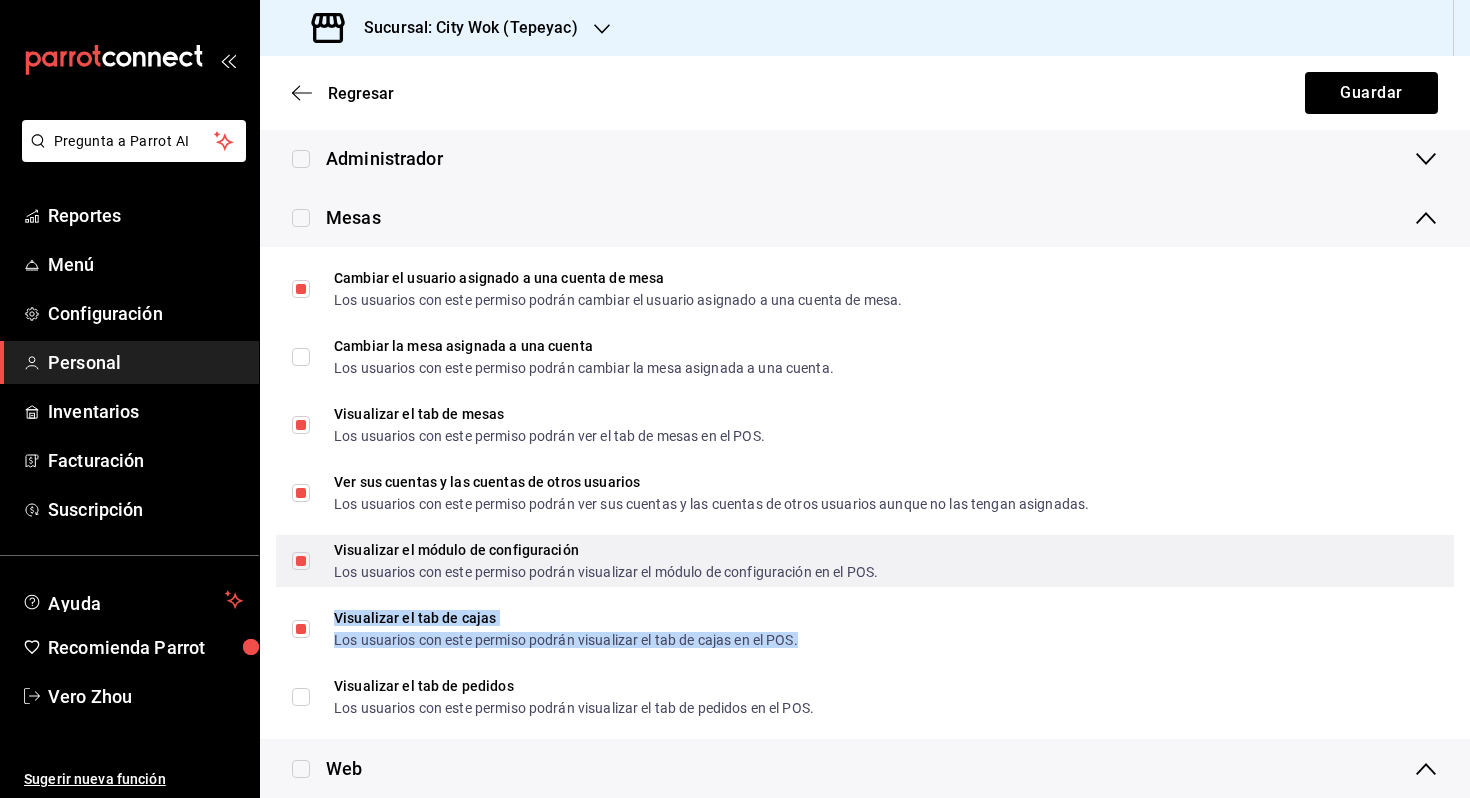 click on "Visualizar el módulo de configuración Los usuarios con este permiso podrán visualizar el módulo de configuración en el POS." at bounding box center [301, 561] 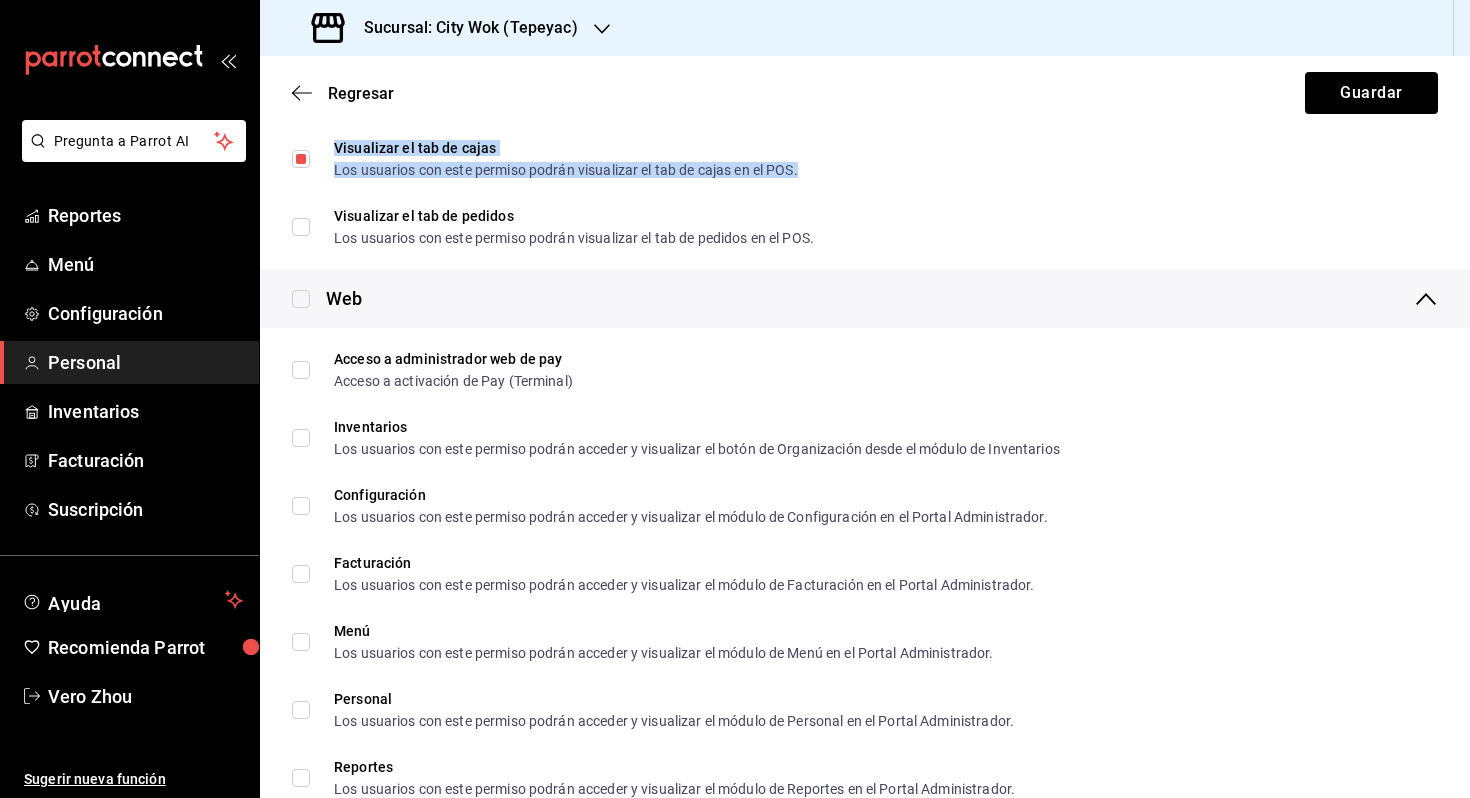 scroll, scrollTop: 890, scrollLeft: 0, axis: vertical 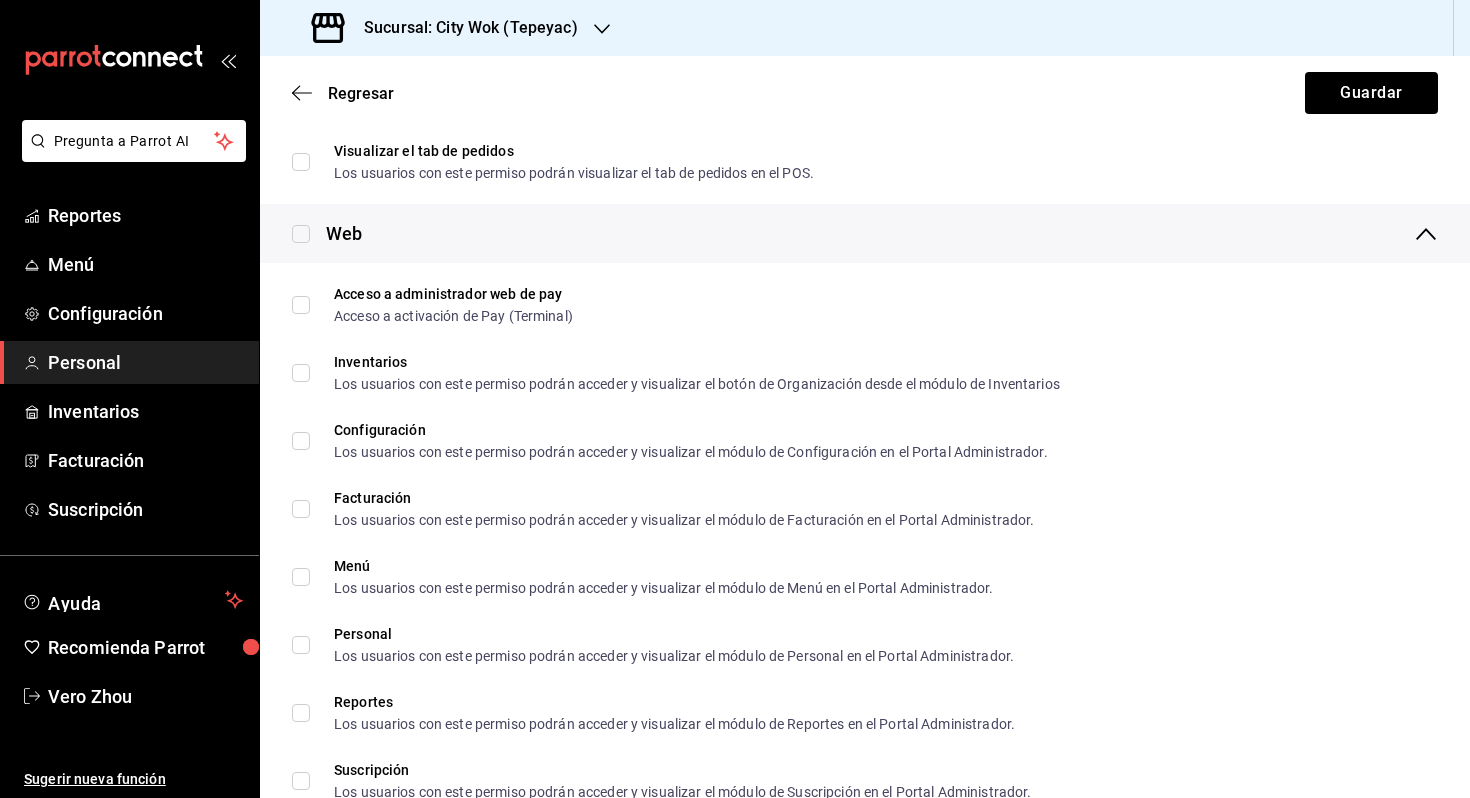 click on "Web" at bounding box center (865, 233) 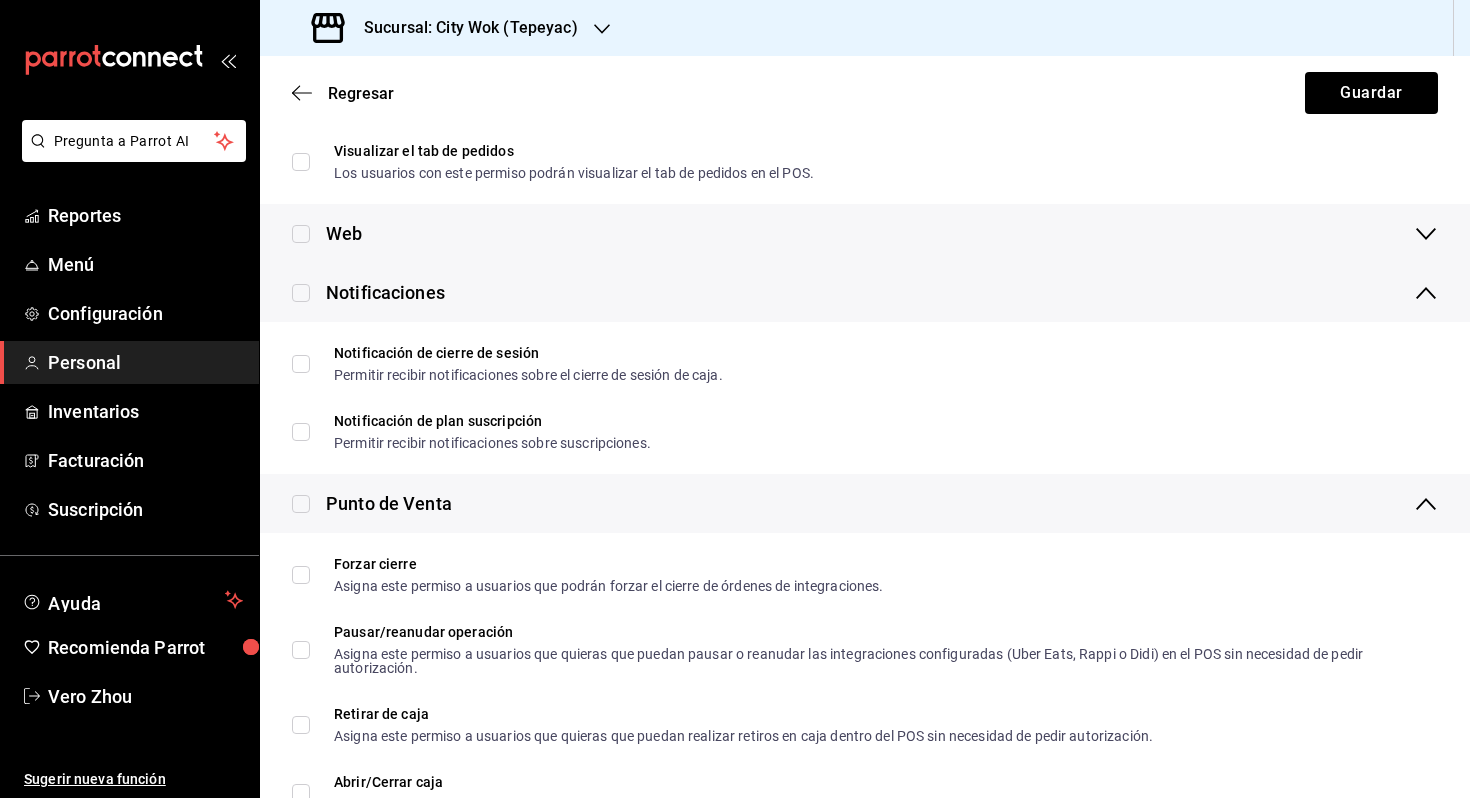 click on "Notificaciones" at bounding box center (865, 292) 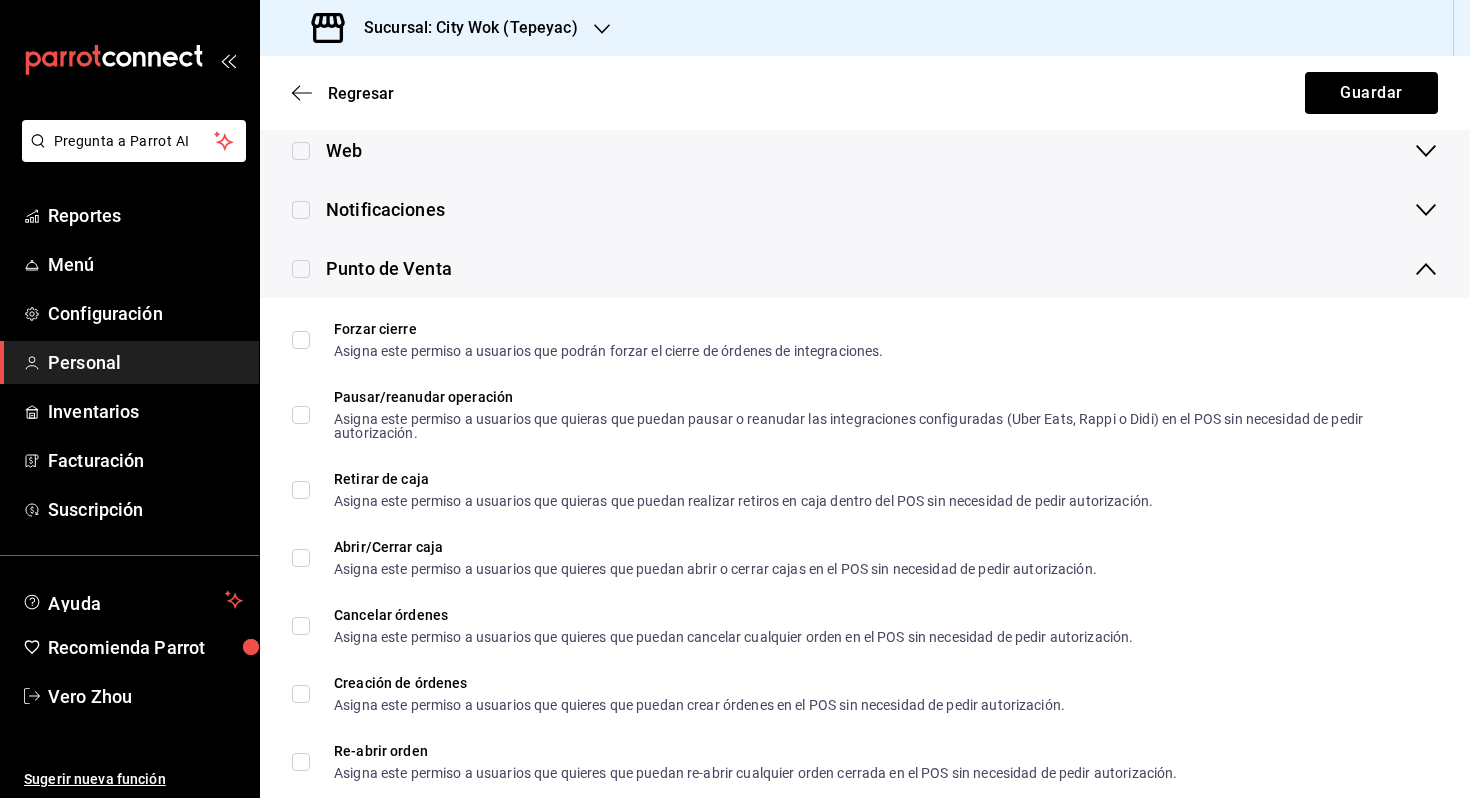 scroll, scrollTop: 1076, scrollLeft: 0, axis: vertical 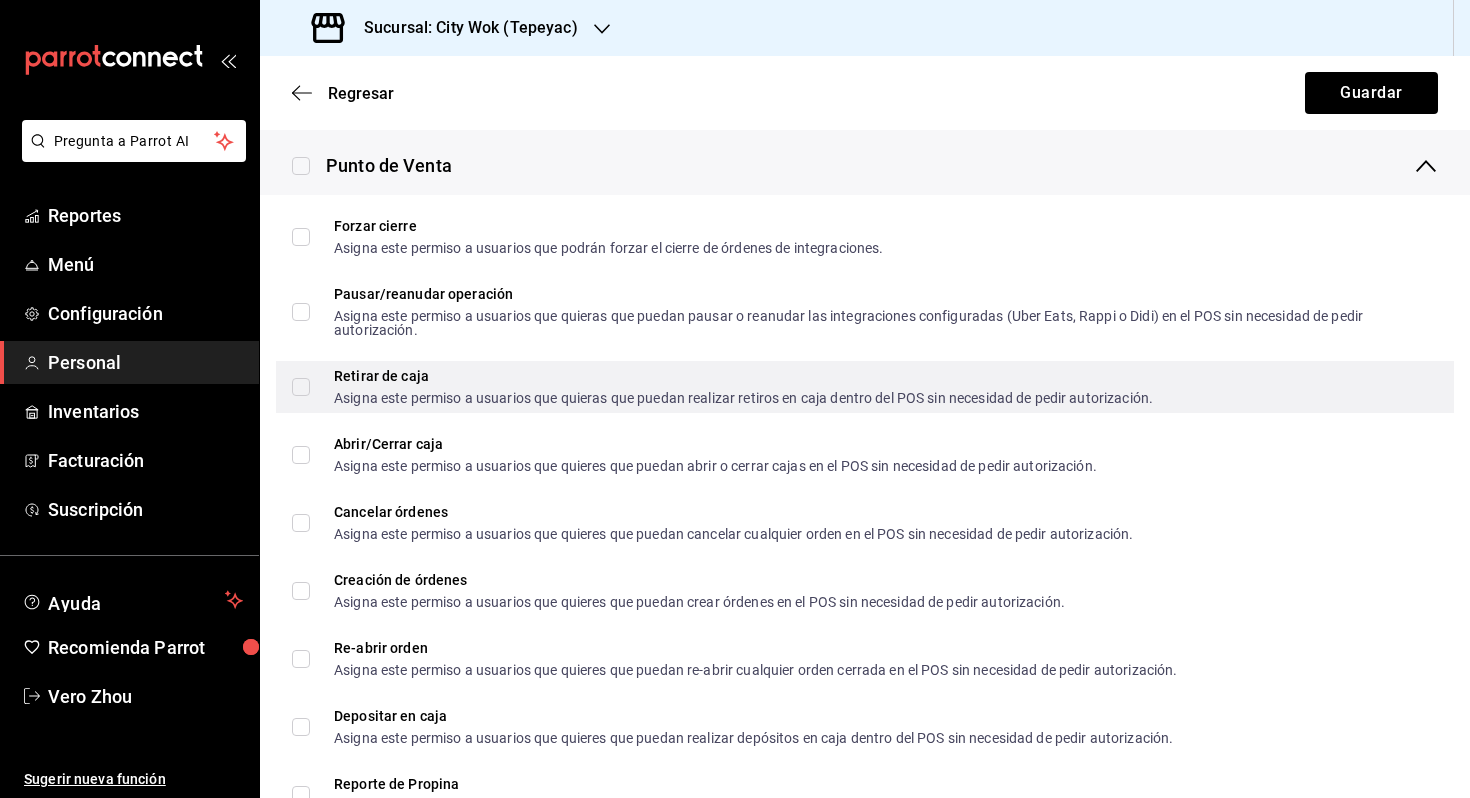 click on "Retirar de caja Asigna este permiso a usuarios que quieras que puedan realizar retiros en caja dentro del POS sin necesidad de pedir autorización." at bounding box center (301, 387) 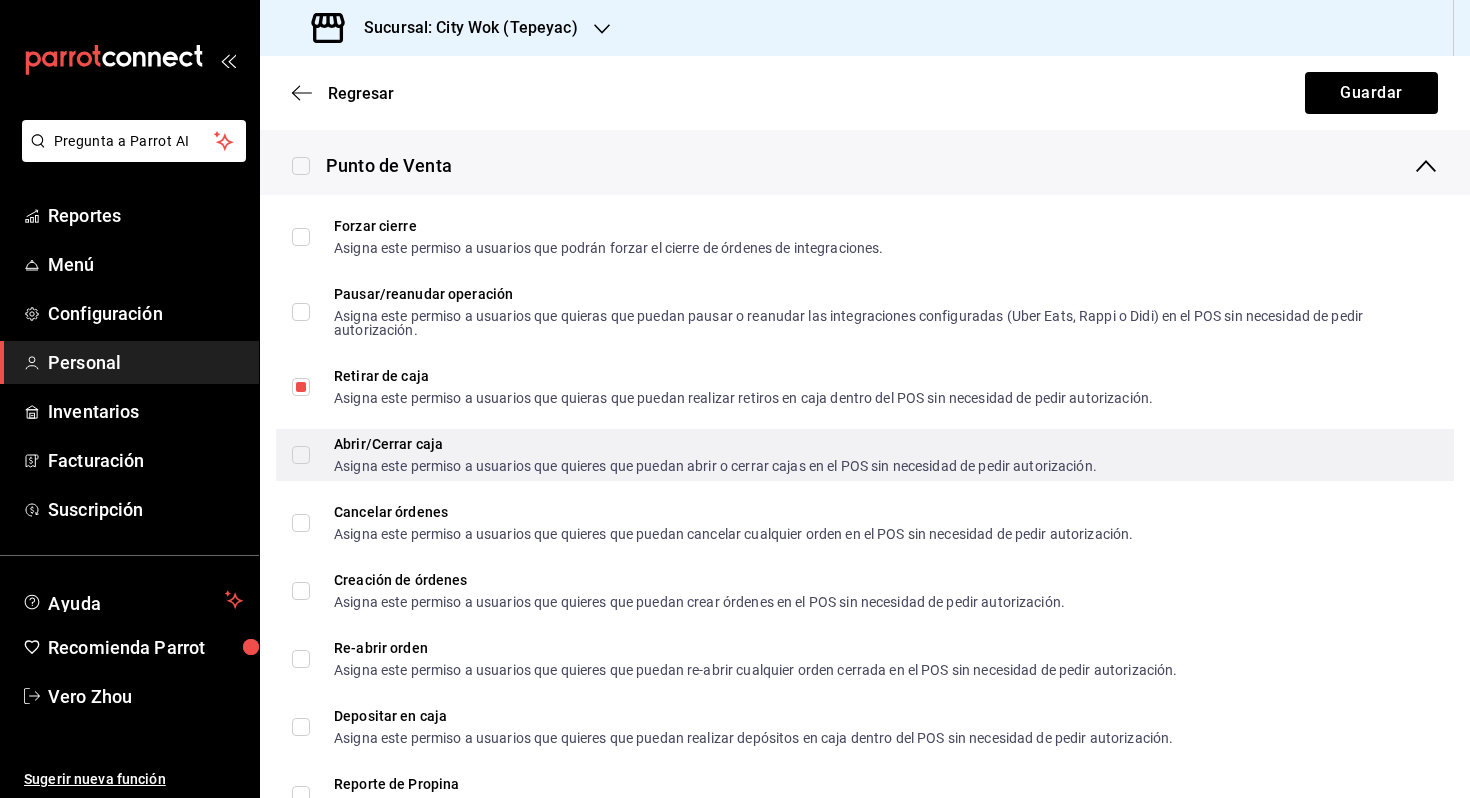 click on "Abrir/Cerrar caja Asigna este permiso a usuarios que quieres que puedan abrir o cerrar cajas en el POS sin necesidad de pedir autorización." at bounding box center [301, 455] 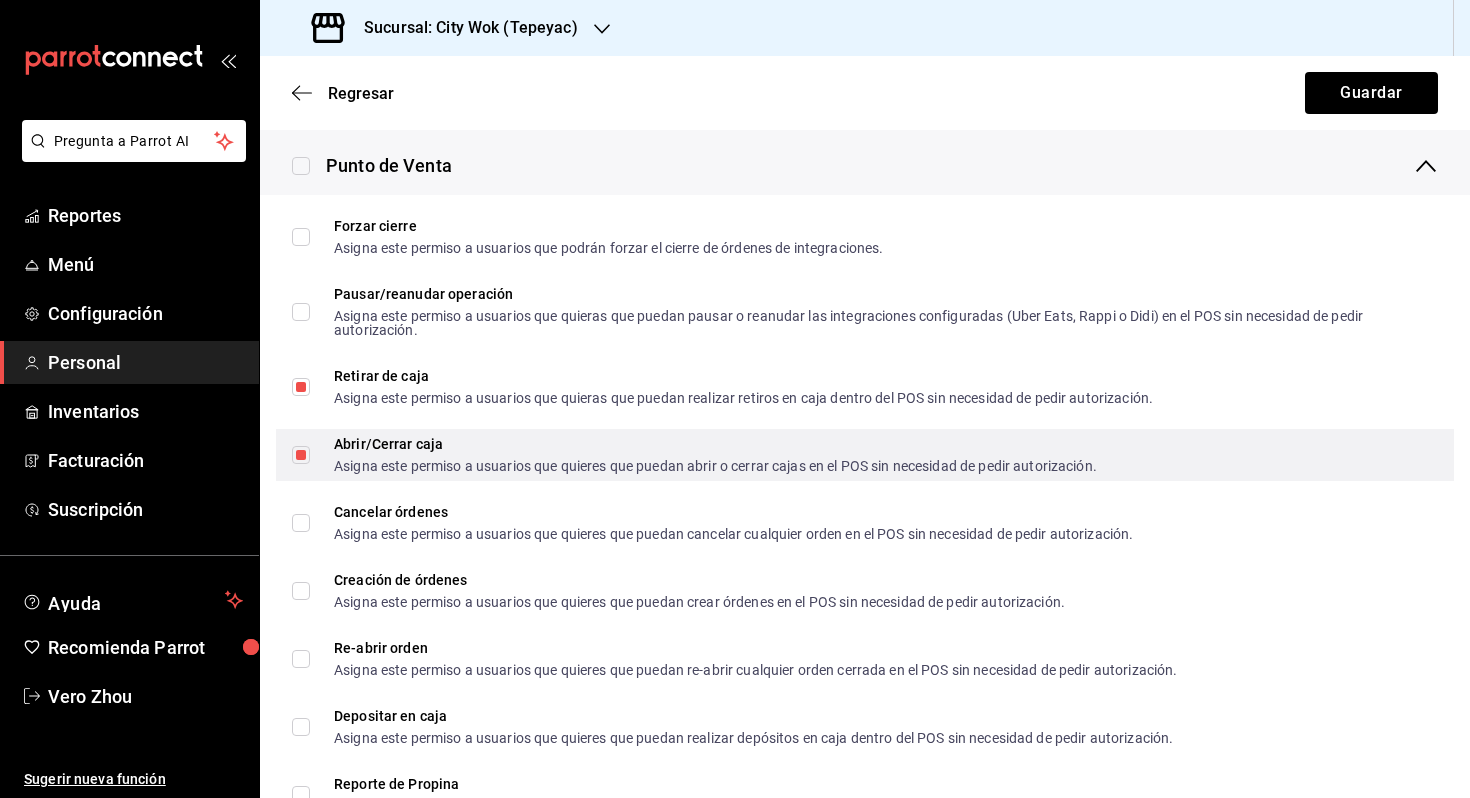 scroll, scrollTop: 1144, scrollLeft: 0, axis: vertical 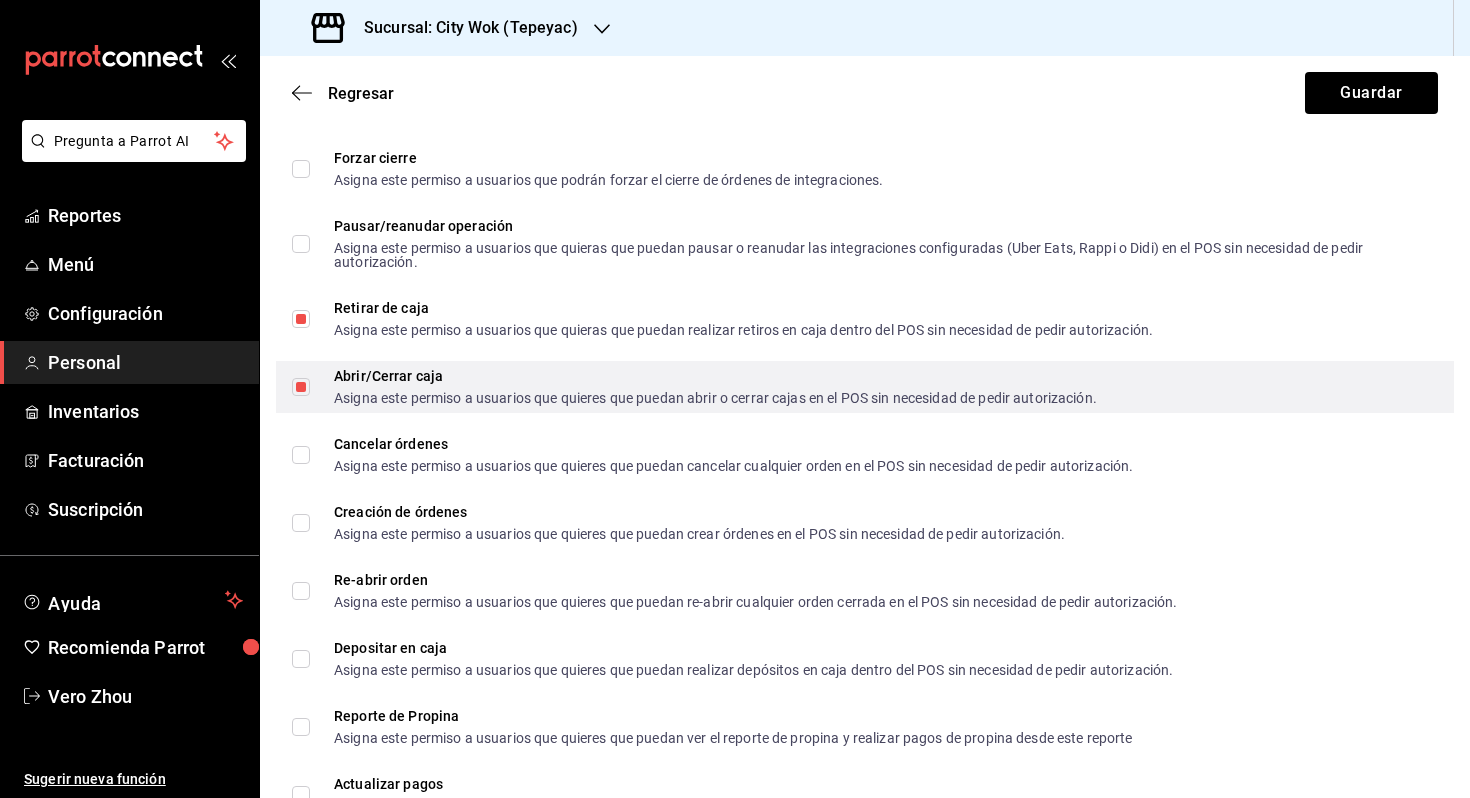 click on "Abrir/Cerrar caja Asigna este permiso a usuarios que quieres que puedan abrir o cerrar cajas en el POS sin necesidad de pedir autorización." at bounding box center [301, 387] 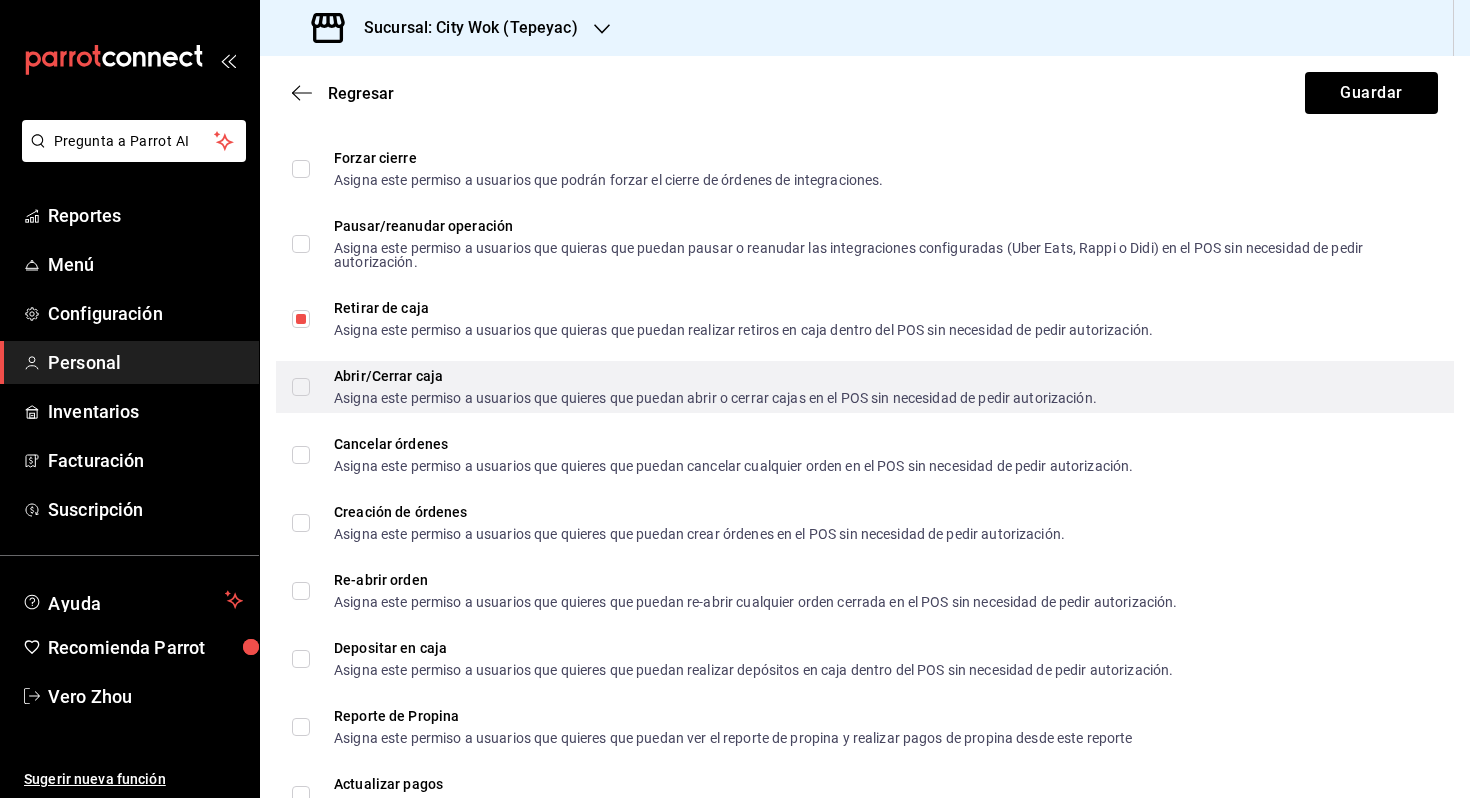 click on "Abrir/Cerrar caja Asigna este permiso a usuarios que quieres que puedan abrir o cerrar cajas en el POS sin necesidad de pedir autorización." at bounding box center [301, 387] 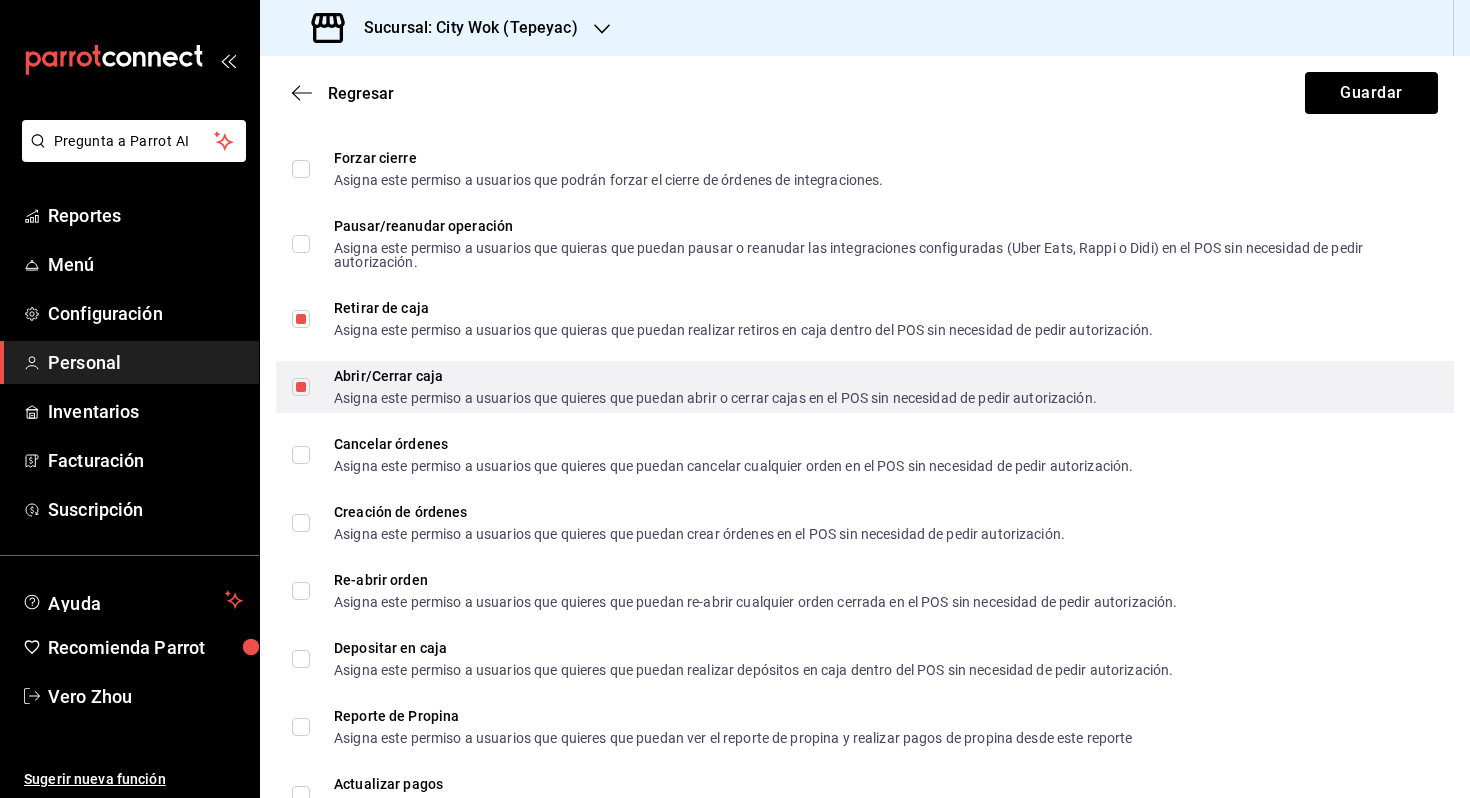 click on "Abrir/Cerrar caja Asigna este permiso a usuarios que quieres que puedan abrir o cerrar cajas en el POS sin necesidad de pedir autorización." at bounding box center [301, 387] 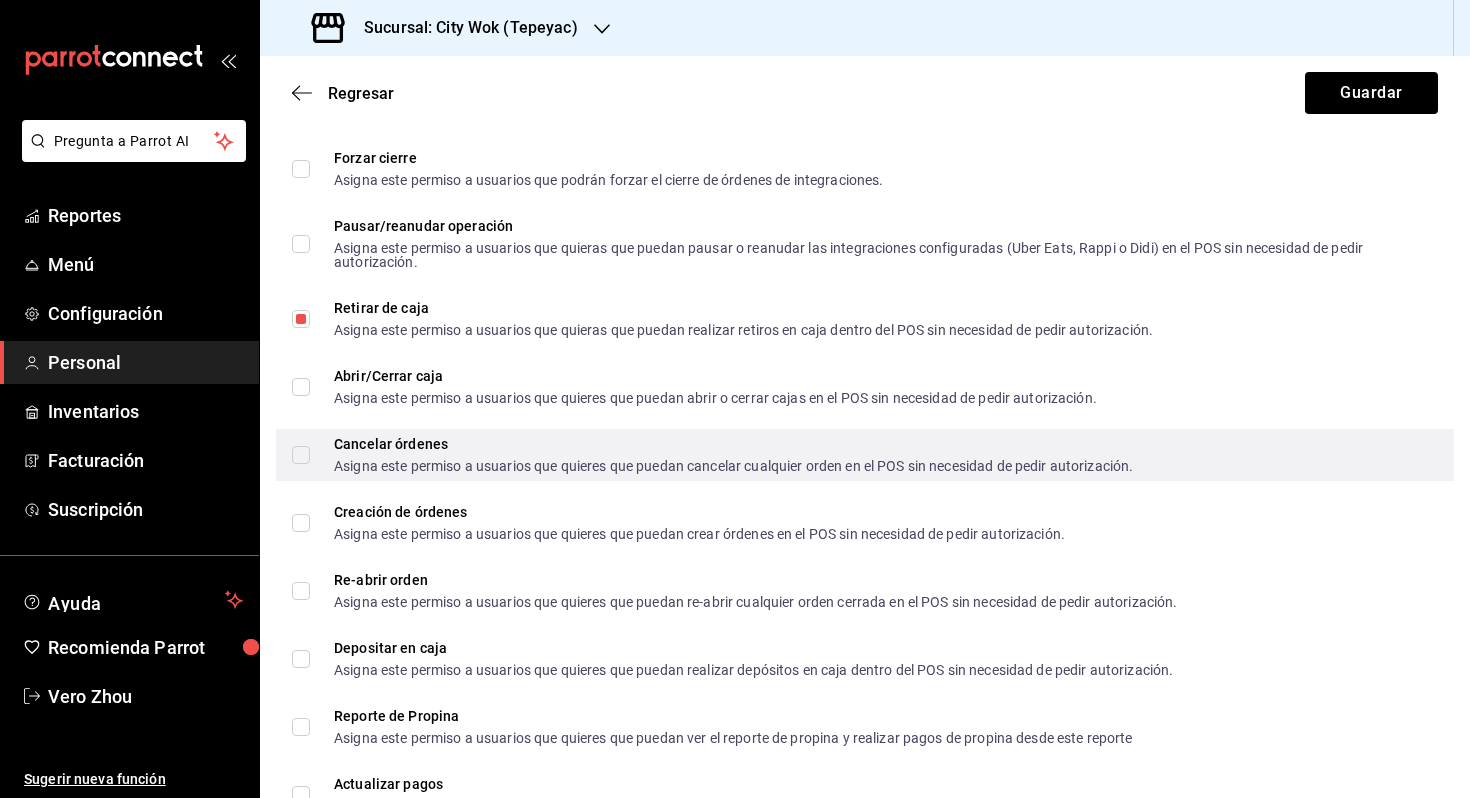 click on "Cancelar órdenes Asigna este permiso a usuarios que quieres que puedan cancelar cualquier orden en el POS sin necesidad de pedir autorización." at bounding box center [301, 455] 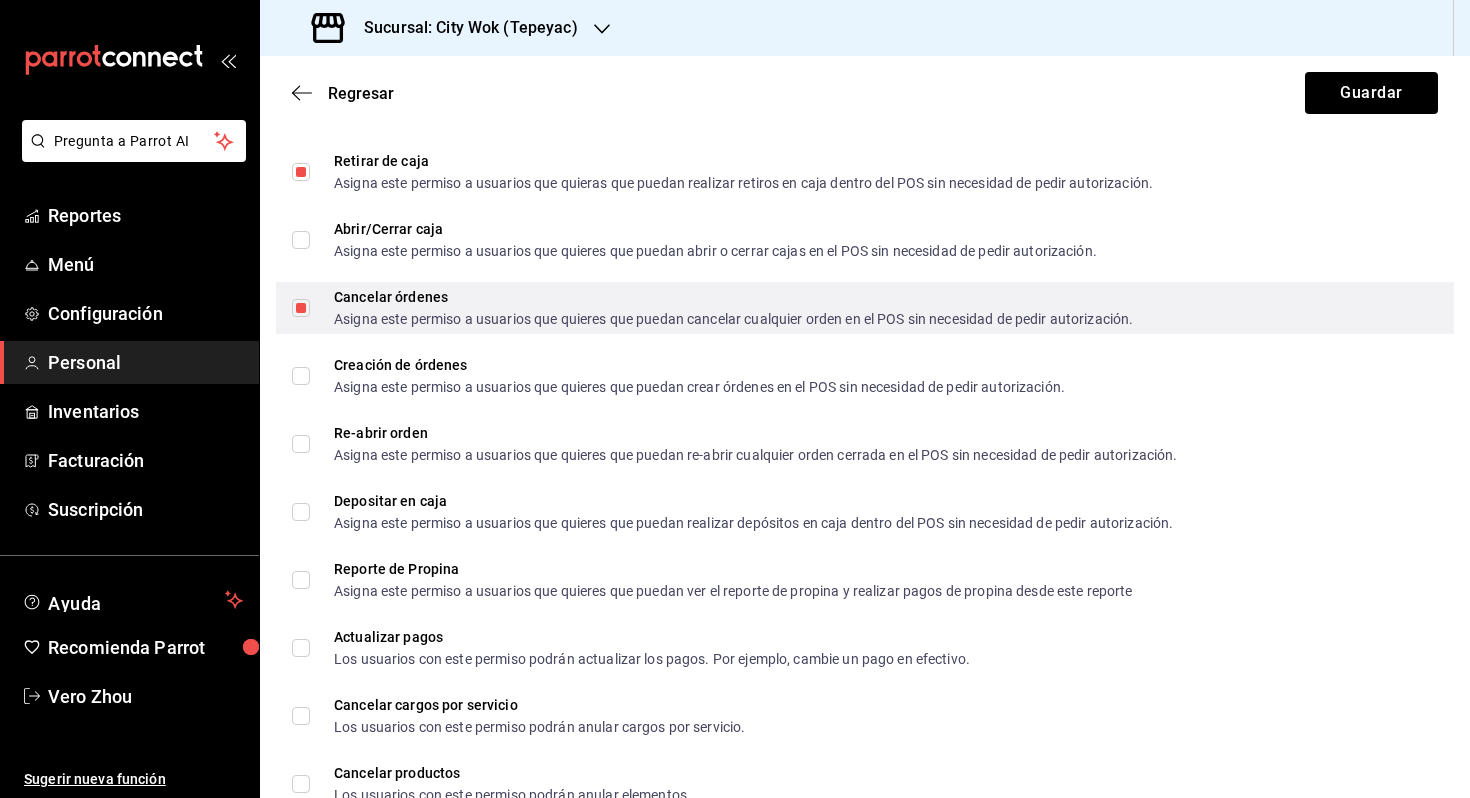 scroll, scrollTop: 1292, scrollLeft: 0, axis: vertical 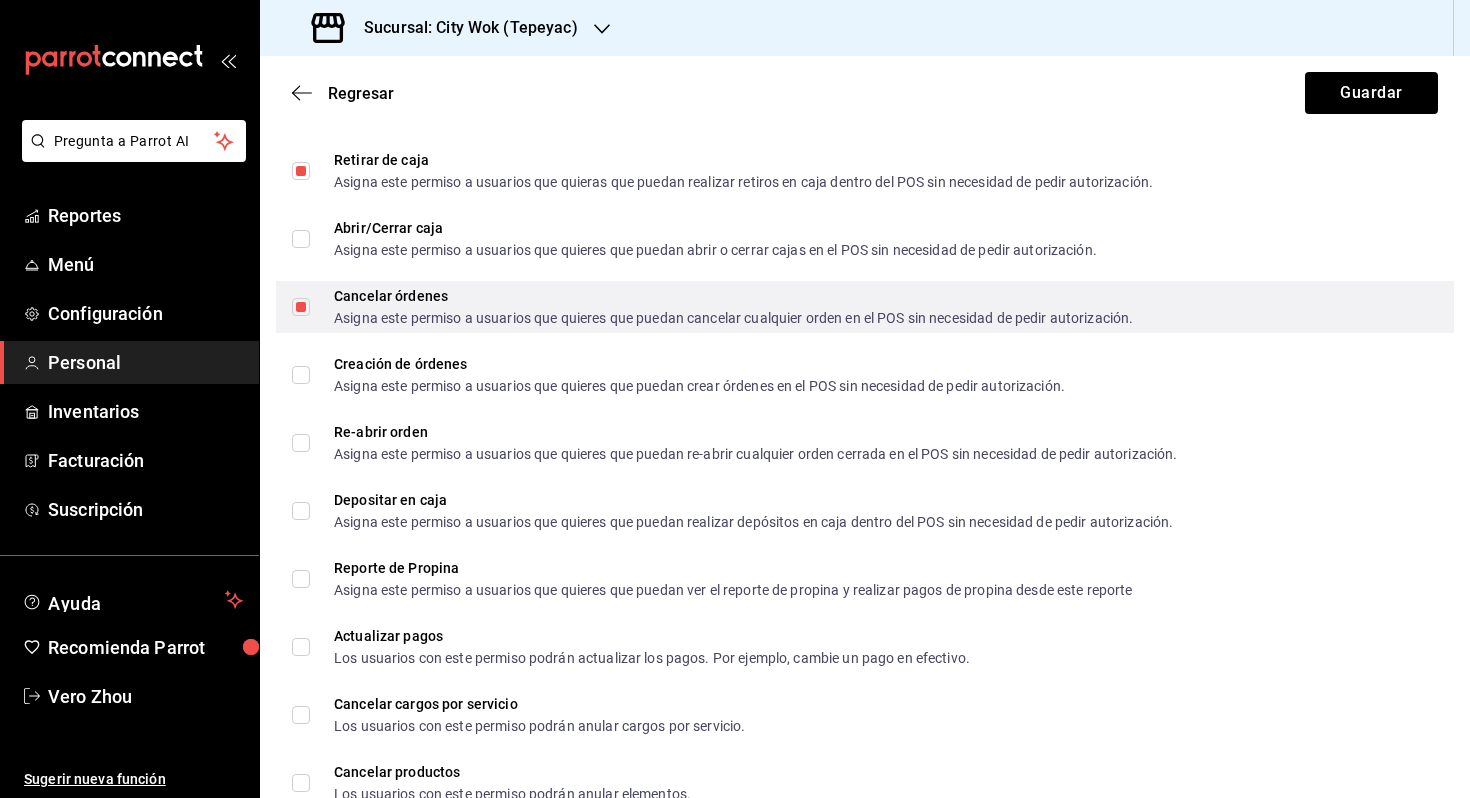 click on "Cancelar órdenes Asigna este permiso a usuarios que quieres que puedan cancelar cualquier orden en el POS sin necesidad de pedir autorización." at bounding box center [301, 307] 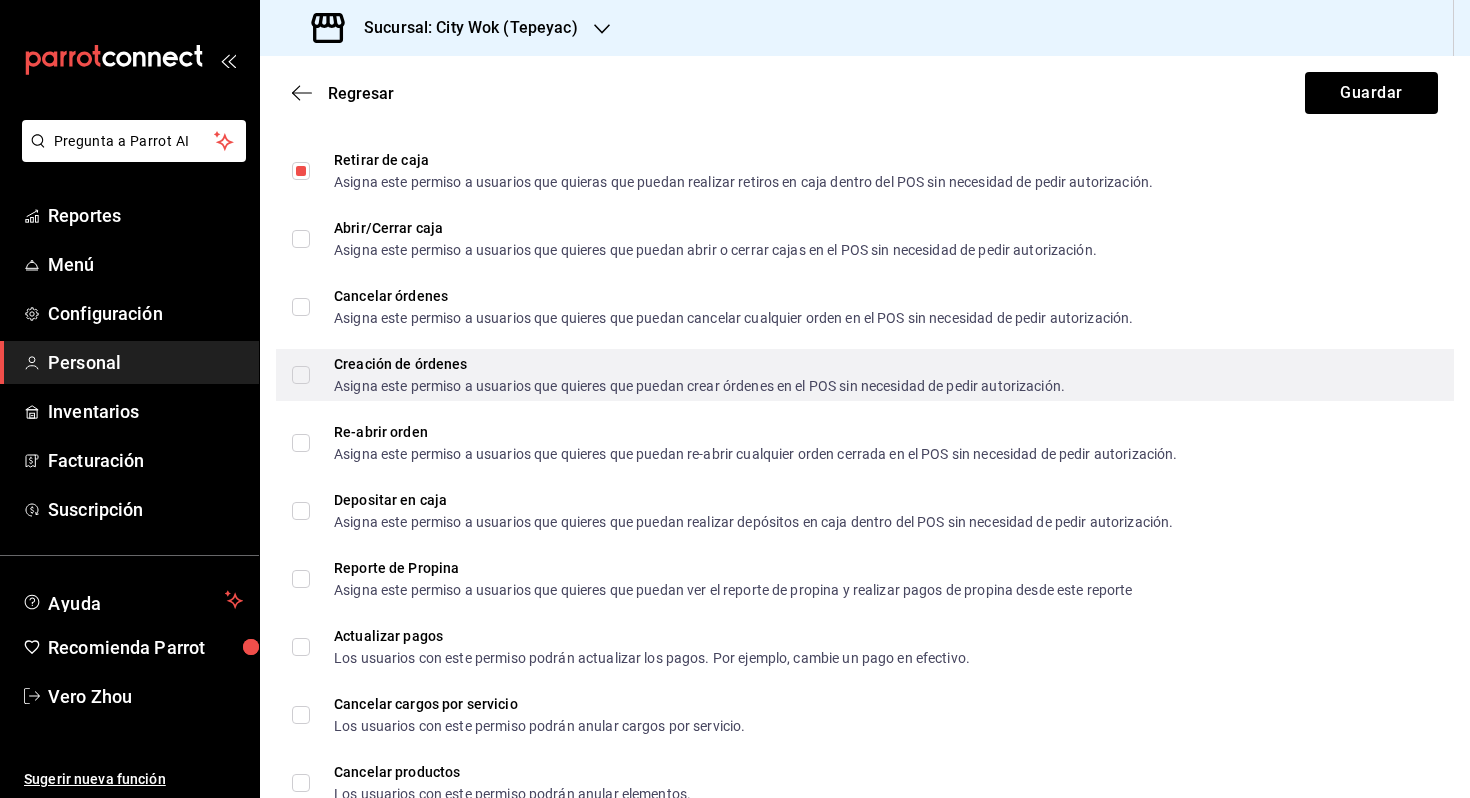 click on "Creación de órdenes Asigna este permiso a usuarios que quieres que puedan crear órdenes en el POS sin necesidad de pedir autorización." at bounding box center [301, 375] 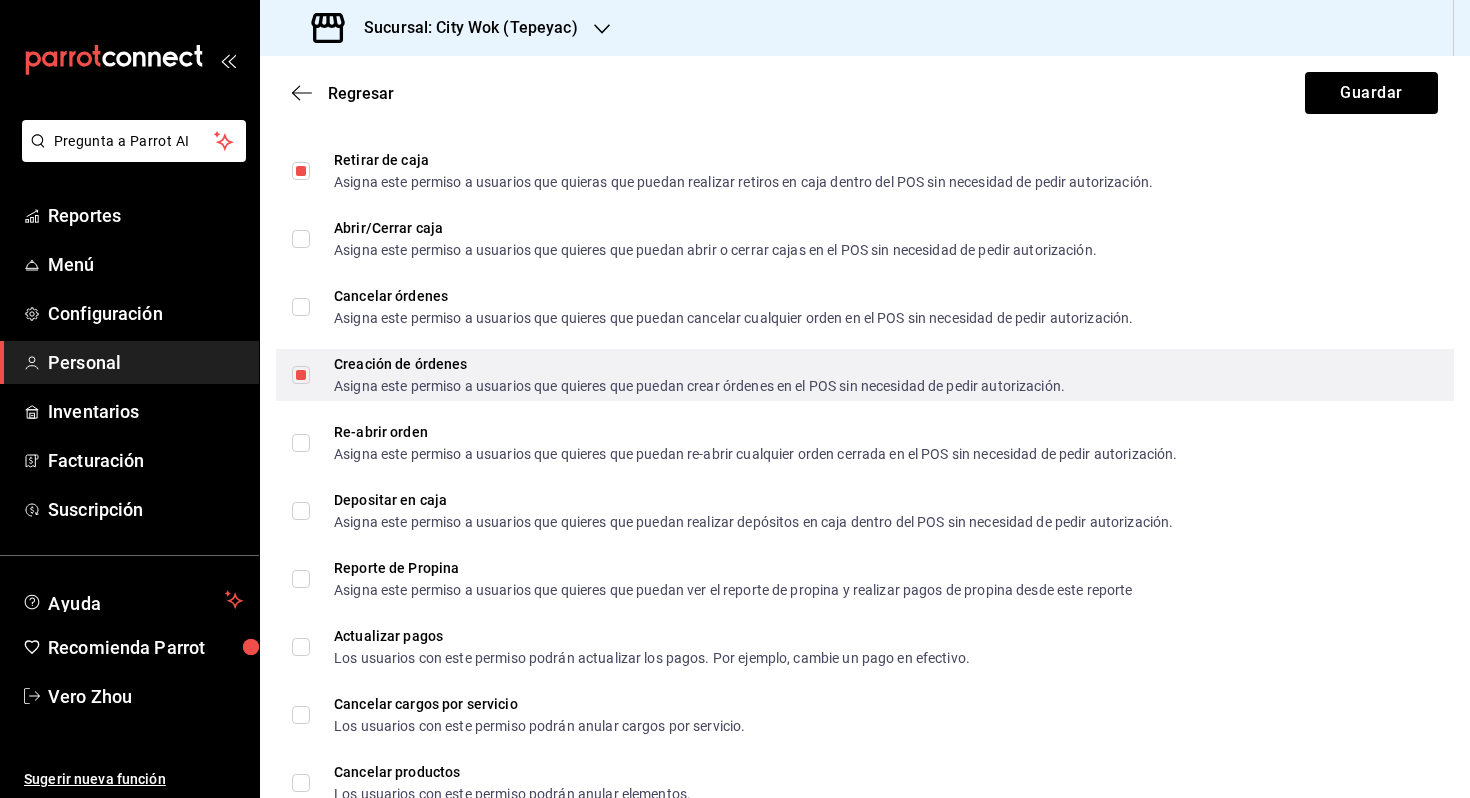 scroll, scrollTop: 1344, scrollLeft: 0, axis: vertical 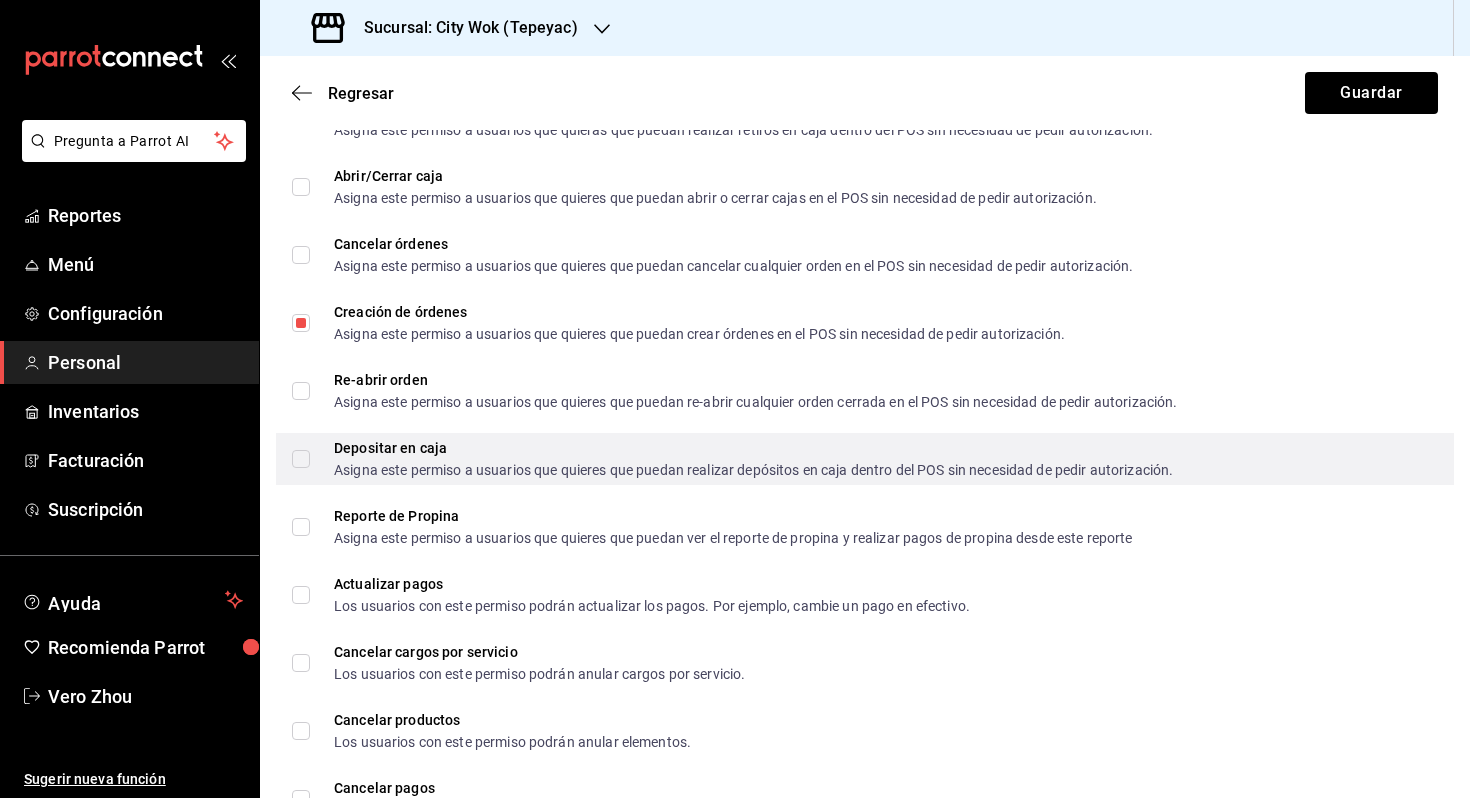 click on "Depositar en caja Asigna este permiso a usuarios que quieres que puedan realizar depósitos en caja dentro del POS sin necesidad de pedir autorización." at bounding box center [301, 459] 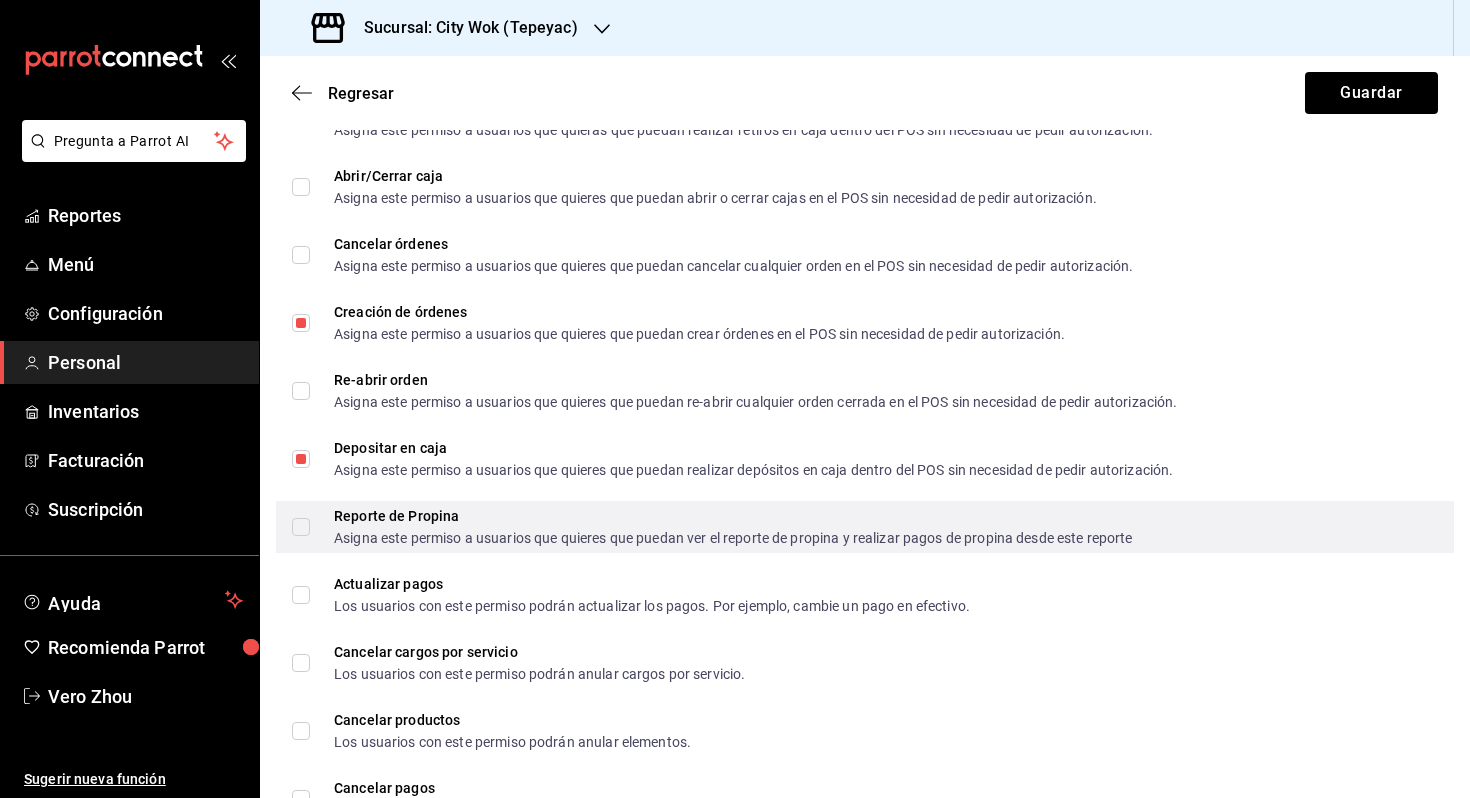 click on "Reporte de Propina Asigna este permiso a usuarios que quieres que puedan ver el reporte de propina y realizar pagos de propina desde este reporte" at bounding box center [712, 527] 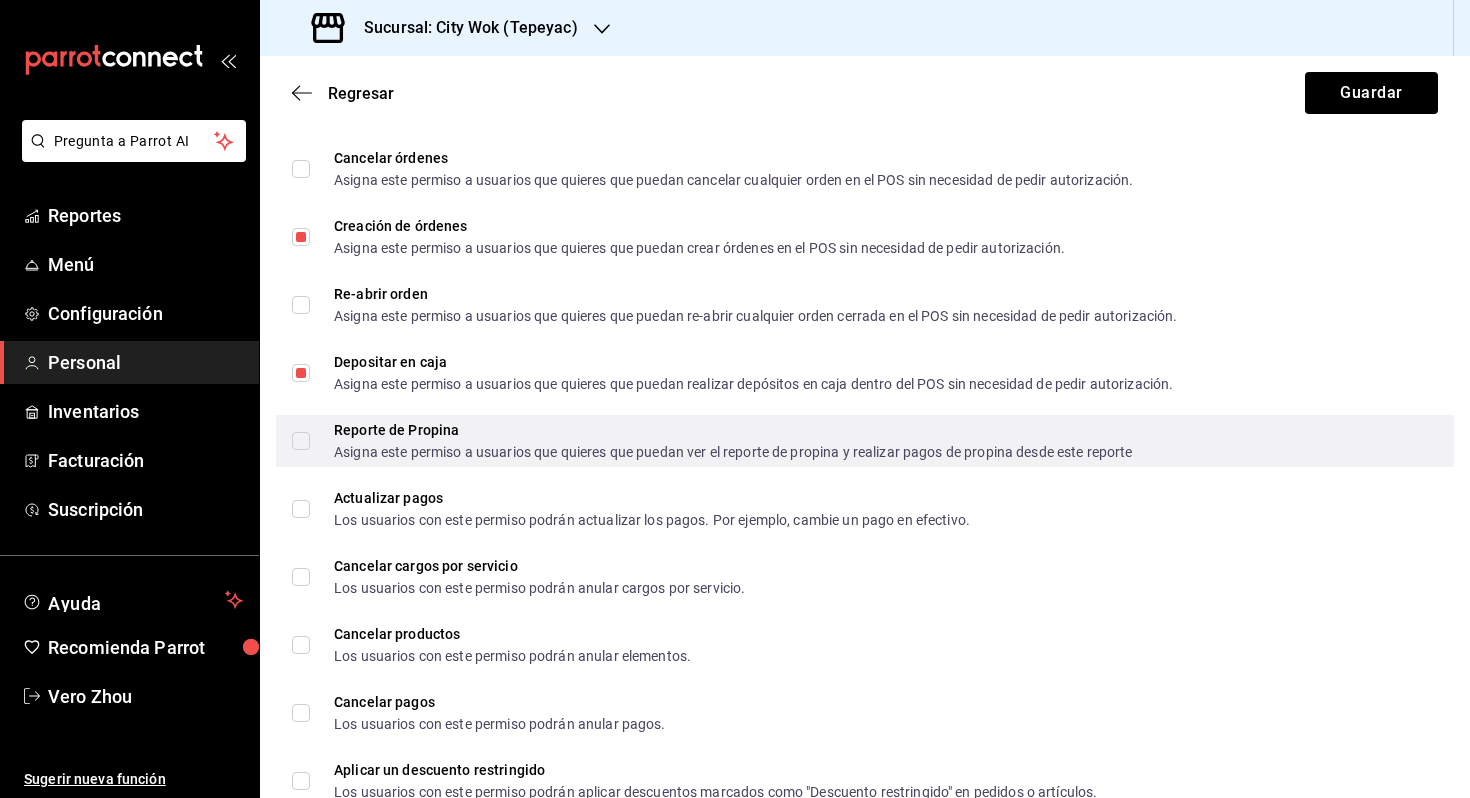 scroll, scrollTop: 1448, scrollLeft: 0, axis: vertical 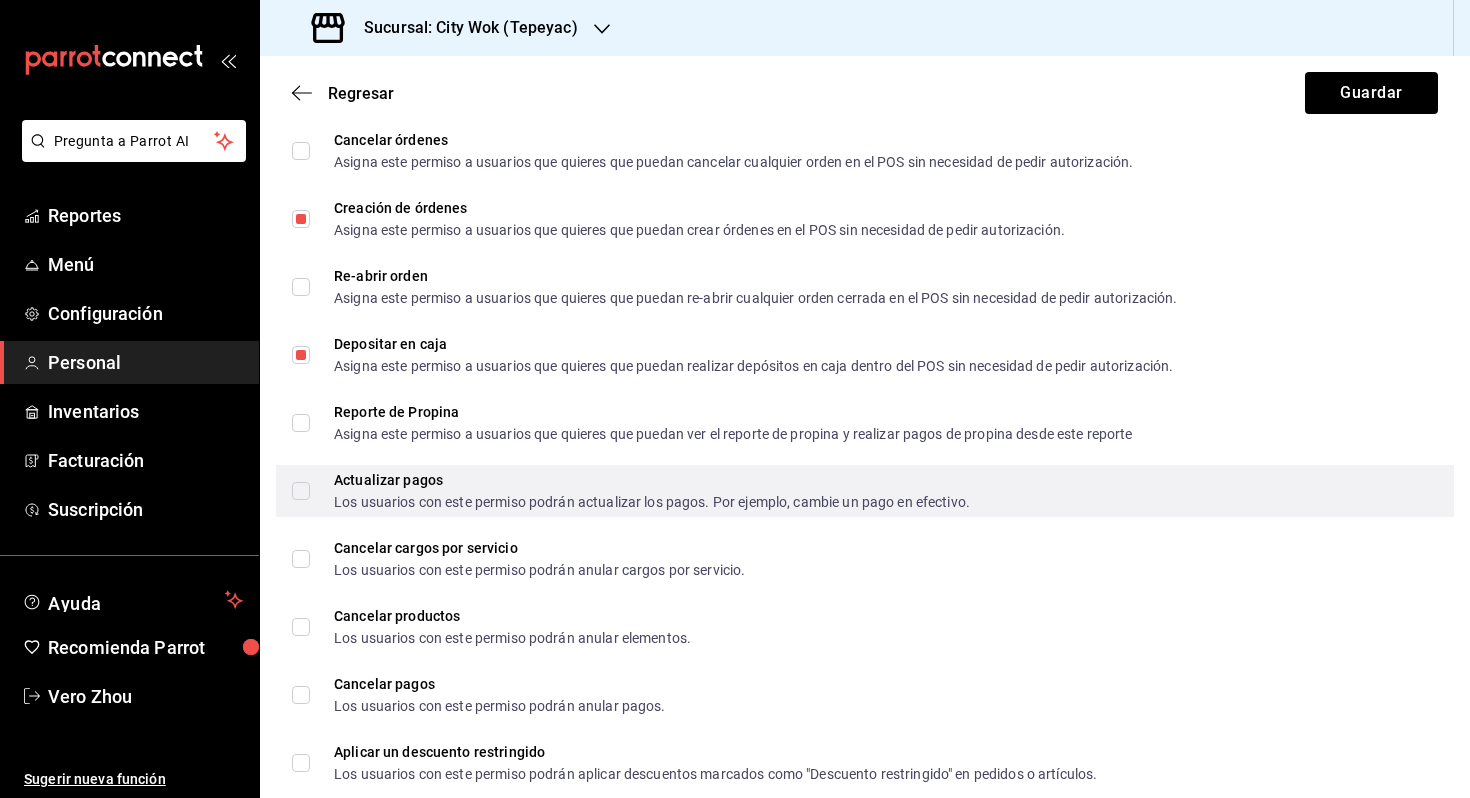 click on "Actualizar pagos Los usuarios con este permiso podrán actualizar los pagos. Por ejemplo, cambie un pago en efectivo." at bounding box center (301, 491) 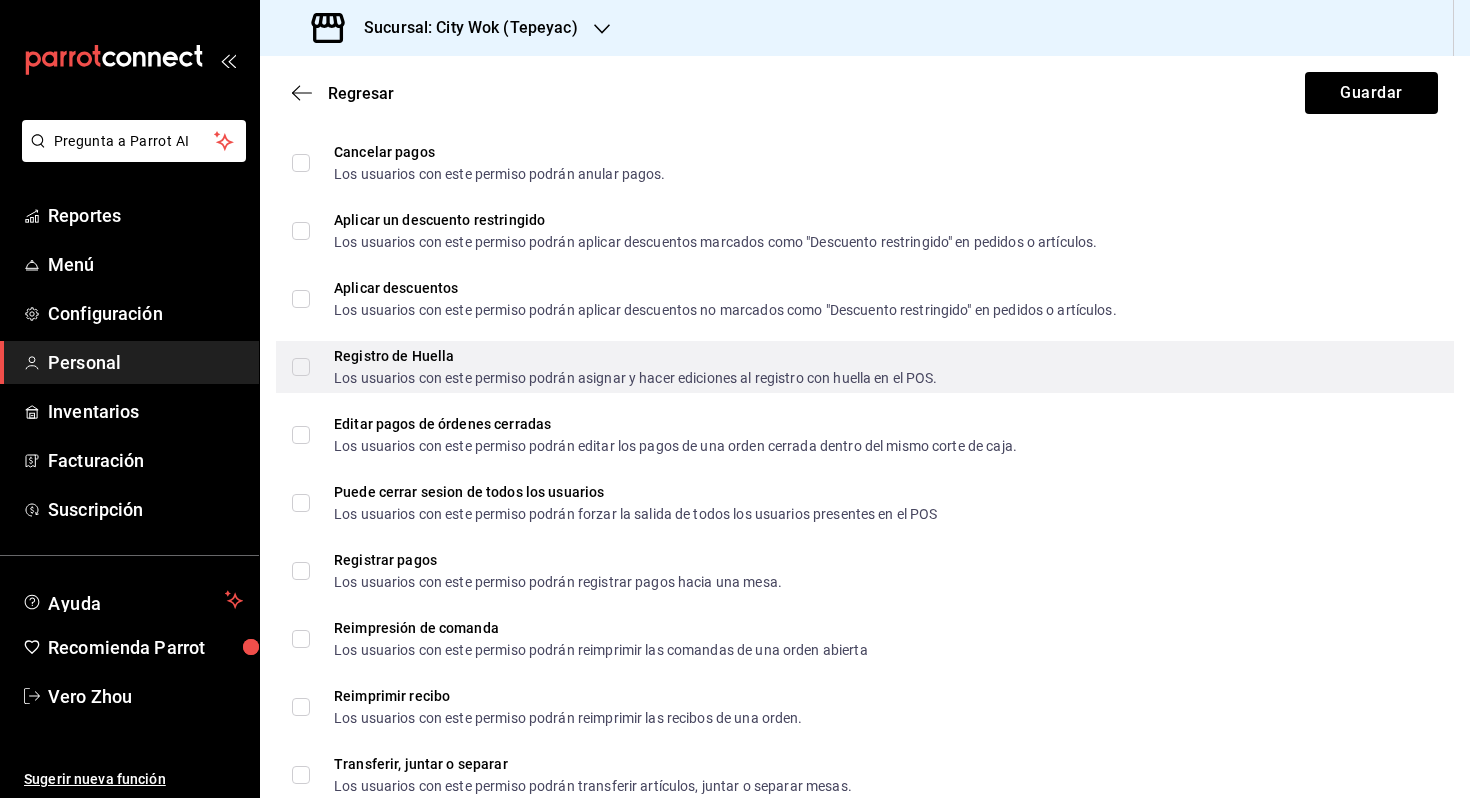 scroll, scrollTop: 1991, scrollLeft: 0, axis: vertical 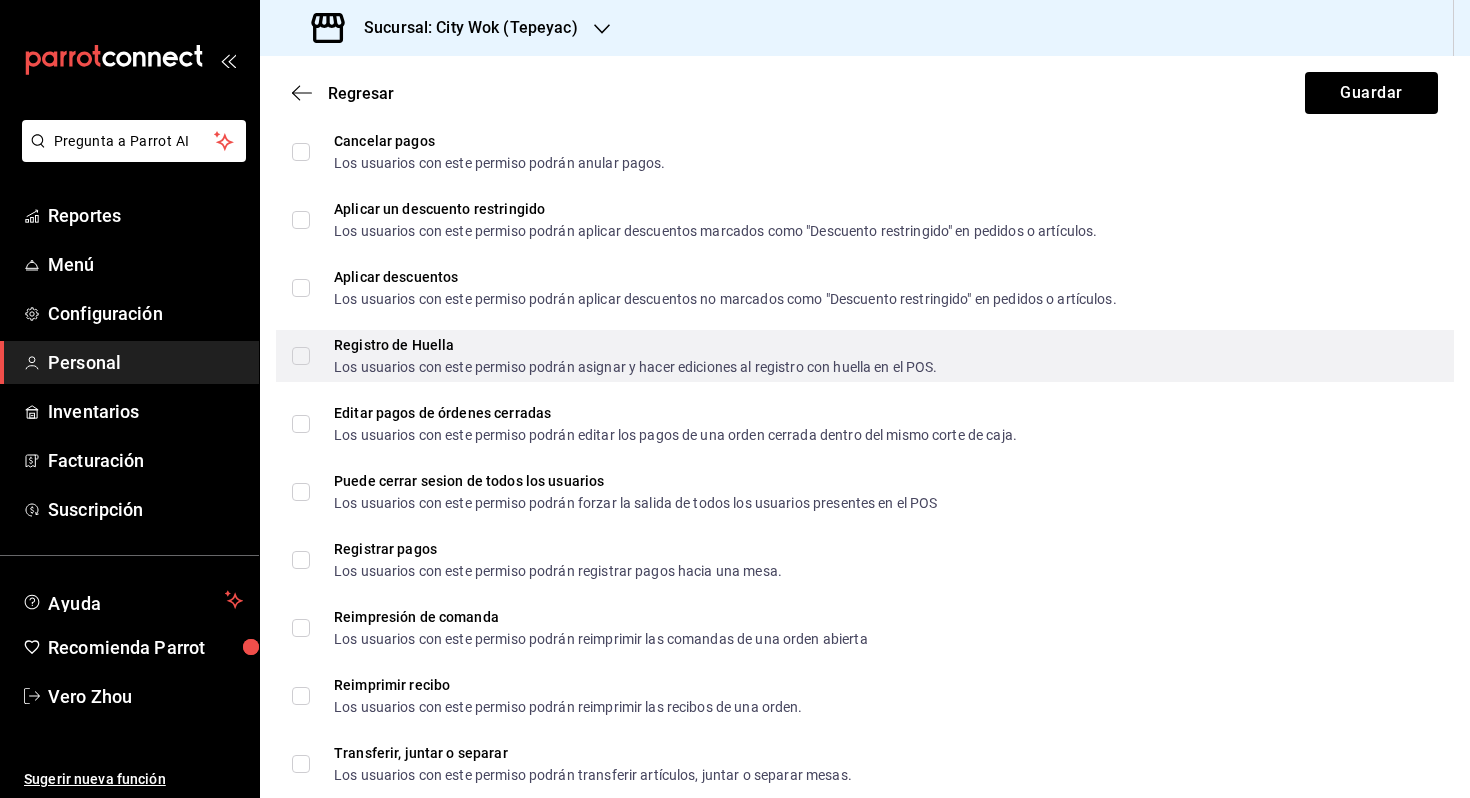 click on "Registro de Huella Los usuarios con este permiso podrán asignar y hacer ediciones al registro con huella en el POS." at bounding box center (301, 356) 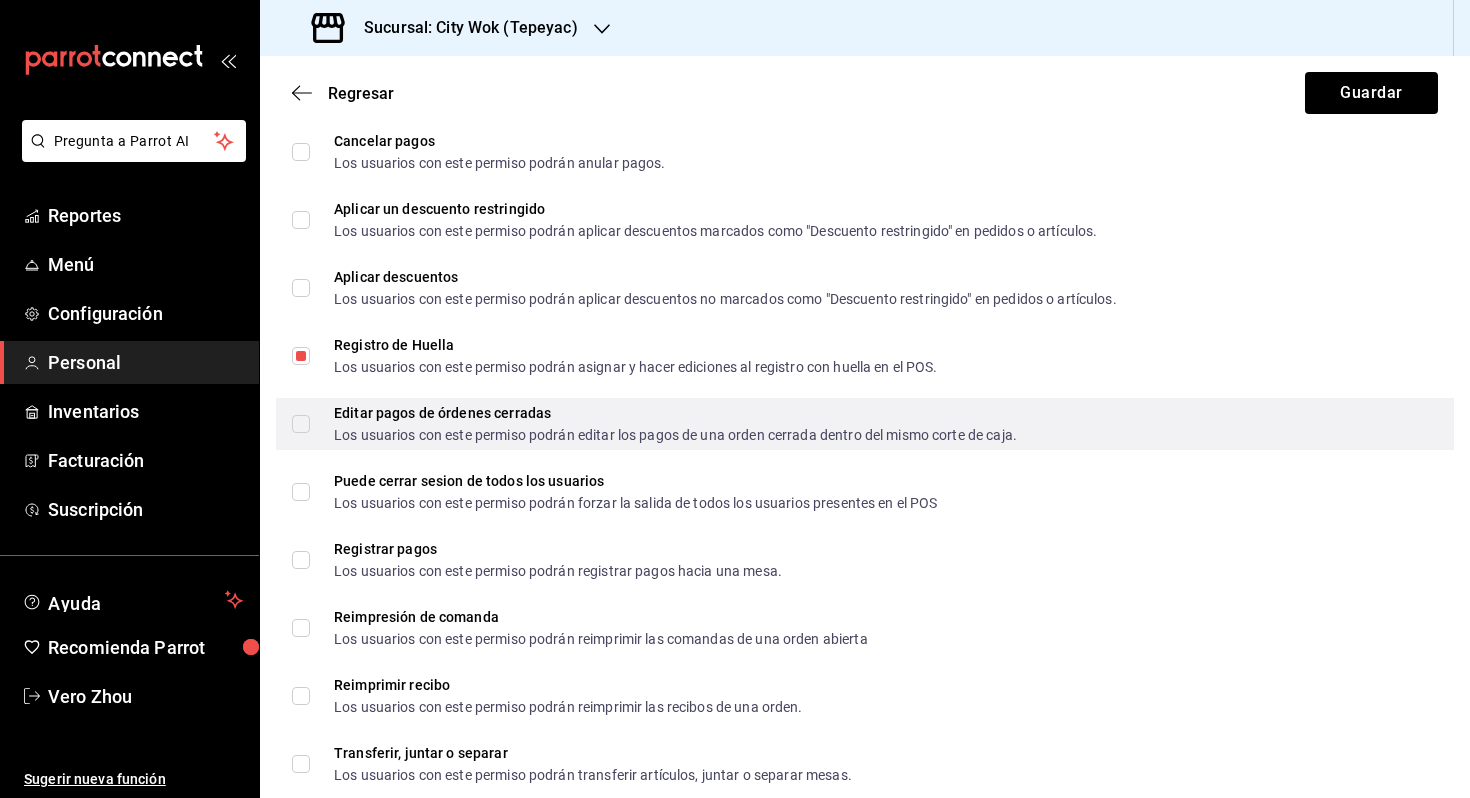 click on "Editar pagos de órdenes cerradas Los usuarios con este permiso podrán editar los pagos de una orden cerrada dentro del mismo corte de caja." at bounding box center [301, 424] 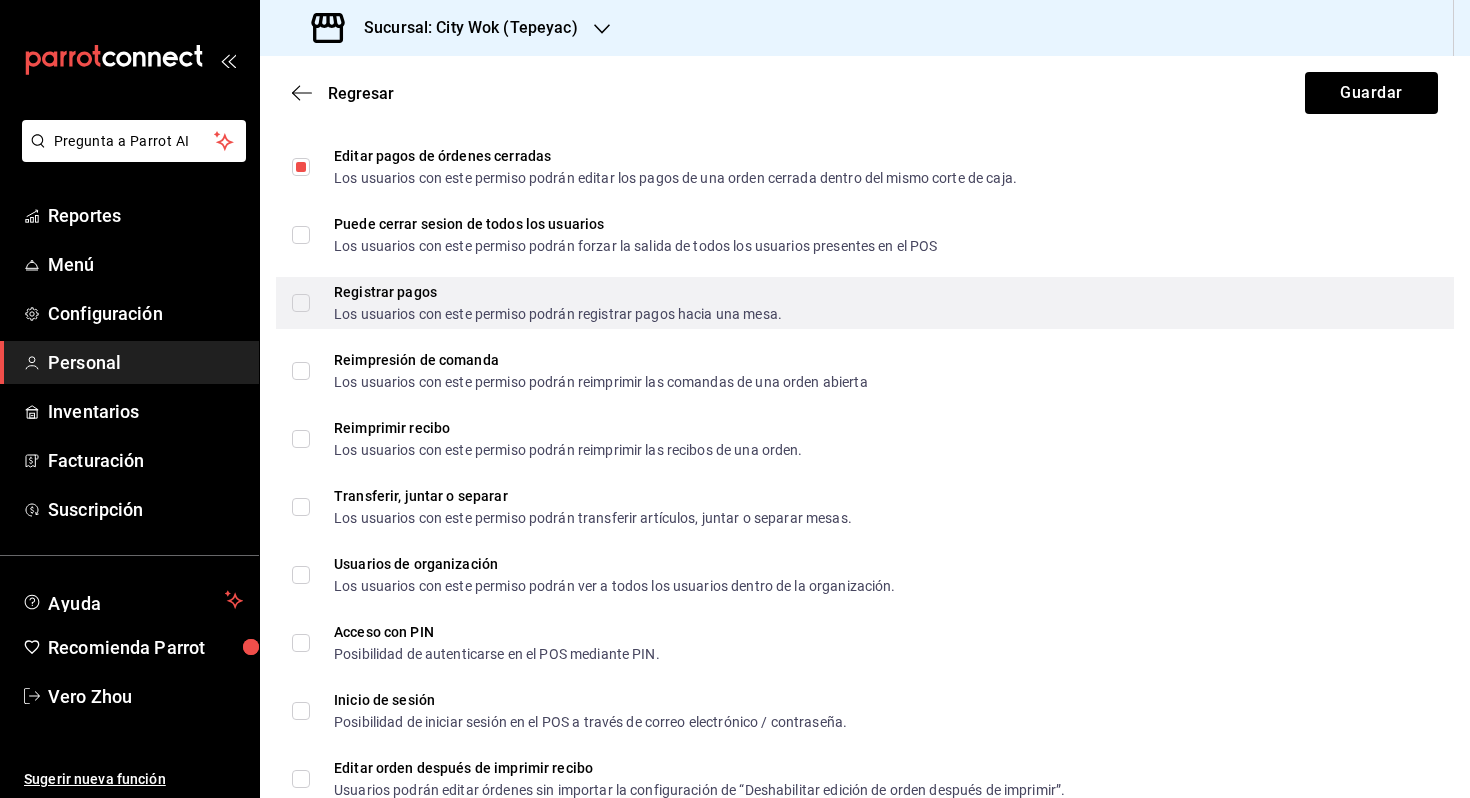 scroll, scrollTop: 2249, scrollLeft: 0, axis: vertical 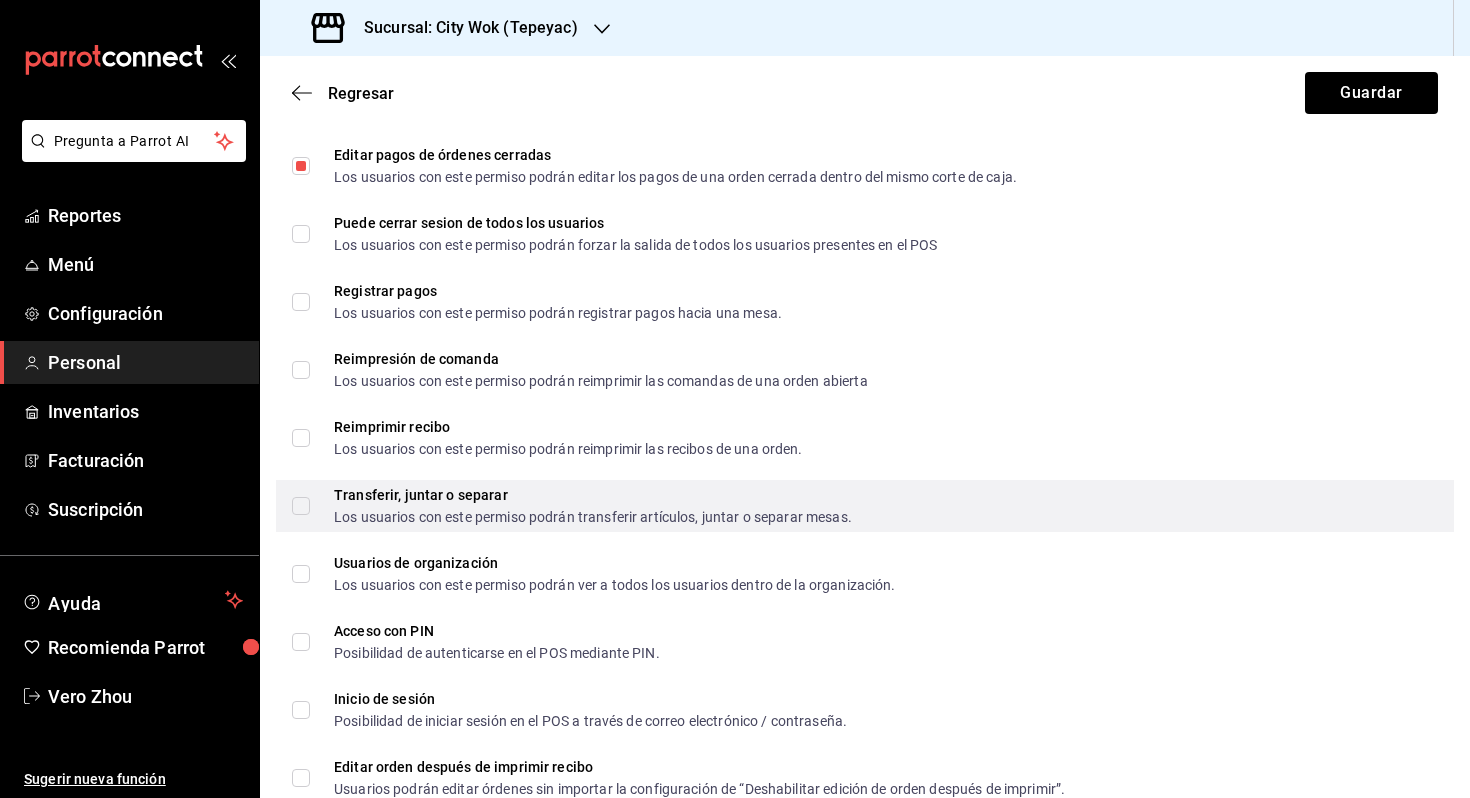 click on "Transferir, juntar o separar Los usuarios con este permiso podrán transferir artículos, juntar o separar mesas." at bounding box center [301, 506] 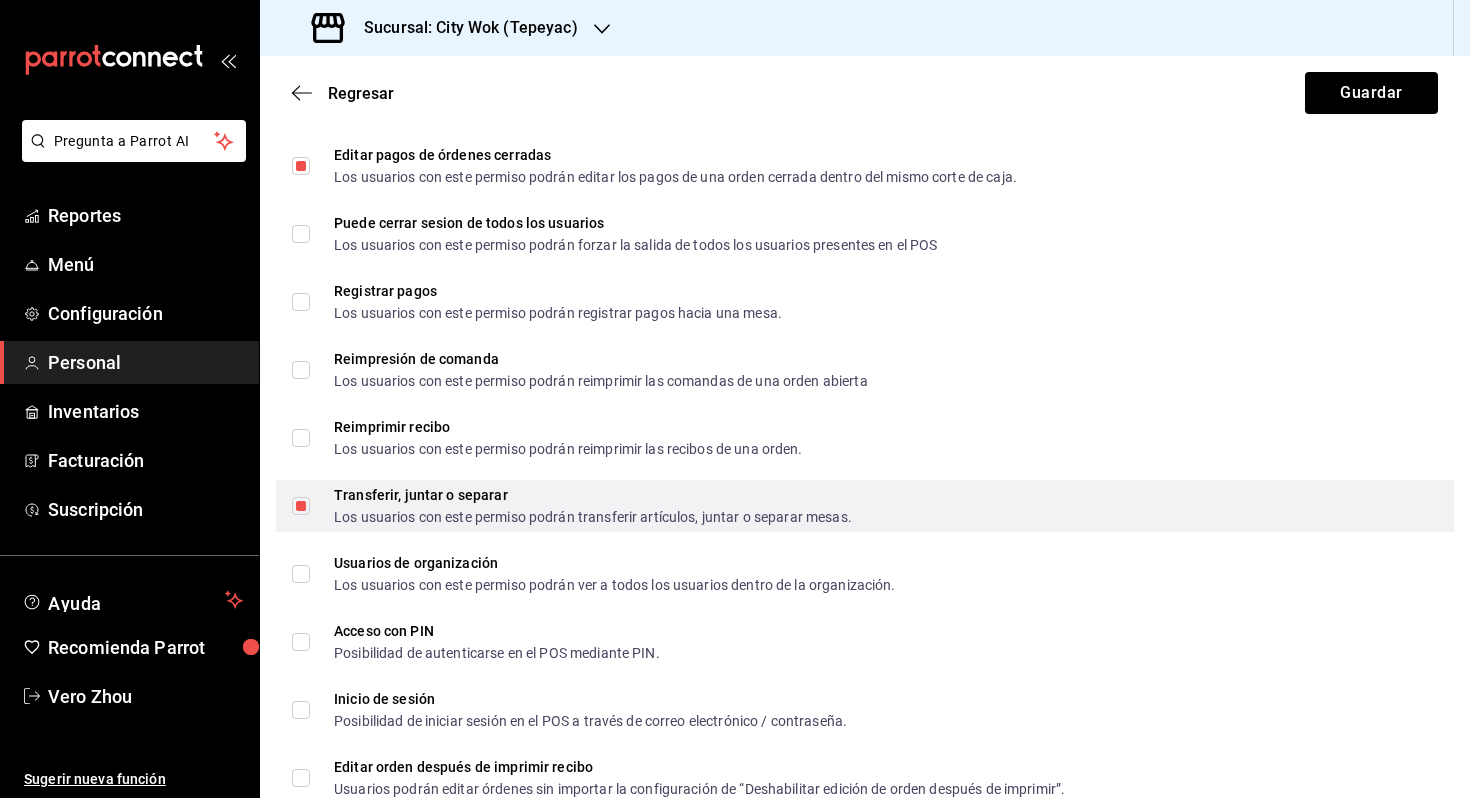 scroll, scrollTop: 2303, scrollLeft: 0, axis: vertical 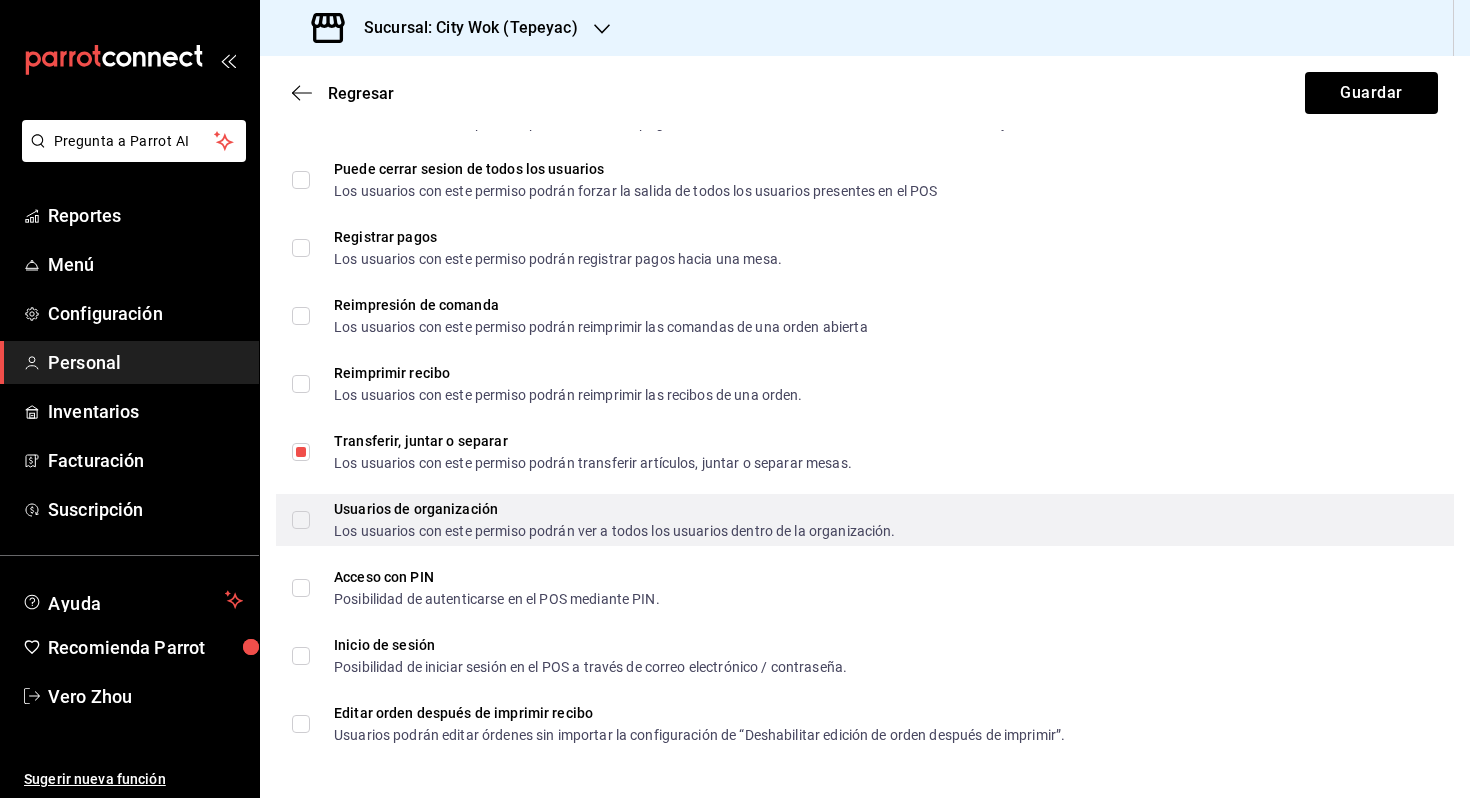 click on "Usuarios de organización Los usuarios con este permiso podrán ver a todos los usuarios dentro de la organización." at bounding box center [594, 520] 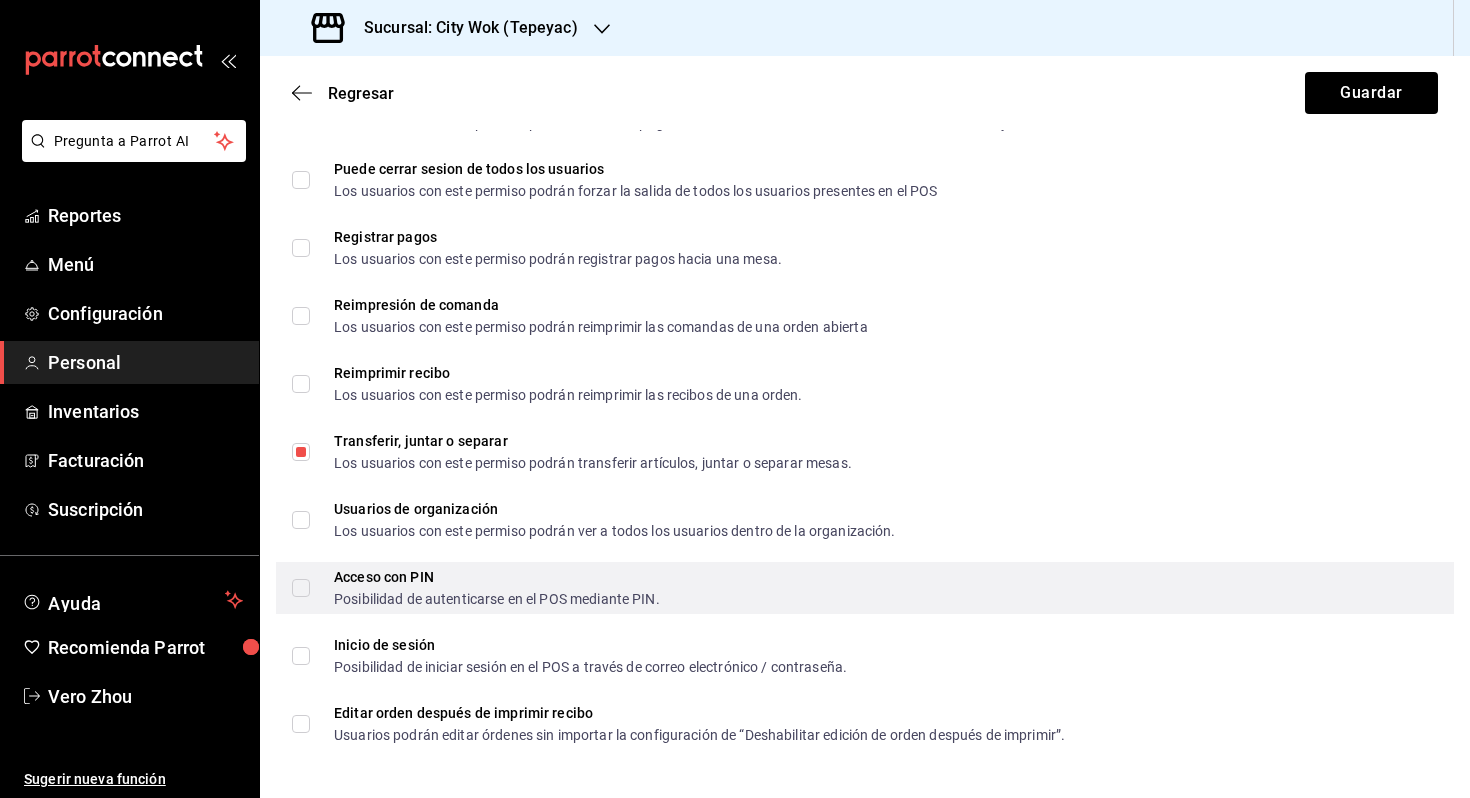 click on "Acceso con PIN Posibilidad de autenticarse en el POS mediante PIN." at bounding box center [301, 588] 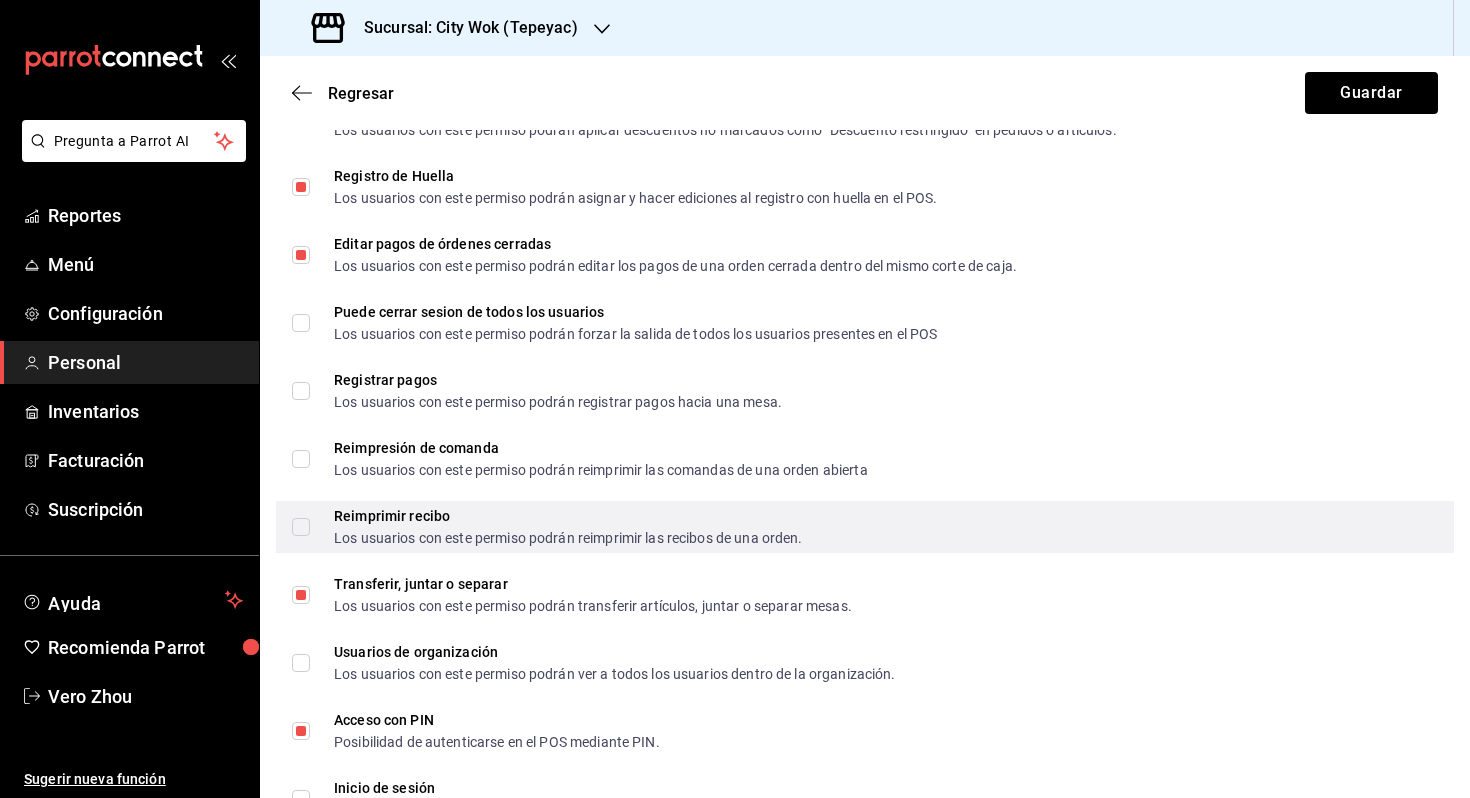 scroll, scrollTop: 2153, scrollLeft: 0, axis: vertical 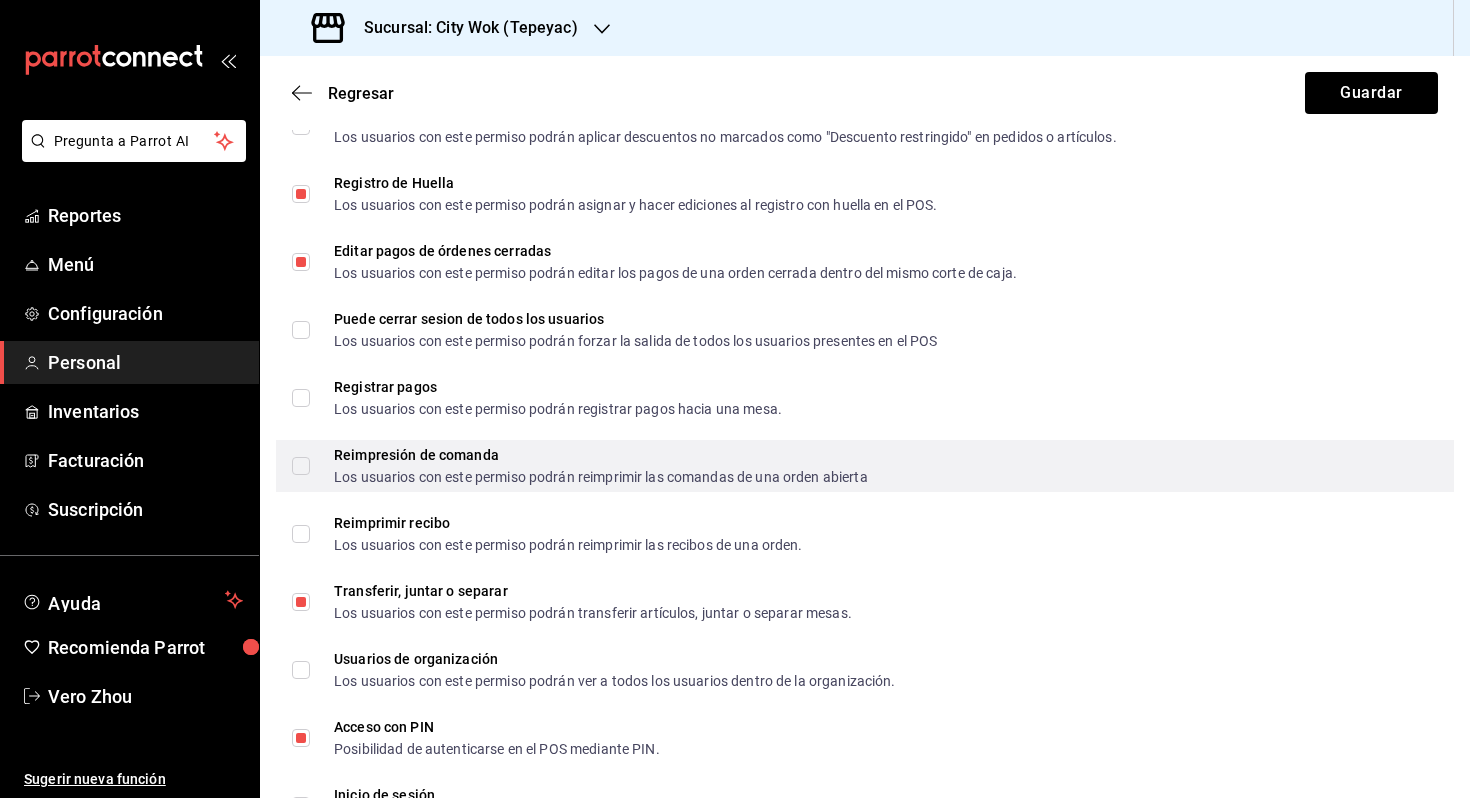 click on "Reimpresión de comanda Los usuarios con este permiso podrán reimprimir las comandas de una orden abierta" at bounding box center [301, 466] 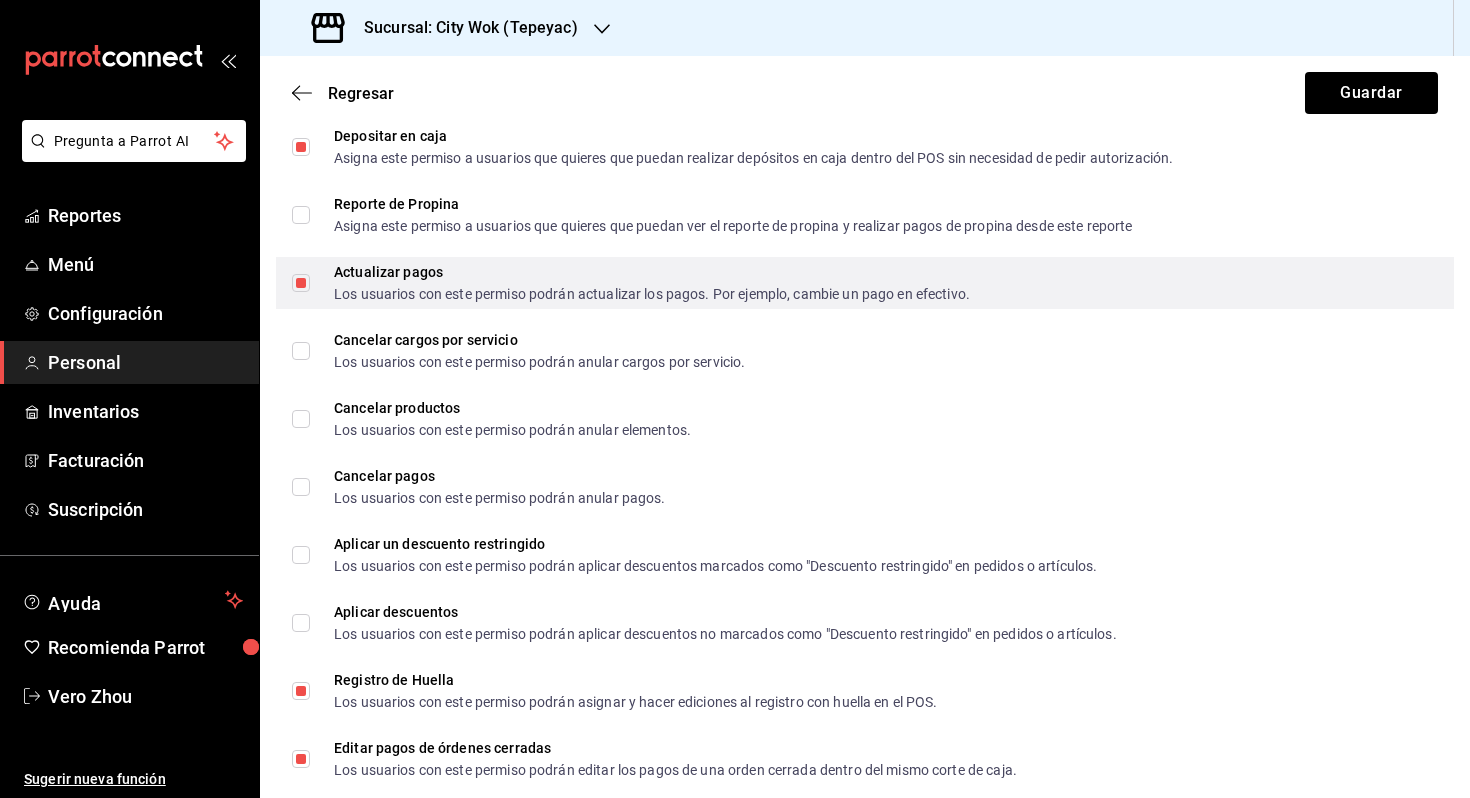 scroll, scrollTop: 1649, scrollLeft: 0, axis: vertical 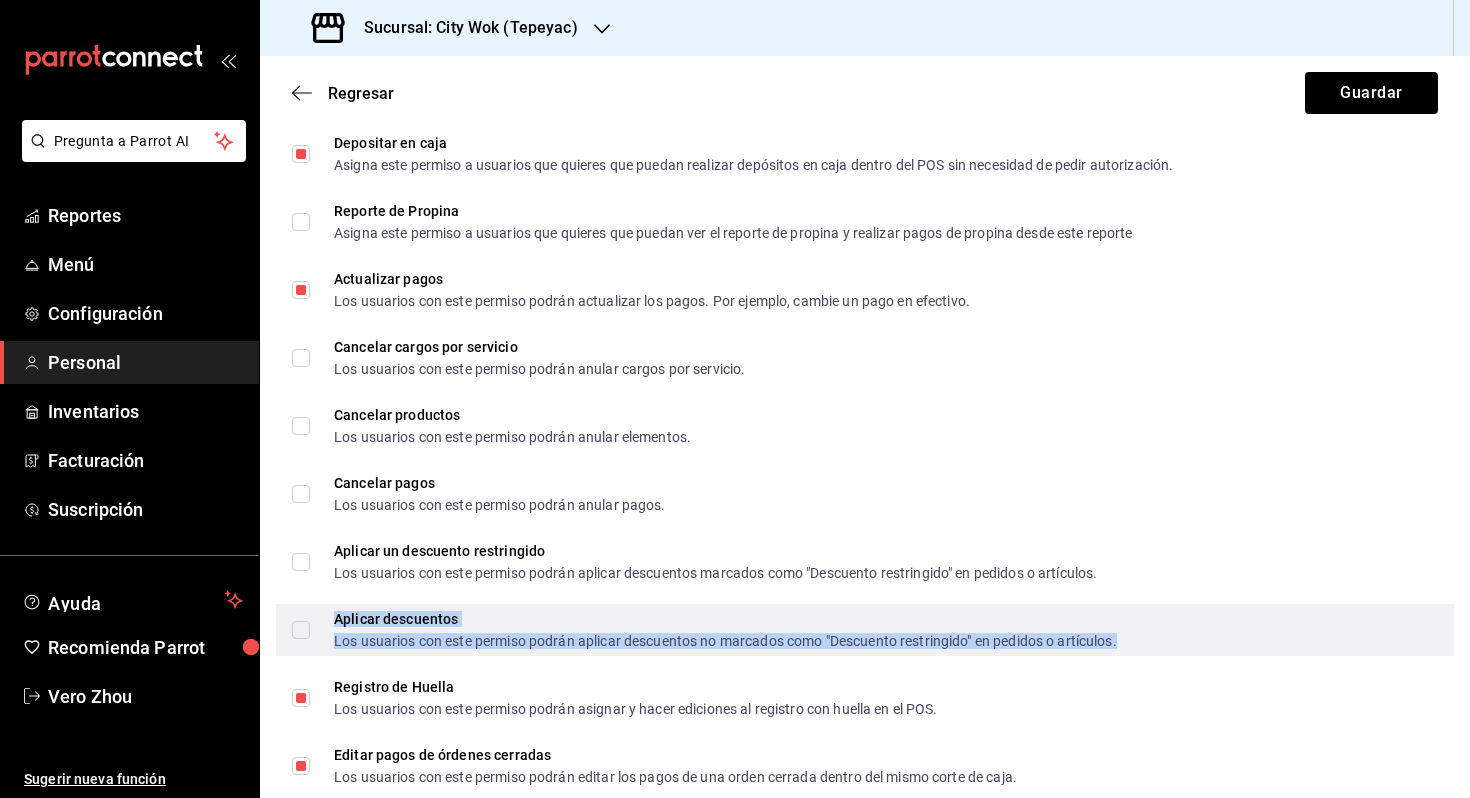 click on "Los usuarios con este permiso podrán aplicar descuentos no marcados como "Descuento restringido" en pedidos o artículos." at bounding box center (725, 641) 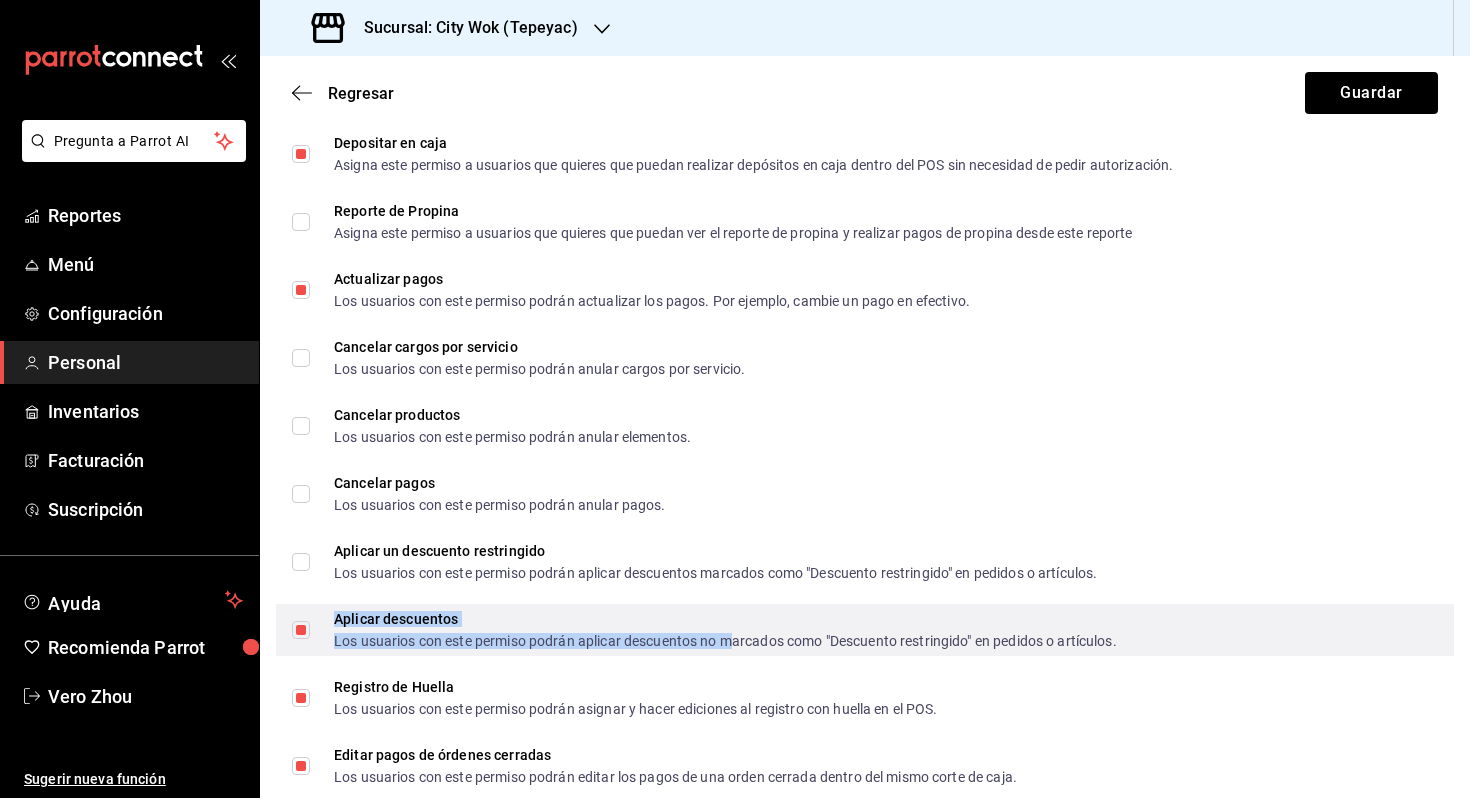 click on "Aplicar descuentos Los usuarios con este permiso podrán aplicar descuentos no marcados como "Descuento restringido" en pedidos o artículos." at bounding box center [725, 630] 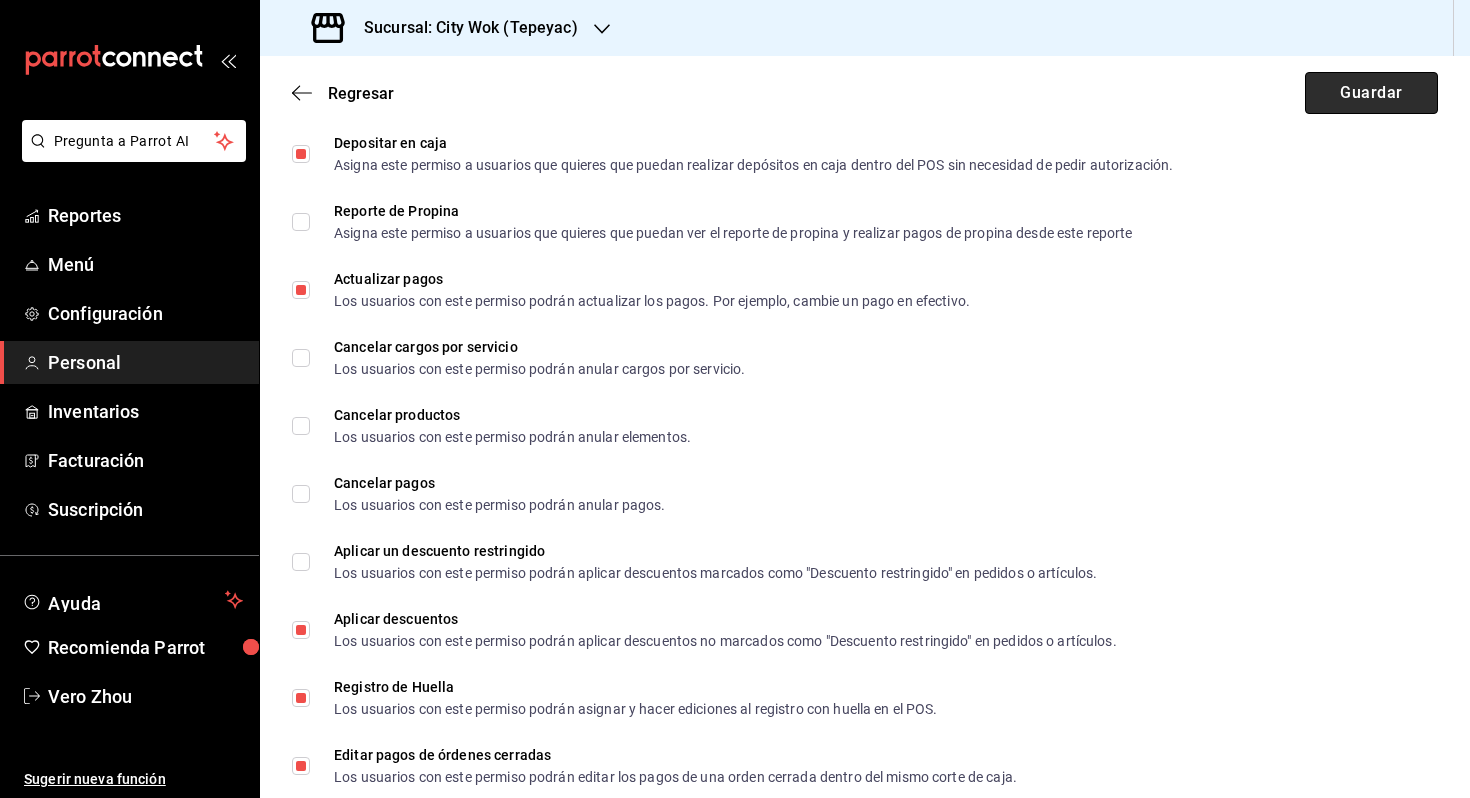 click on "Guardar" at bounding box center (1371, 93) 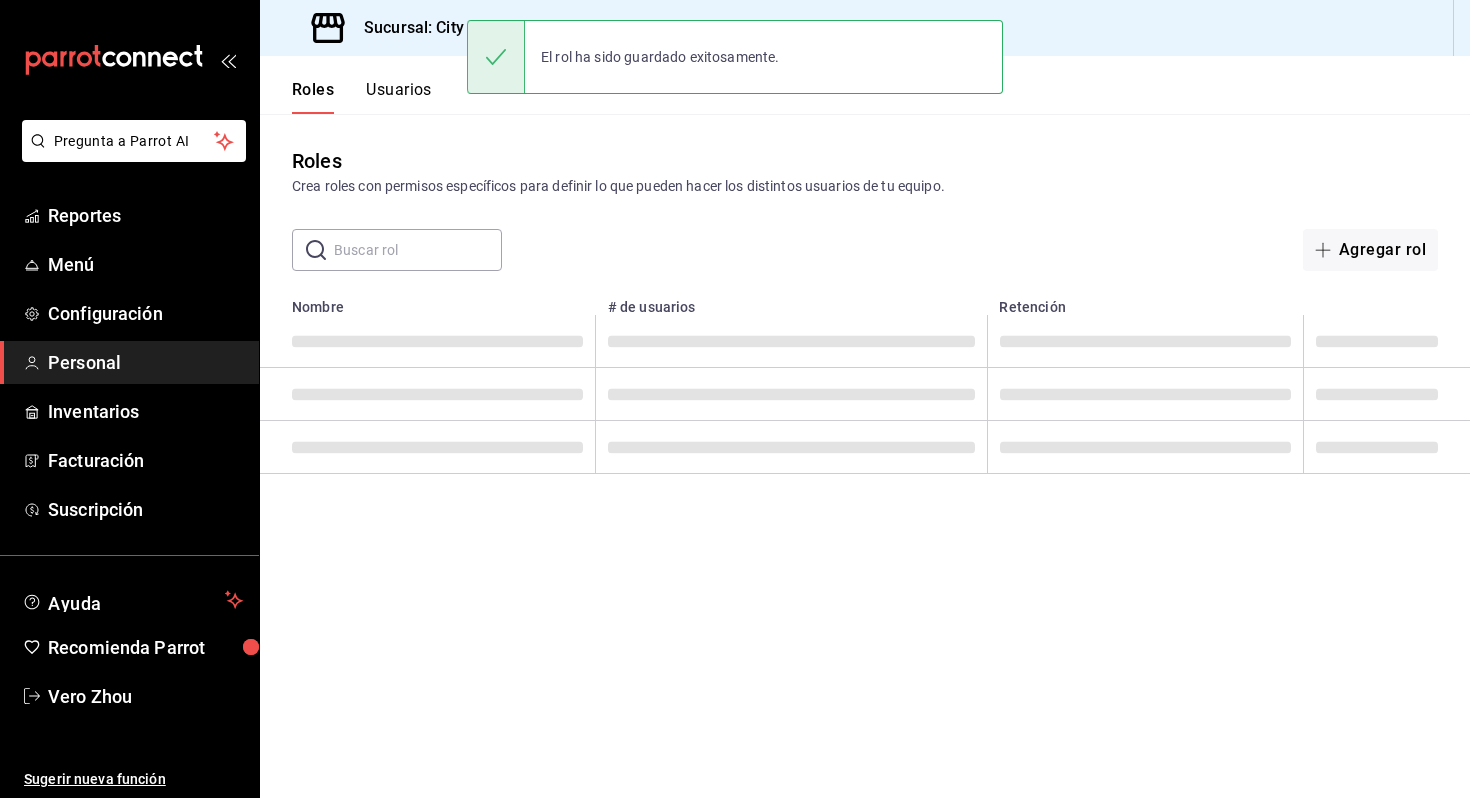 scroll, scrollTop: 0, scrollLeft: 0, axis: both 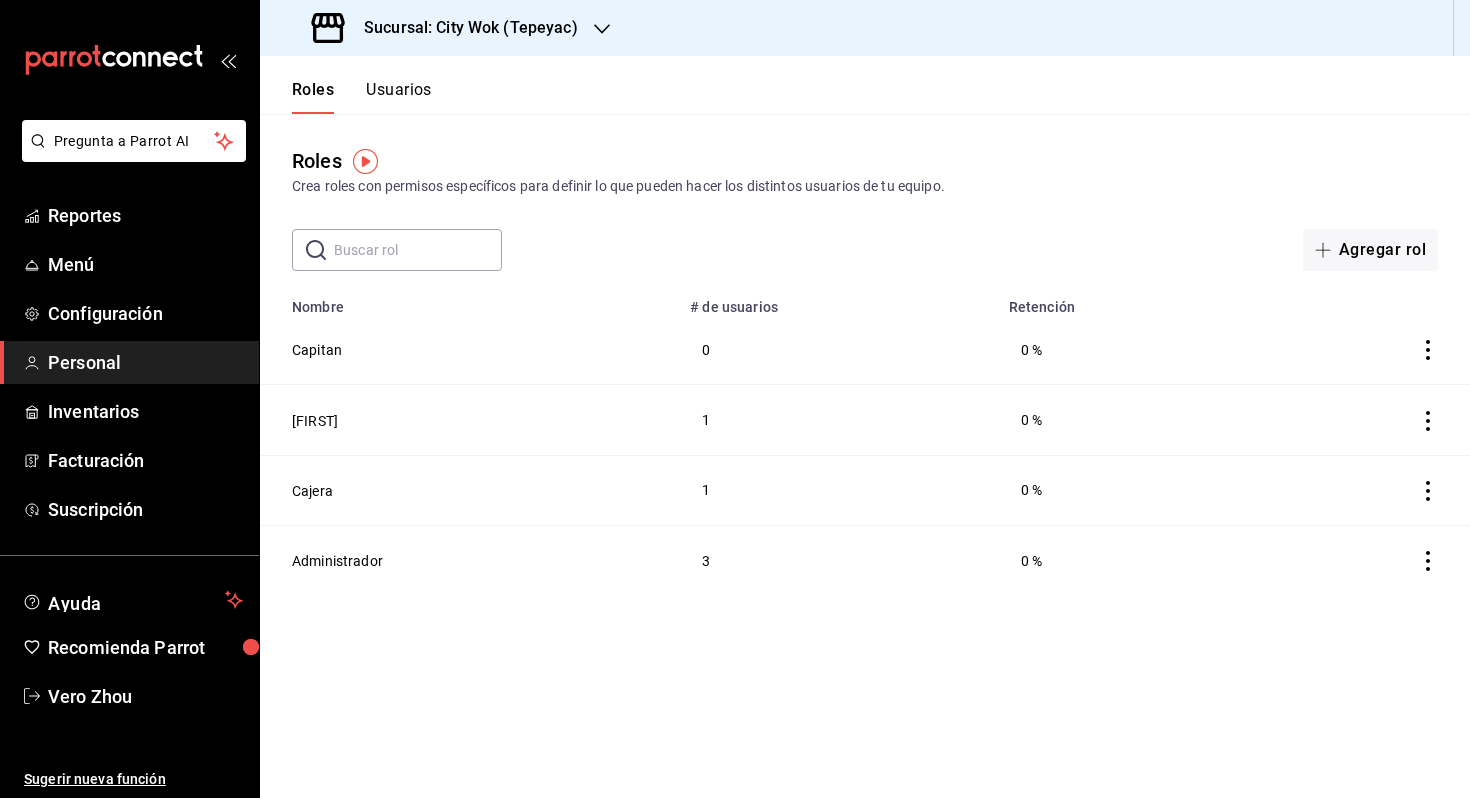 click on "Roles Usuarios" at bounding box center [346, 85] 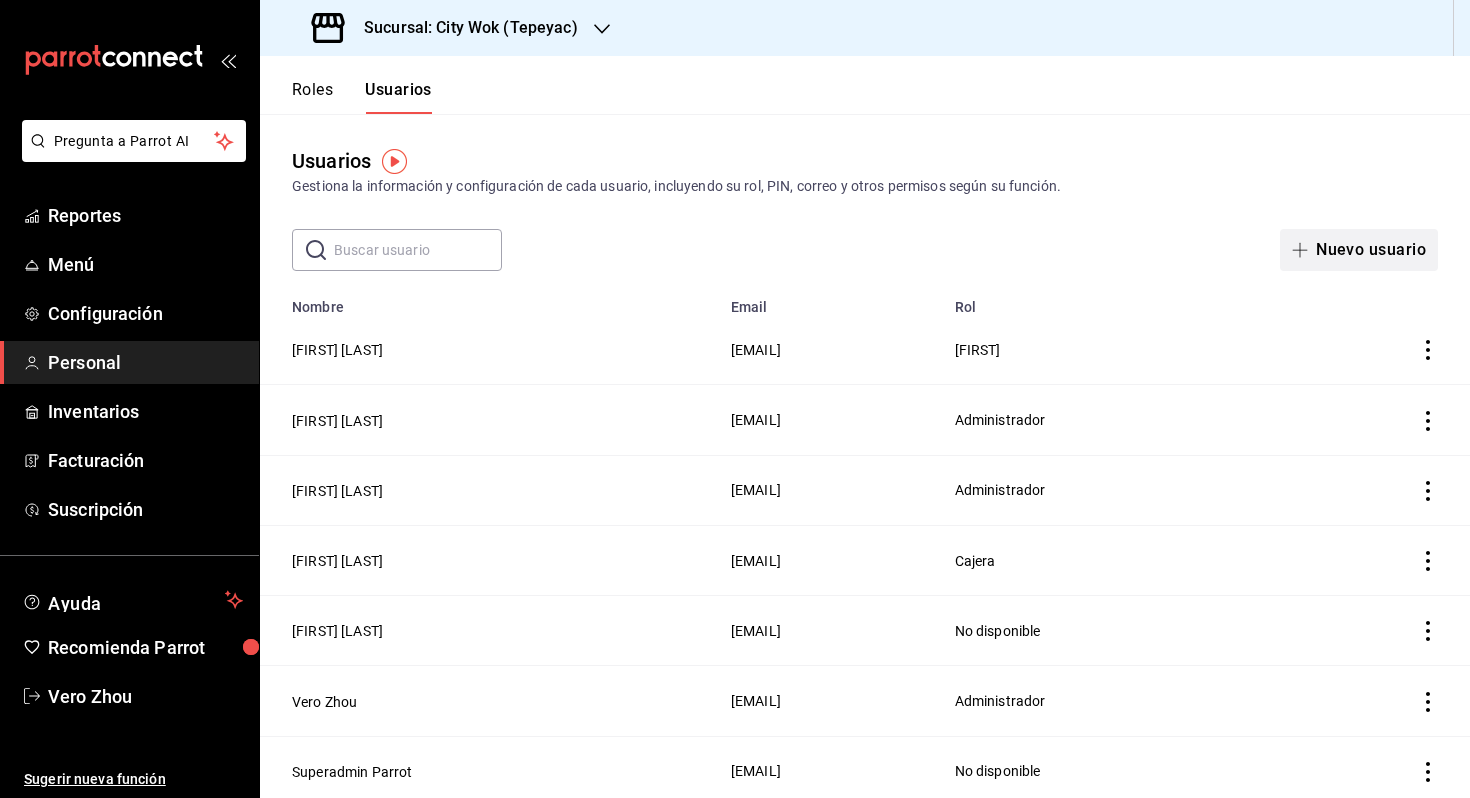 click on "Nuevo usuario" at bounding box center (1359, 250) 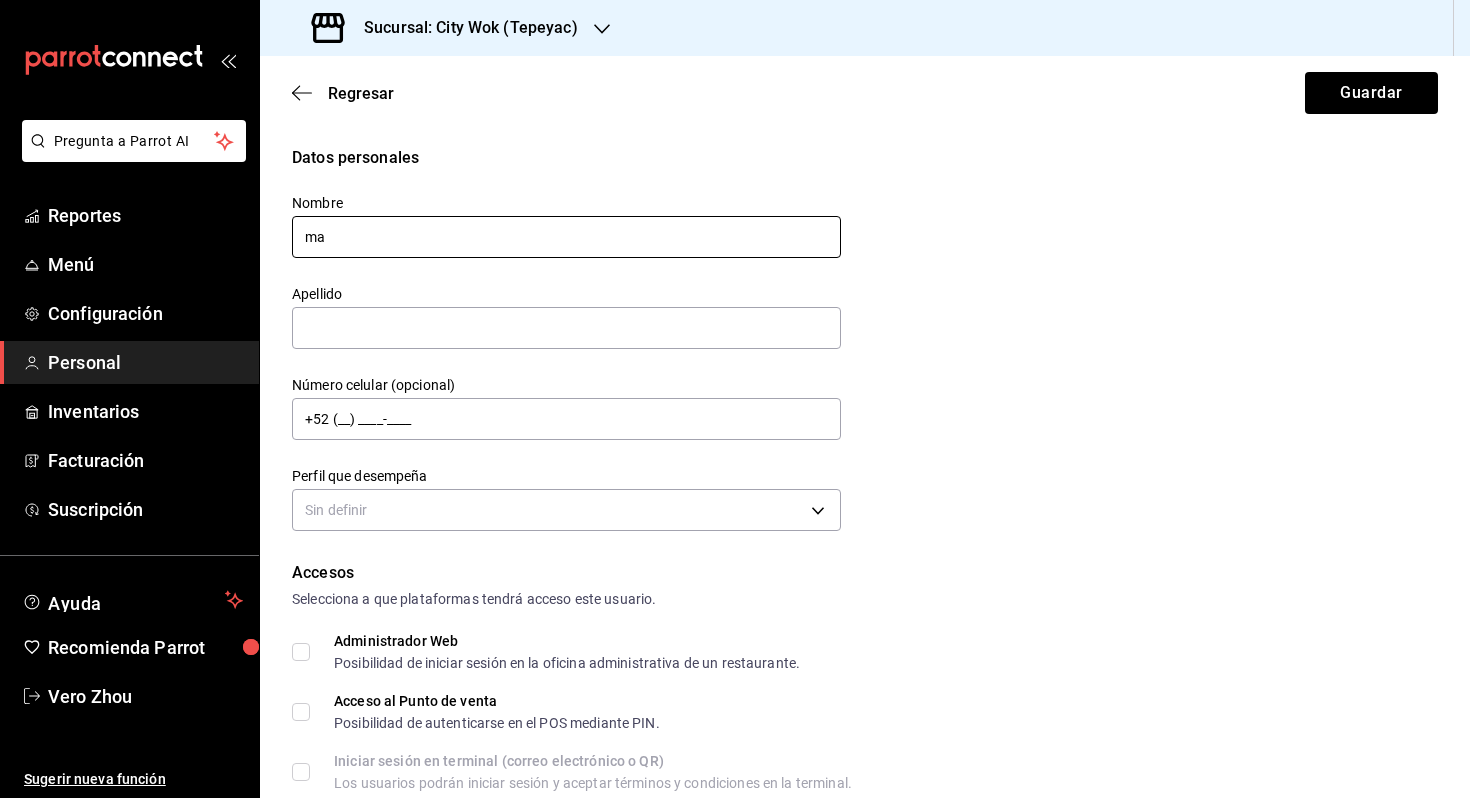 type on "m" 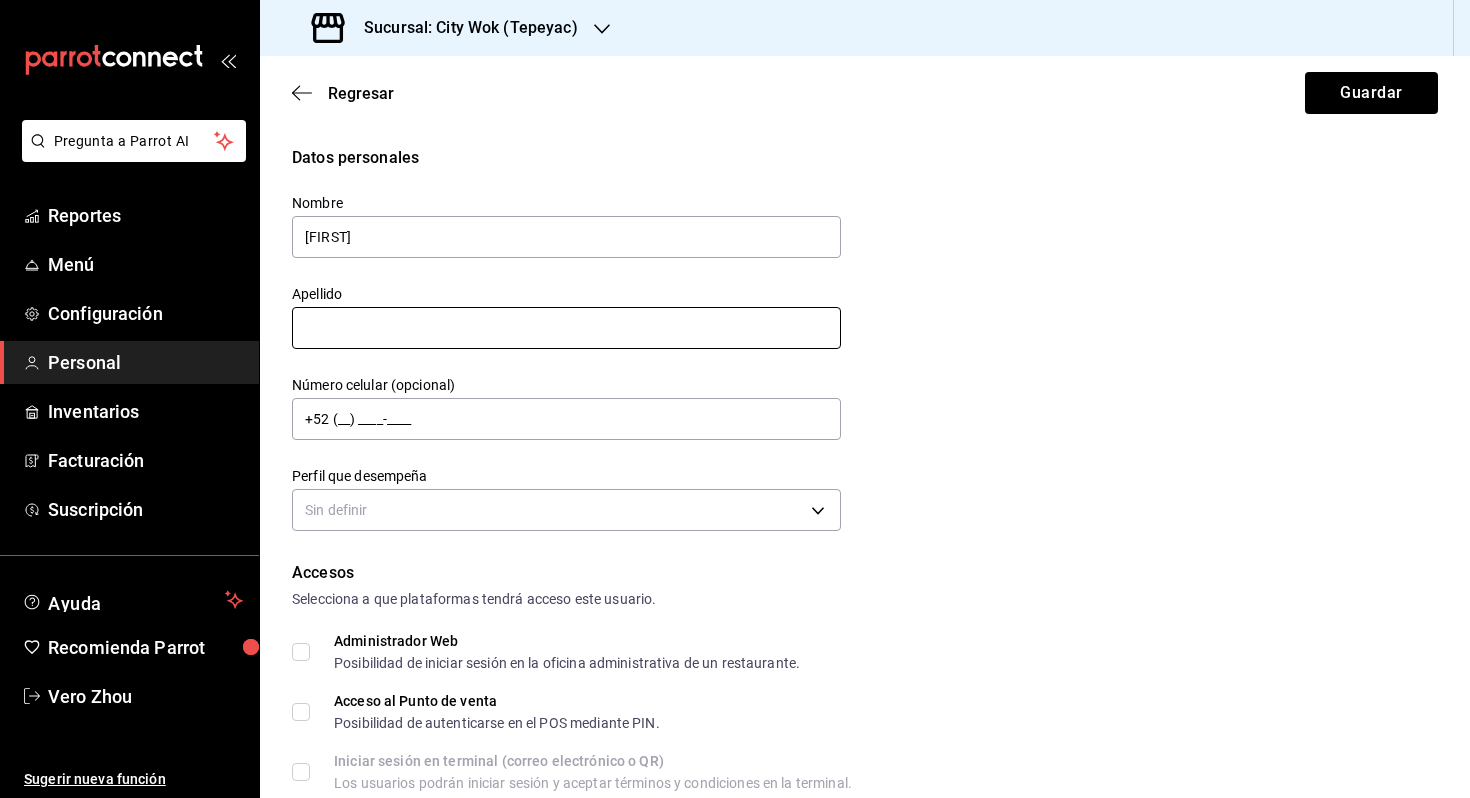 type on "[FIRST]" 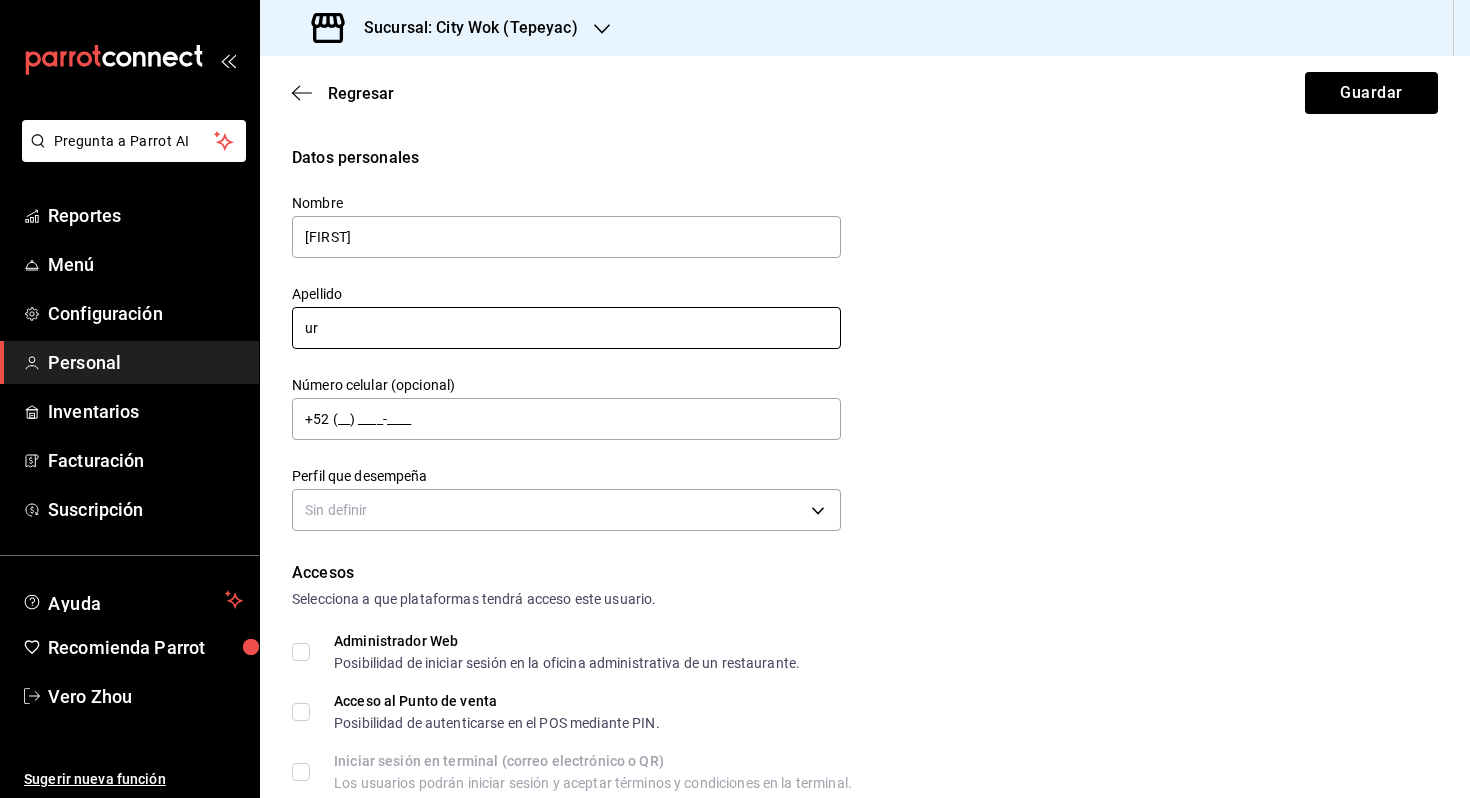 type on "u" 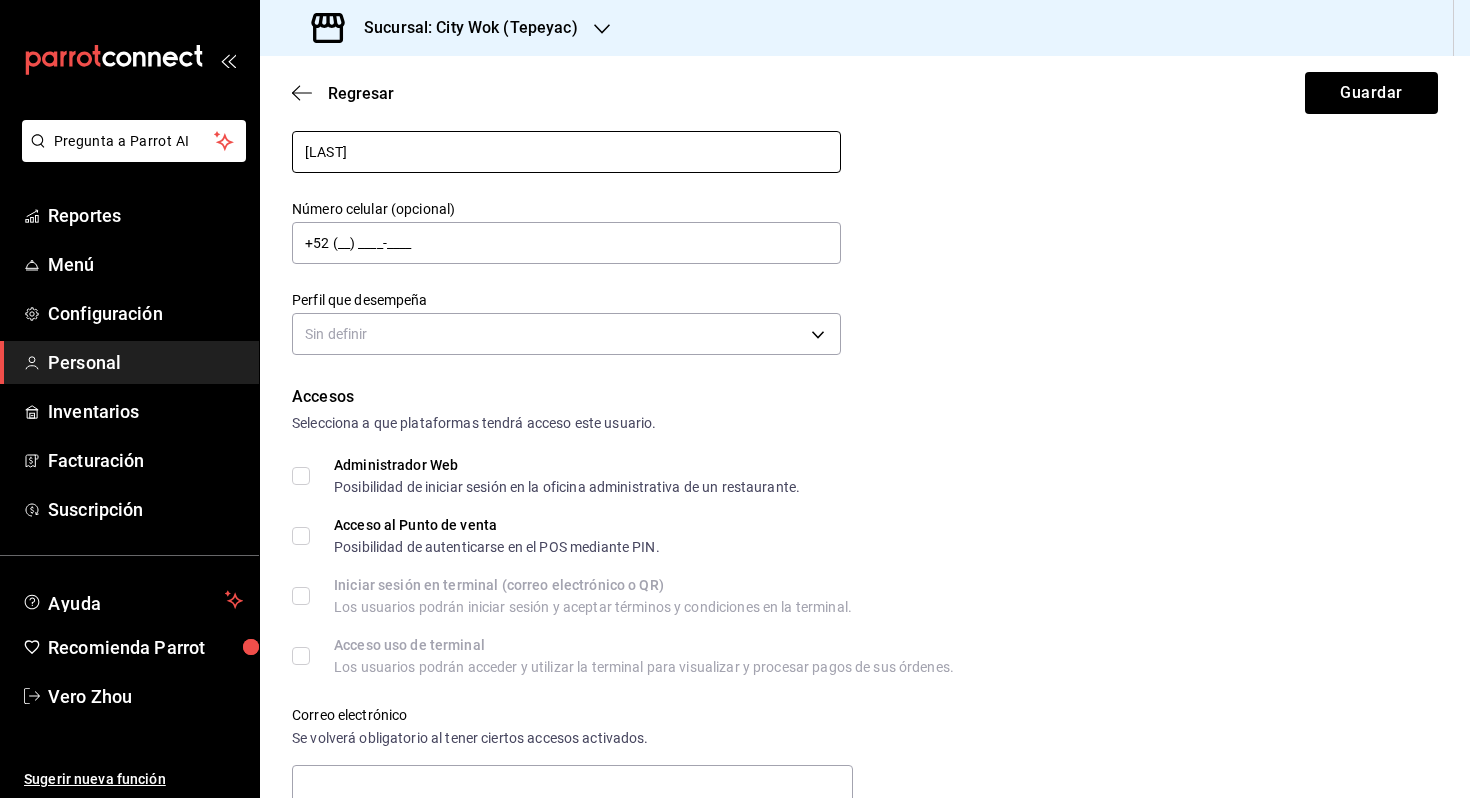scroll, scrollTop: 186, scrollLeft: 0, axis: vertical 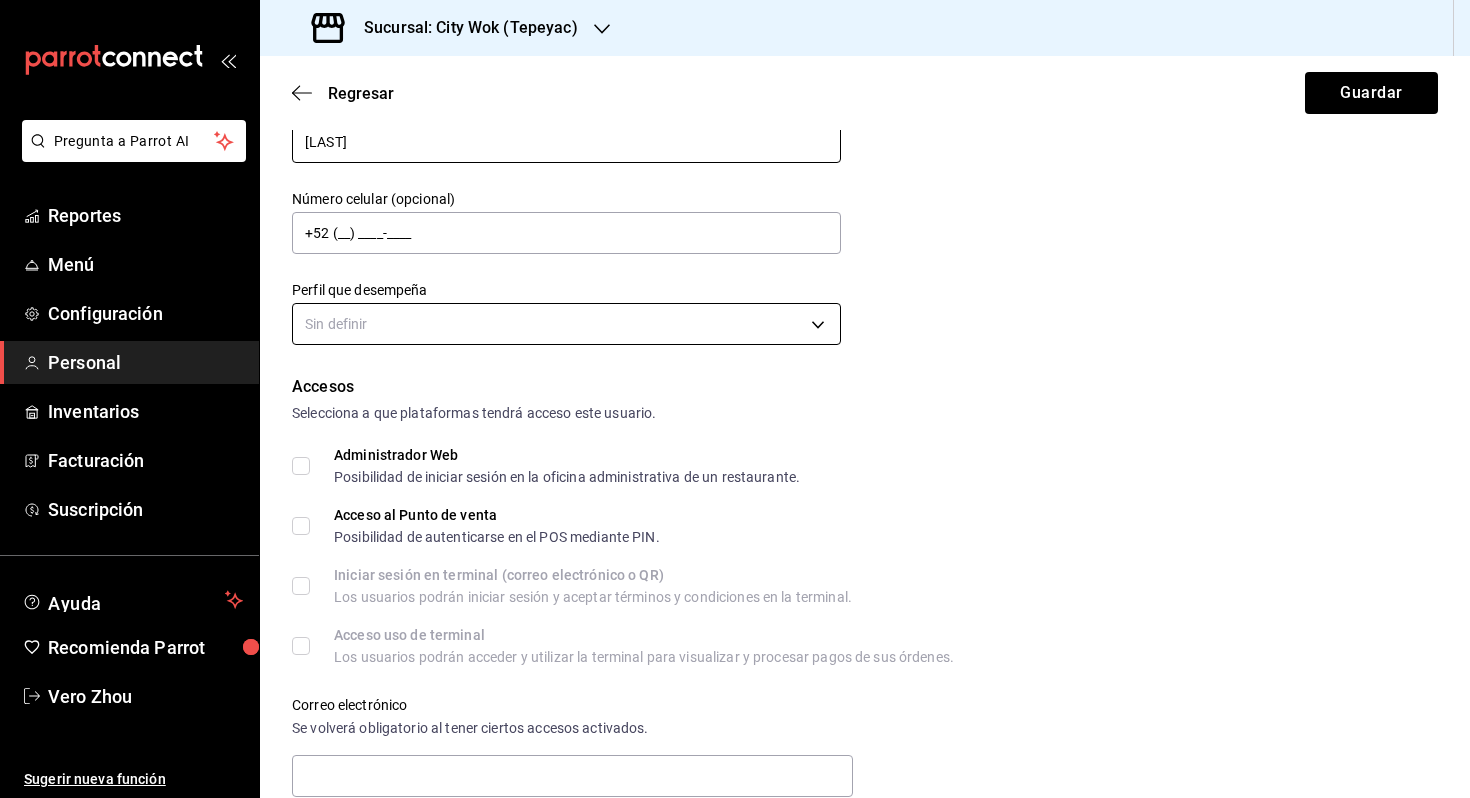 type on "[LAST]" 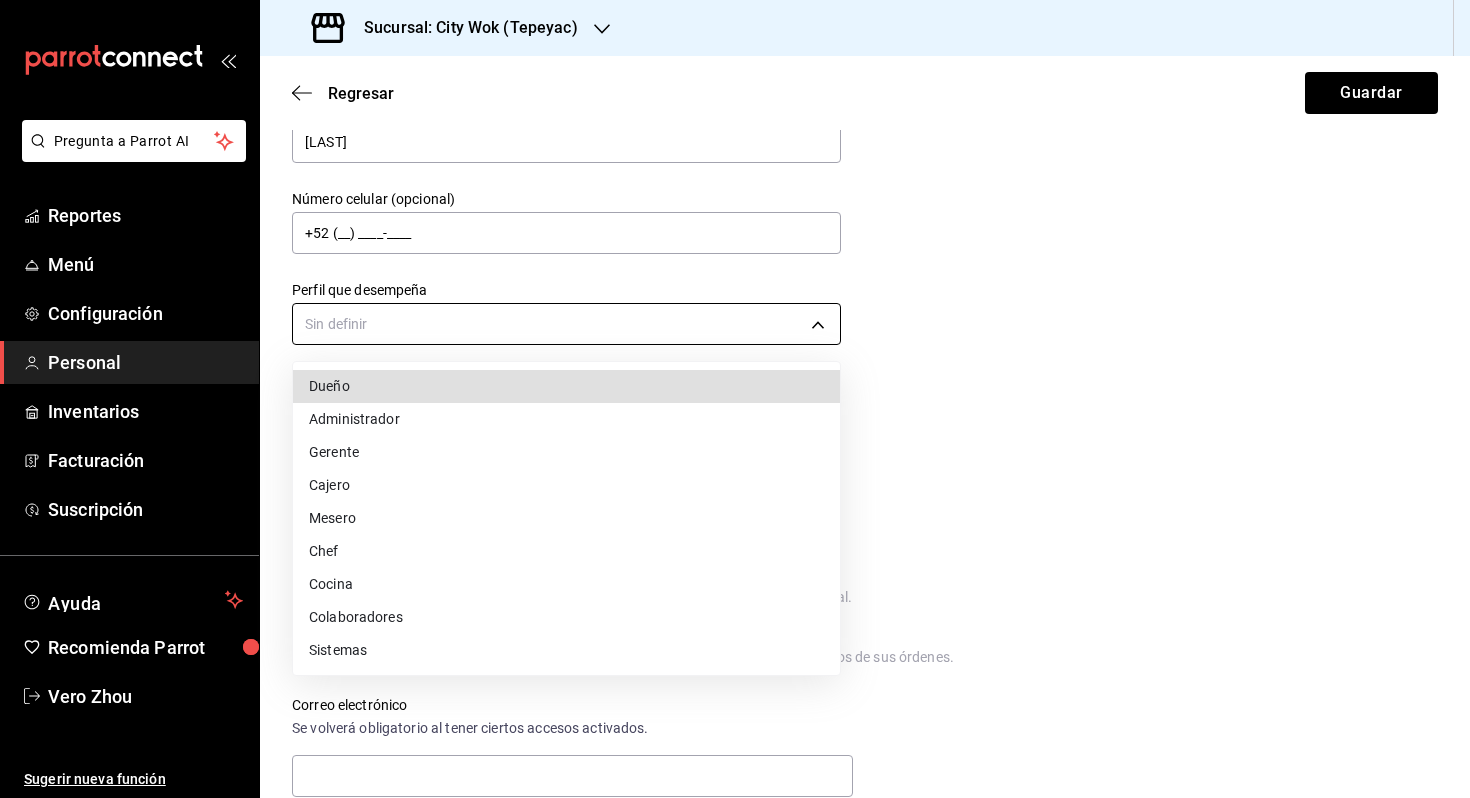 click on "Datos personales Nombre [FIRST] Apellido [LAST] Número celular (opcional) +52 (__) ____-____ Perfil que desempeña Sin definir Accesos Selecciona a que plataformas tendrá acceso este usuario. Administrador Web Posibilidad de iniciar sesión en la oficina administrativa de un restaurante.  Acceso al Punto de venta Posibilidad de autenticarse en el POS mediante PIN.  Iniciar sesión en terminal (correo electrónico o QR) Los usuarios podrán iniciar sesión y aceptar términos y condiciones en la terminal. Acceso uso de terminal Los usuarios podrán acceder y utilizar la terminal para visualizar y procesar pagos de sus órdenes. Correo electrónico Se volverá obligatorio al tener ciertos accesos activados. Contraseña Contraseña Repetir contraseña Repetir contraseña PIN Validar PIN ​ Roles" at bounding box center (735, 399) 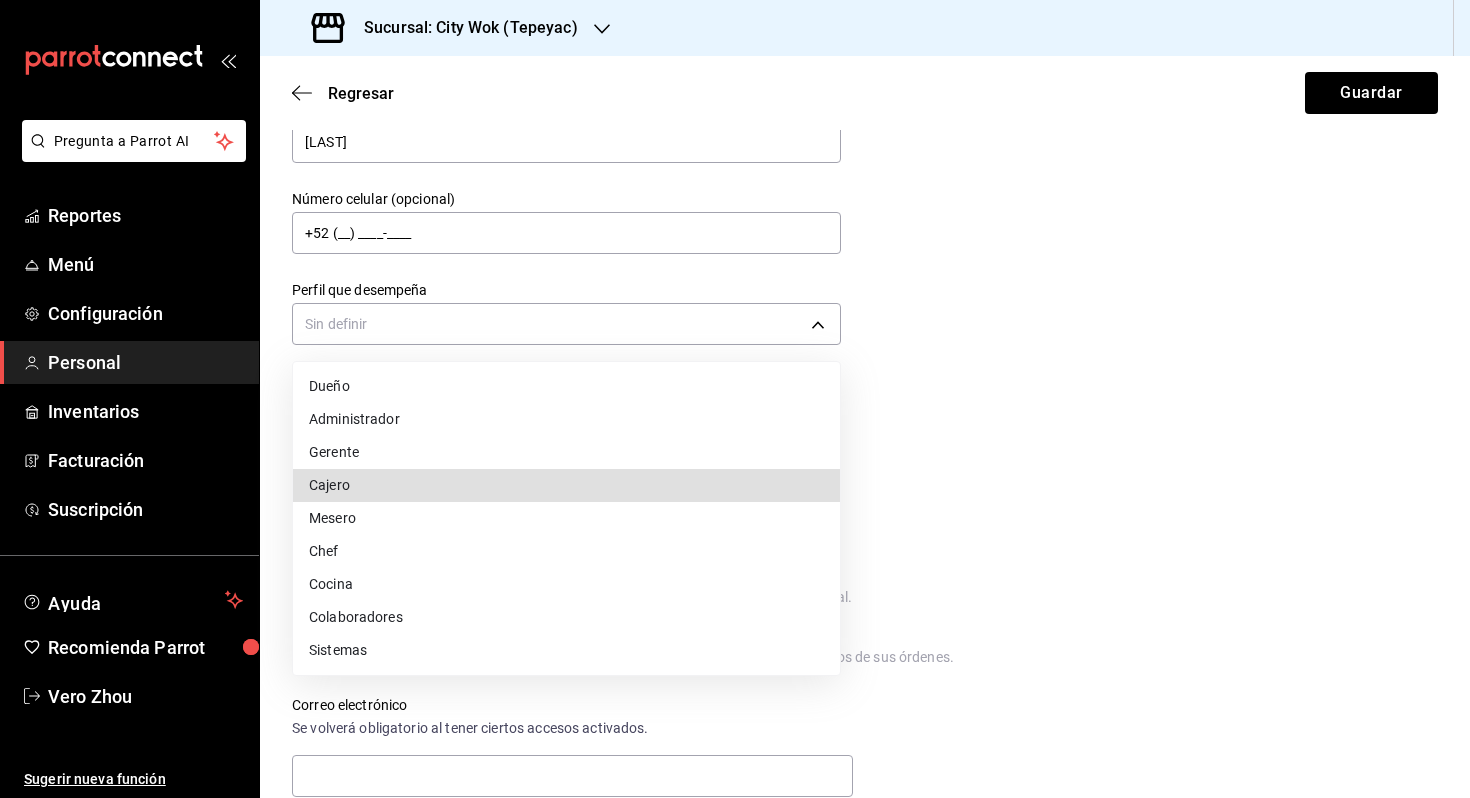 click on "Gerente" at bounding box center [566, 452] 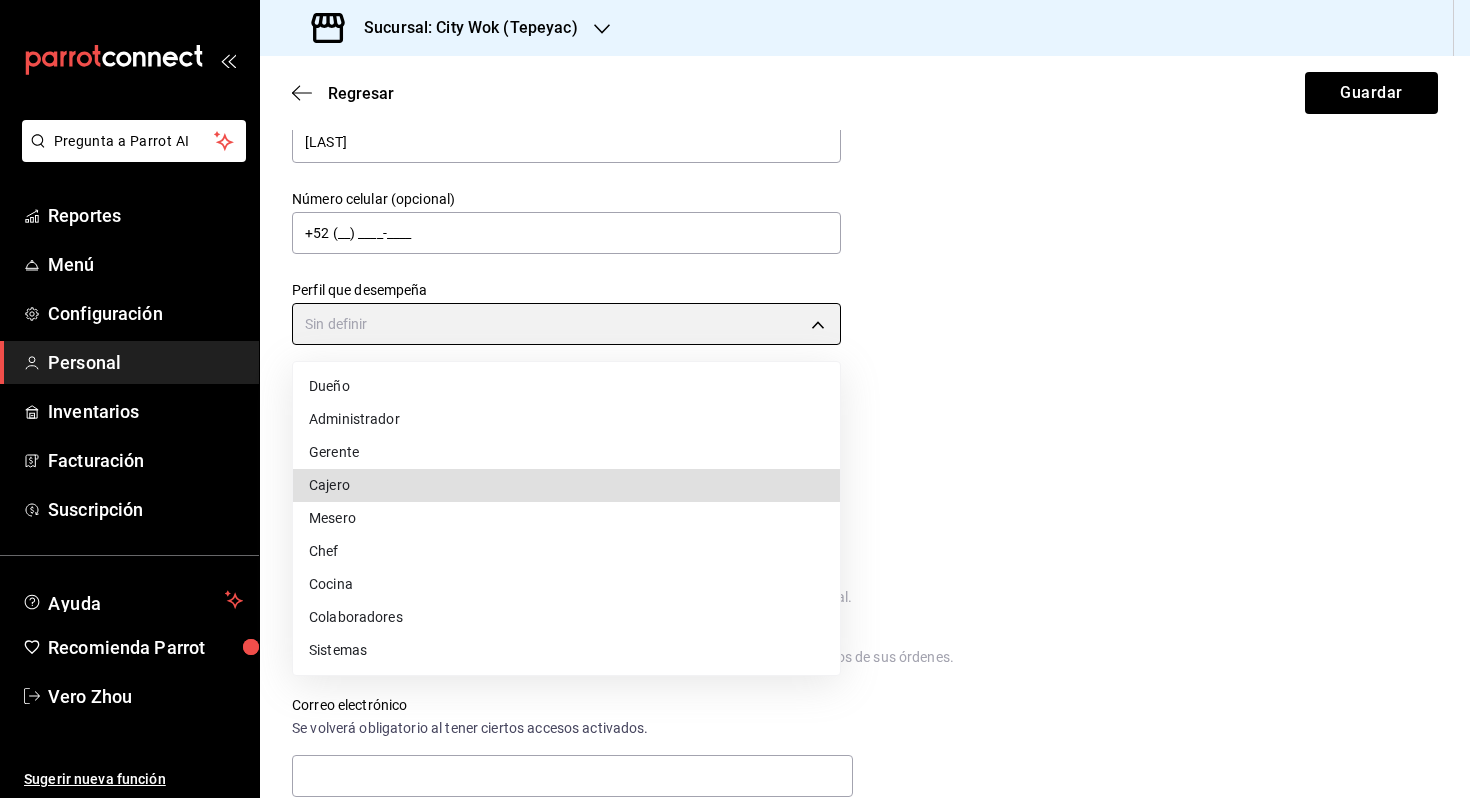 type on "MANAGER" 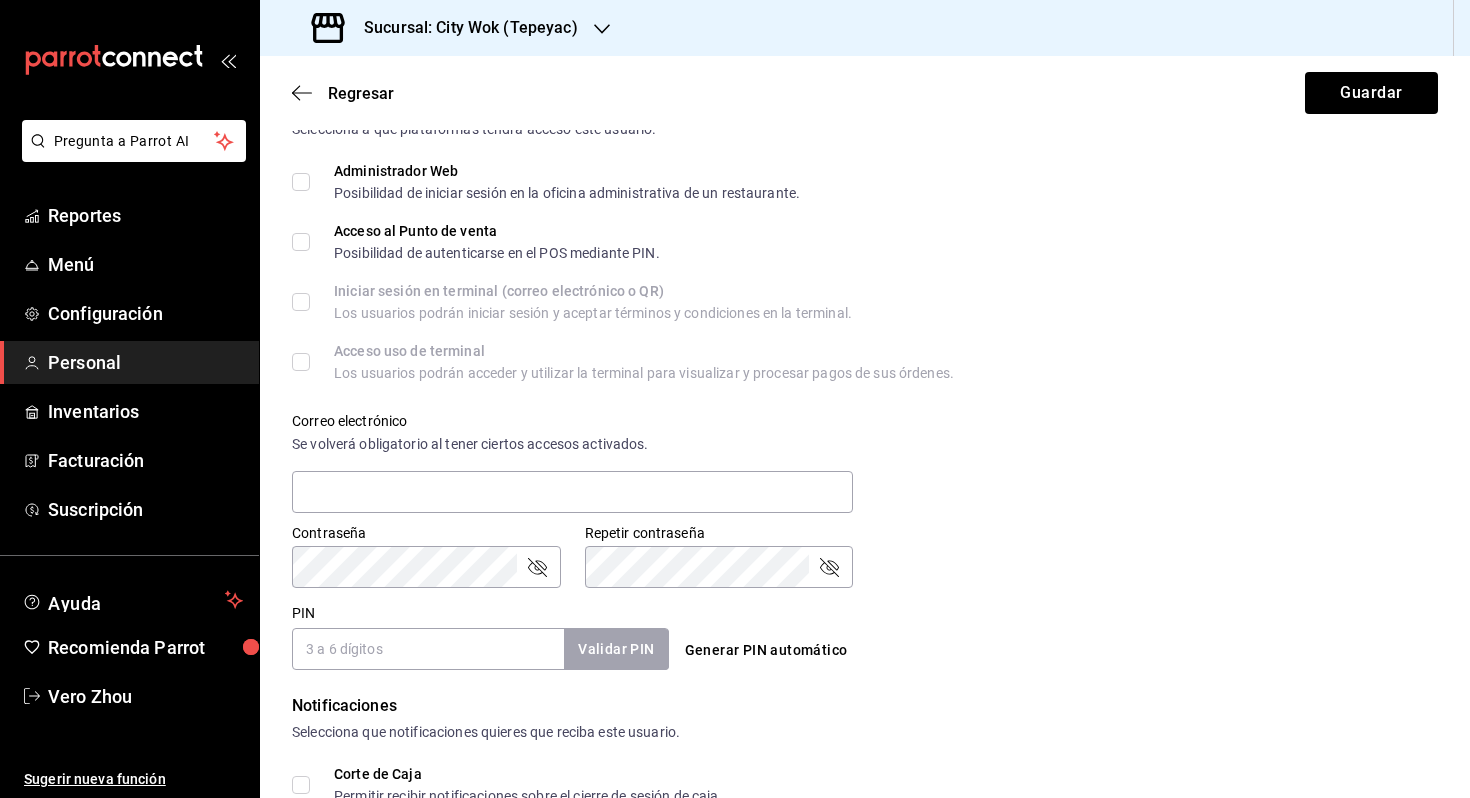 scroll, scrollTop: 522, scrollLeft: 0, axis: vertical 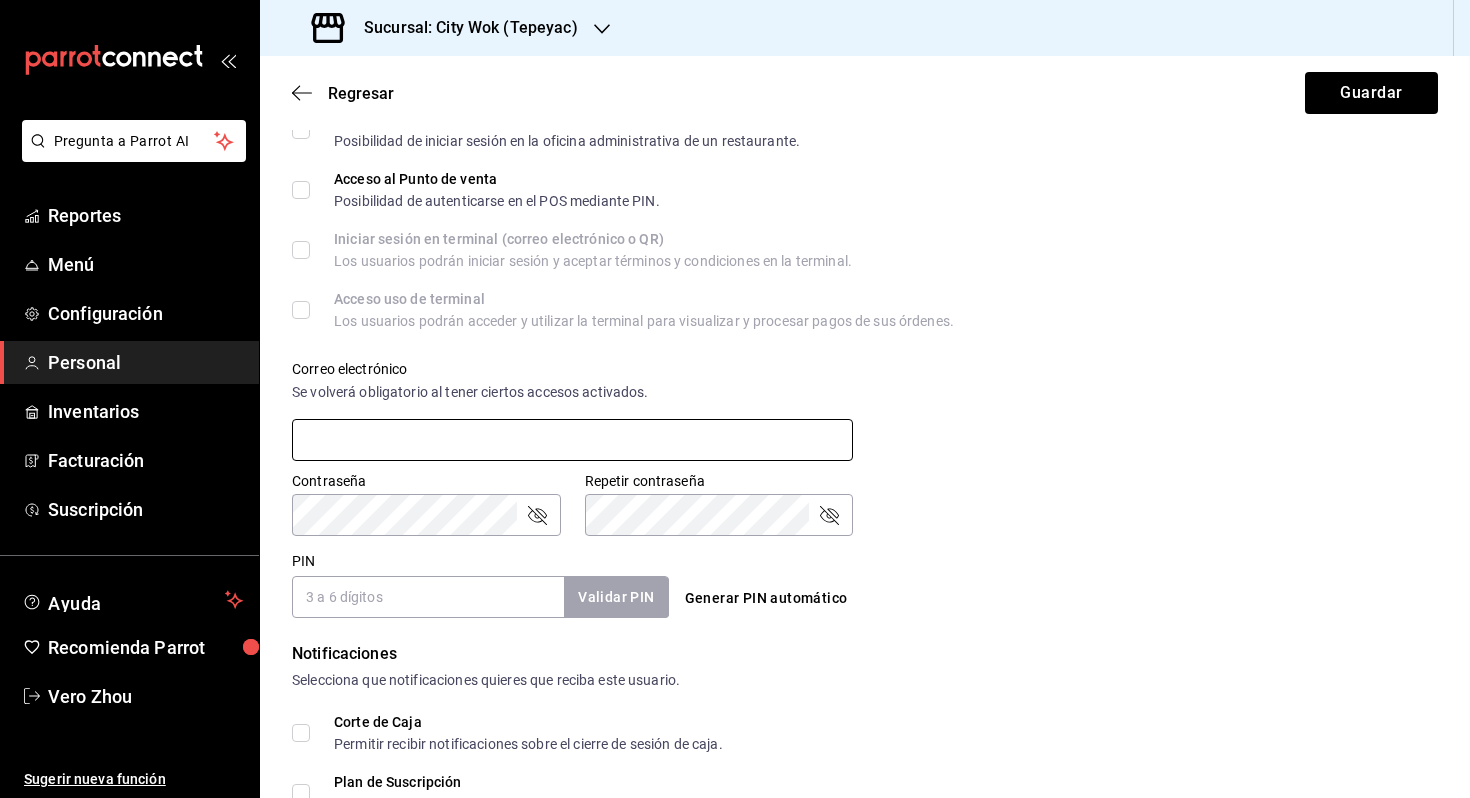 click at bounding box center (572, 440) 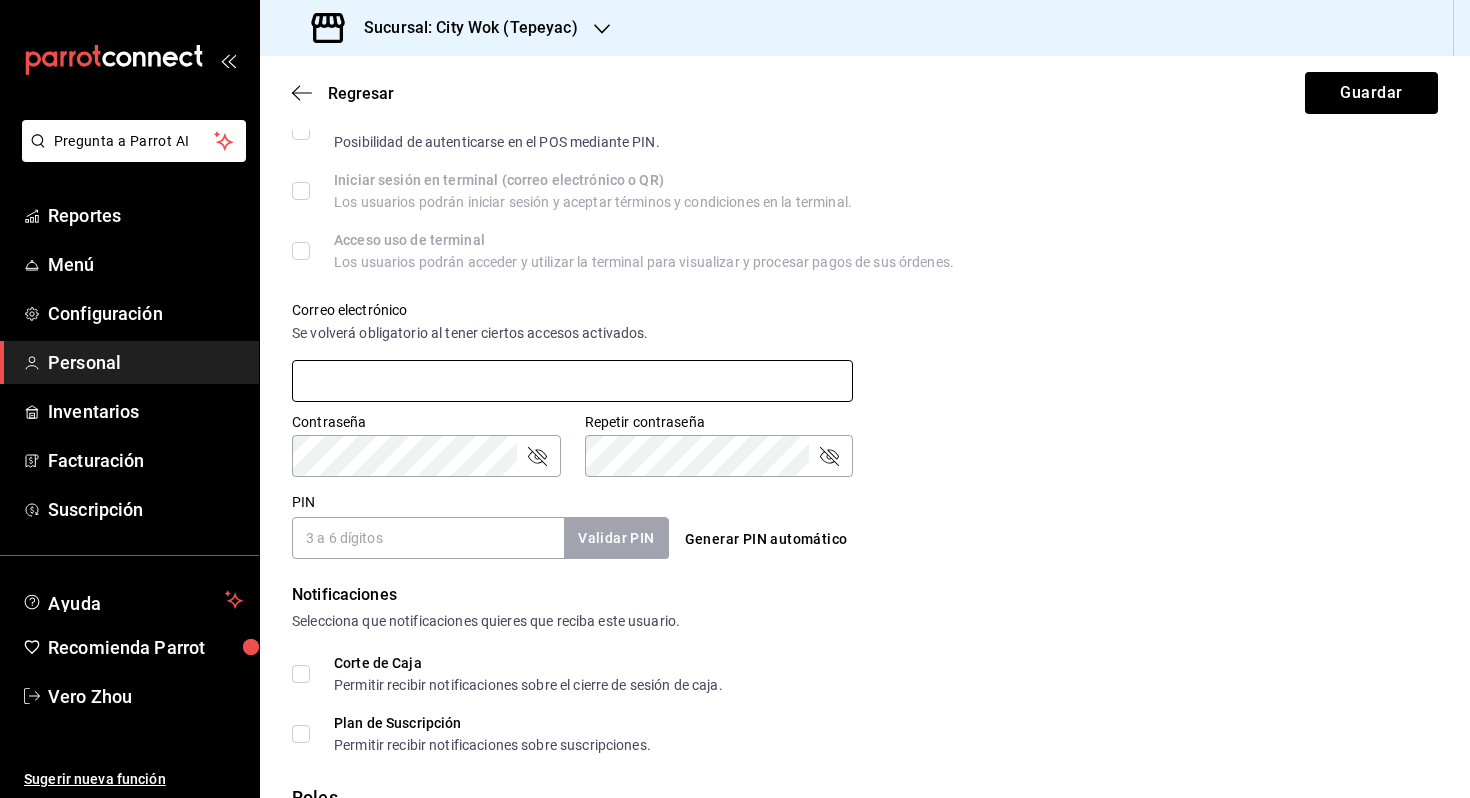 scroll, scrollTop: 593, scrollLeft: 0, axis: vertical 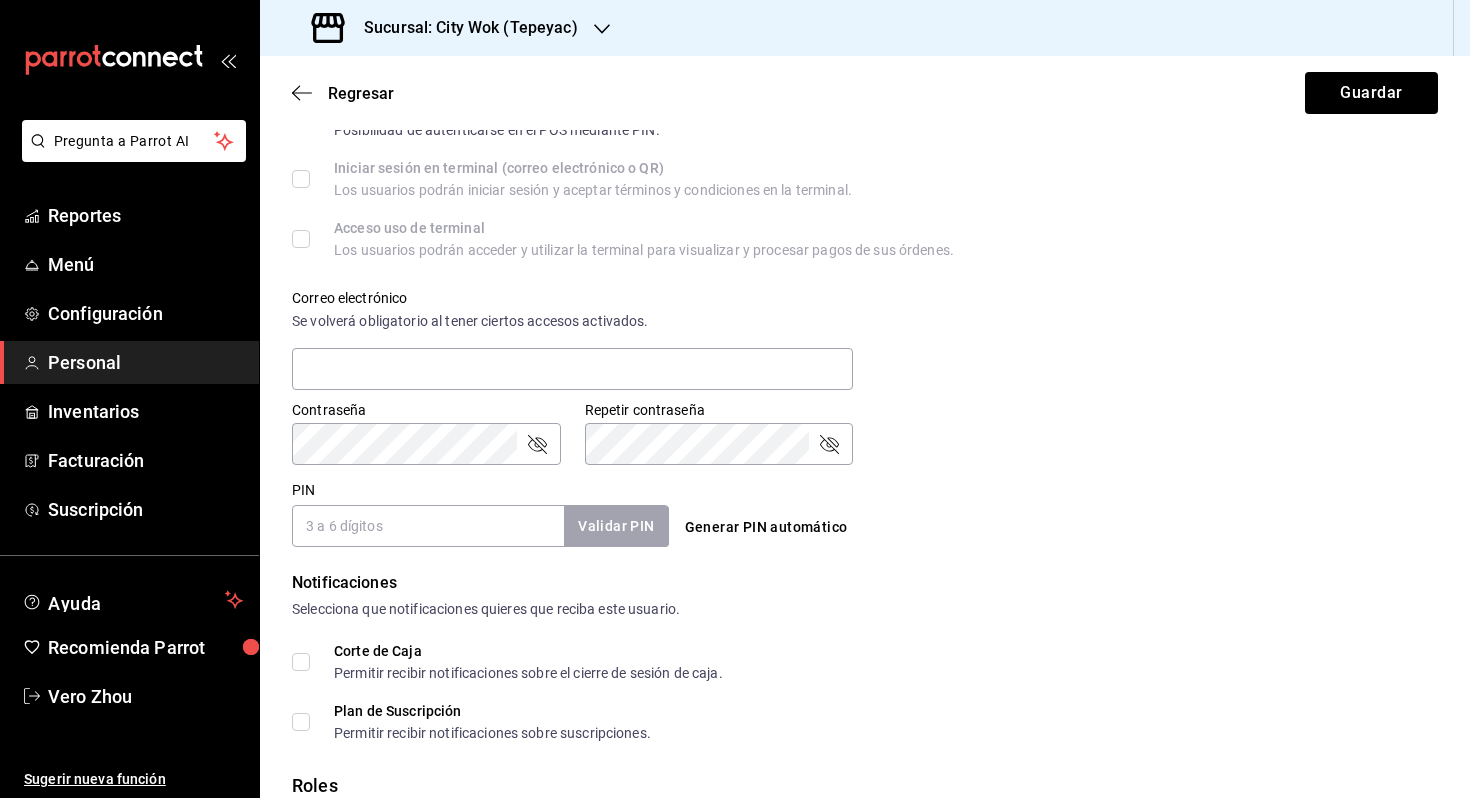 click on "Datos personales Nombre [FIRST] Apellido [LAST] Número celular (opcional) +52 (__) ____-____ Perfil que desempeña Gerente MANAGER Accesos Selecciona a que plataformas tendrá acceso este usuario. Administrador Web Posibilidad de iniciar sesión en la oficina administrativa de un restaurante.  Acceso al Punto de venta Posibilidad de autenticarse en el POS mediante PIN.  Iniciar sesión en terminal (correo electrónico o QR) Los usuarios podrán iniciar sesión y aceptar términos y condiciones en la terminal. Acceso uso de terminal Los usuarios podrán acceder y utilizar la terminal para visualizar y procesar pagos de sus órdenes. Correo electrónico Se volverá obligatorio al tener ciertos accesos activados. Contraseña Contraseña Repetir contraseña Repetir contraseña PIN Validar PIN ​ Generar PIN automático Notificaciones Selecciona que notificaciones quieres que reciba este usuario. Corte de Caja Permitir recibir notificaciones sobre el cierre de sesión de caja. Plan de Suscripción Roles" at bounding box center [865, 233] 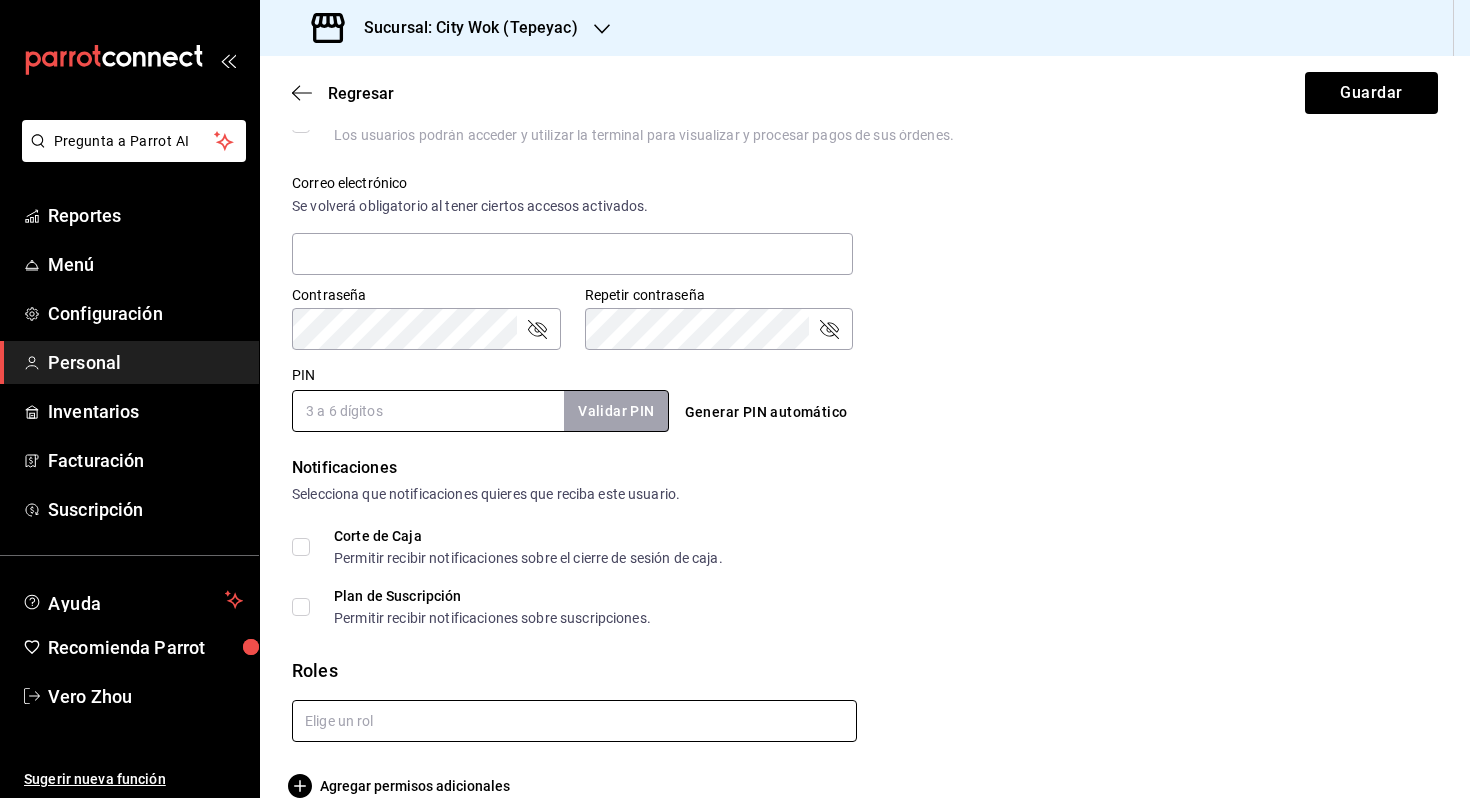 click at bounding box center [574, 721] 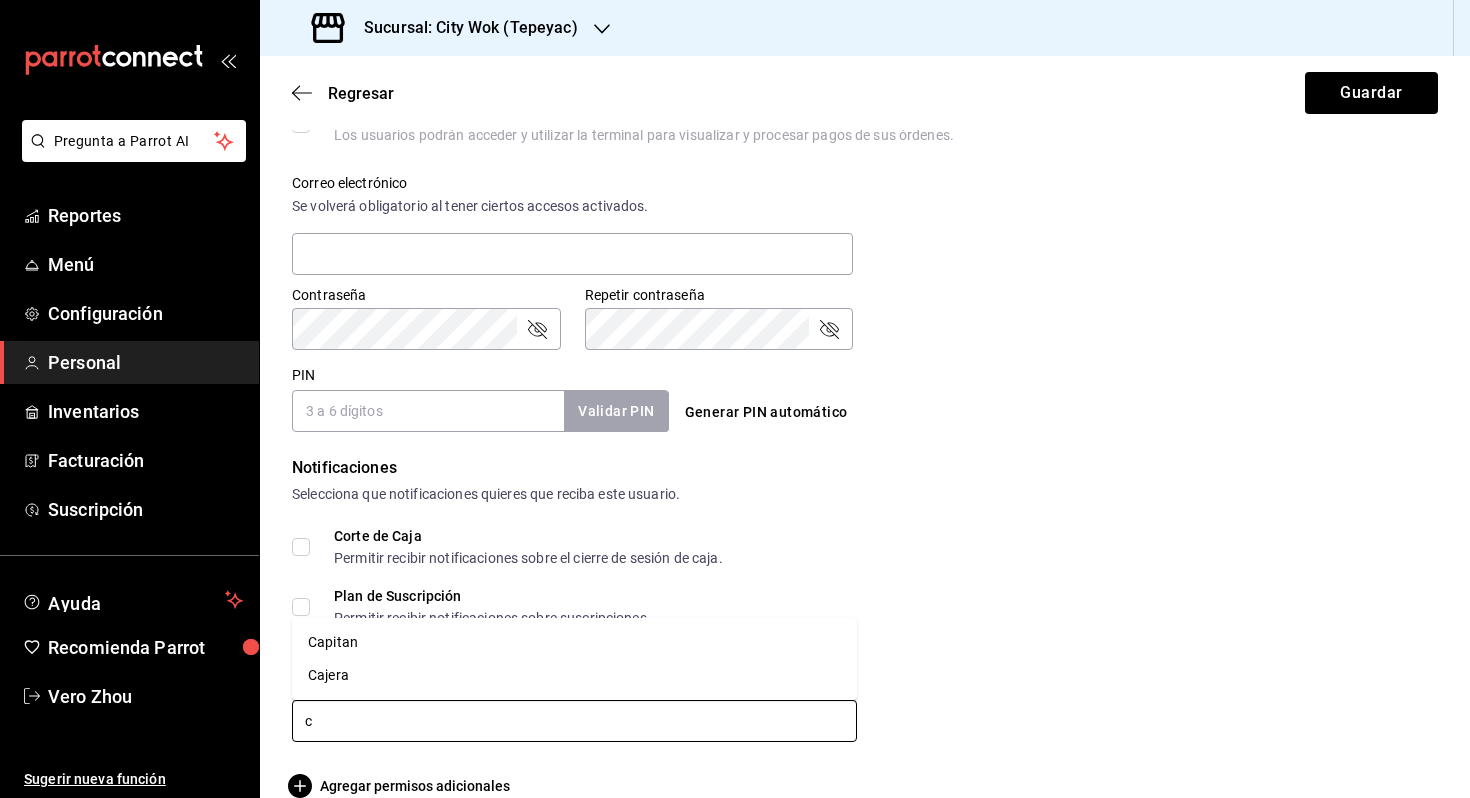 type on "ca" 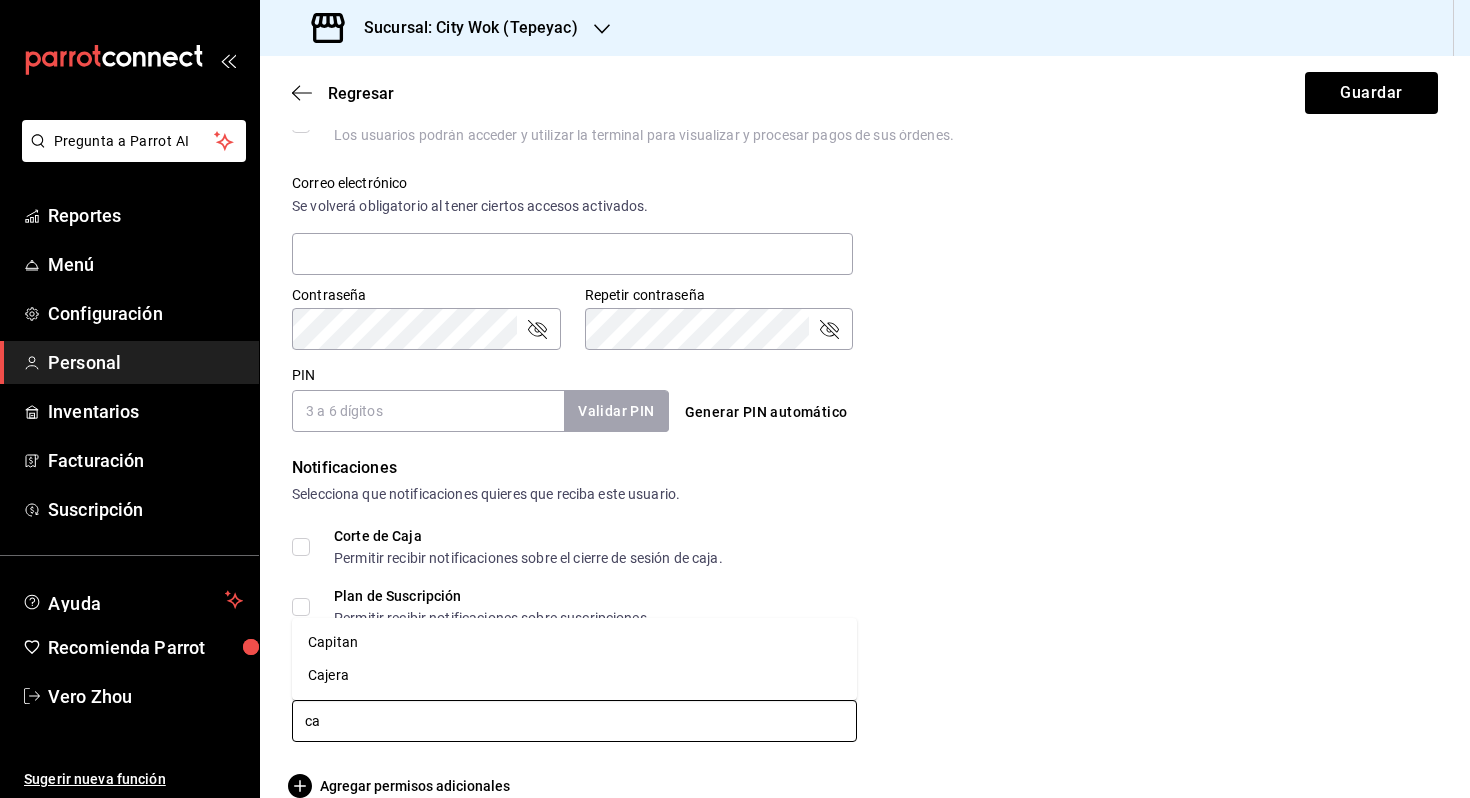 click on "Capitan" at bounding box center [574, 642] 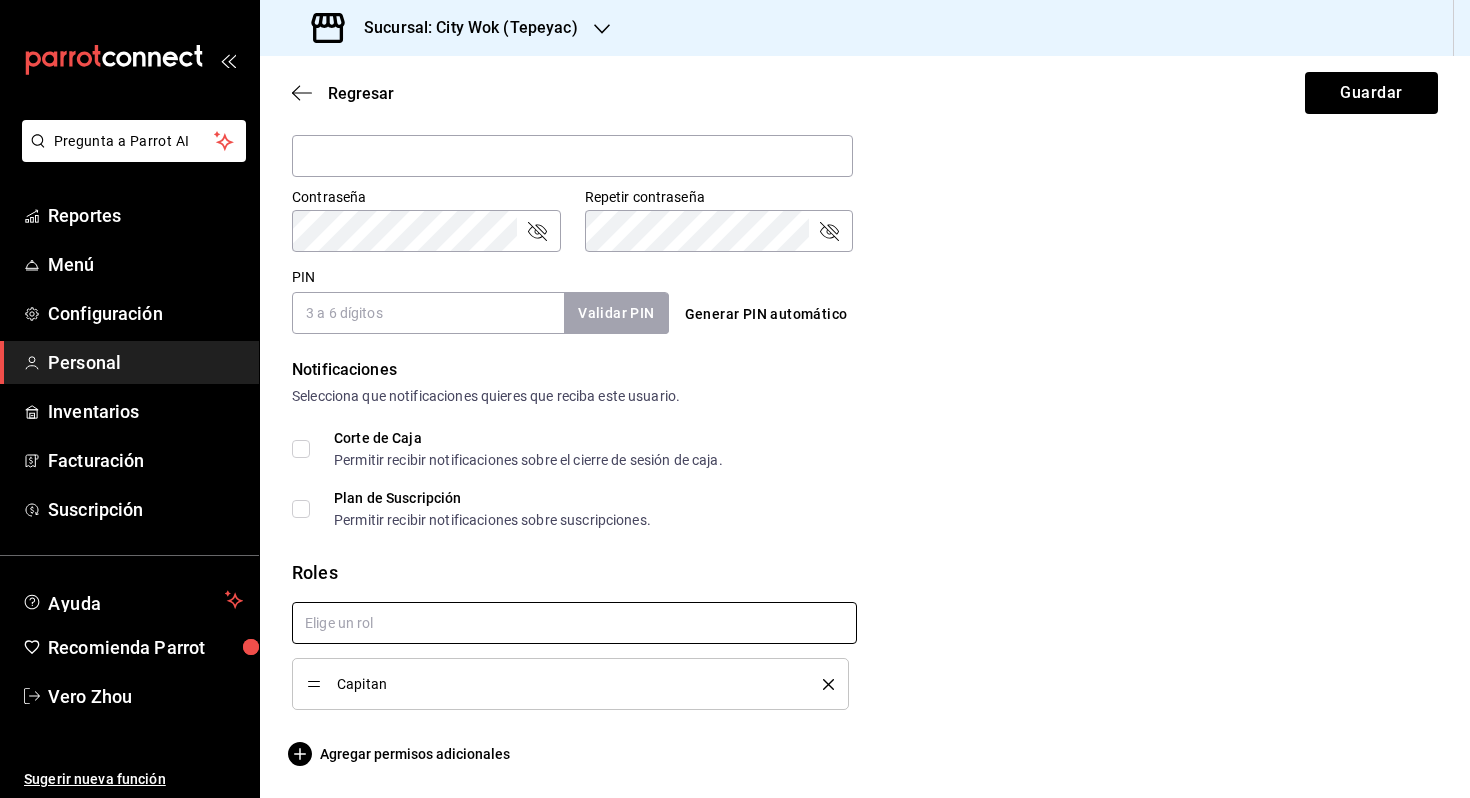 checkbox on "true" 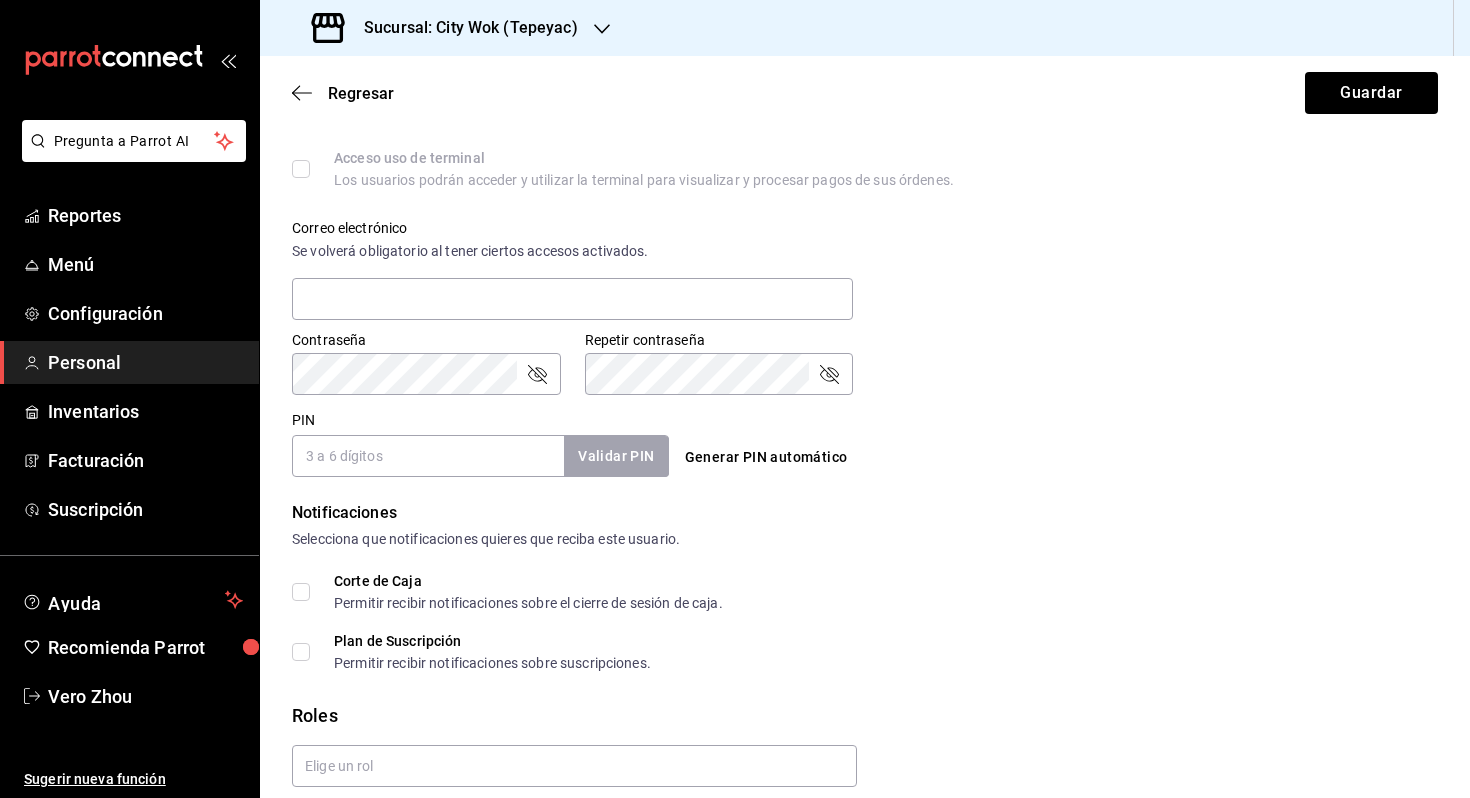 click on "PIN" at bounding box center [428, 456] 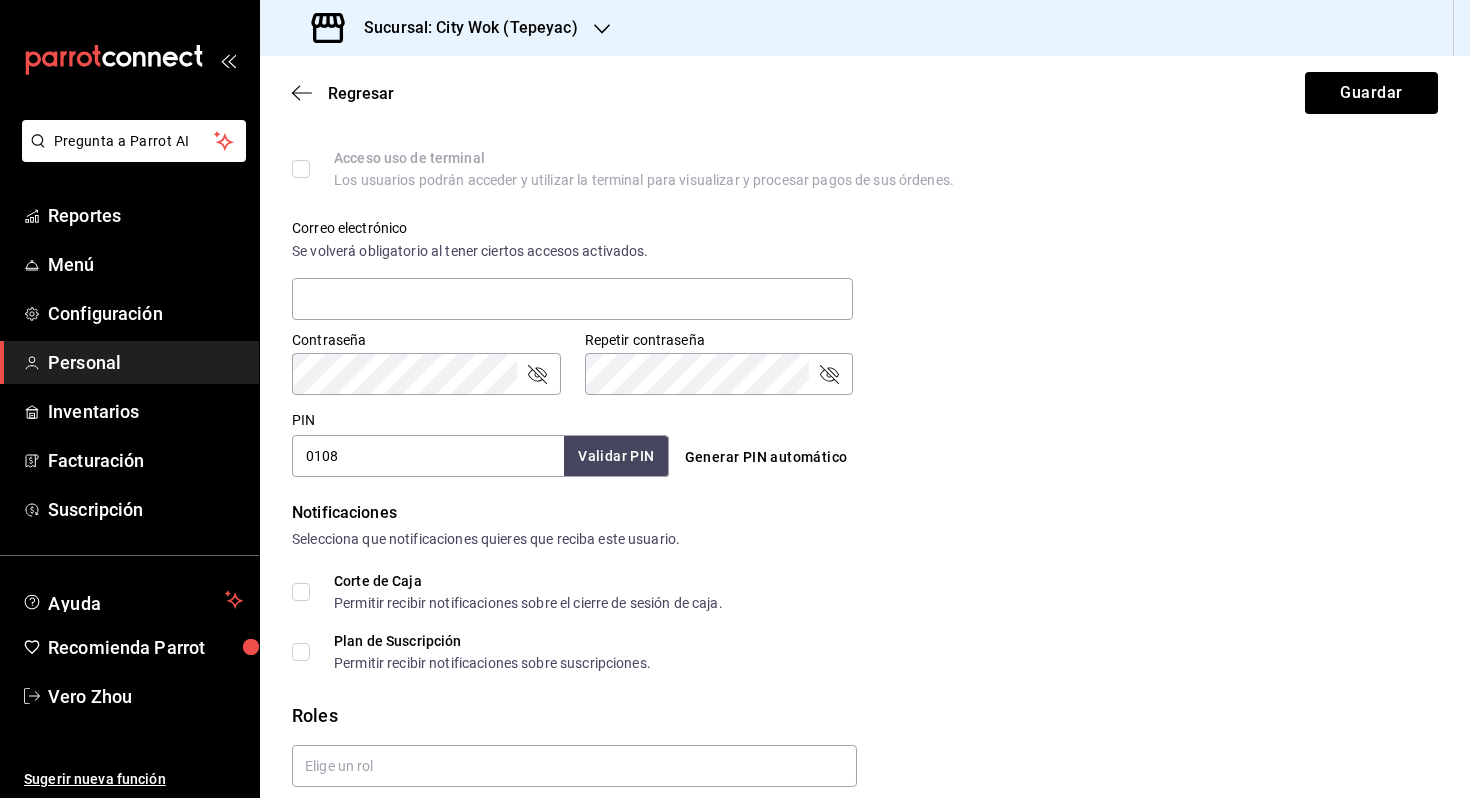 type on "0108" 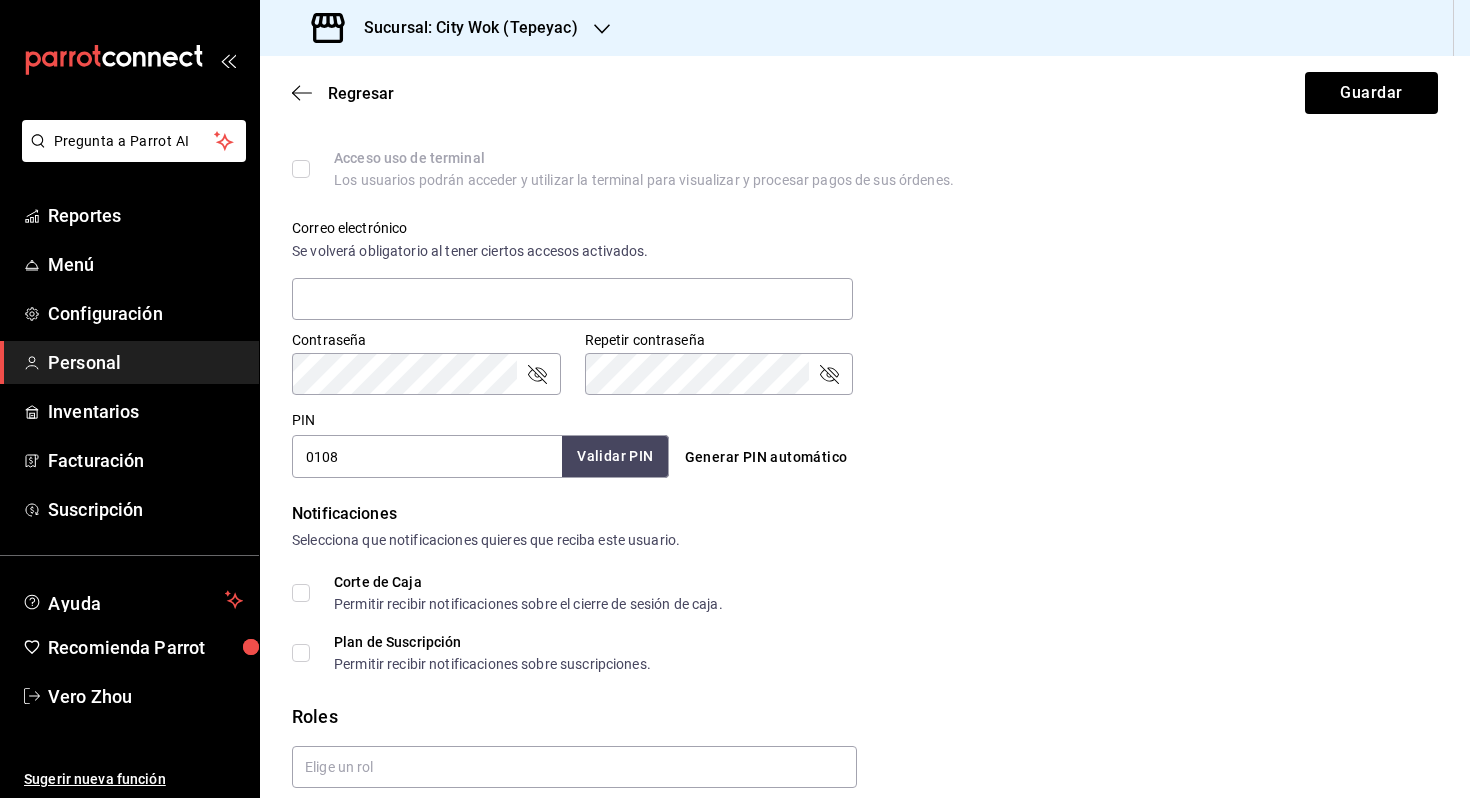 click on "Validar PIN" at bounding box center (615, 456) 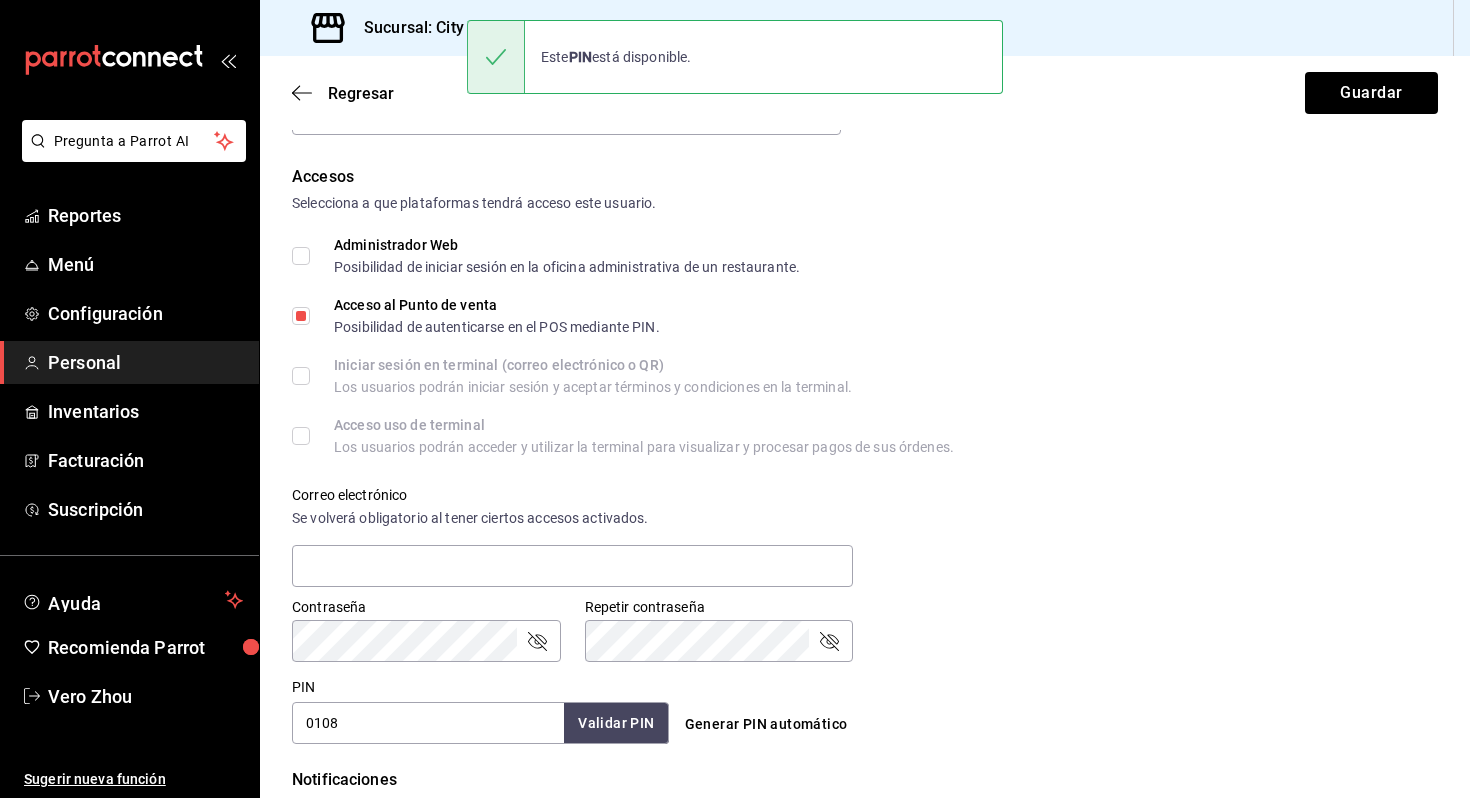 scroll, scrollTop: 0, scrollLeft: 0, axis: both 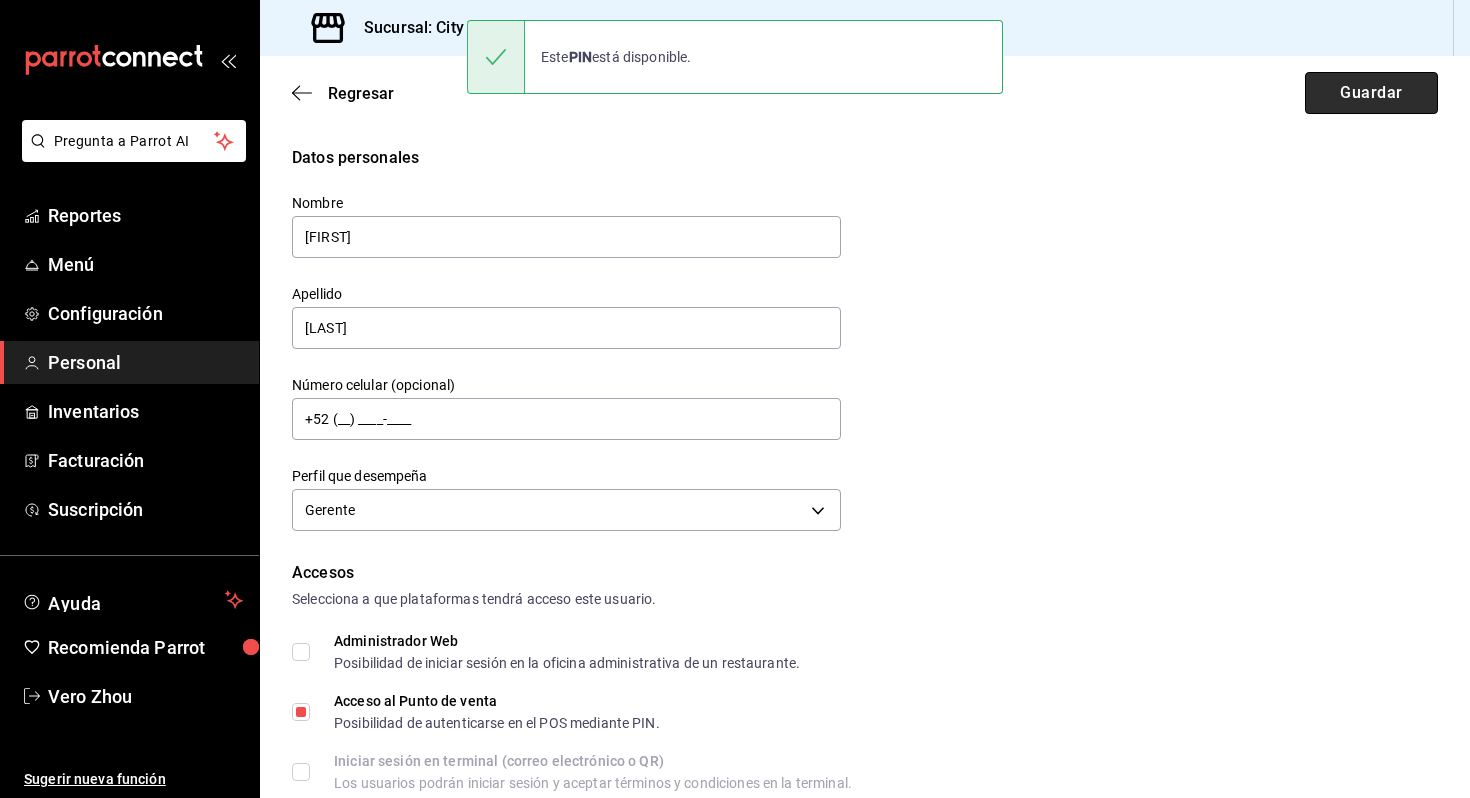 click on "Guardar" at bounding box center [1371, 93] 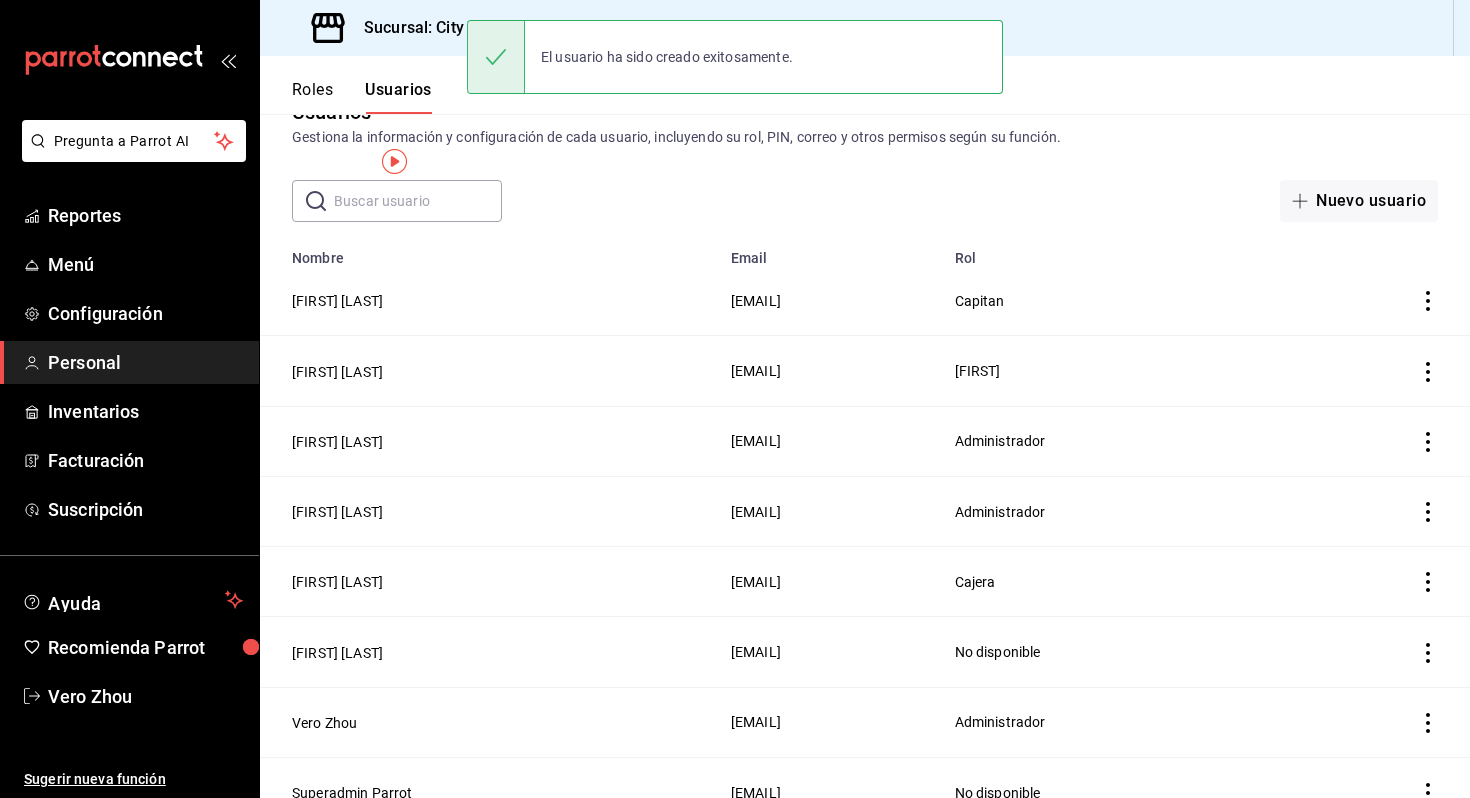 scroll, scrollTop: 0, scrollLeft: 0, axis: both 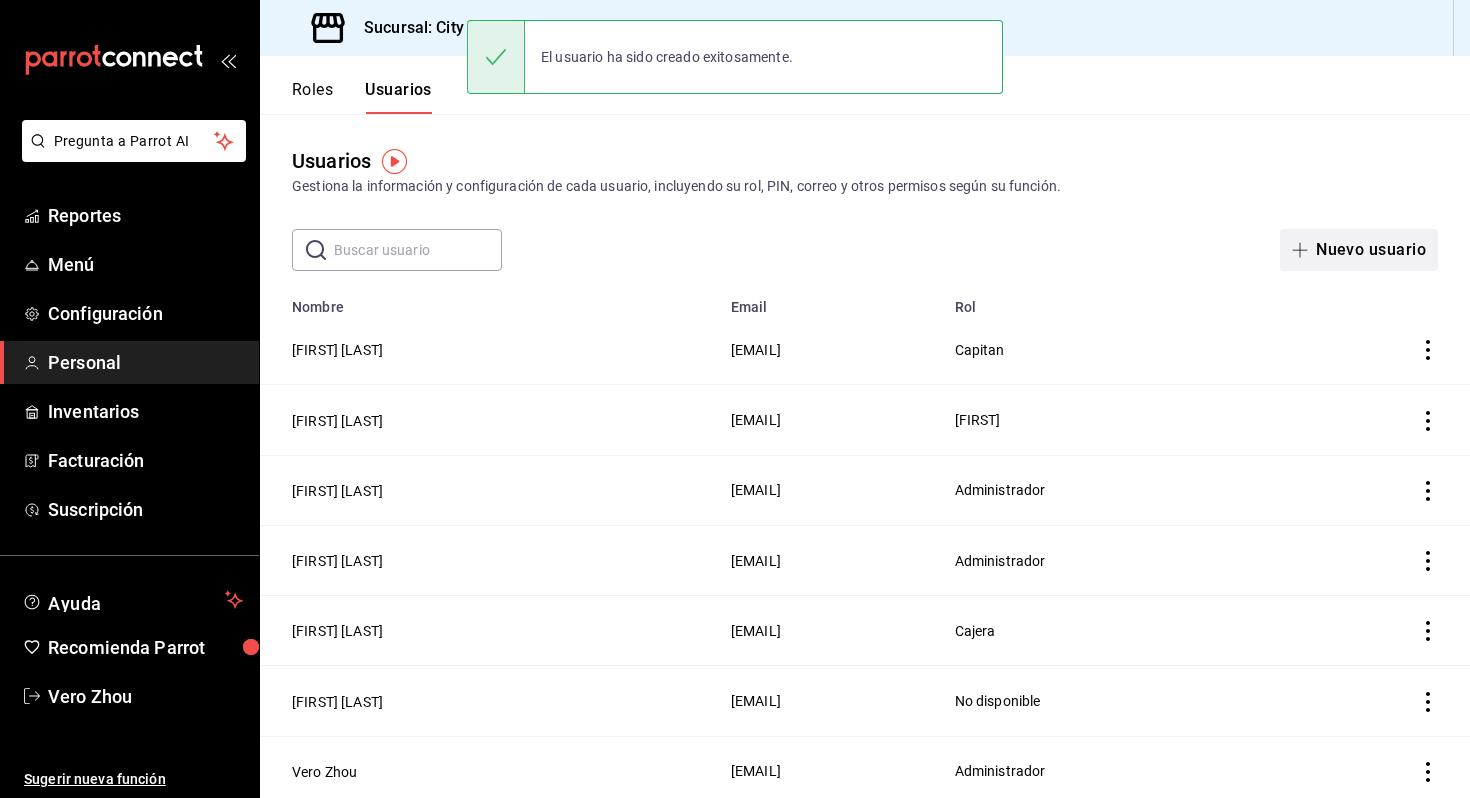 click on "Nuevo usuario" at bounding box center (1359, 250) 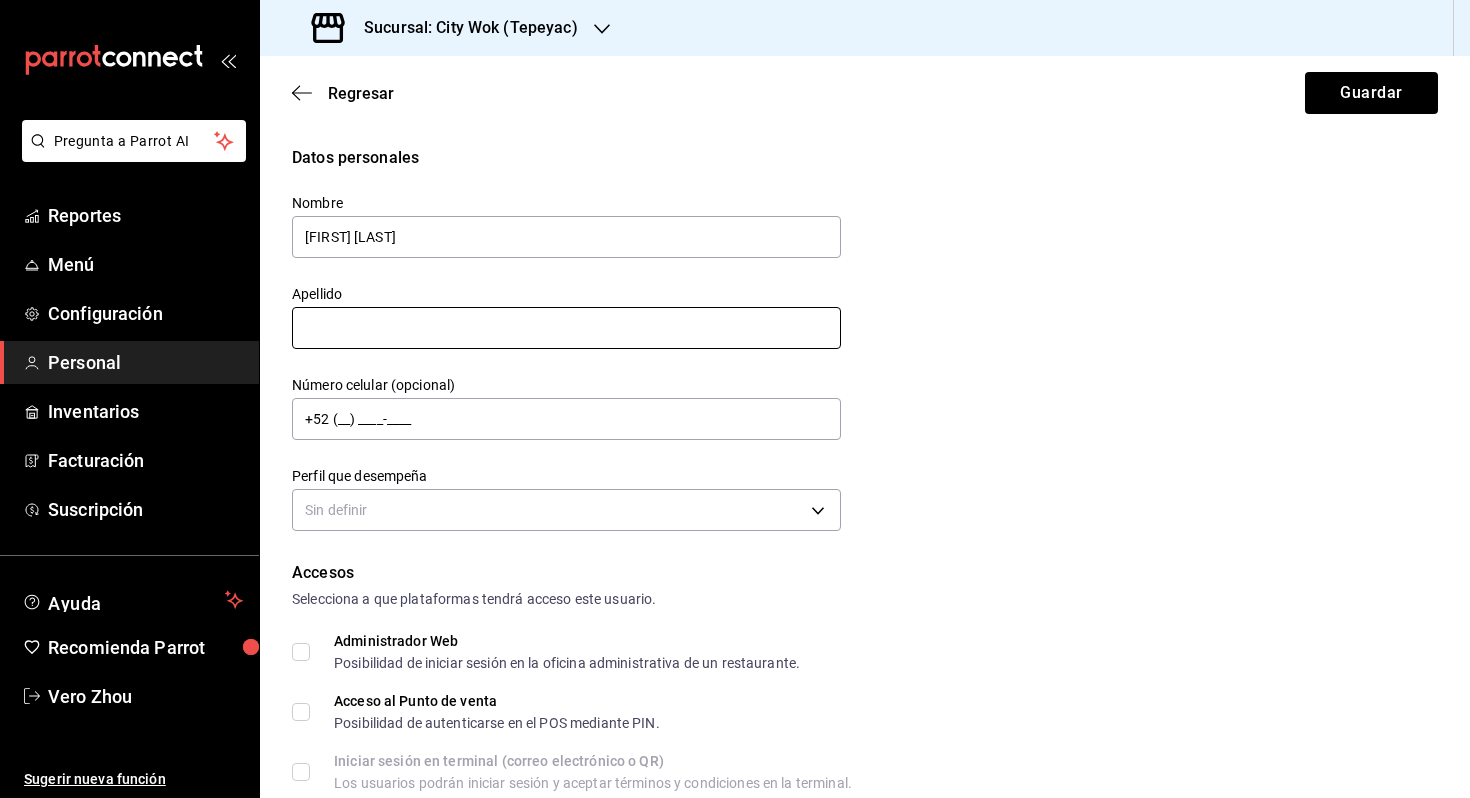type on "[FIRST] [LAST]" 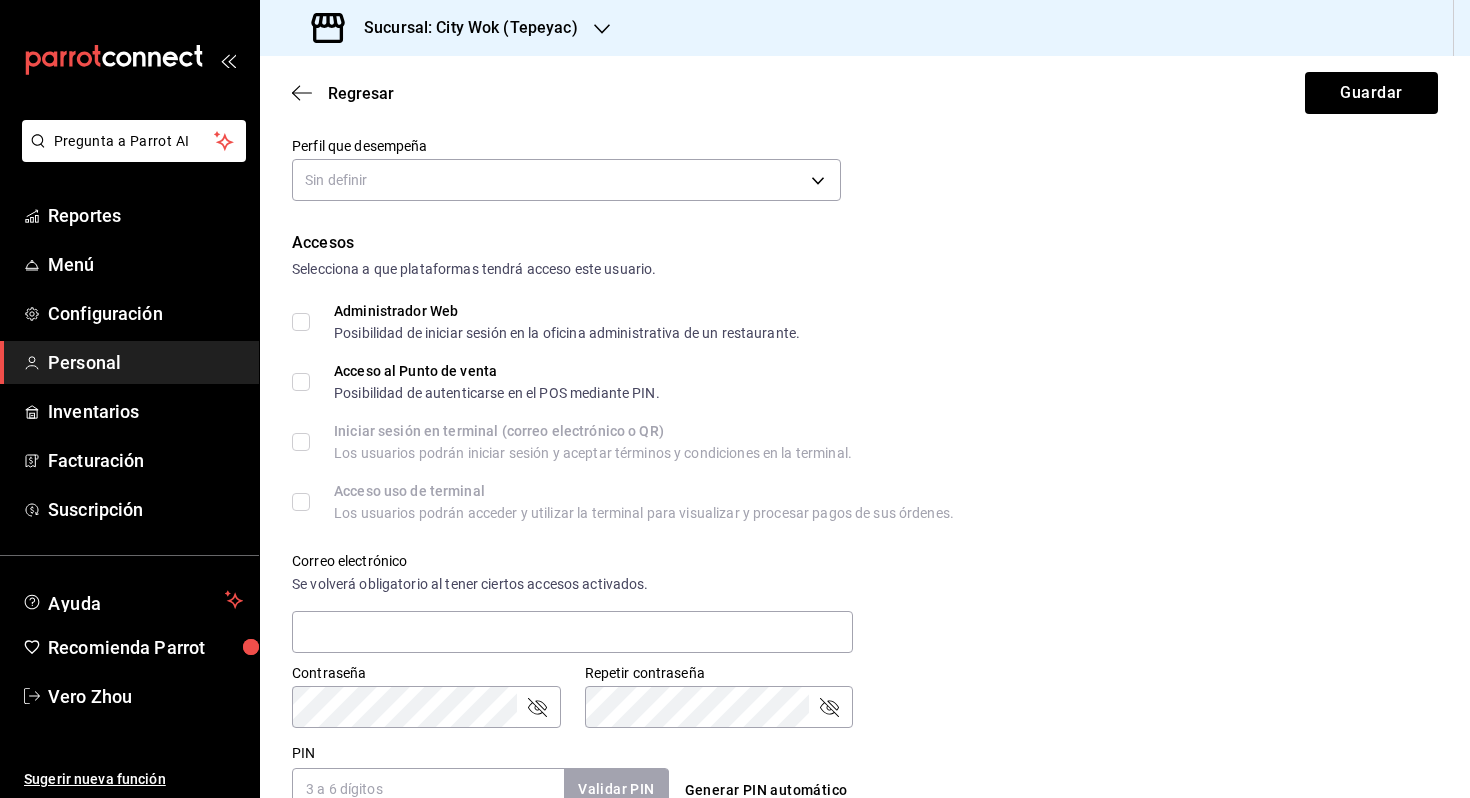 scroll, scrollTop: 296, scrollLeft: 0, axis: vertical 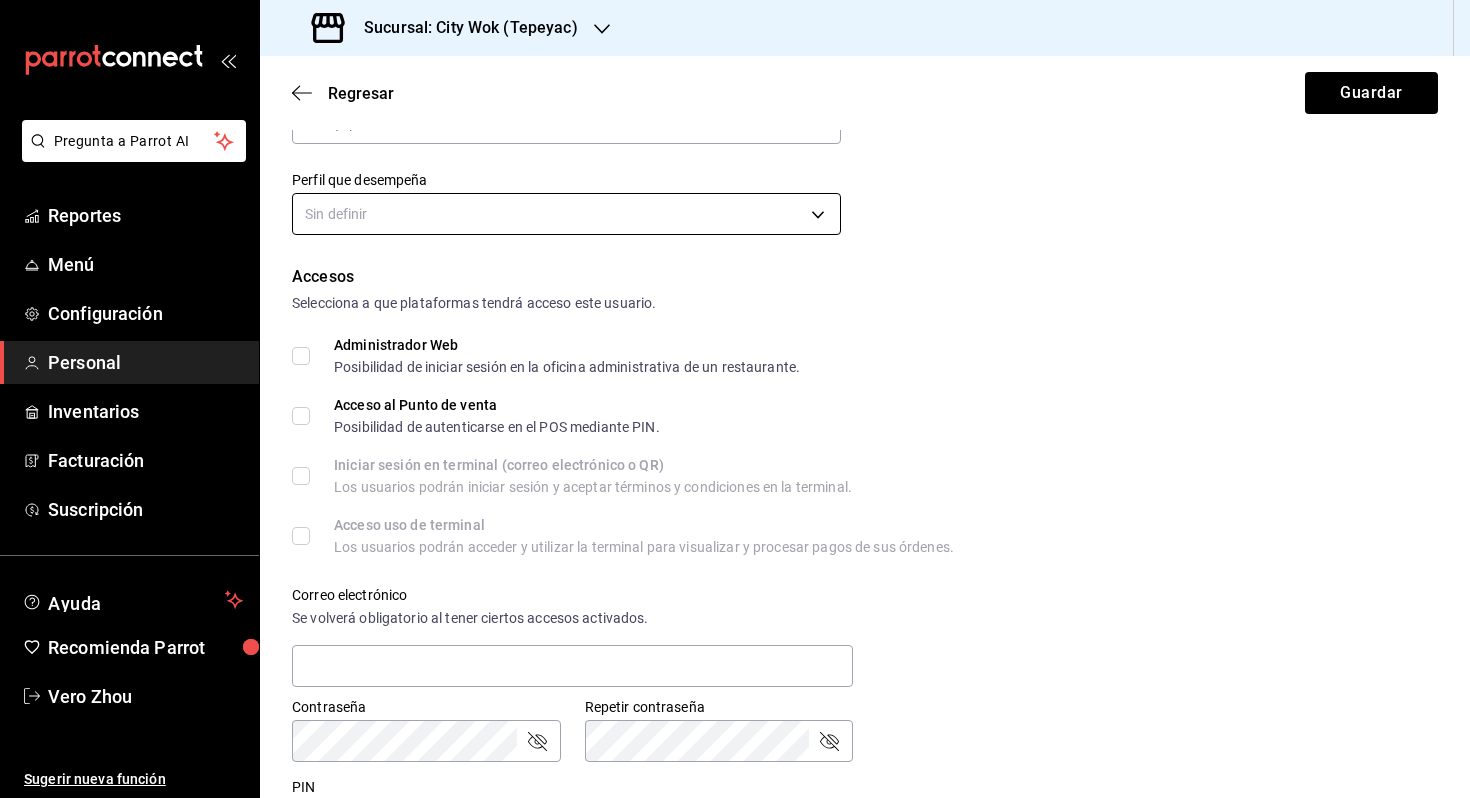 type on "[LAST]" 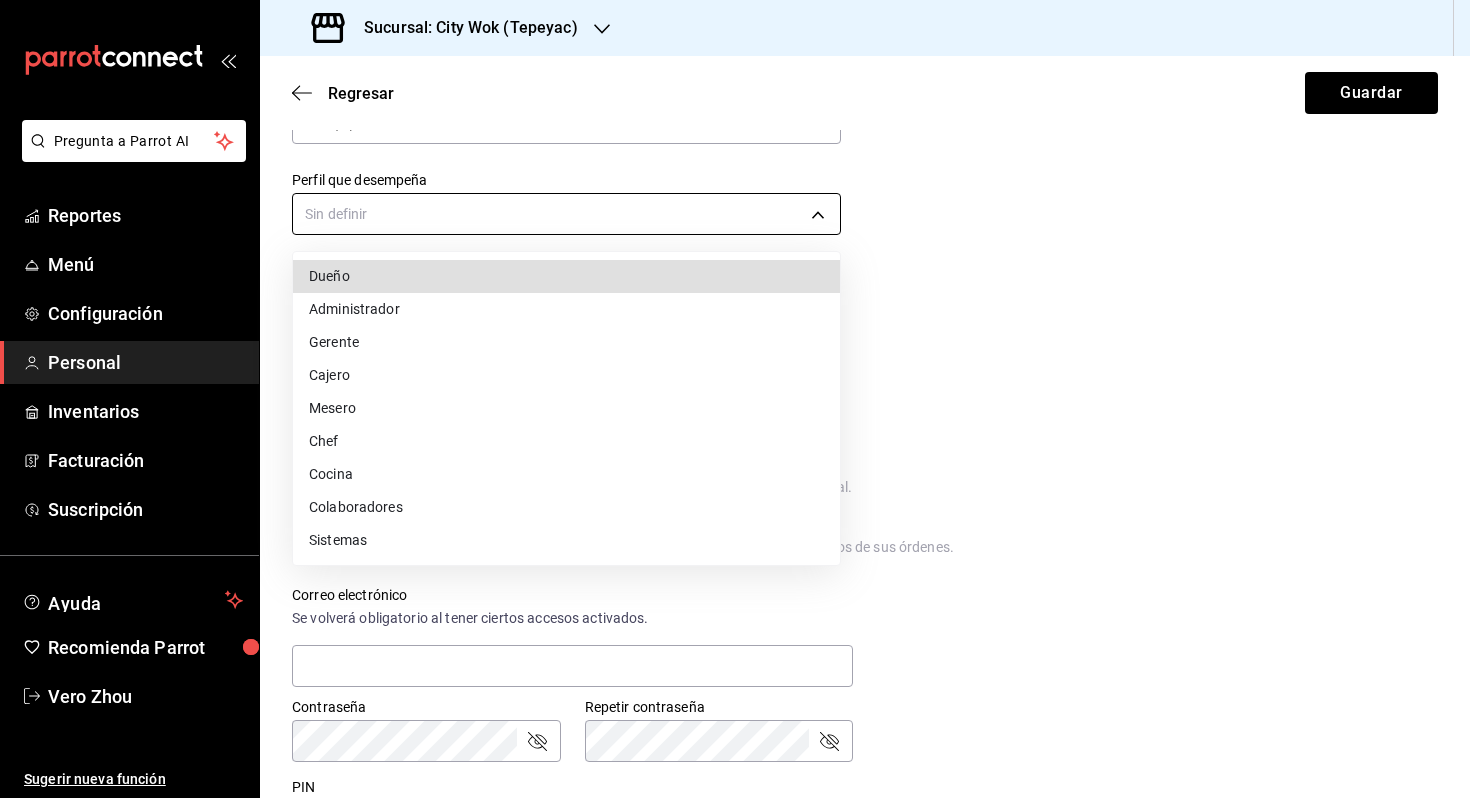 click on "Datos personales Nombre [FIRST] [LAST] Número celular (opcional) +52 (__) ____-____ Perfil que desempeña Sin definir Accesos Selecciona a que plataformas tendrá acceso este usuario. Administrador Web Posibilidad de iniciar sesión en la oficina administrativa de un restaurante.  Acceso al Punto de venta Posibilidad de autenticarse en el POS mediante PIN.  Iniciar sesión en terminal (correo electrónico o QR) Los usuarios podrán iniciar sesión y aceptar términos y condiciones en la terminal. Acceso uso de terminal Los usuarios podrán acceder y utilizar la terminal para visualizar y procesar pagos de sus órdenes. Correo electrónico Se volverá obligatorio al tener ciertos accesos activados. Contraseña Contraseña Repetir contraseña Repetir contraseña PIN ​ Roles" at bounding box center [735, 399] 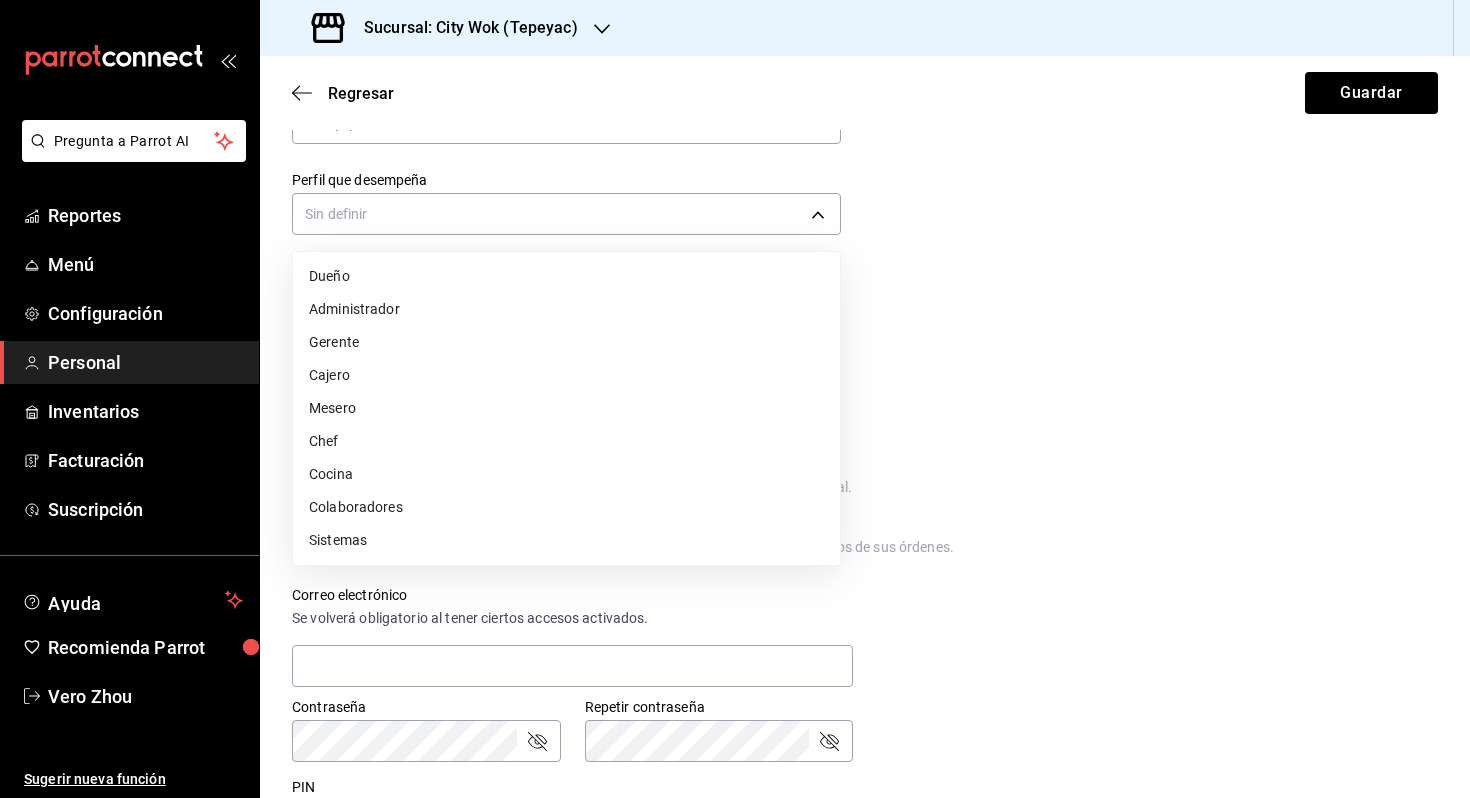 click on "Gerente" at bounding box center [566, 342] 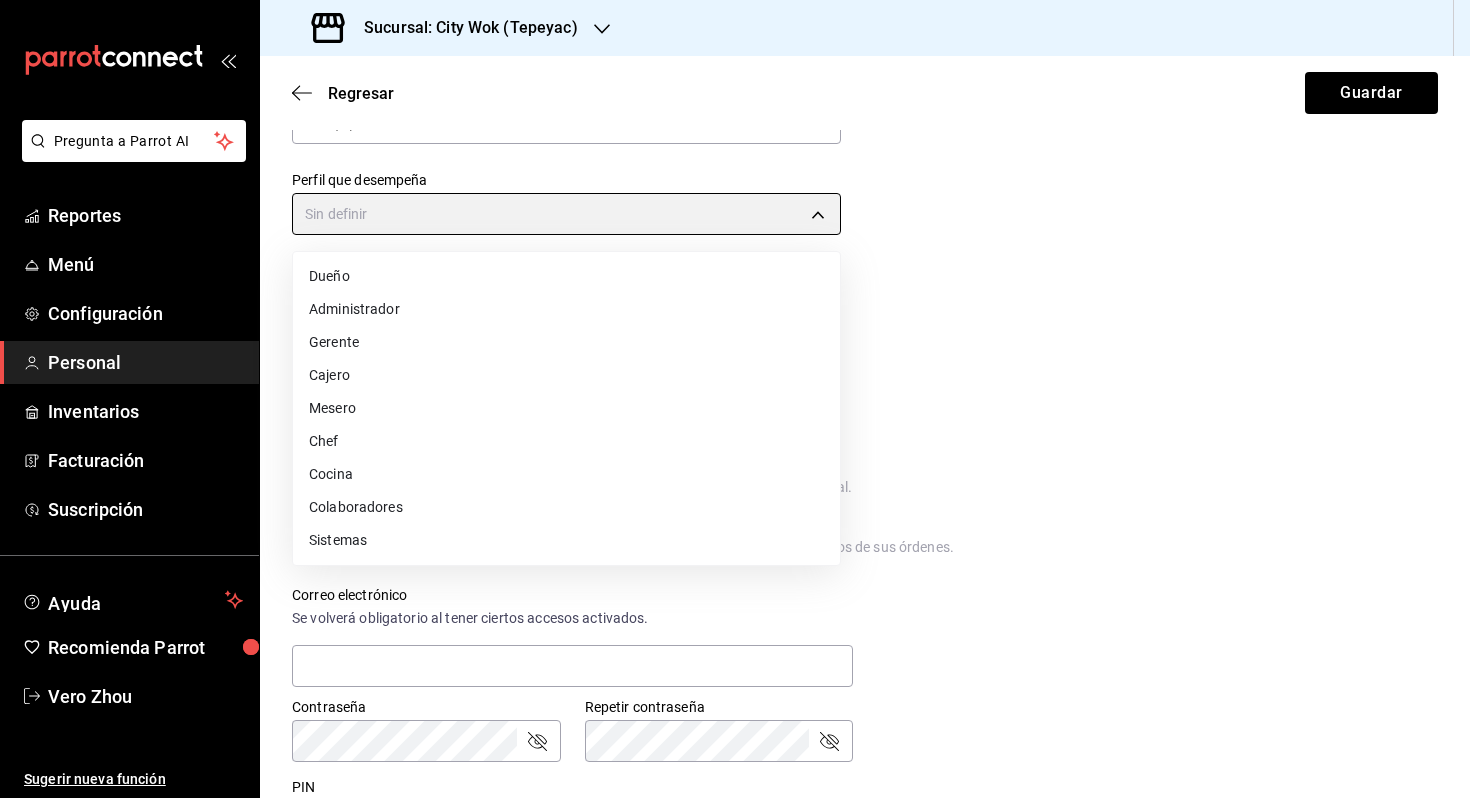 type on "MANAGER" 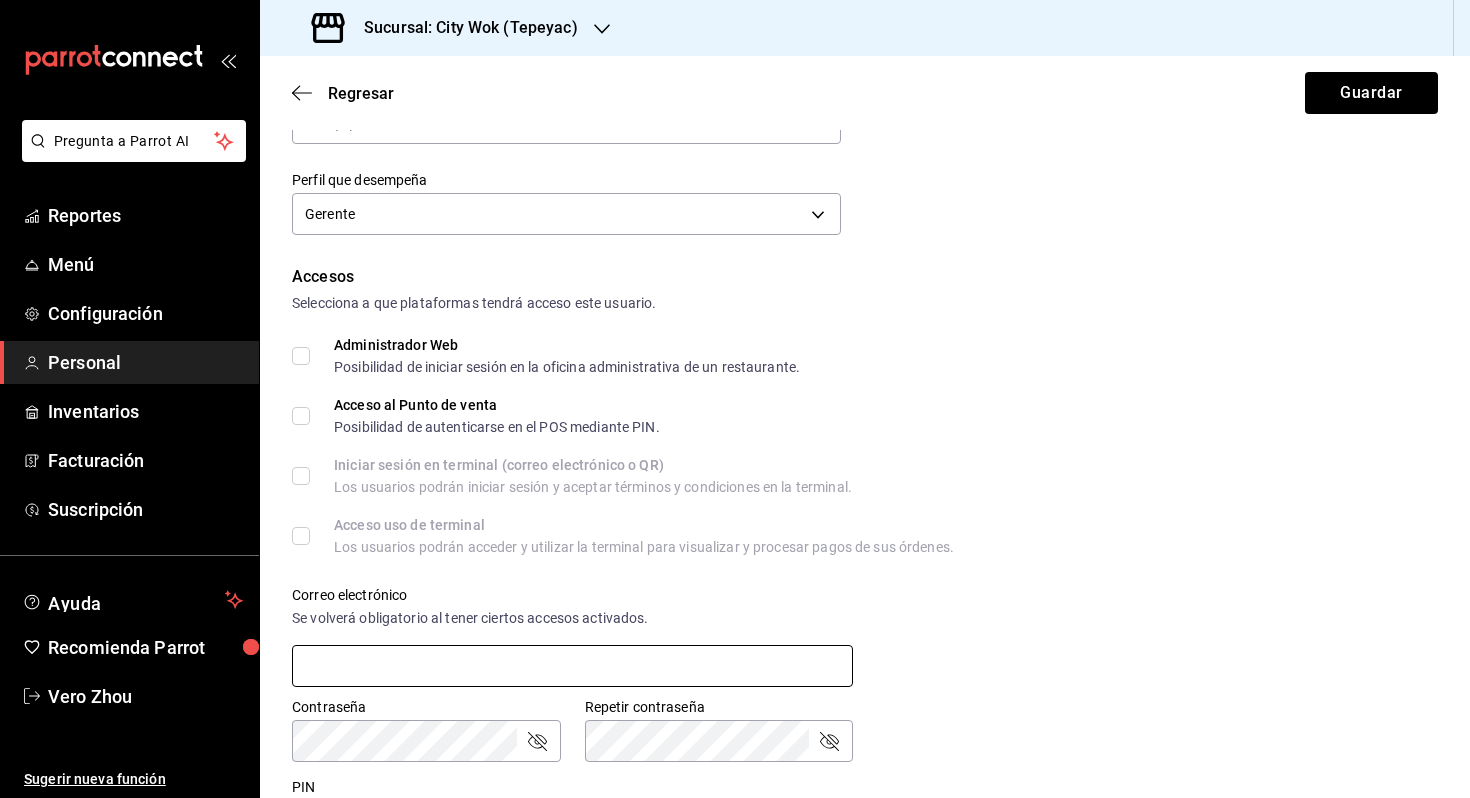 click at bounding box center [572, 666] 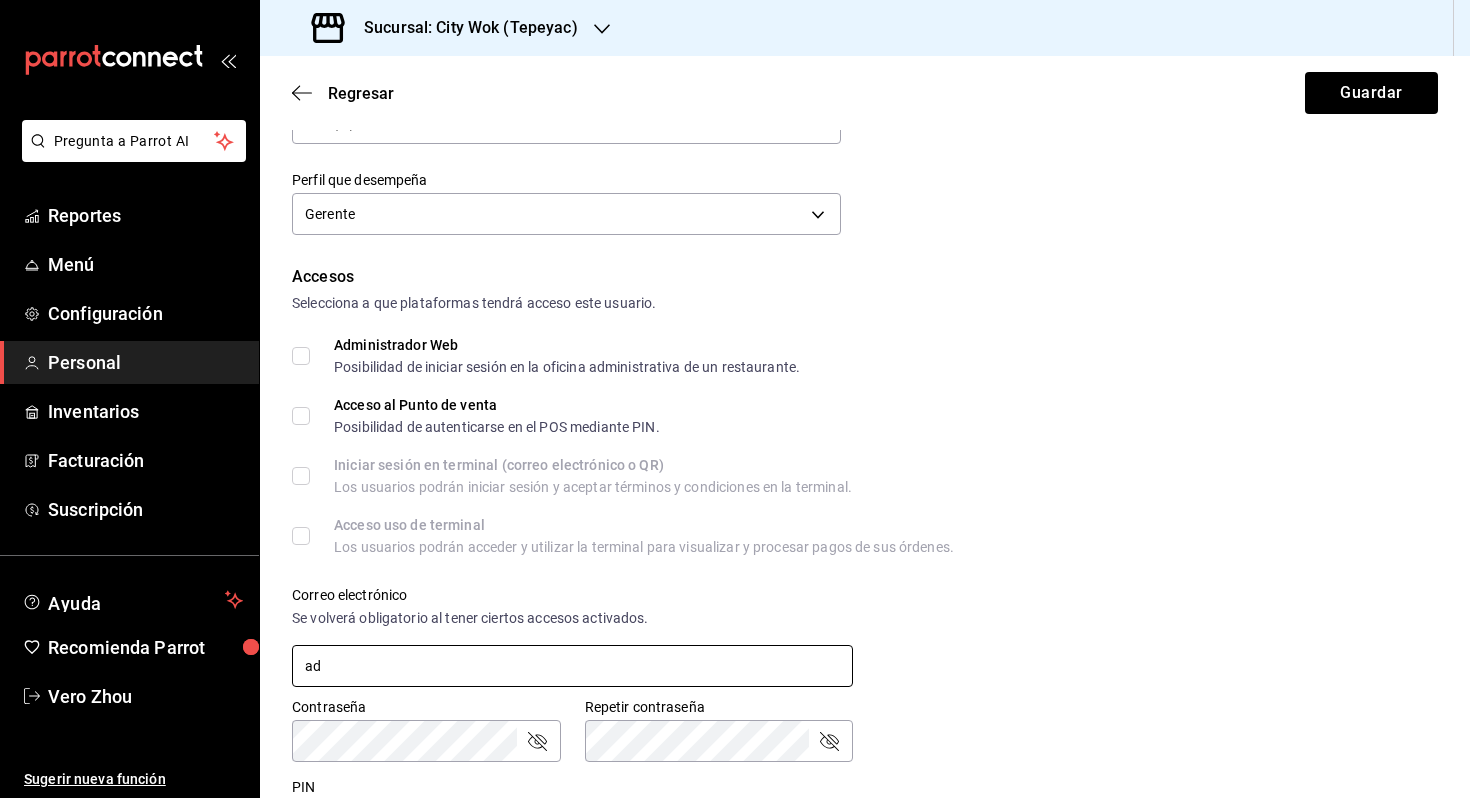type on "a" 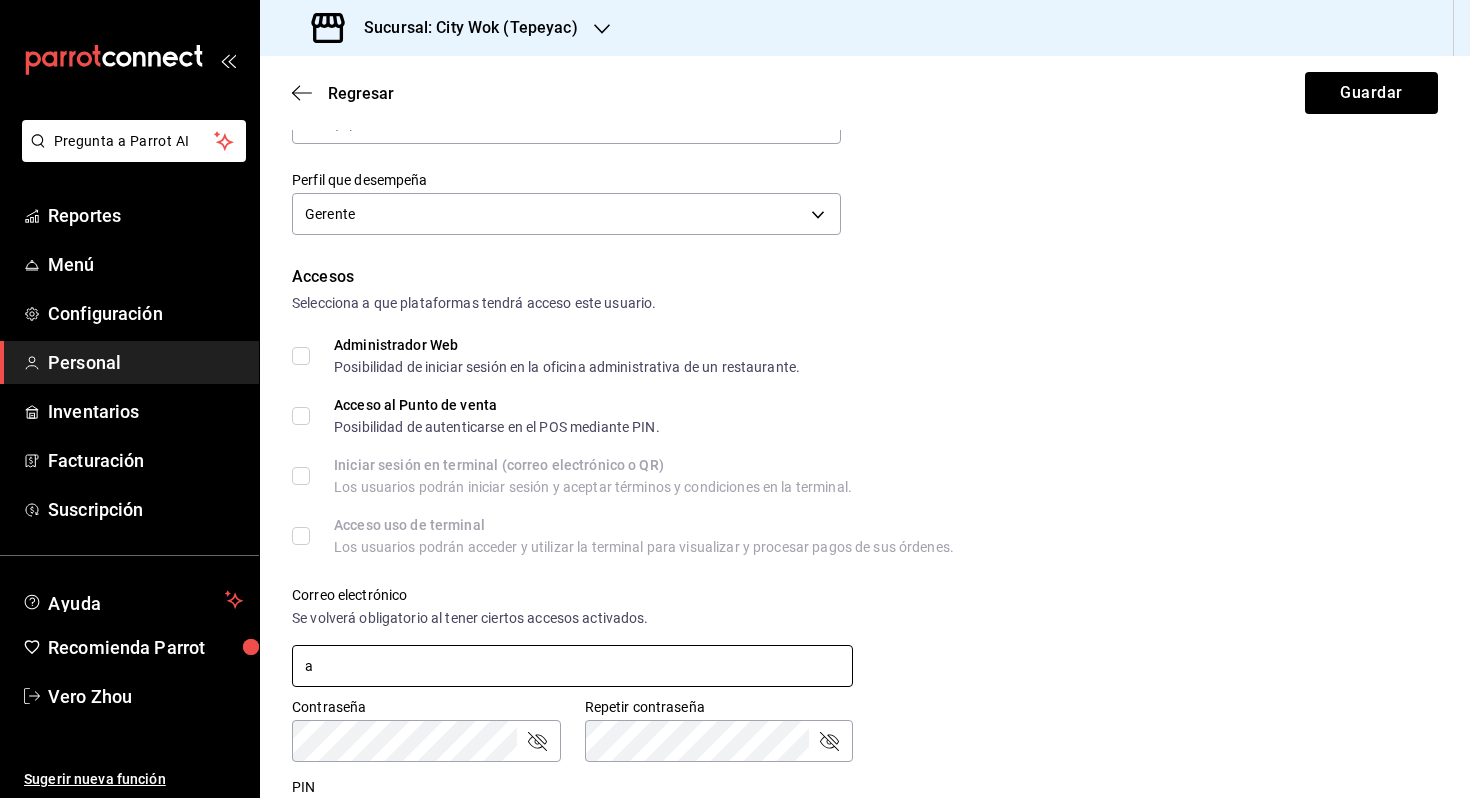 type 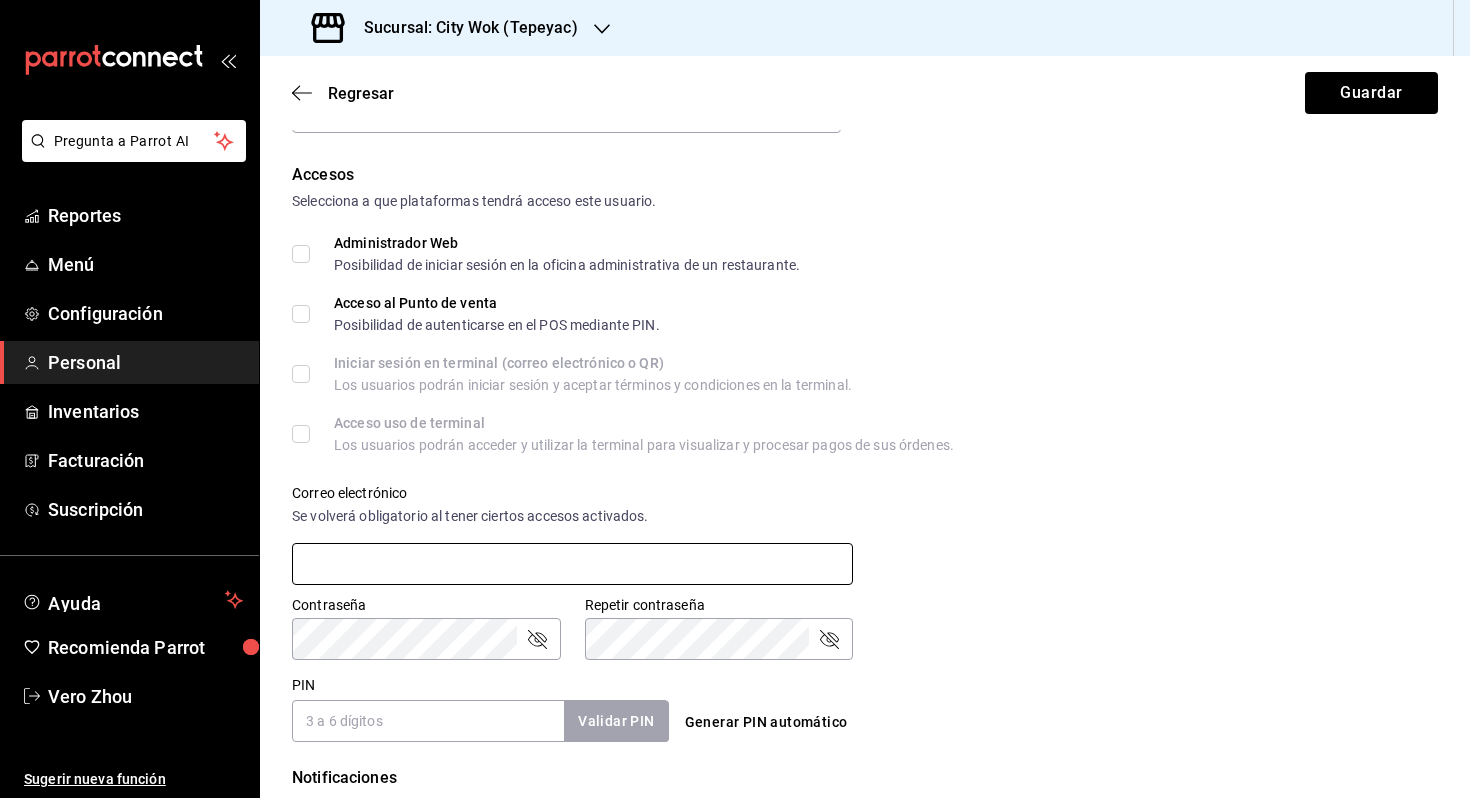 scroll, scrollTop: 548, scrollLeft: 0, axis: vertical 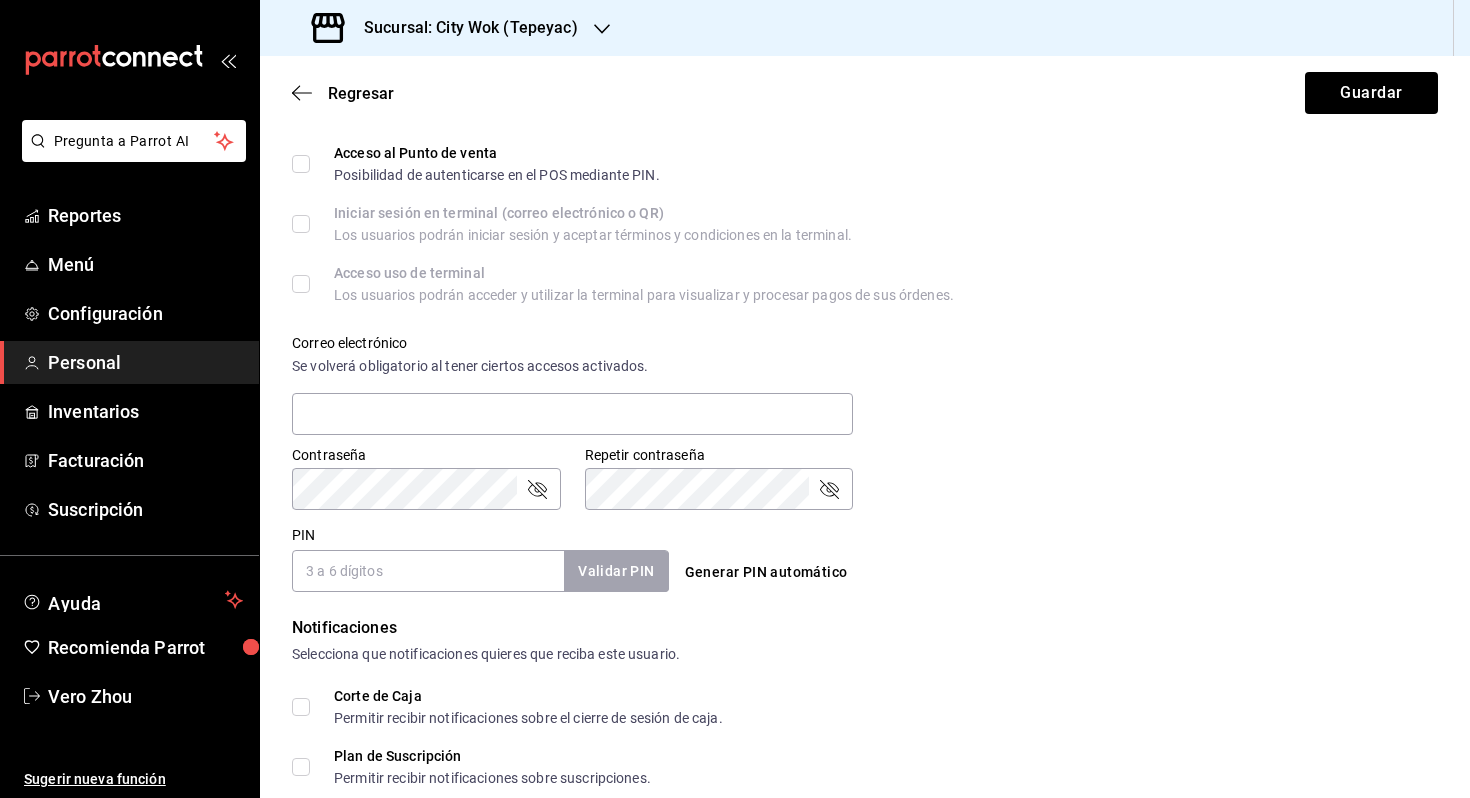 click on "PIN" at bounding box center (428, 571) 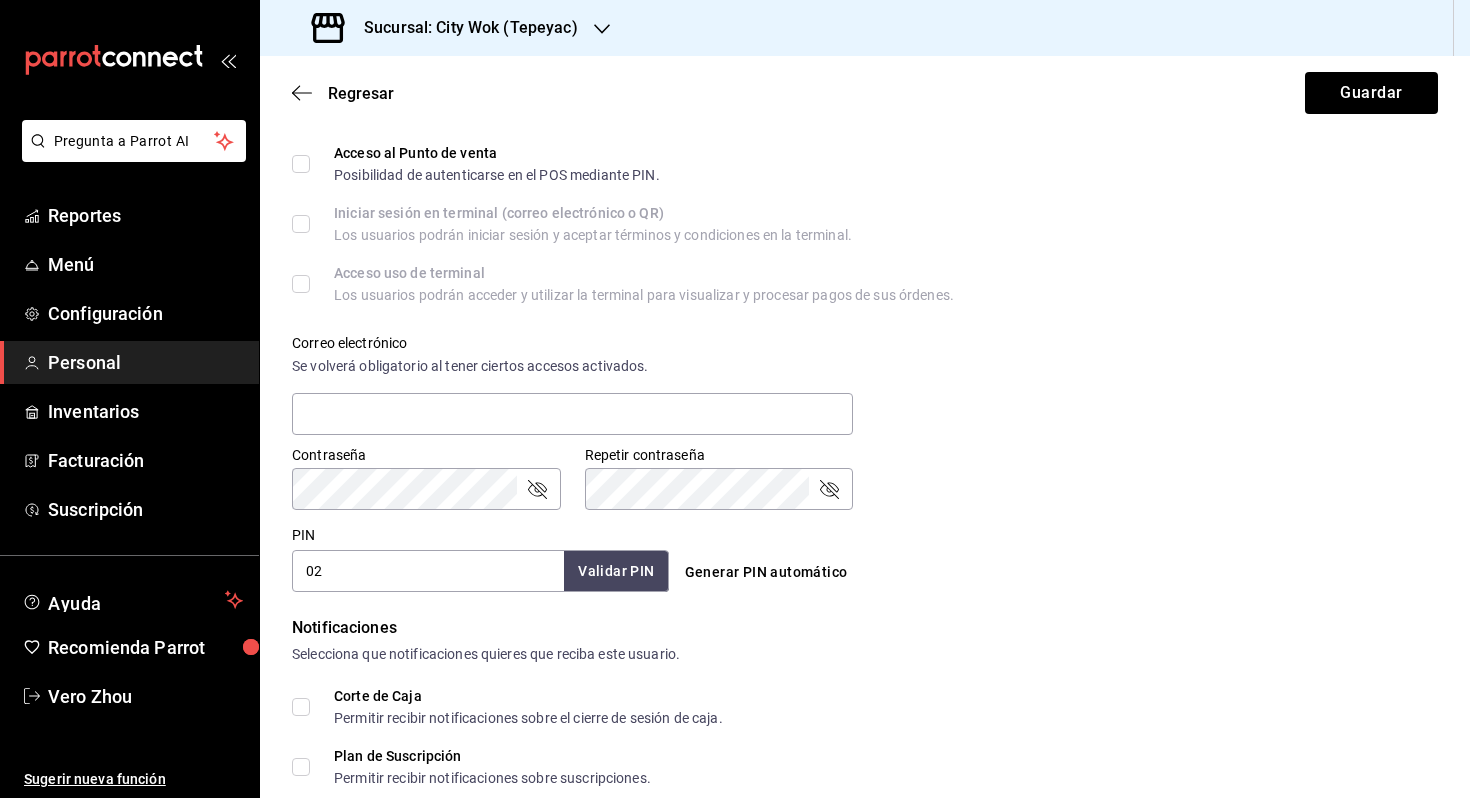 type on "0" 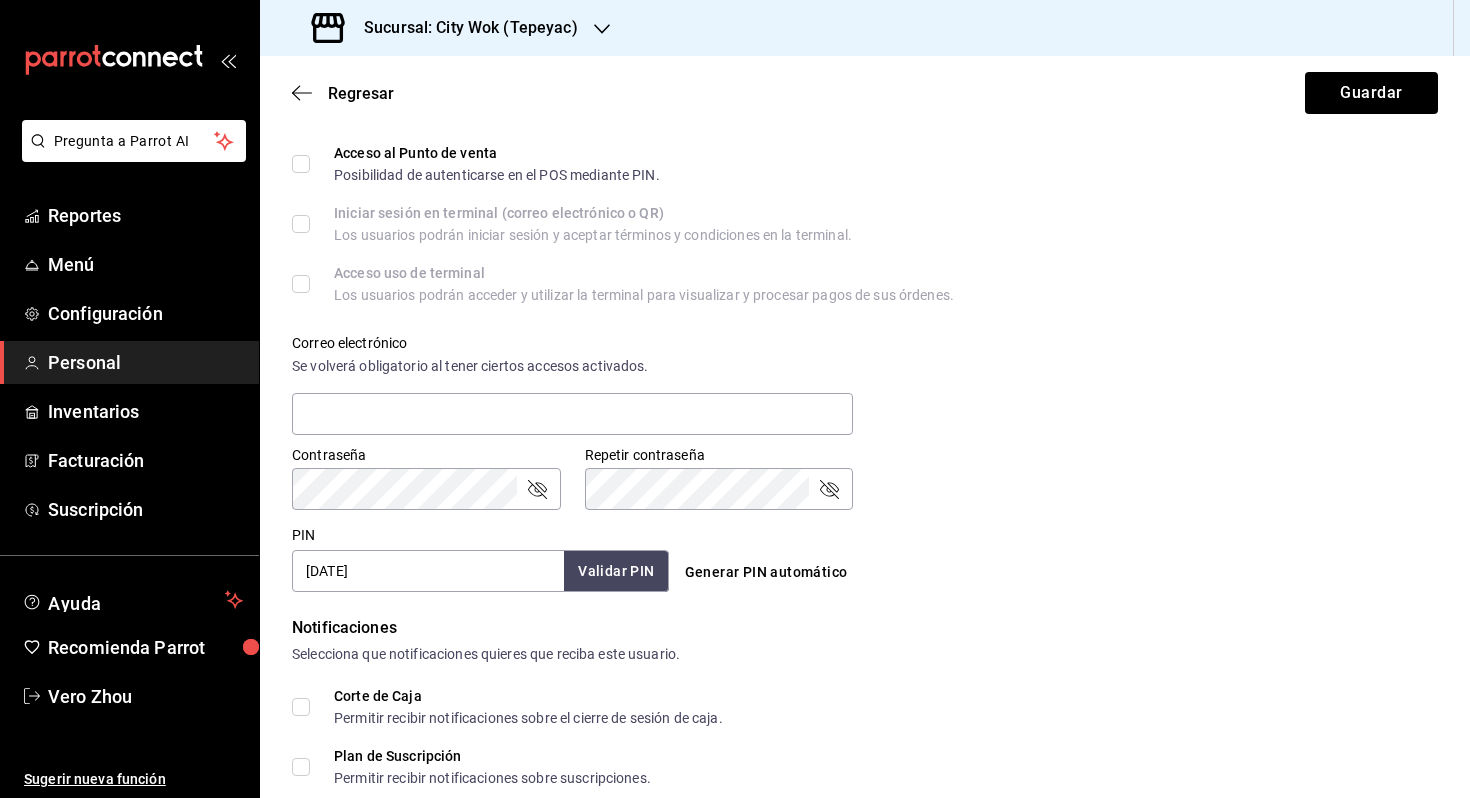 type on "[DATE]" 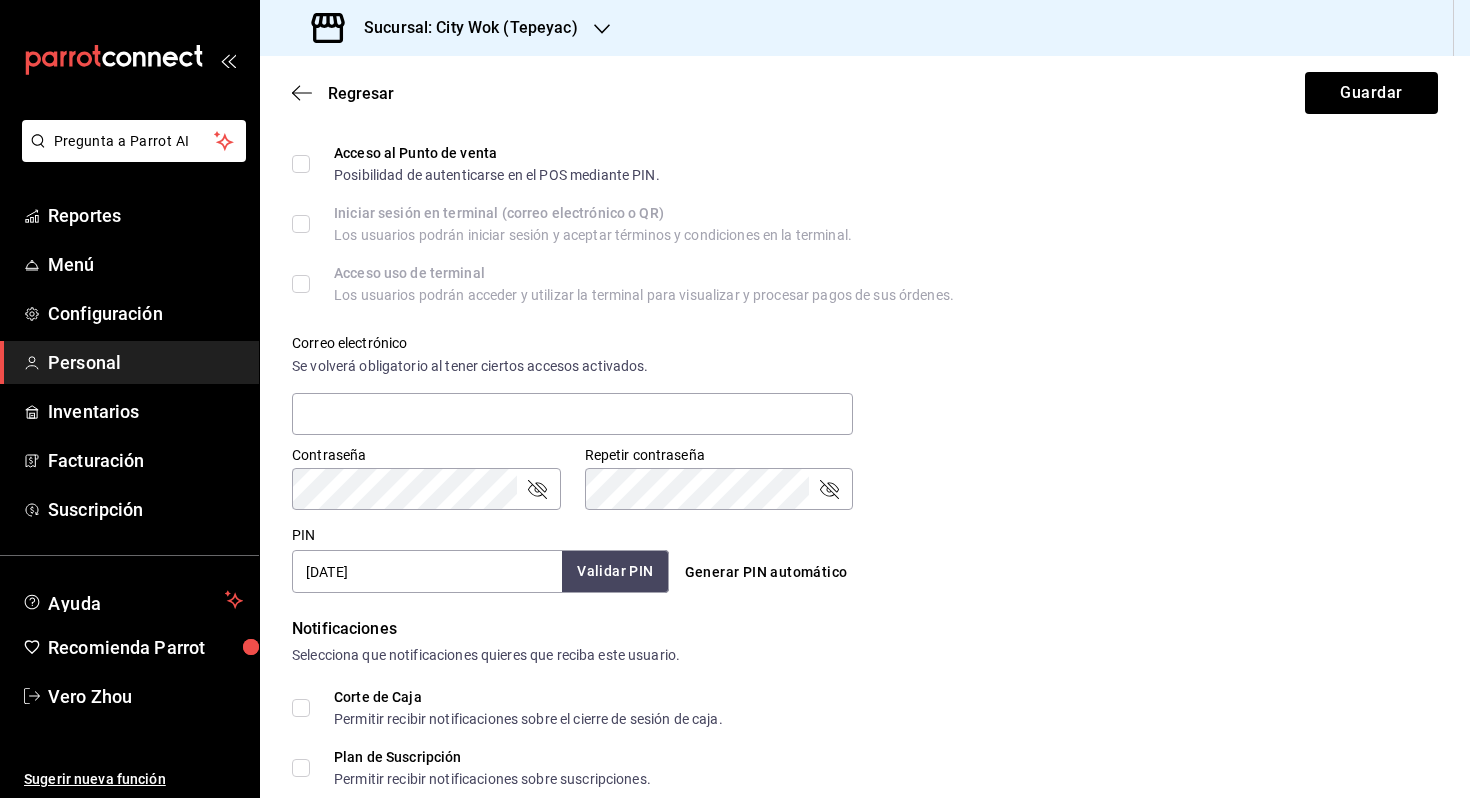 click on "Validar PIN" at bounding box center (615, 571) 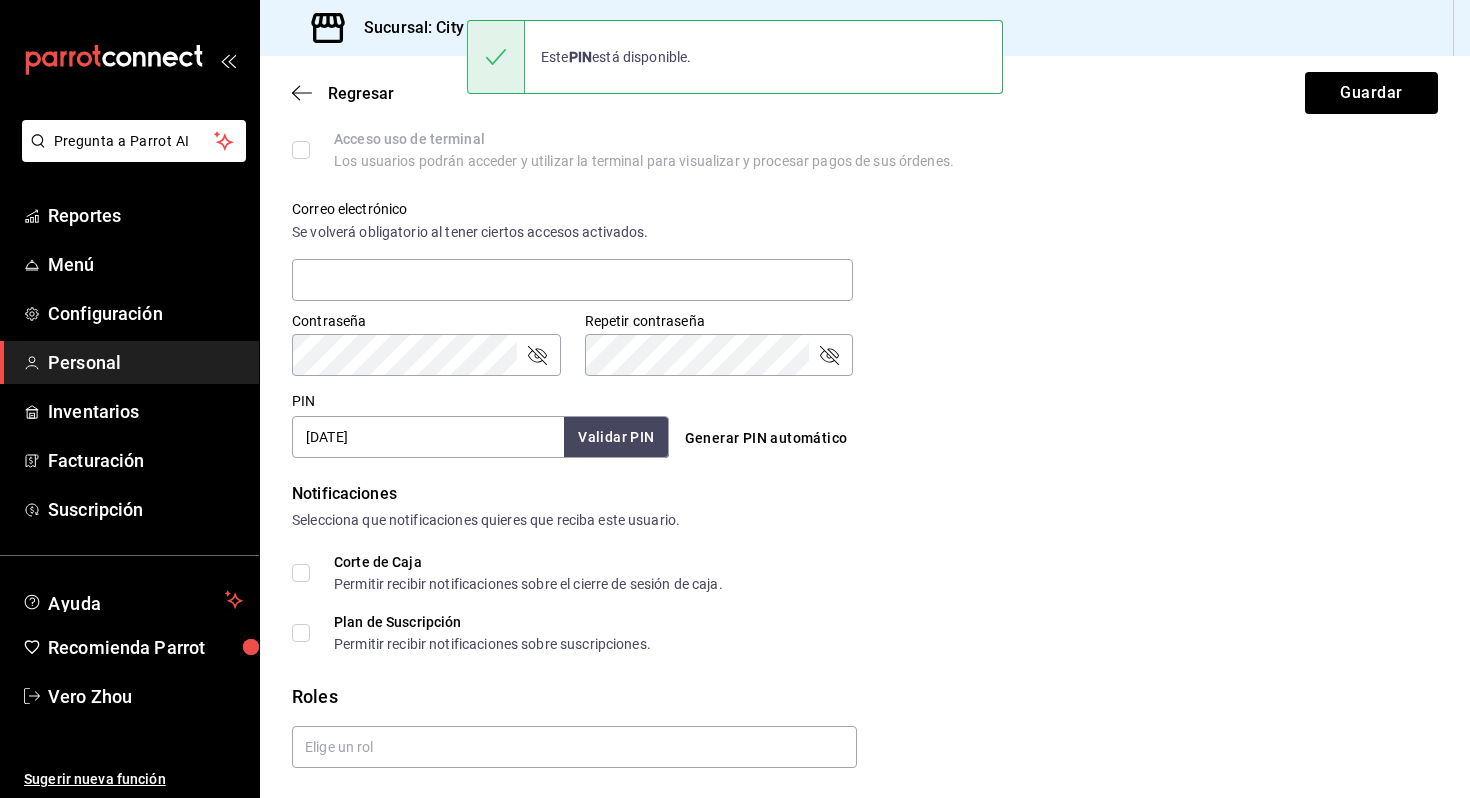 scroll, scrollTop: 740, scrollLeft: 0, axis: vertical 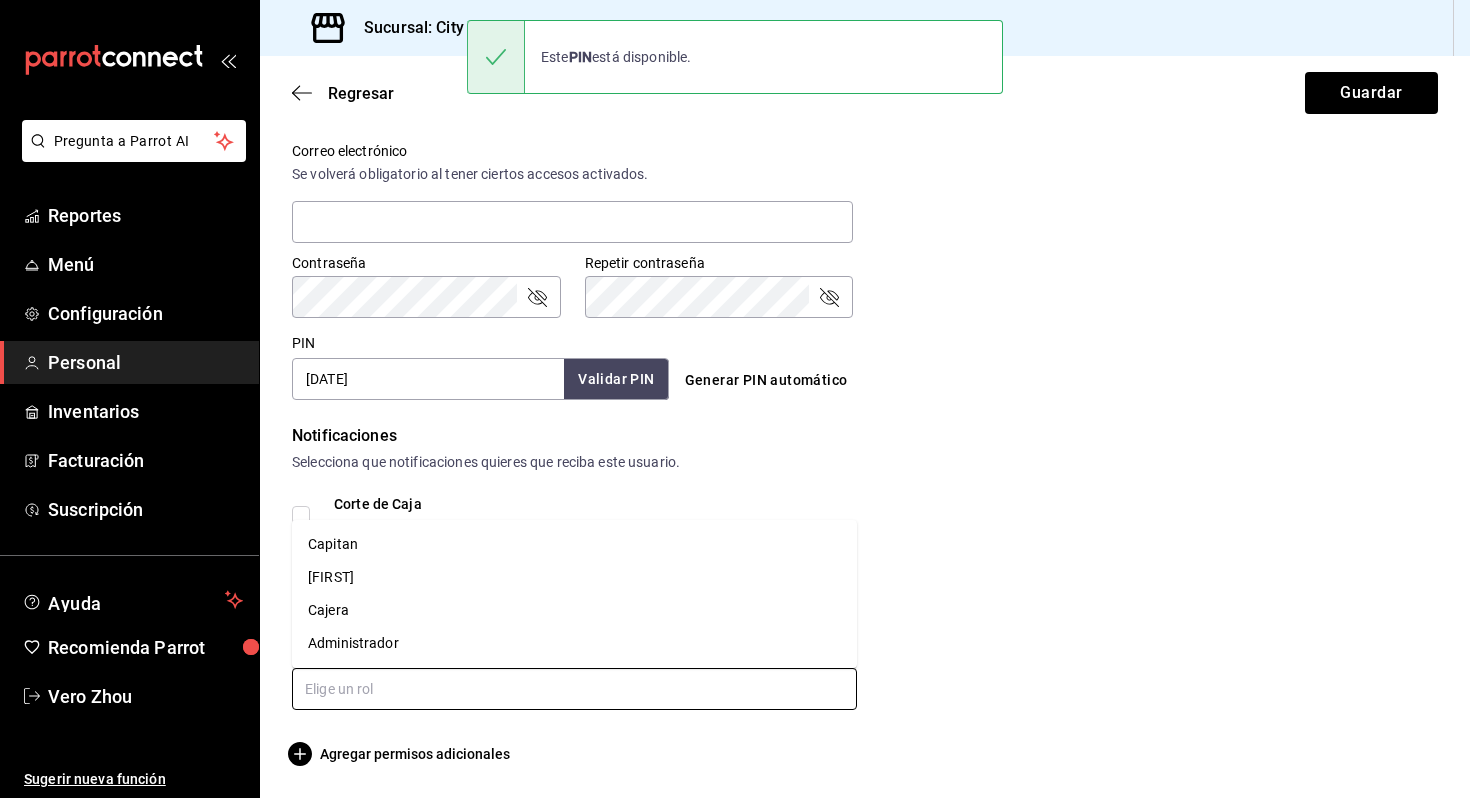 click at bounding box center [574, 689] 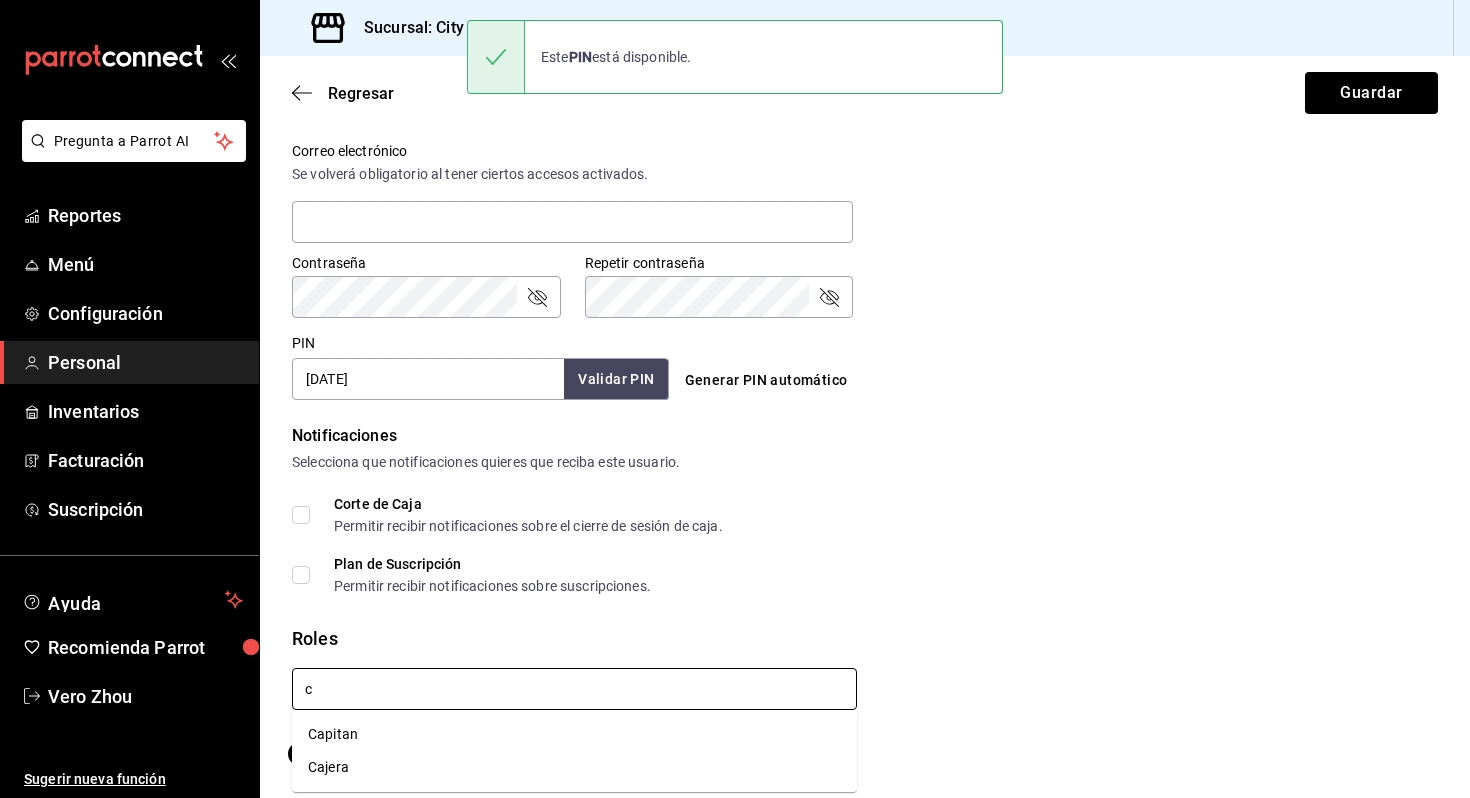 type on "ca" 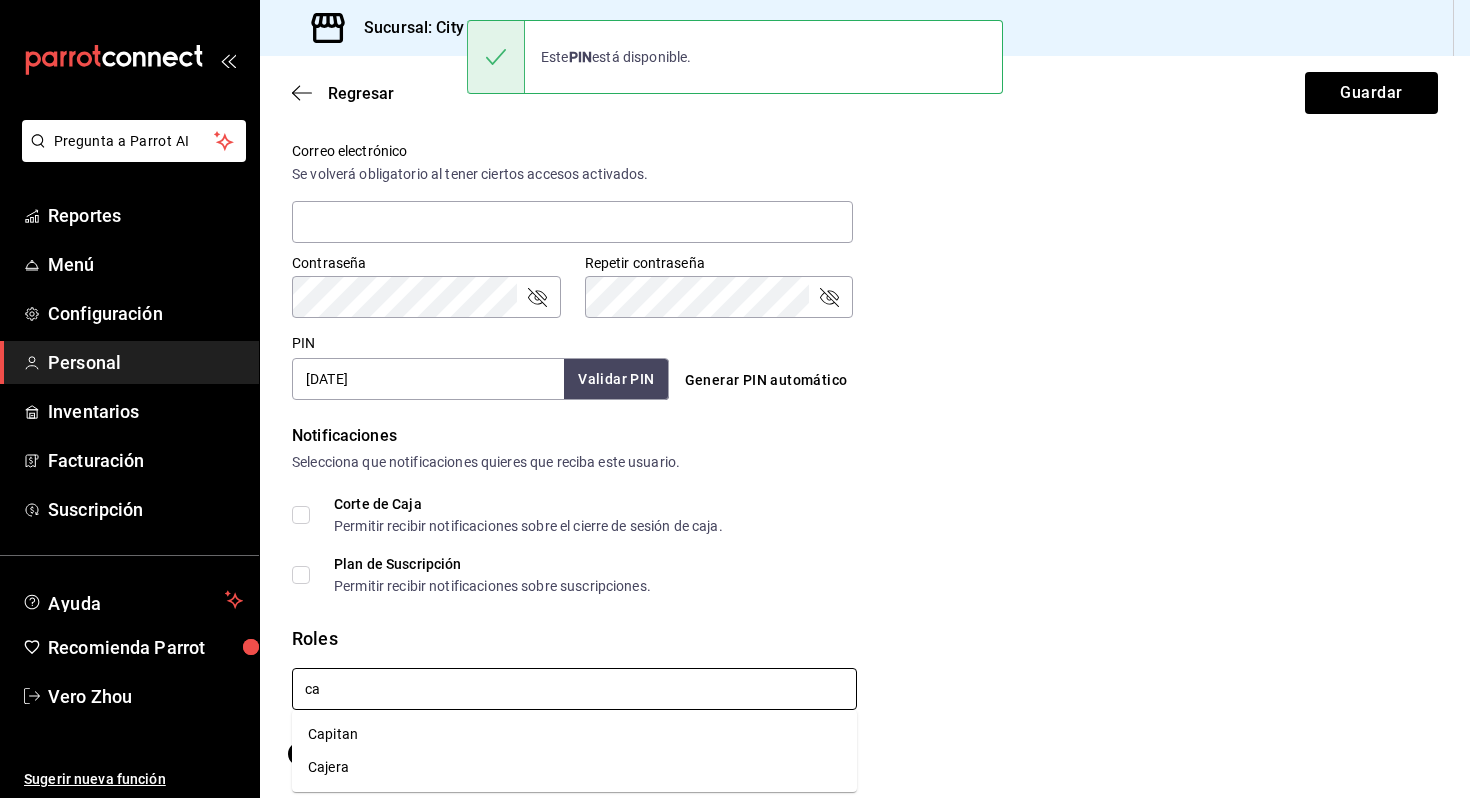 click on "Capitan" at bounding box center [574, 734] 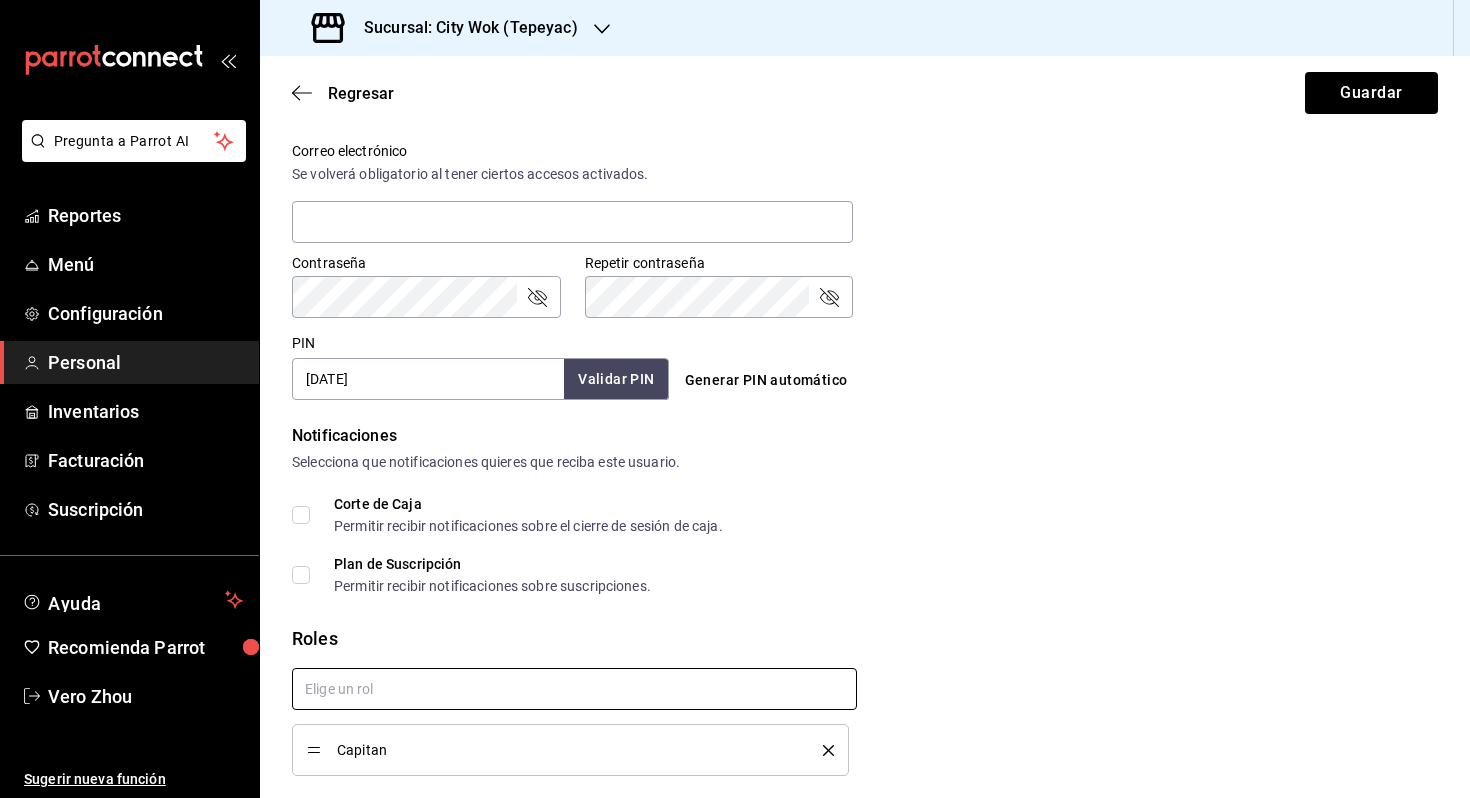 checkbox on "true" 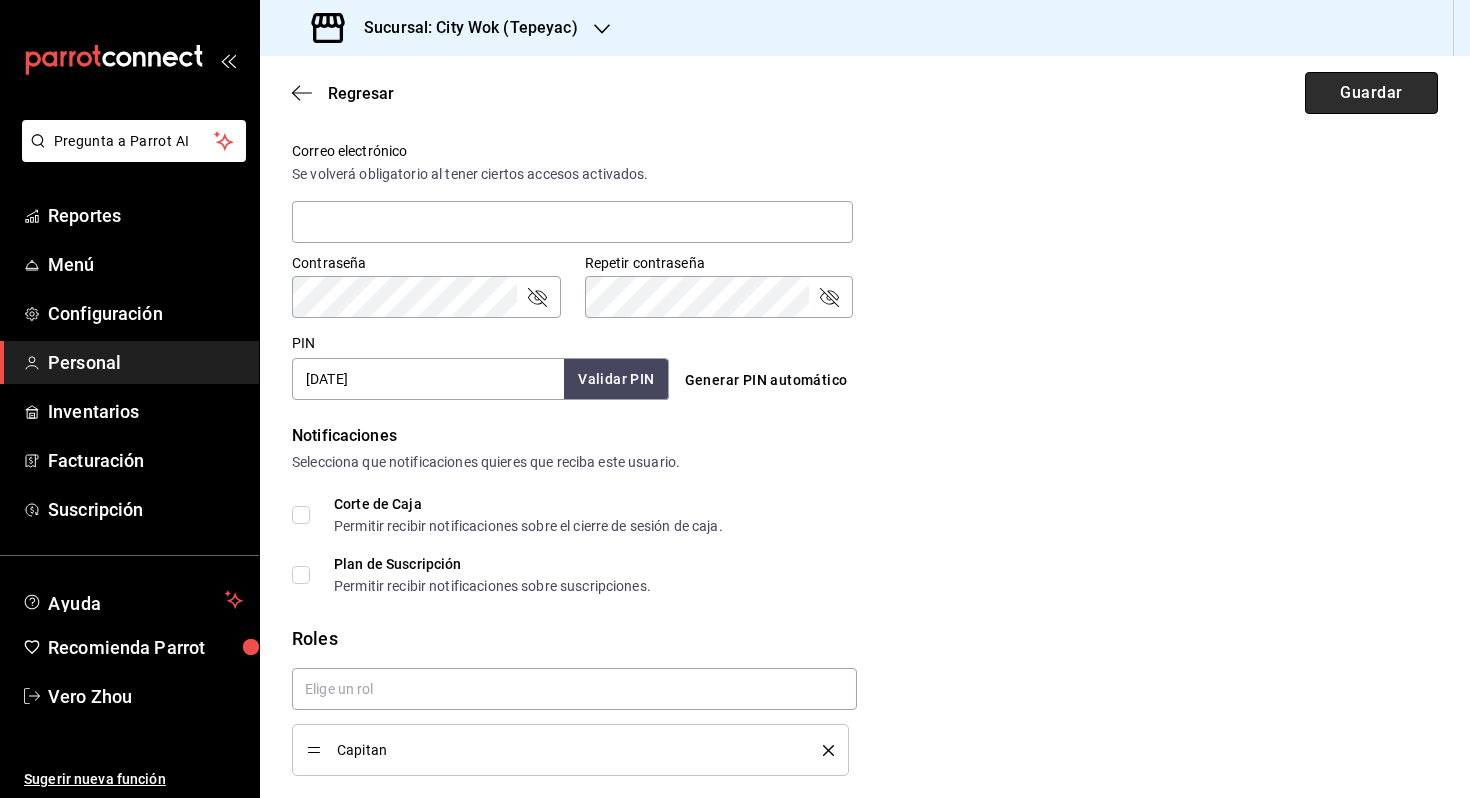 click on "Guardar" at bounding box center (1371, 93) 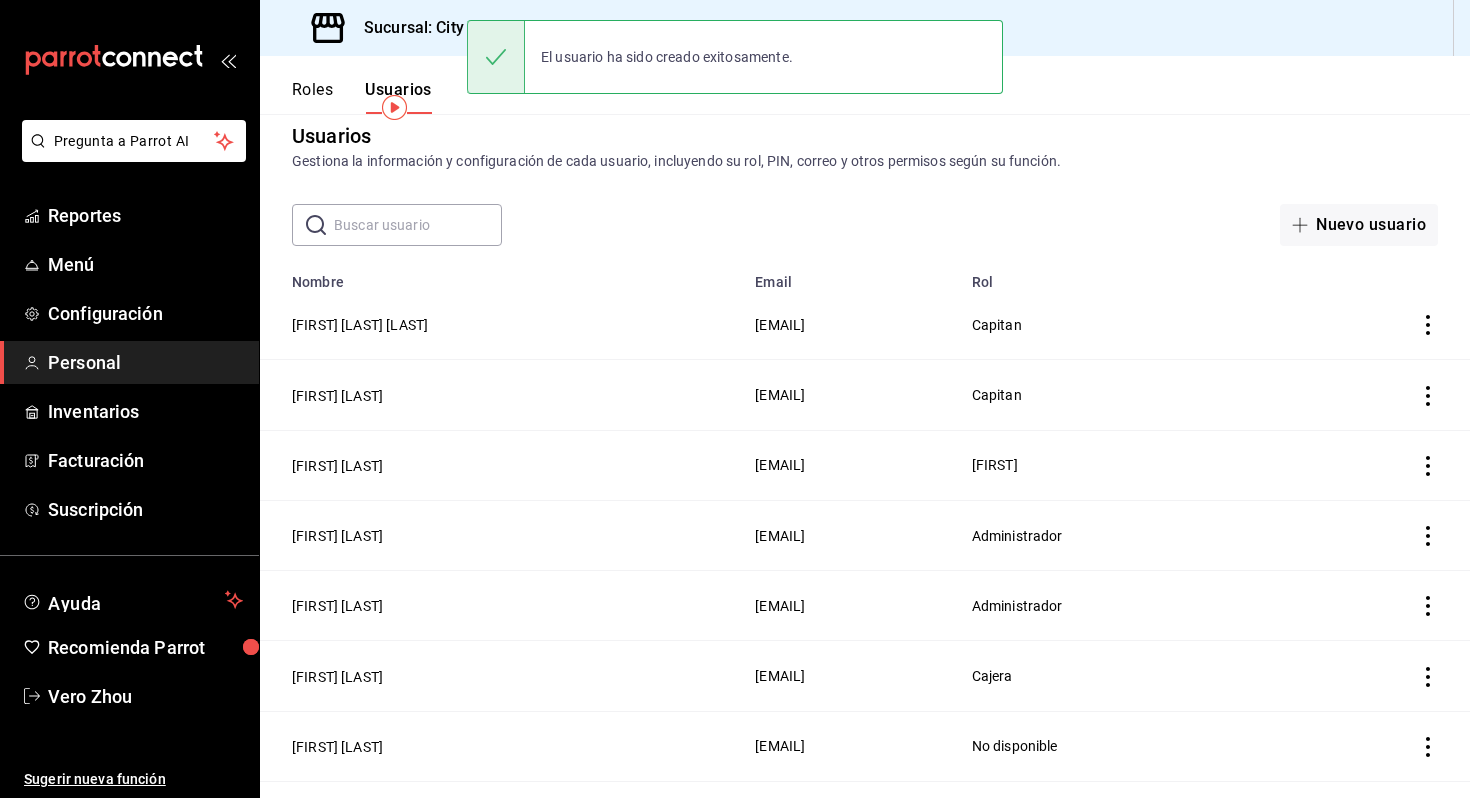 scroll, scrollTop: 0, scrollLeft: 0, axis: both 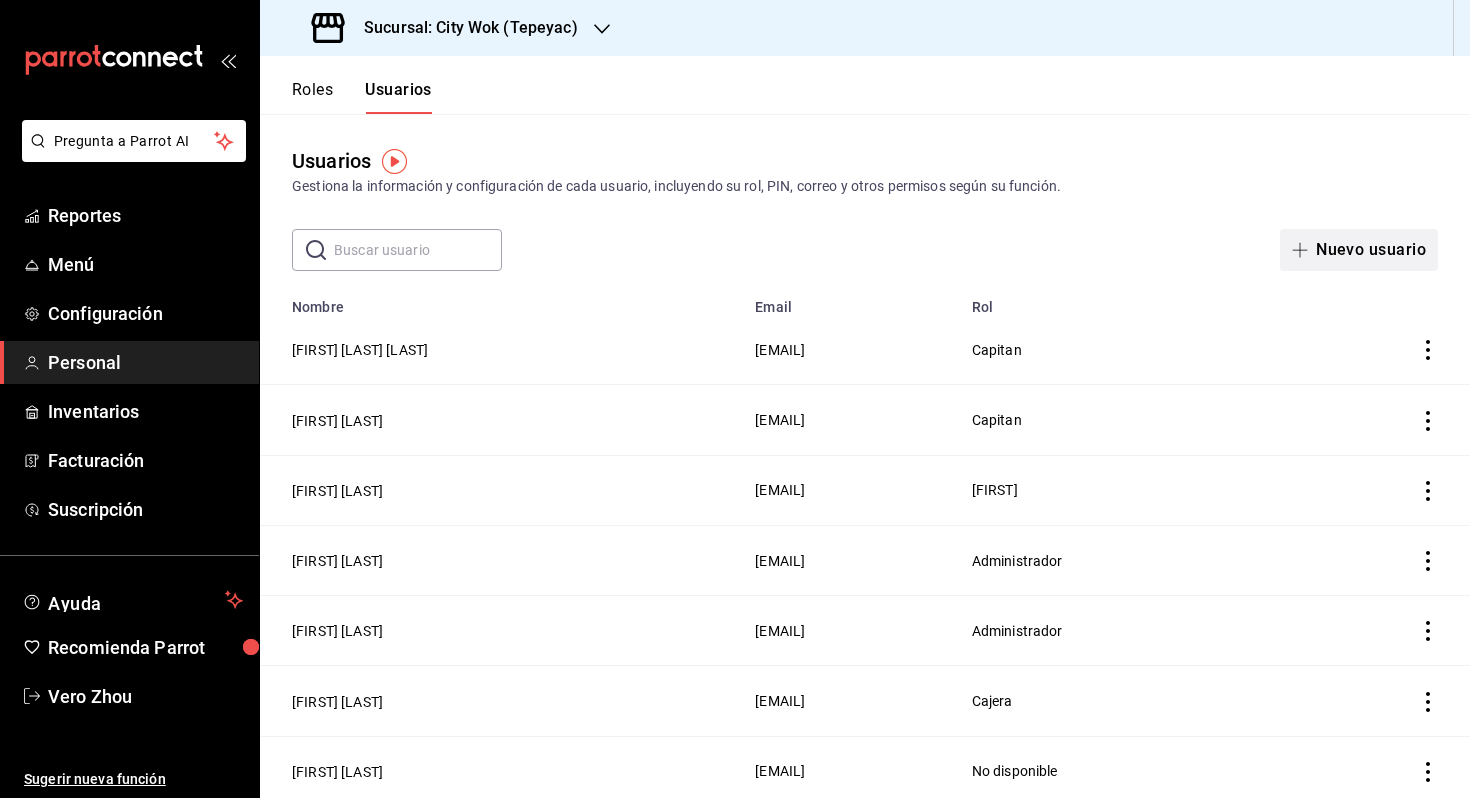 click 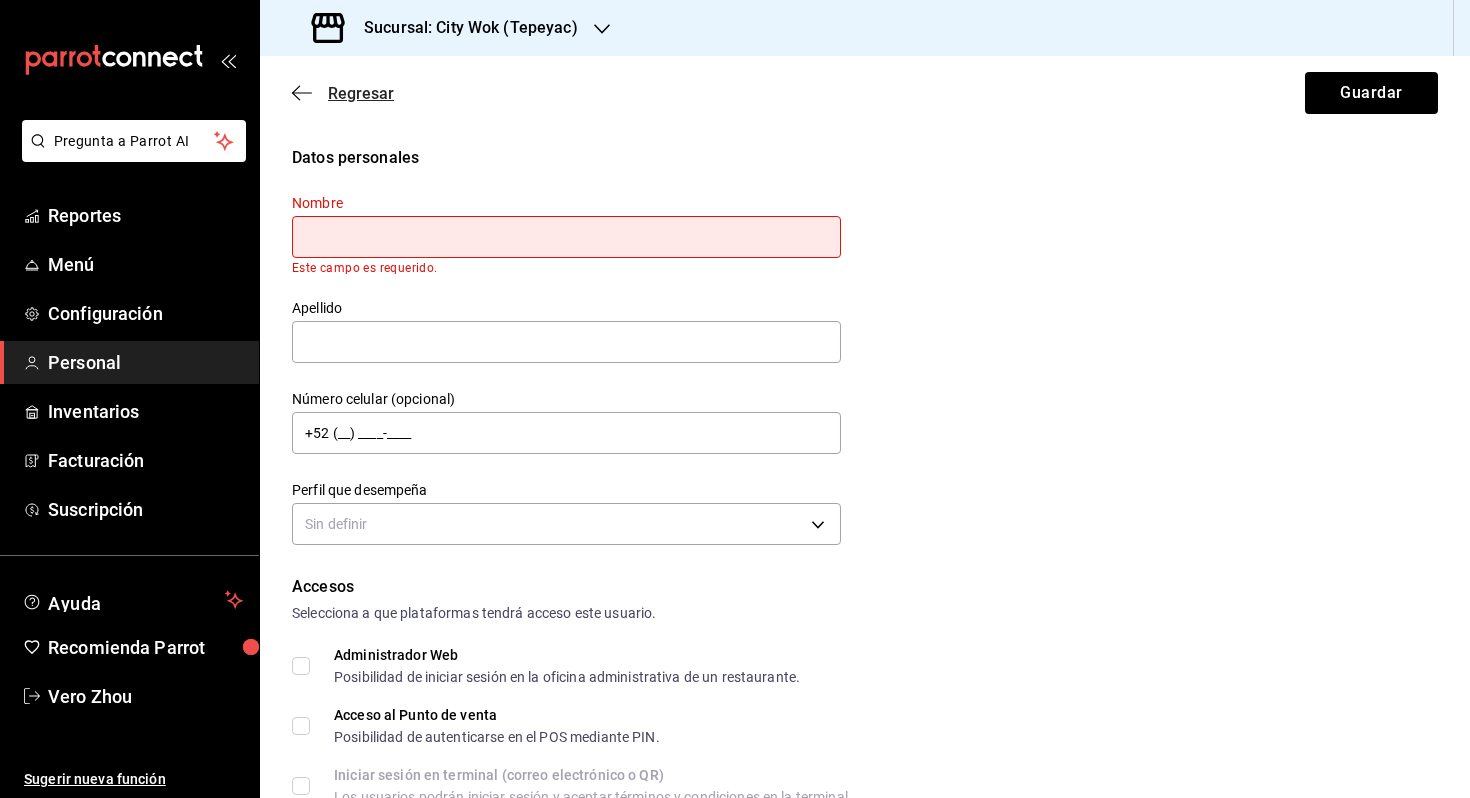 click on "Regresar" at bounding box center [343, 93] 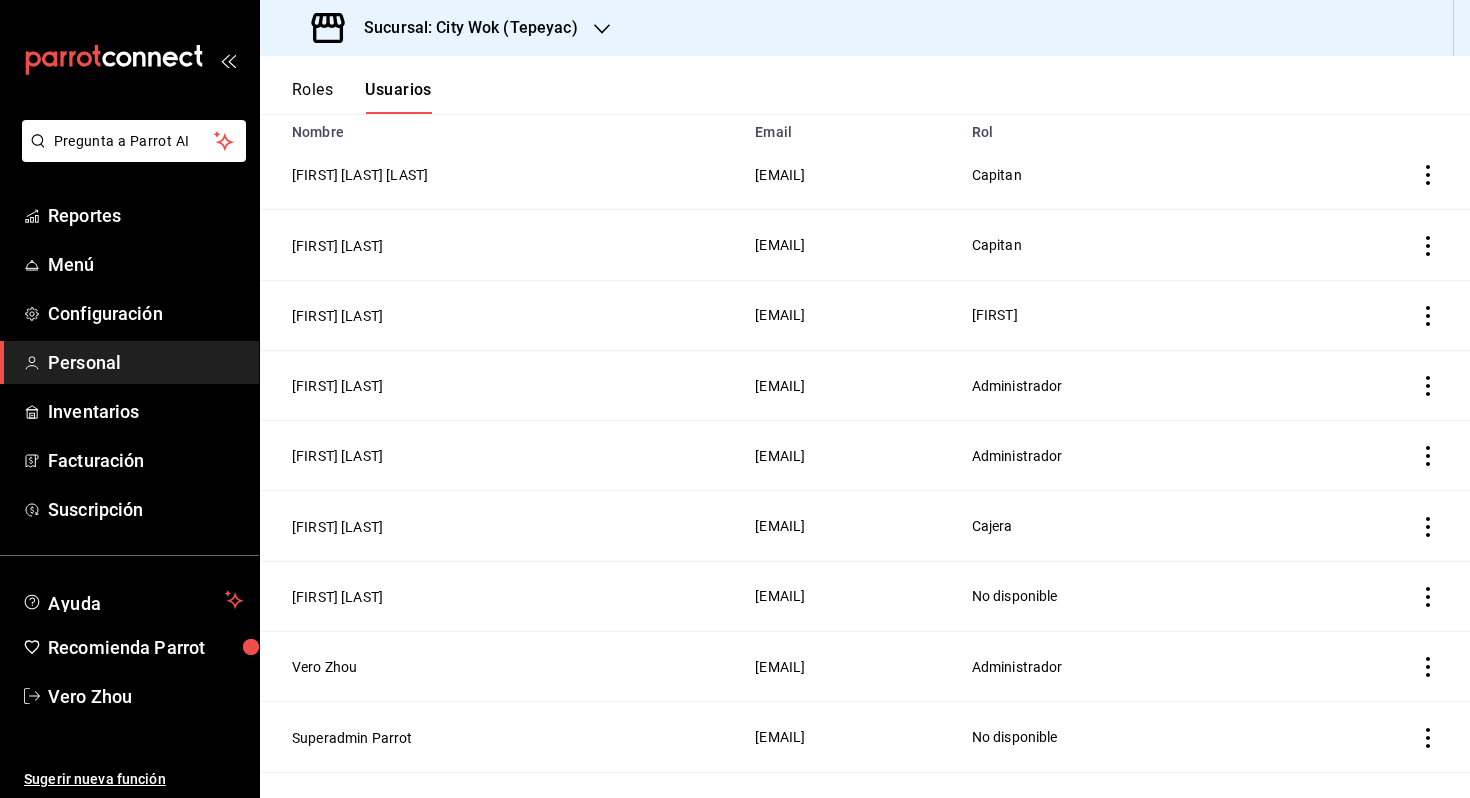 scroll, scrollTop: 176, scrollLeft: 0, axis: vertical 